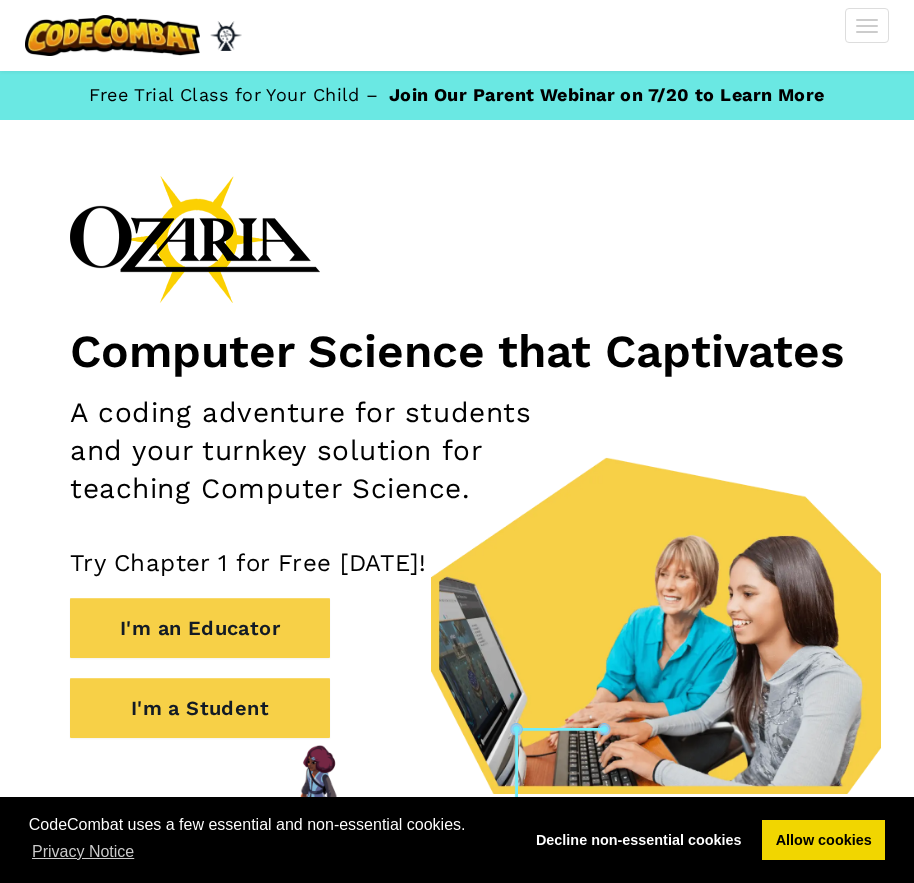 scroll, scrollTop: 0, scrollLeft: 0, axis: both 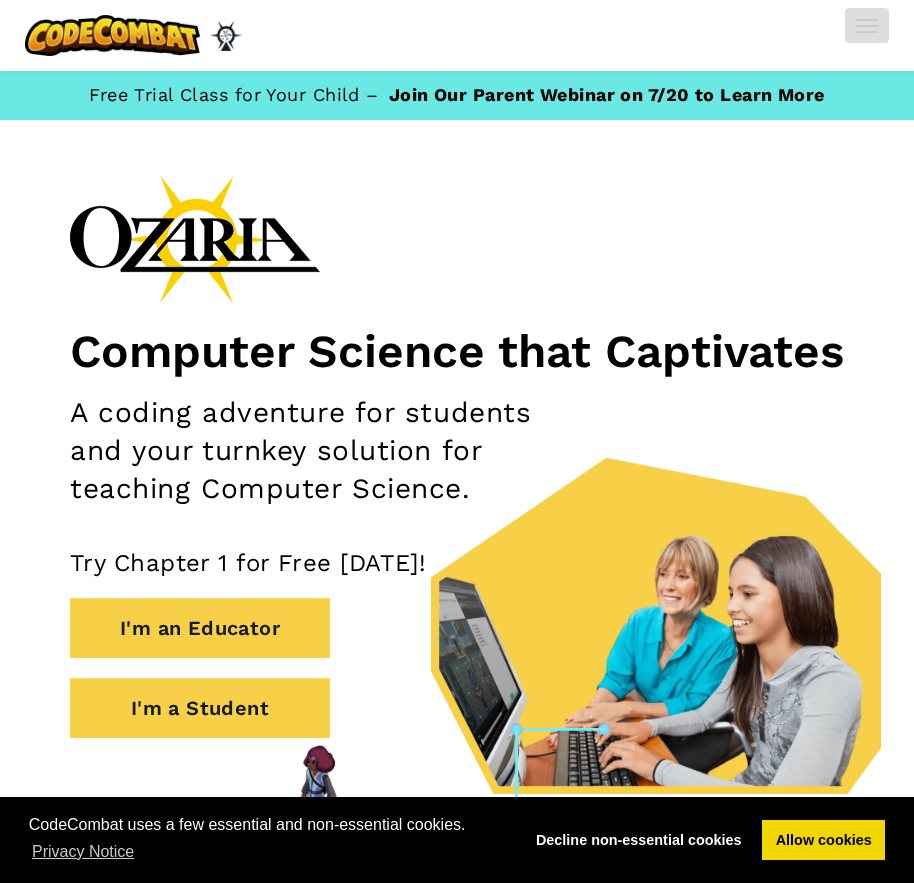 click on "Toggle navigation" at bounding box center (867, 25) 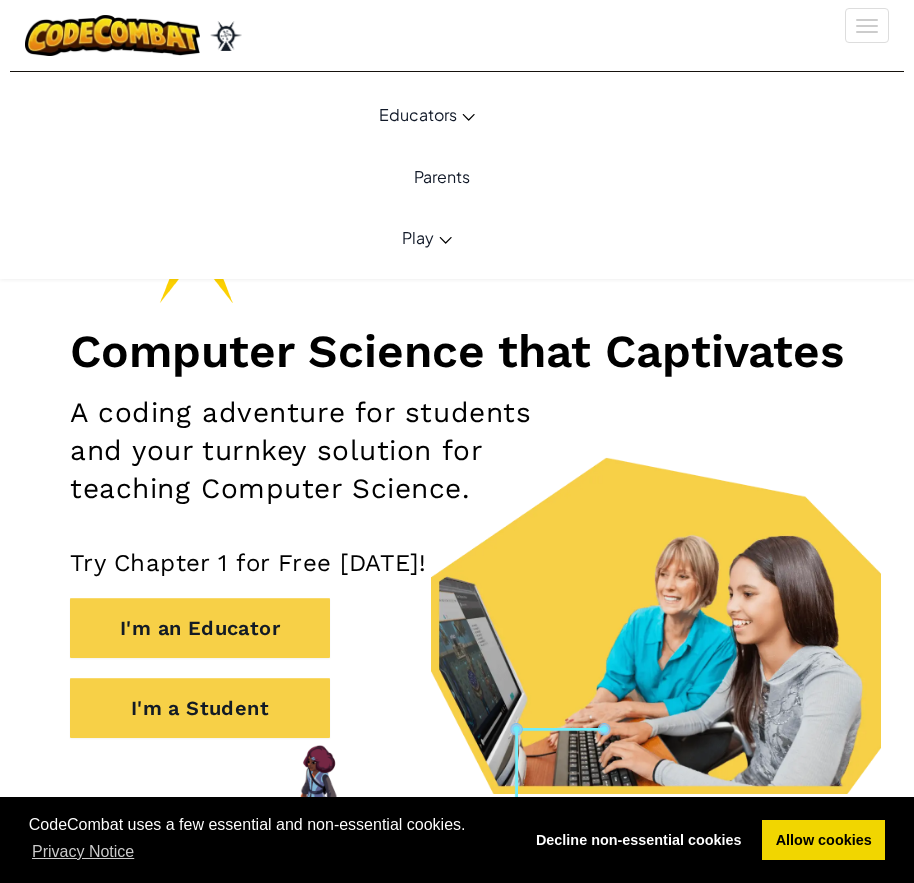 click on "Computer Science that Captivates A coding adventure for students and your turnkey solution for teaching Computer Science. Try Chapter 1 for Free Today! I'm an Educator I'm a Student" at bounding box center (457, 466) 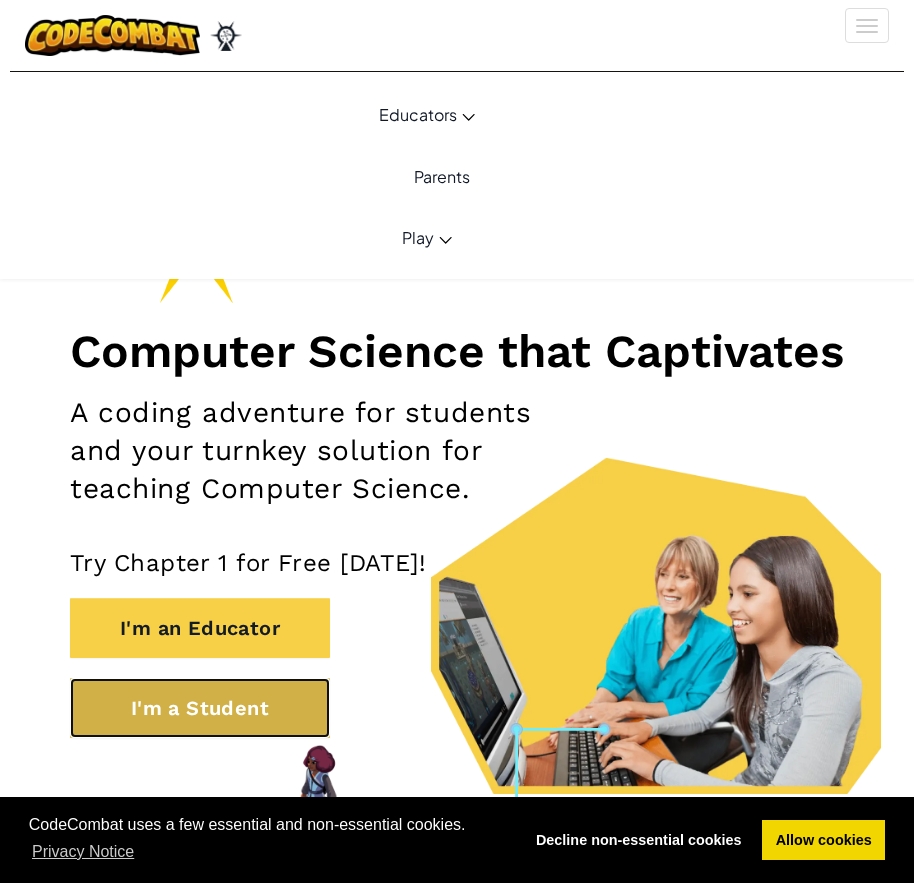 click on "I'm a Student" at bounding box center [200, 708] 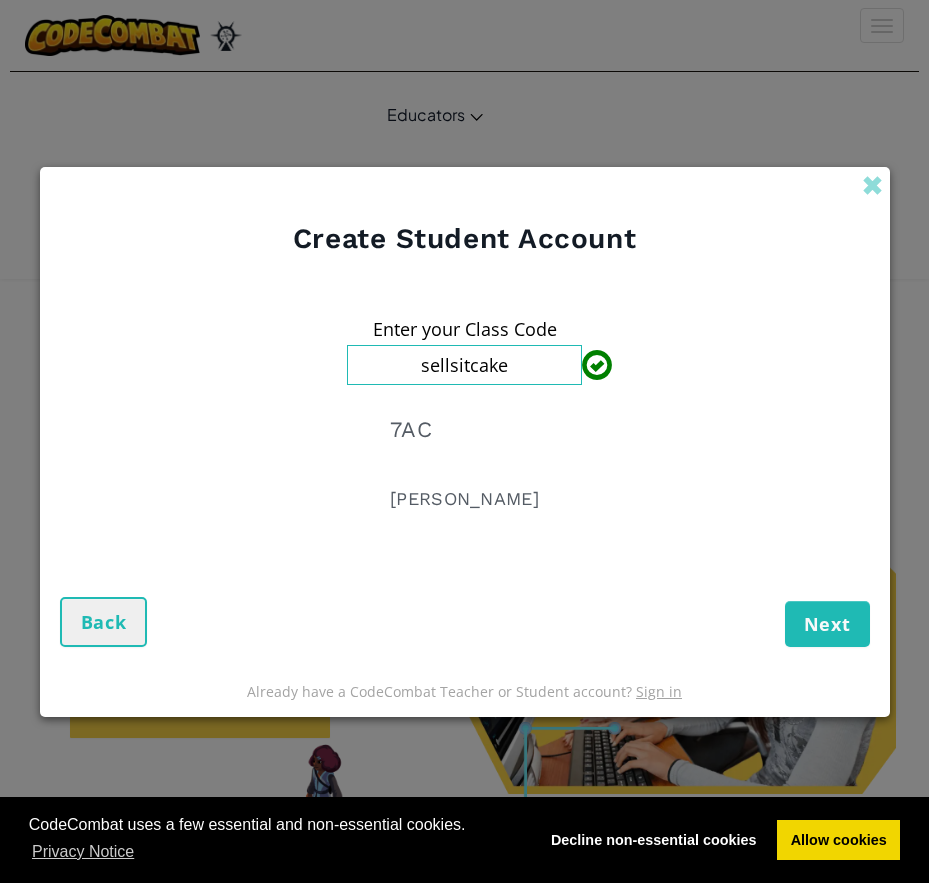 type on "sellsitcake" 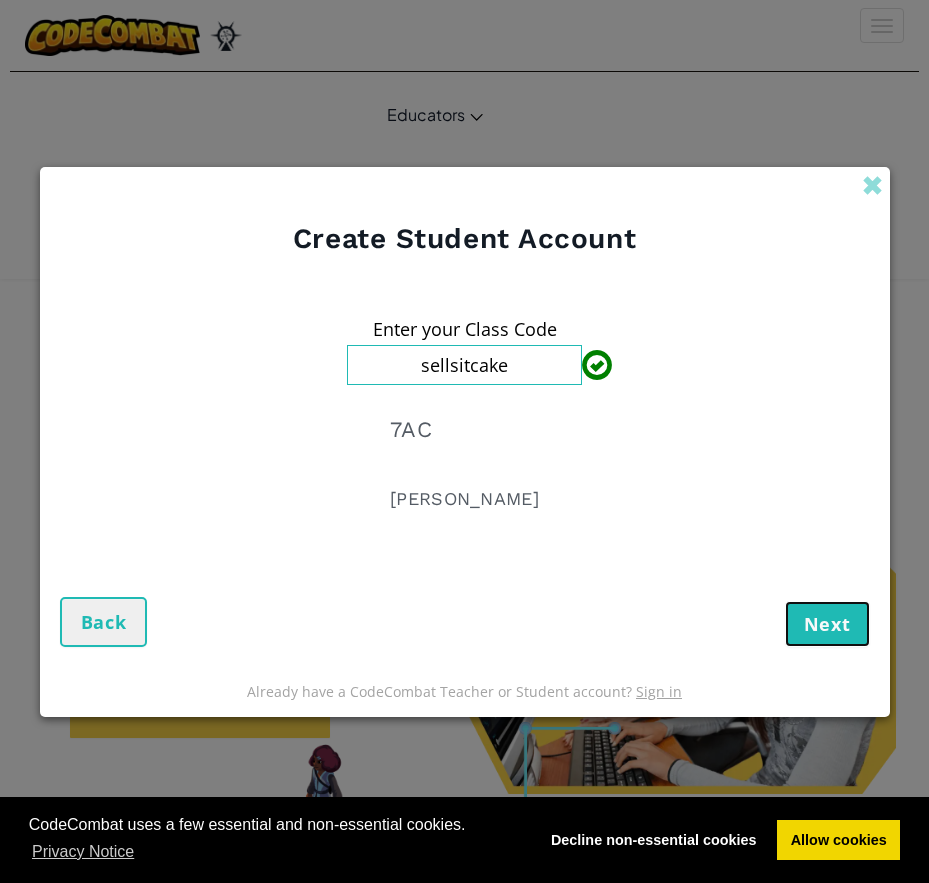 click on "Next" at bounding box center [827, 624] 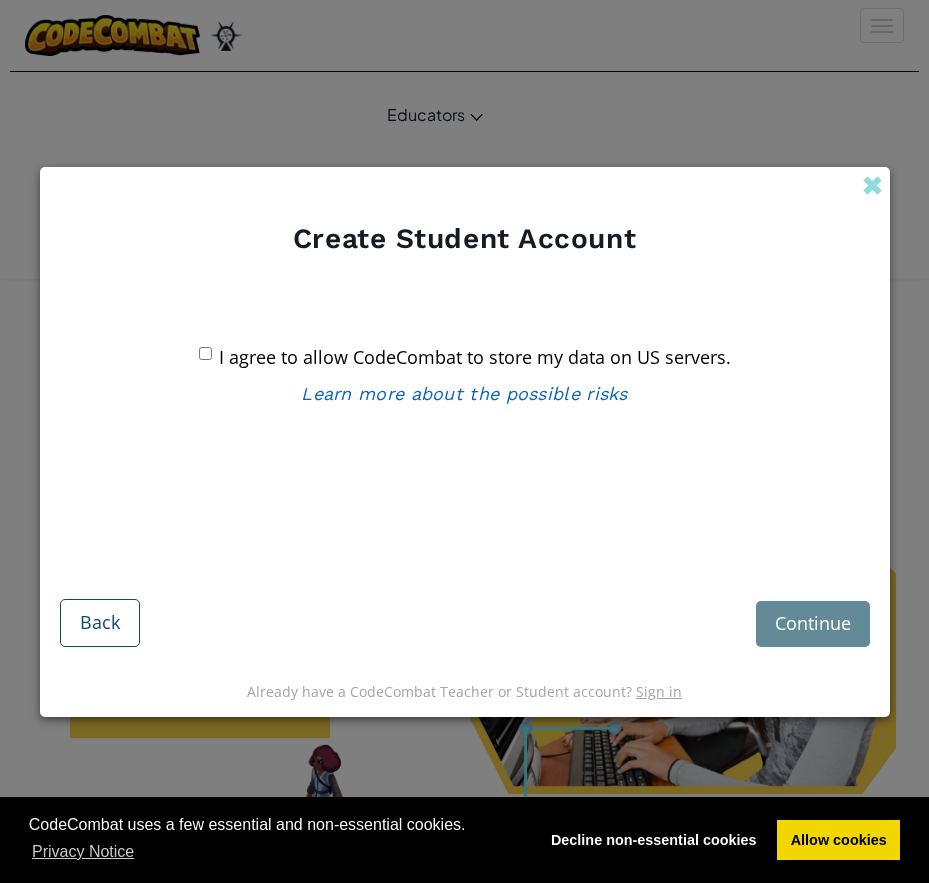 click on "I agree to allow CodeCombat to store my data on US servers." at bounding box center (465, 357) 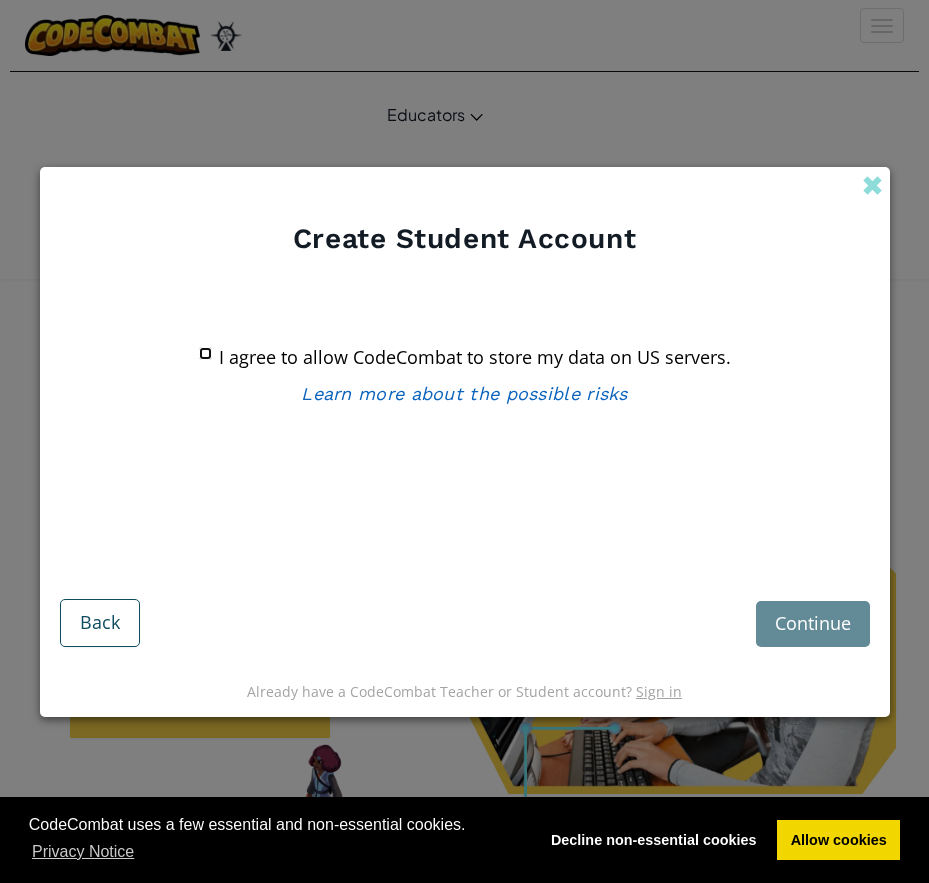 click on "I agree to allow CodeCombat to store my data on US servers." at bounding box center (205, 353) 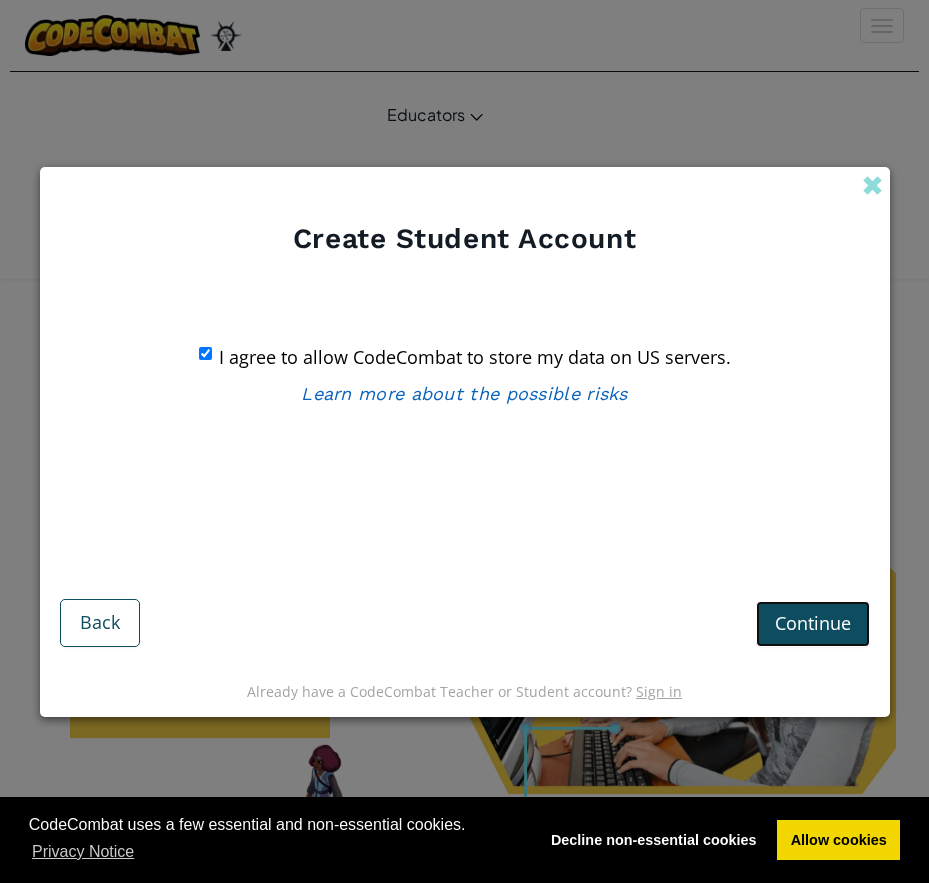 click on "Continue" at bounding box center [813, 623] 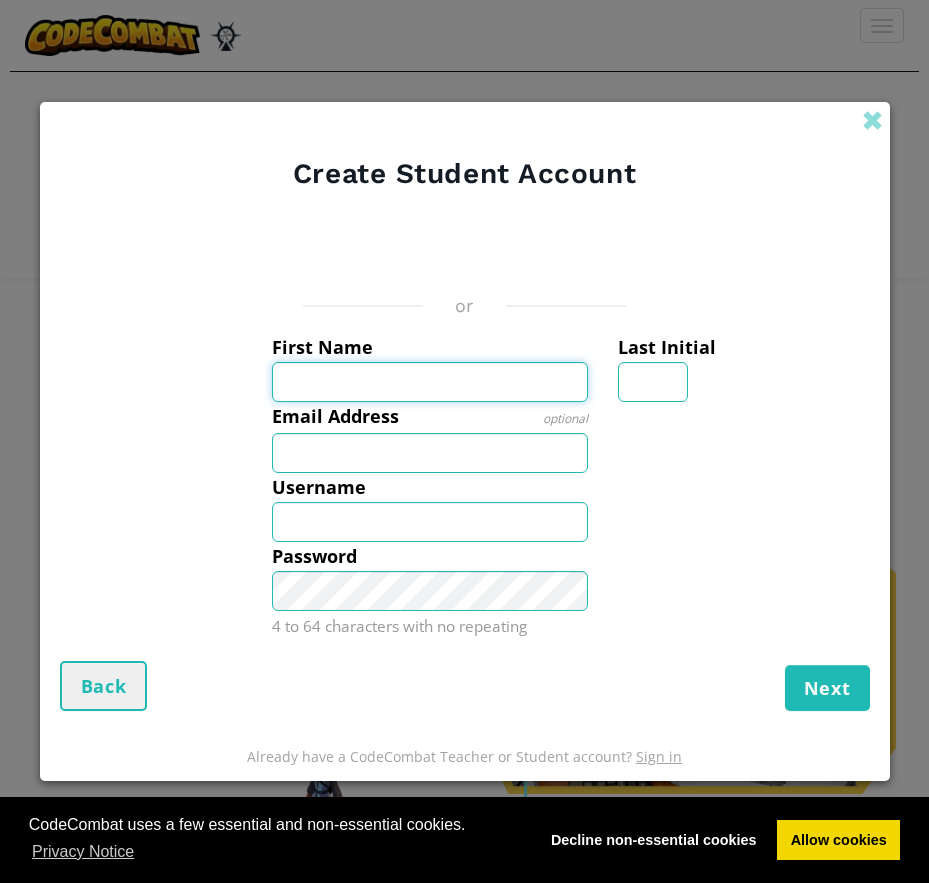 click on "First Name" at bounding box center (430, 382) 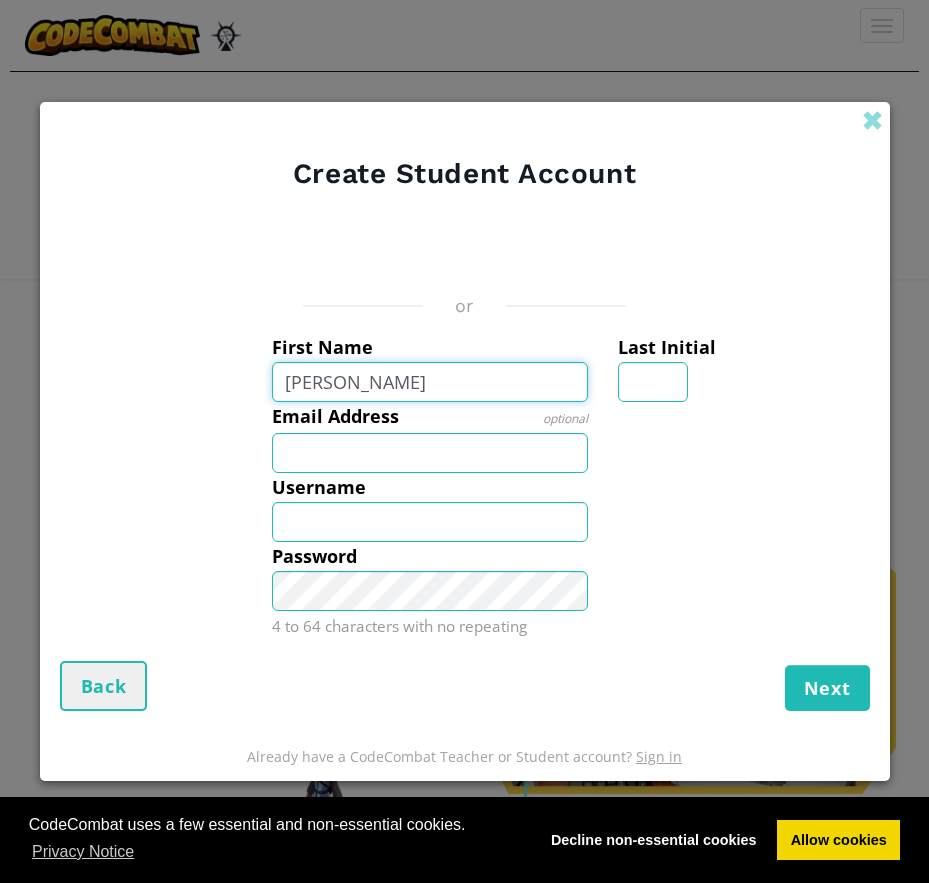 type on "owen" 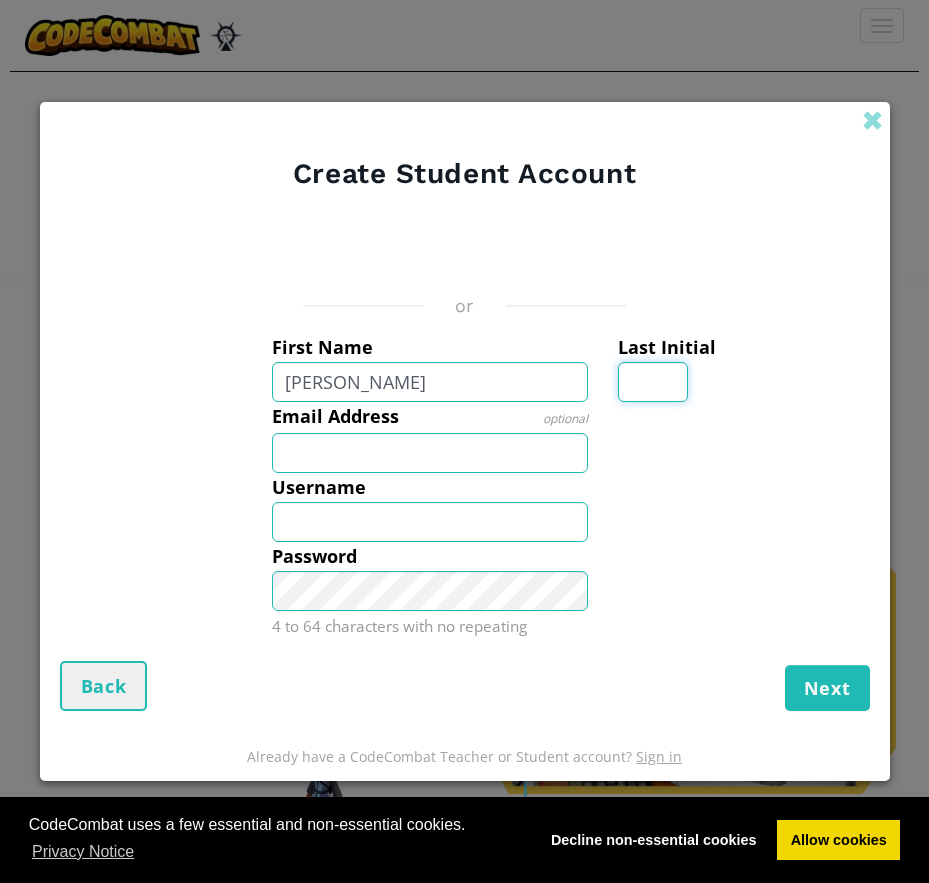 type on "Owen" 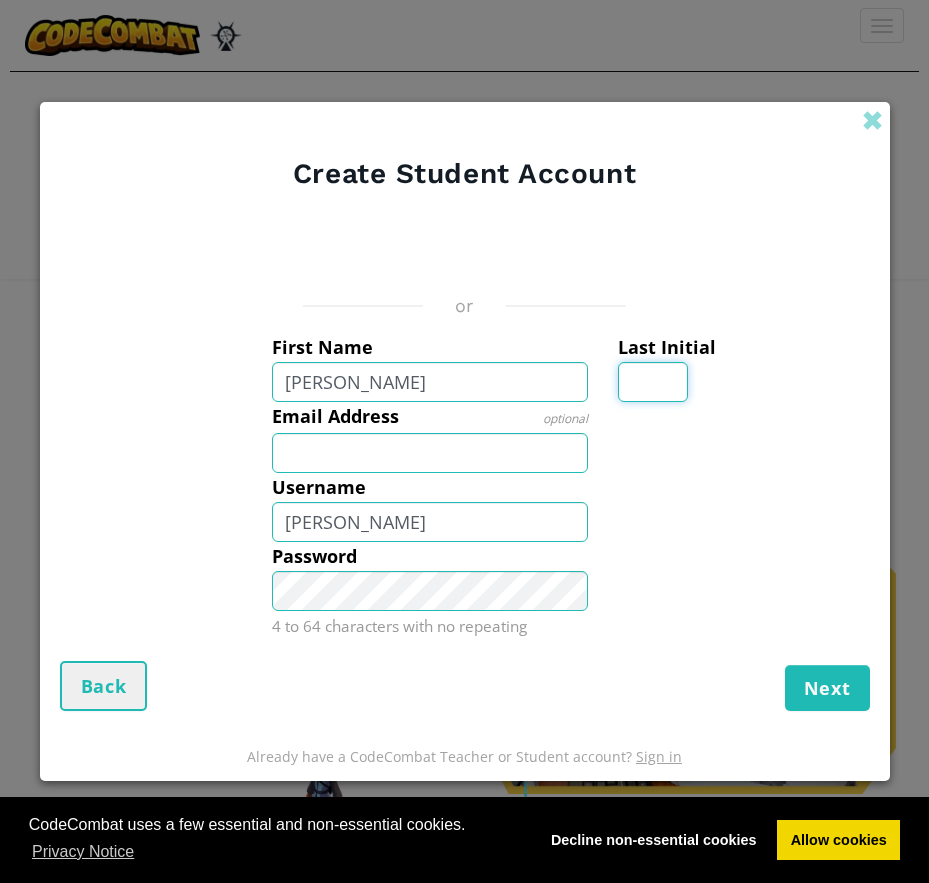 click on "Last Initial" at bounding box center (653, 382) 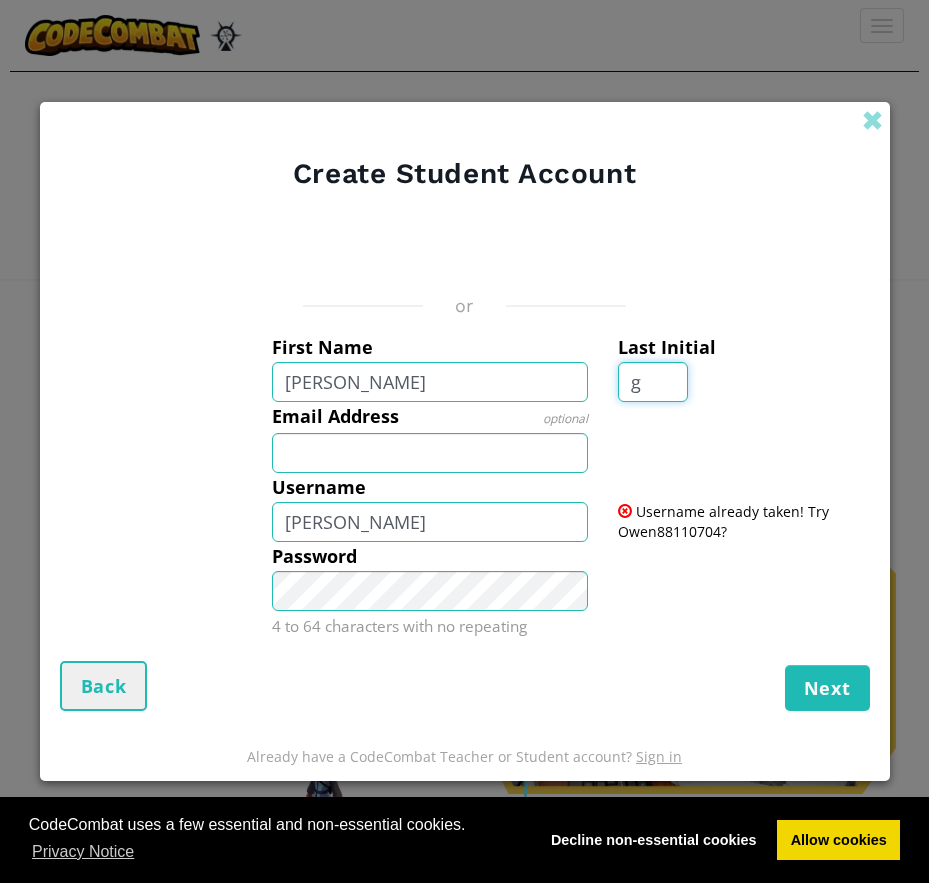 type on "g" 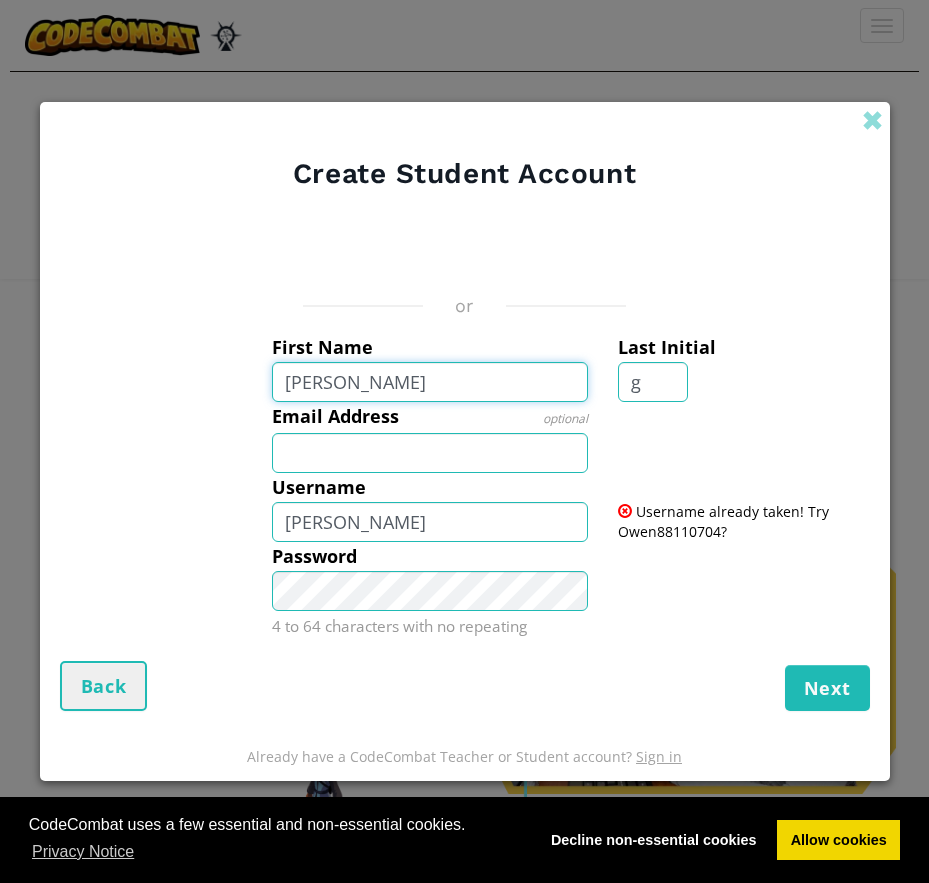type on "OwenG" 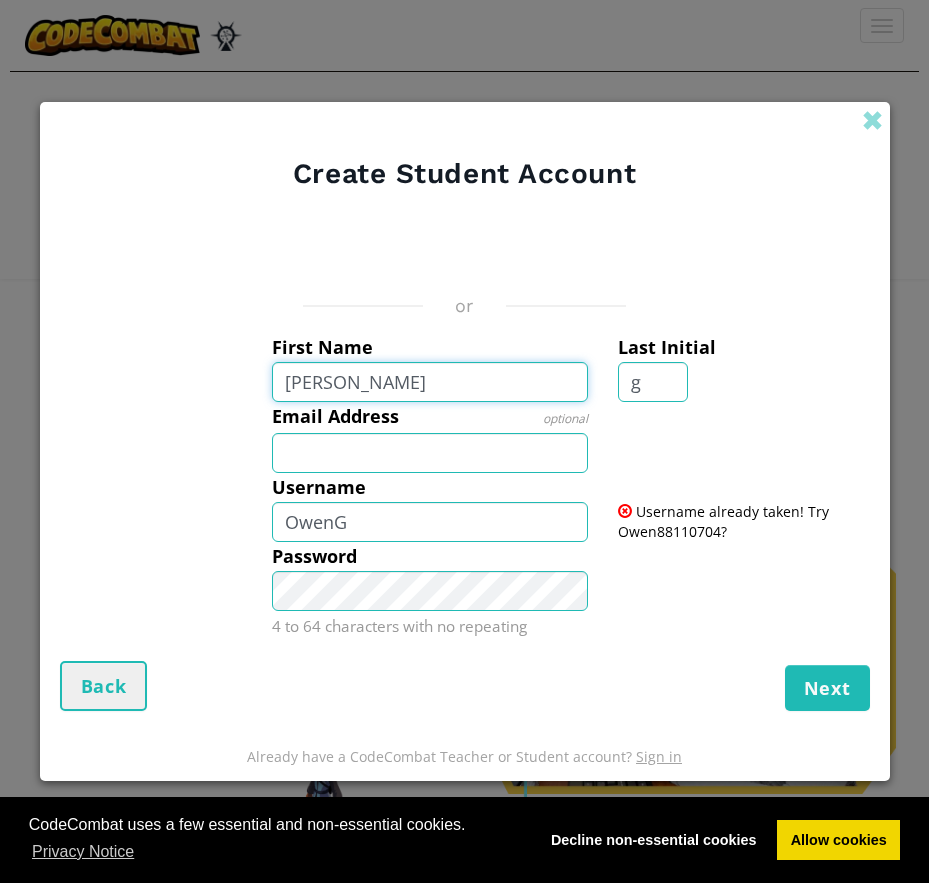 click on "owen" at bounding box center (430, 382) 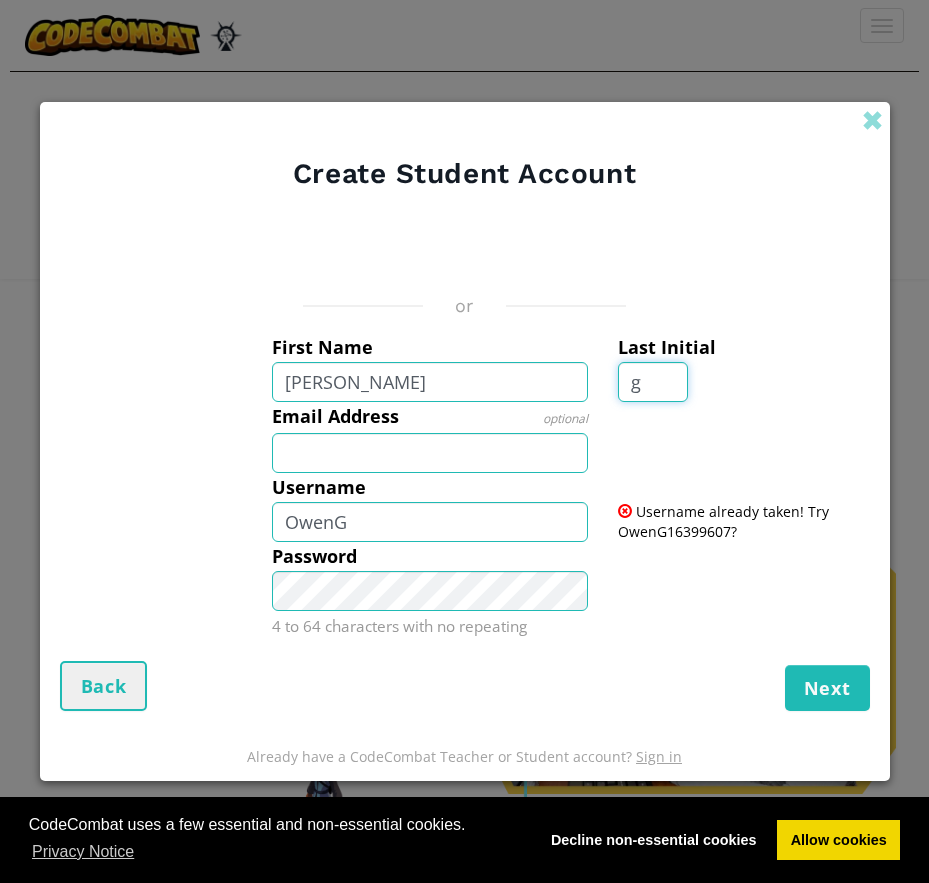 click on "g" at bounding box center [653, 382] 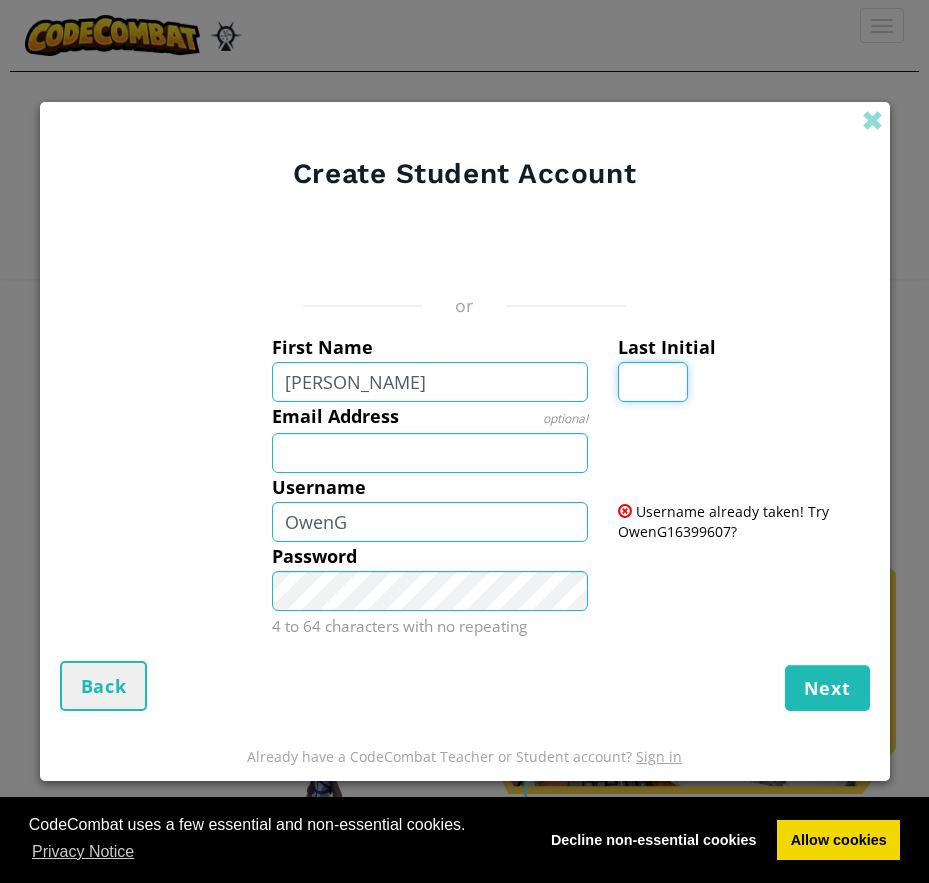 type 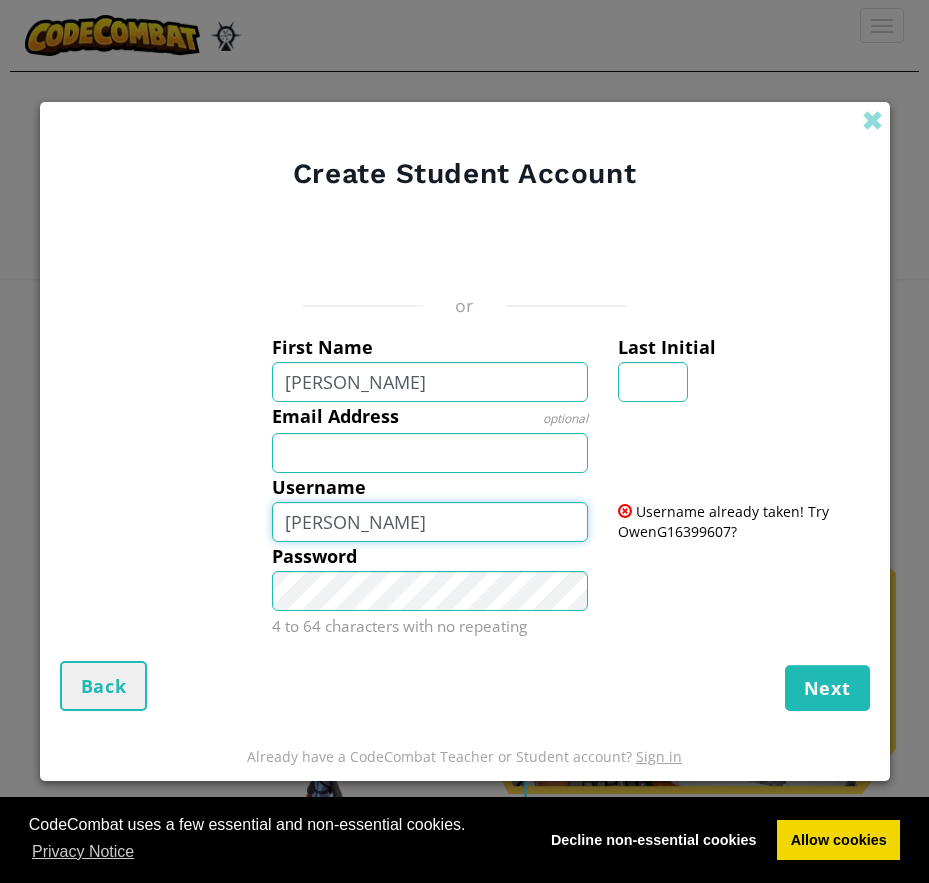 click on "Owen" at bounding box center (430, 522) 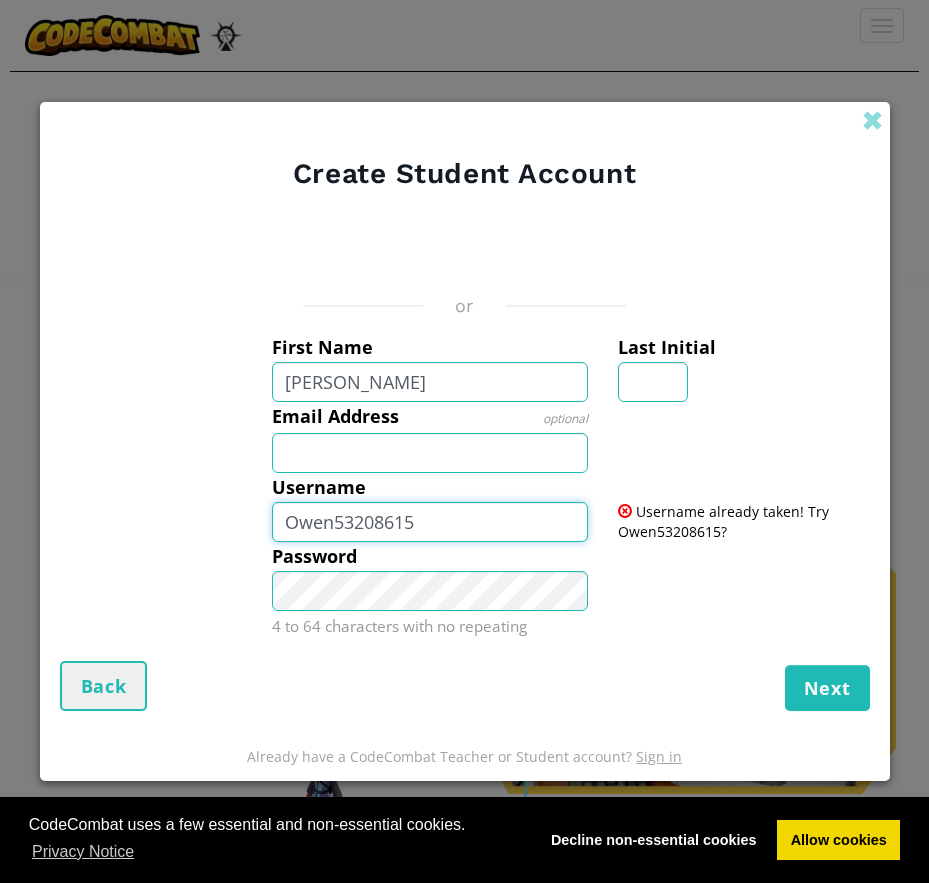 type on "Owen53208615" 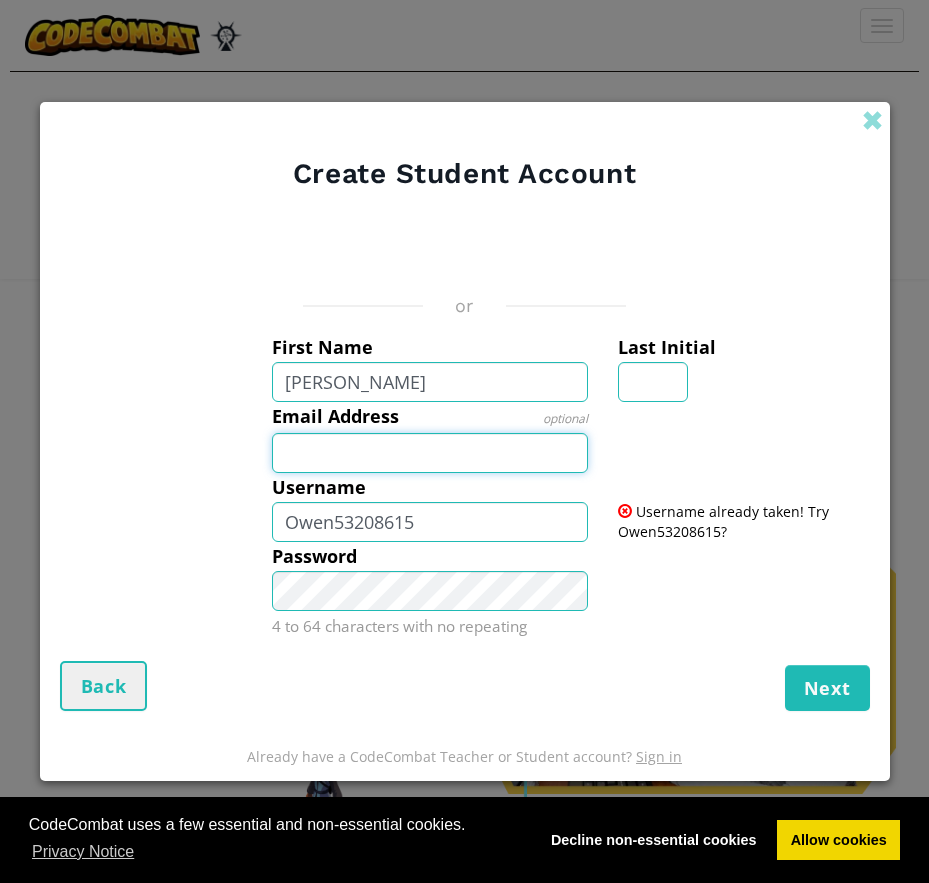 click on "Email Address" at bounding box center (430, 453) 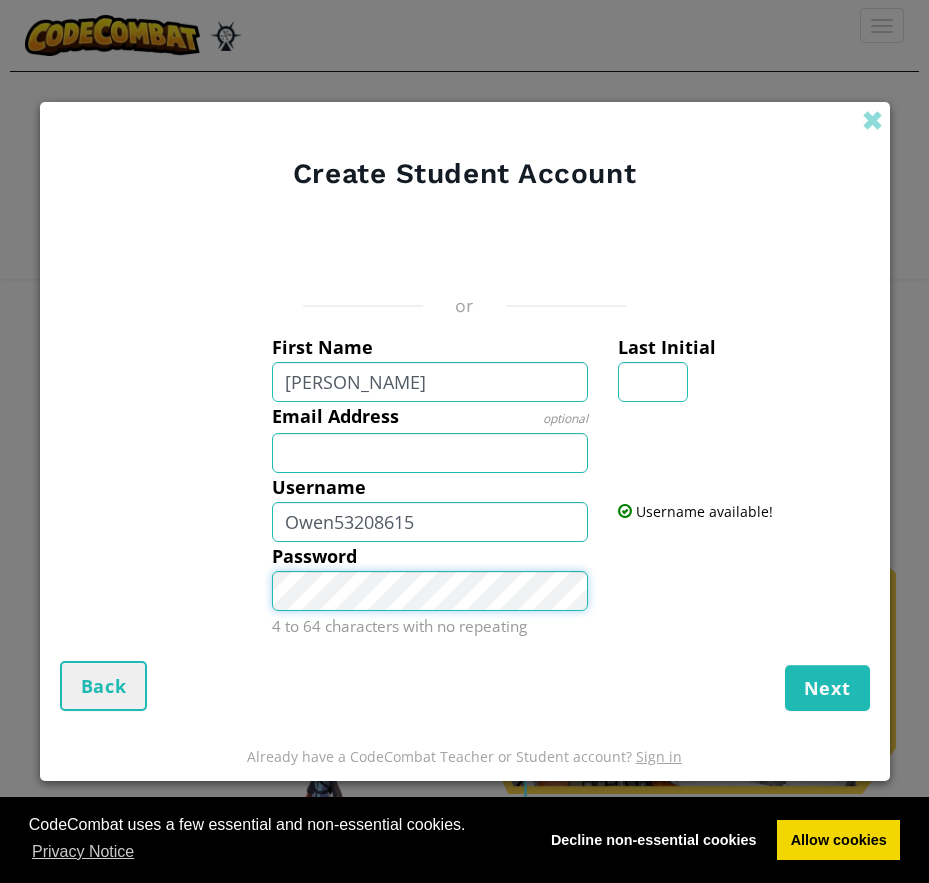click on "Next" at bounding box center [827, 688] 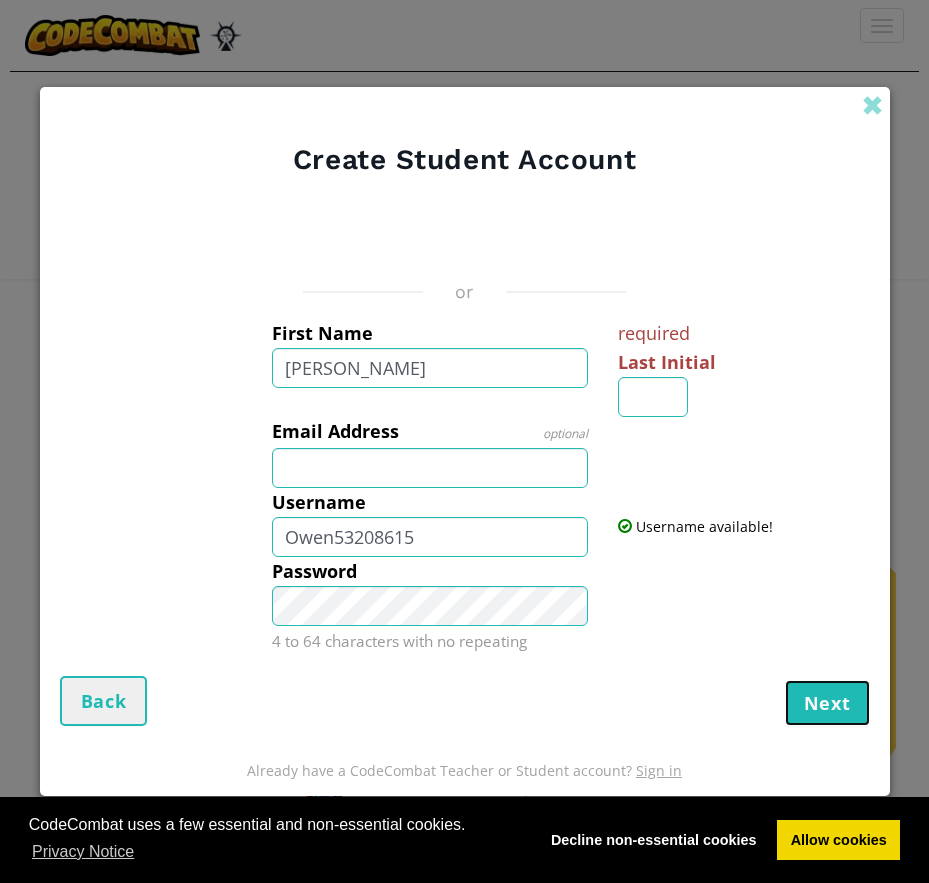 click on "Next" at bounding box center [827, 703] 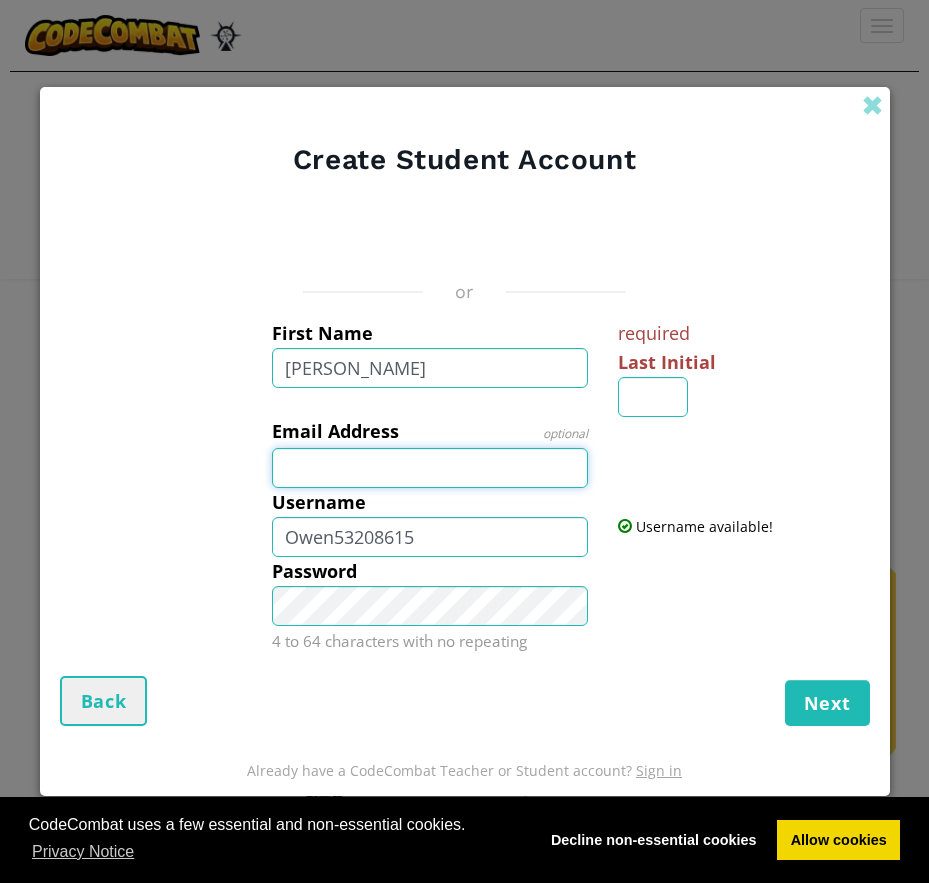 click on "Email Address" at bounding box center (430, 468) 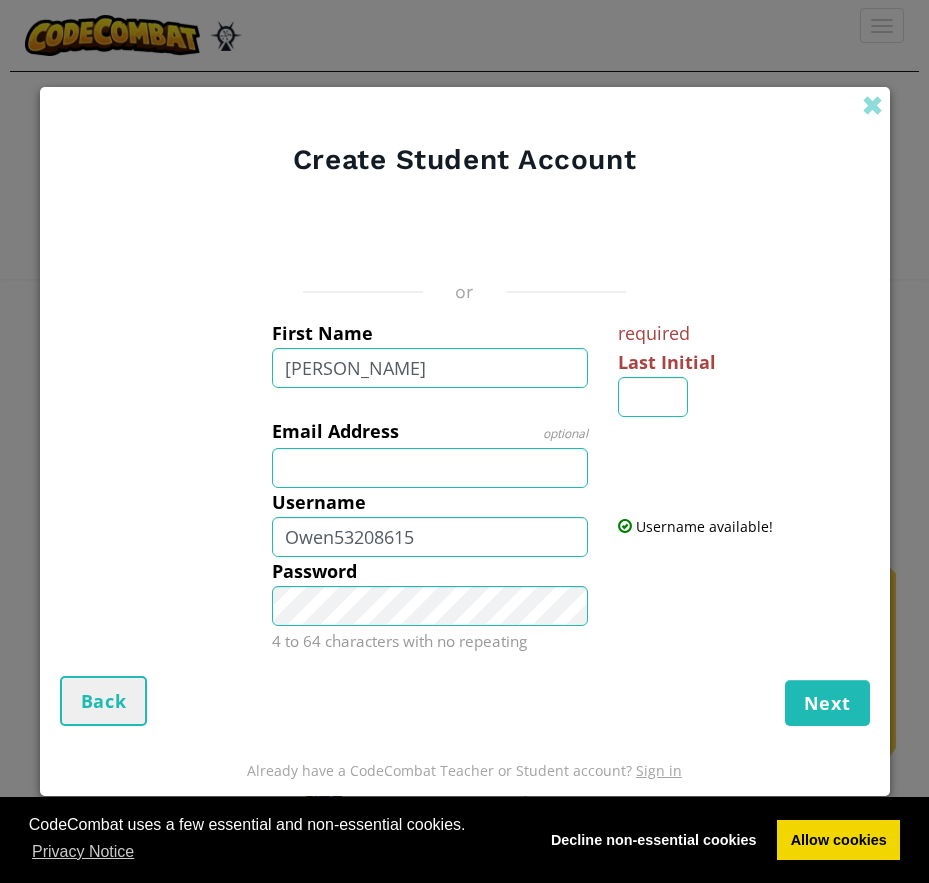 click on "or First Name owen required Last Initial Email Address optional Username Owen53208615   Username available! Password 4 to 64 characters with no repeating Next Back" at bounding box center [465, 463] 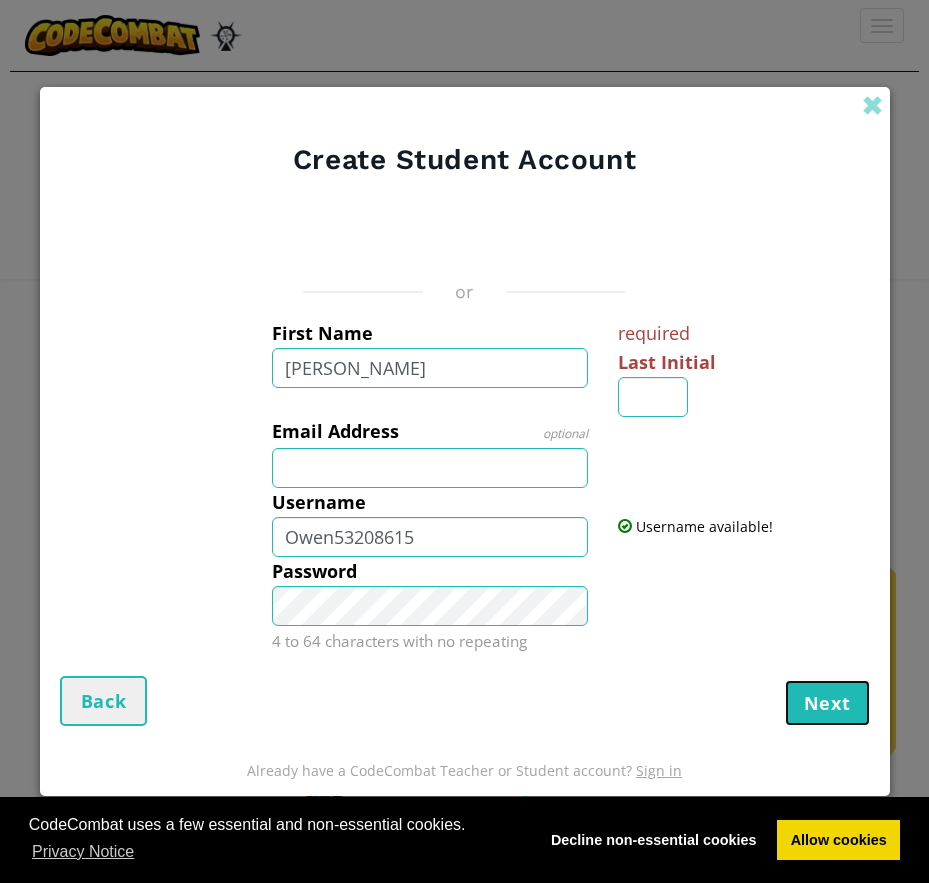 click on "Next" at bounding box center [827, 703] 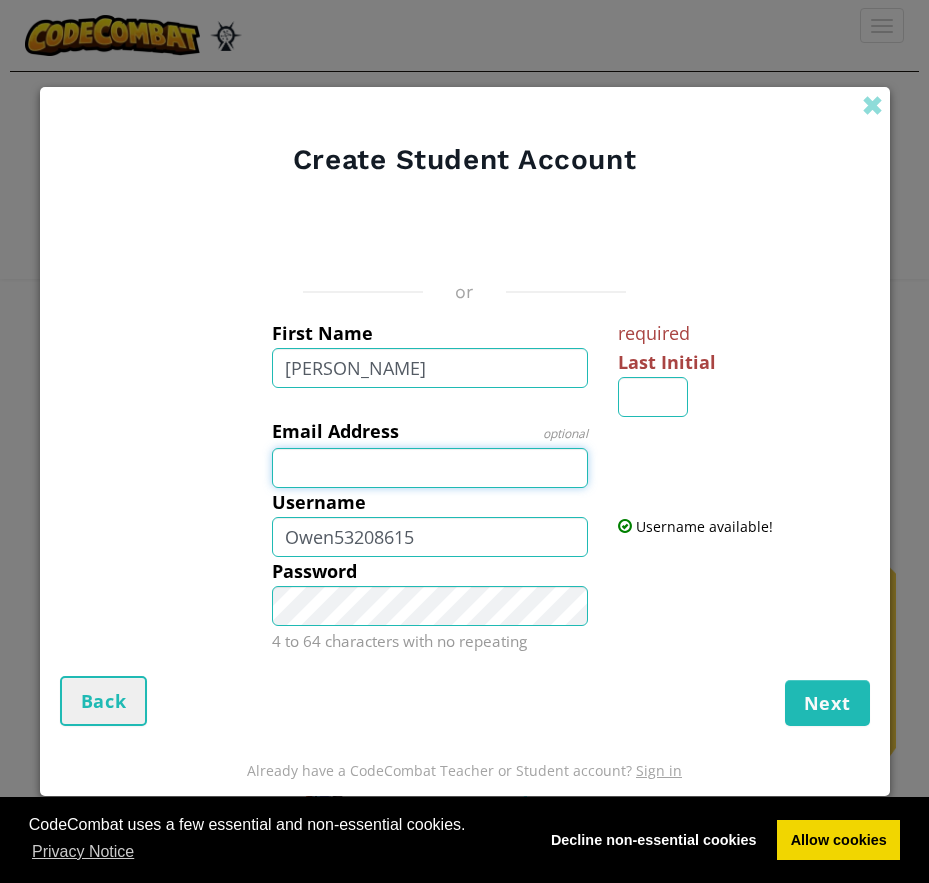 click on "Email Address" at bounding box center [430, 468] 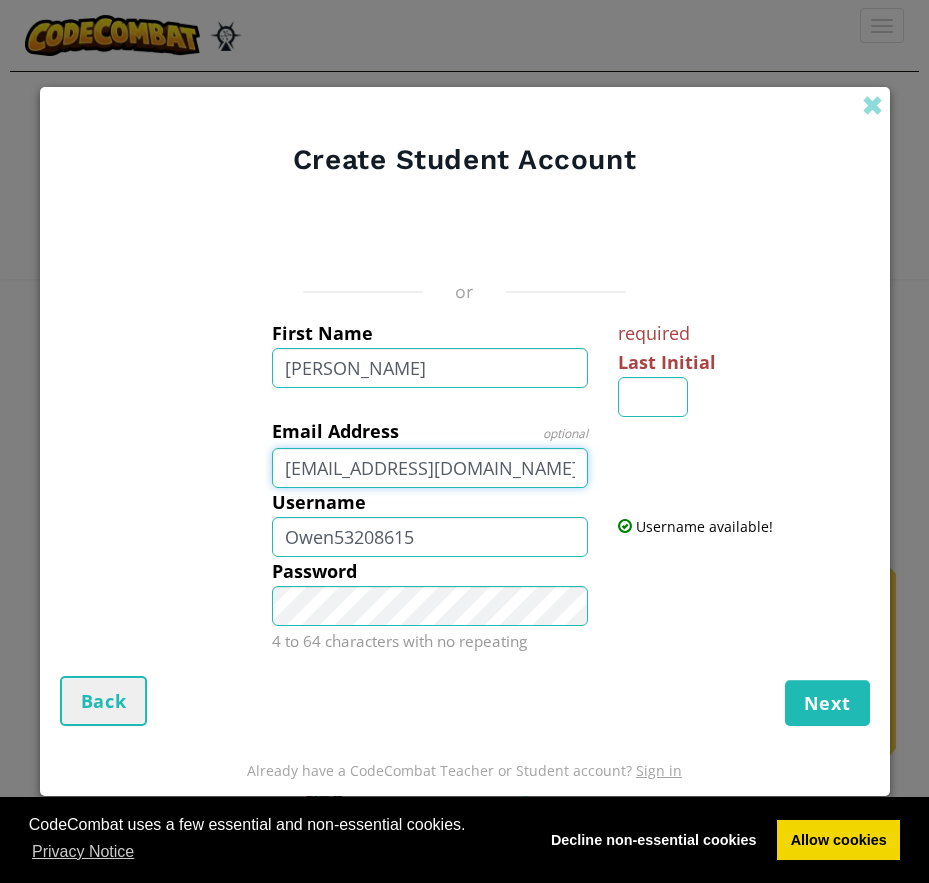 type on "owengranger@gmail.com" 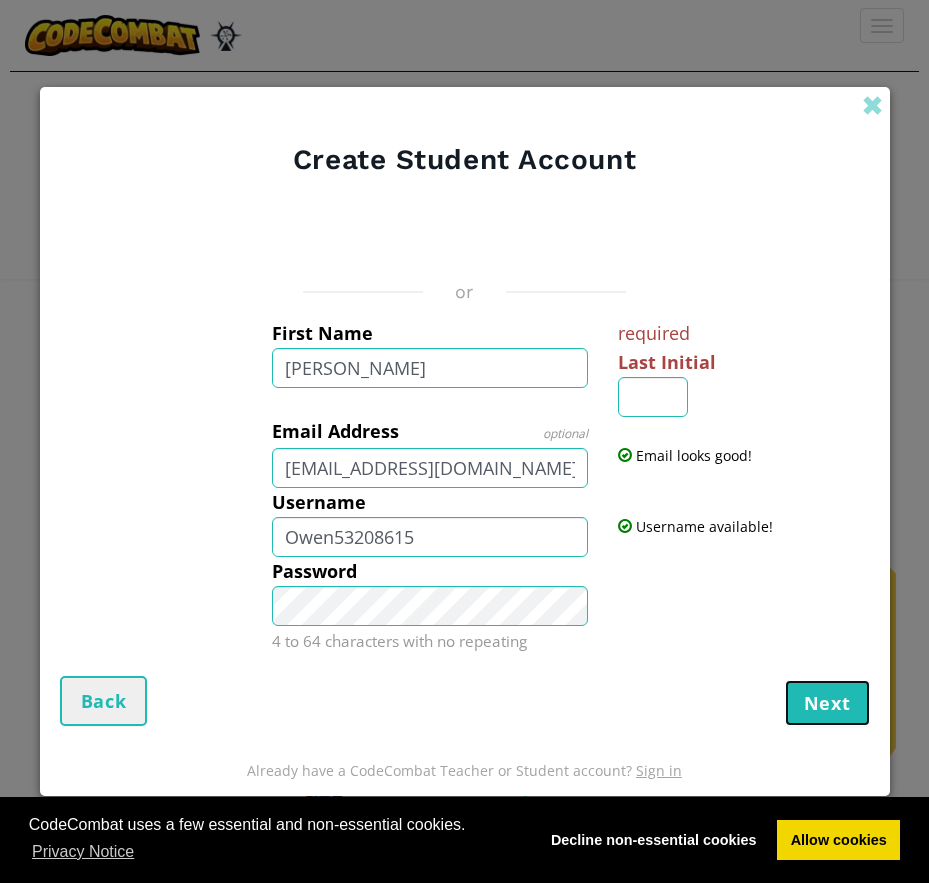 click on "Next" at bounding box center (827, 703) 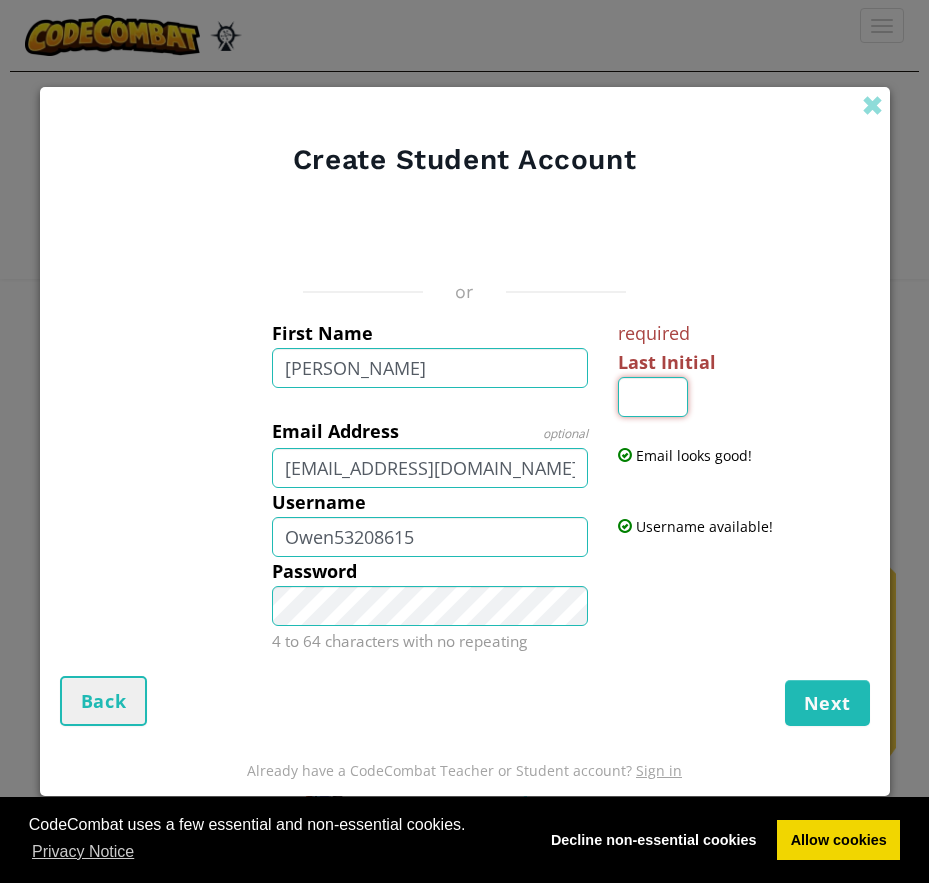 click on "Last Initial" at bounding box center (653, 397) 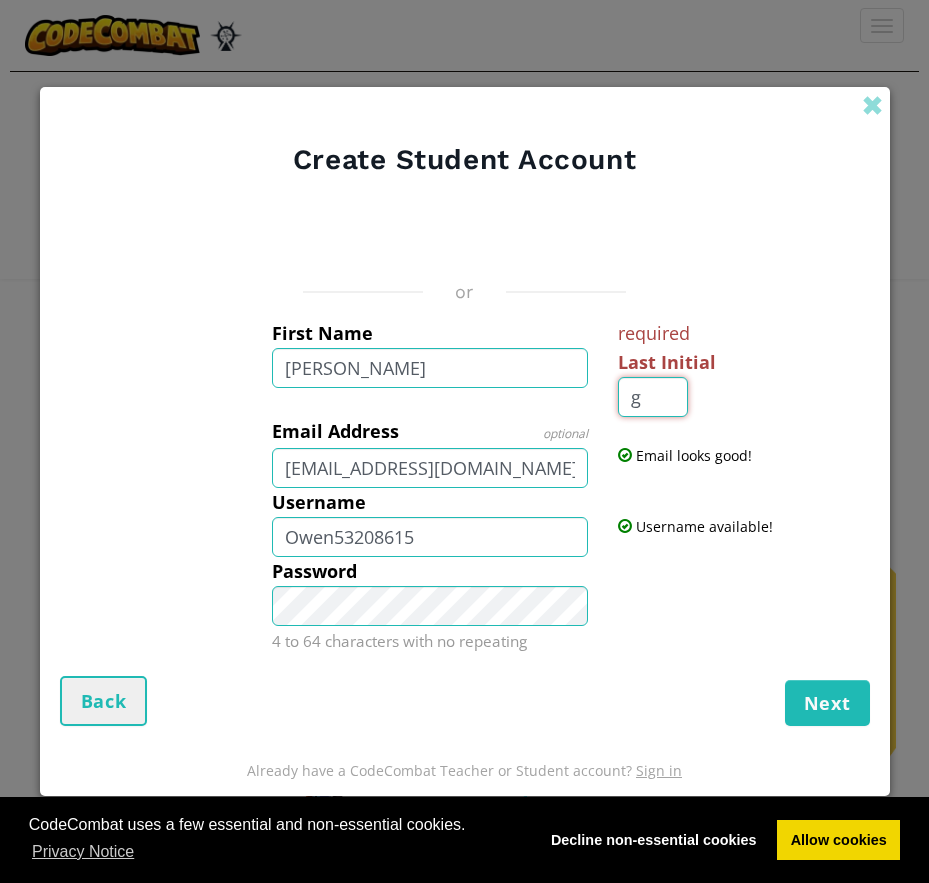 type on "g" 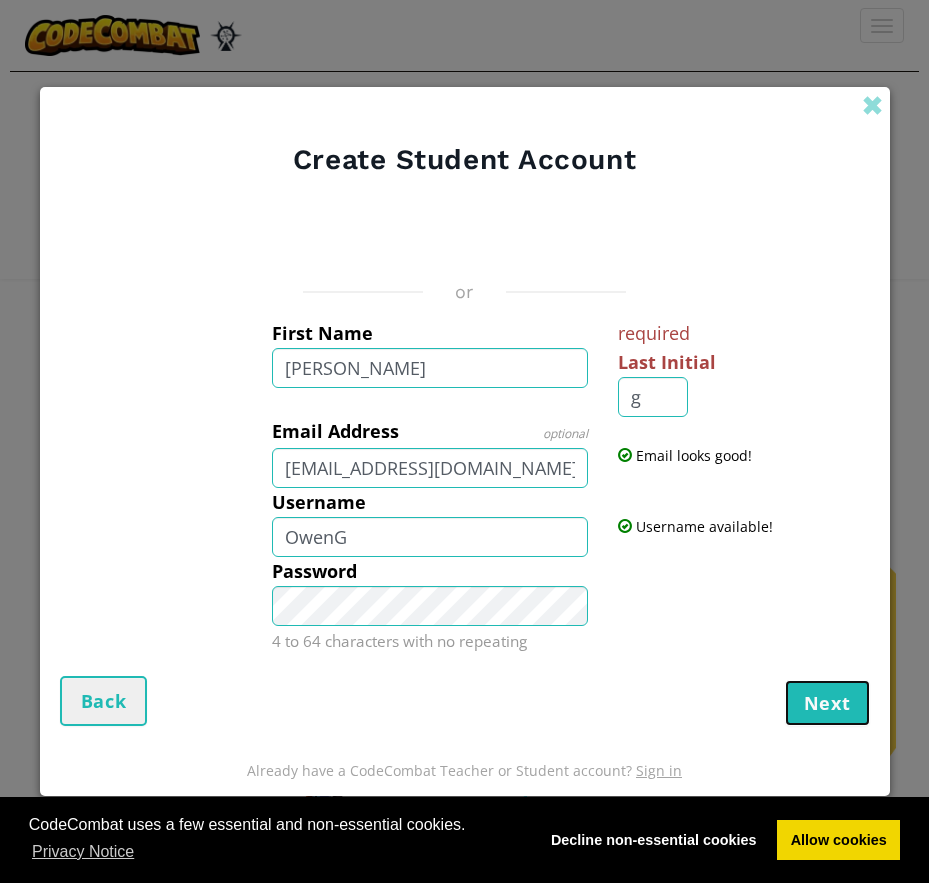 click on "Next" at bounding box center (827, 703) 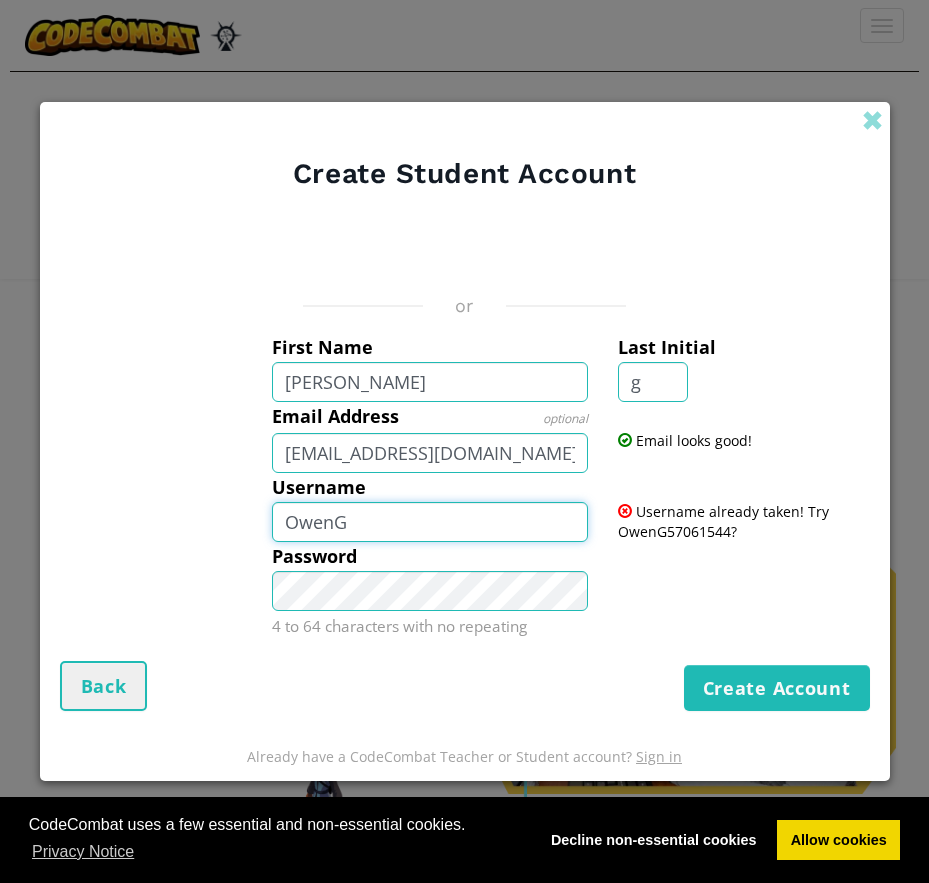 click on "OwenG" at bounding box center (430, 522) 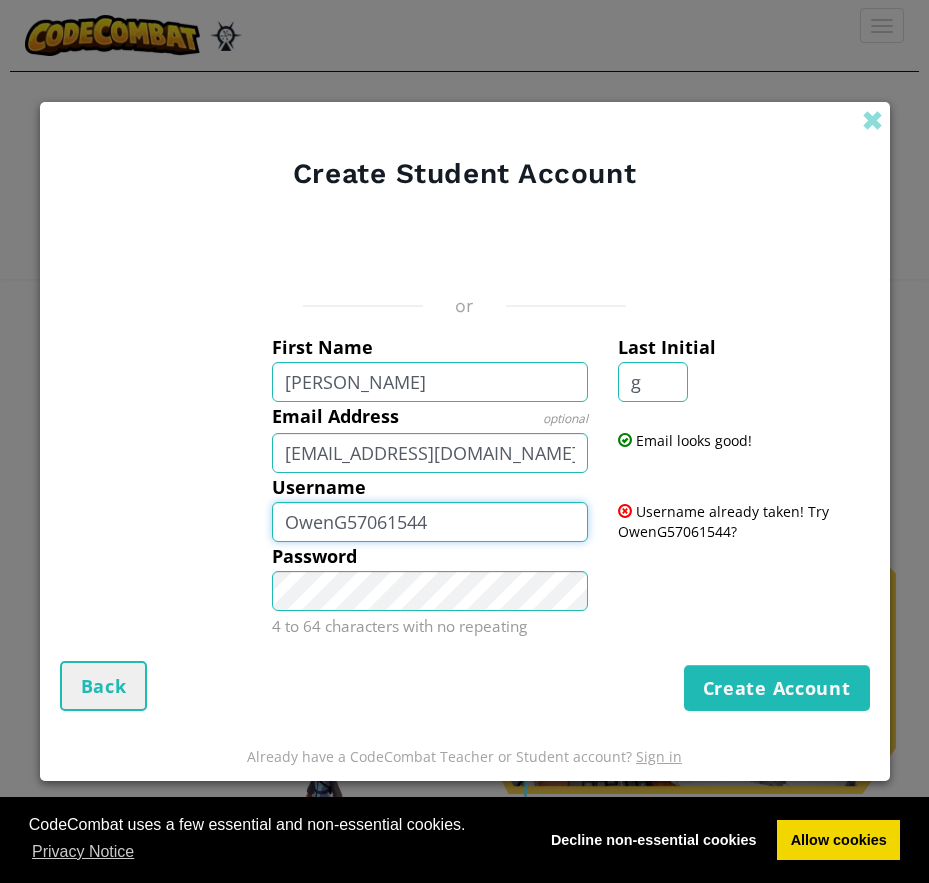 type on "OwenG57061544" 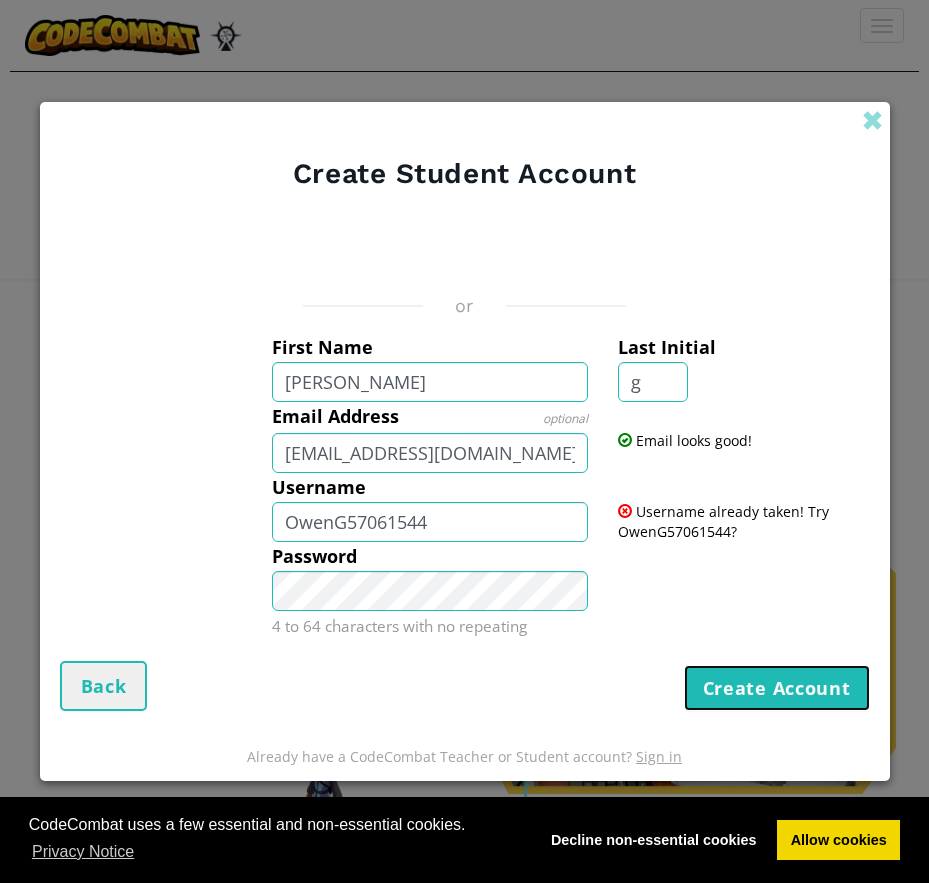 click on "Create Account" at bounding box center (777, 688) 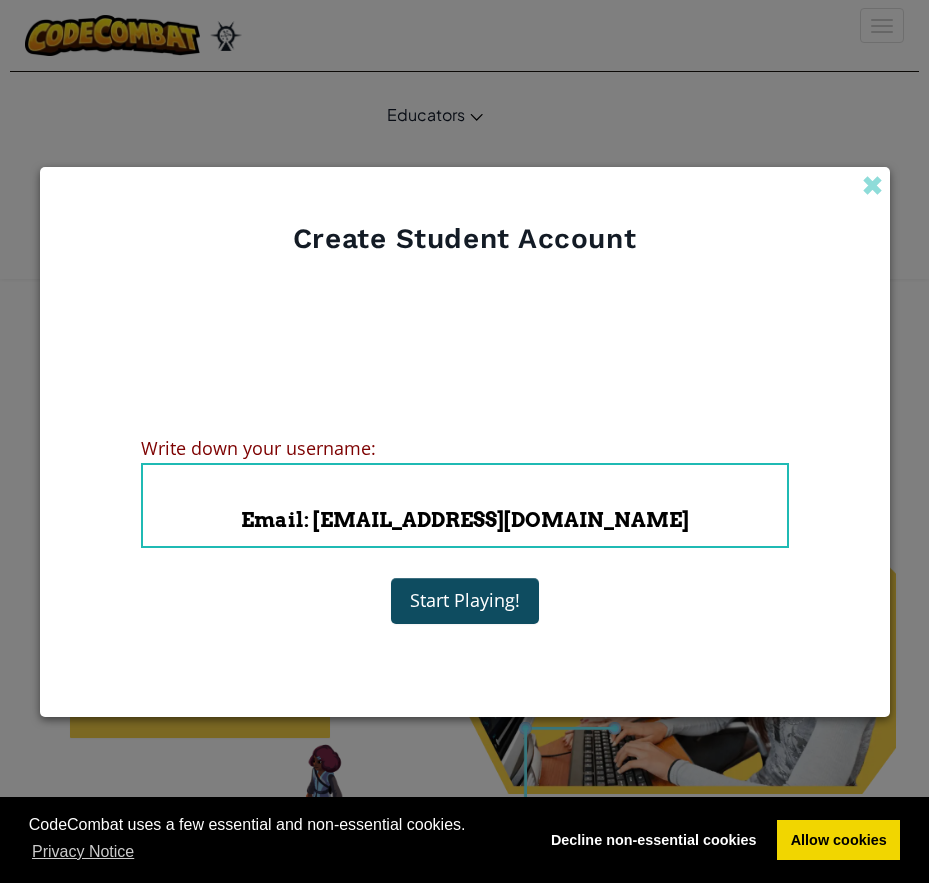 click on "Start Playing!" at bounding box center [465, 601] 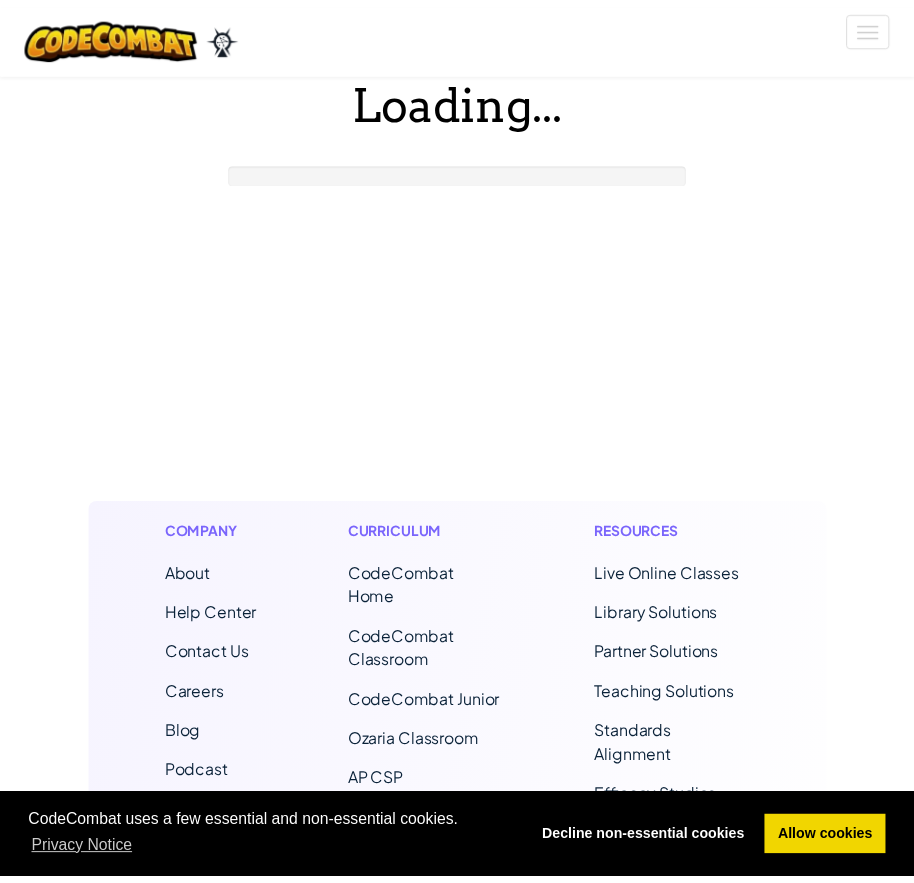 scroll, scrollTop: 0, scrollLeft: 0, axis: both 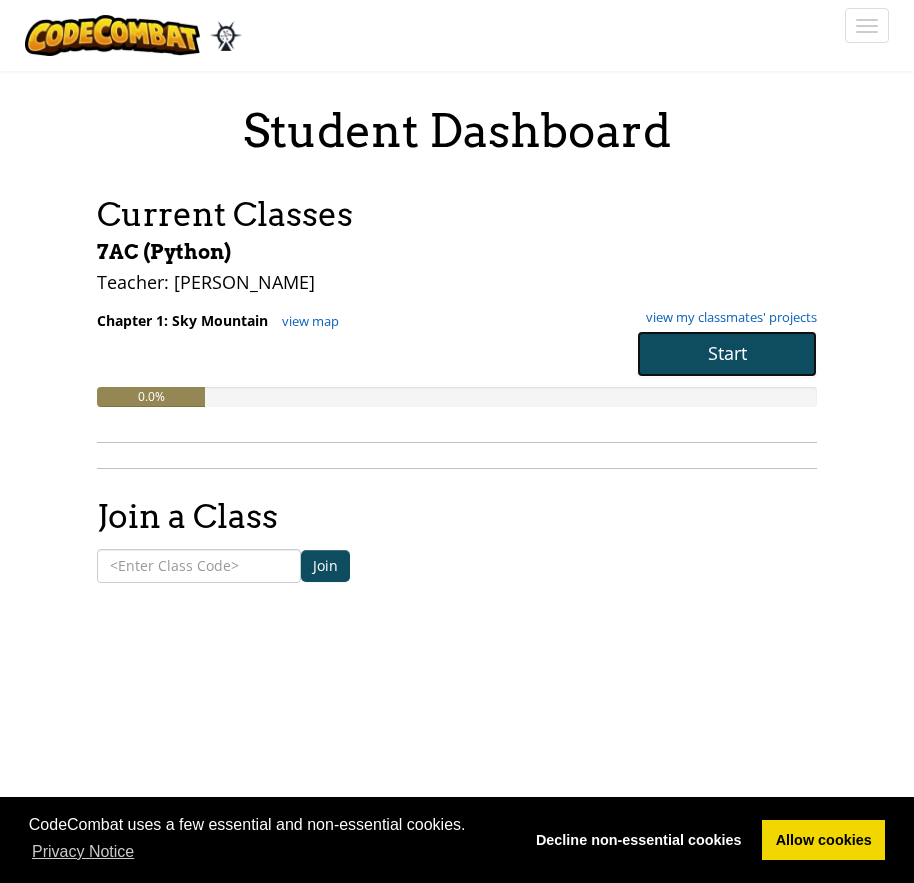 click on "Start" at bounding box center [727, 354] 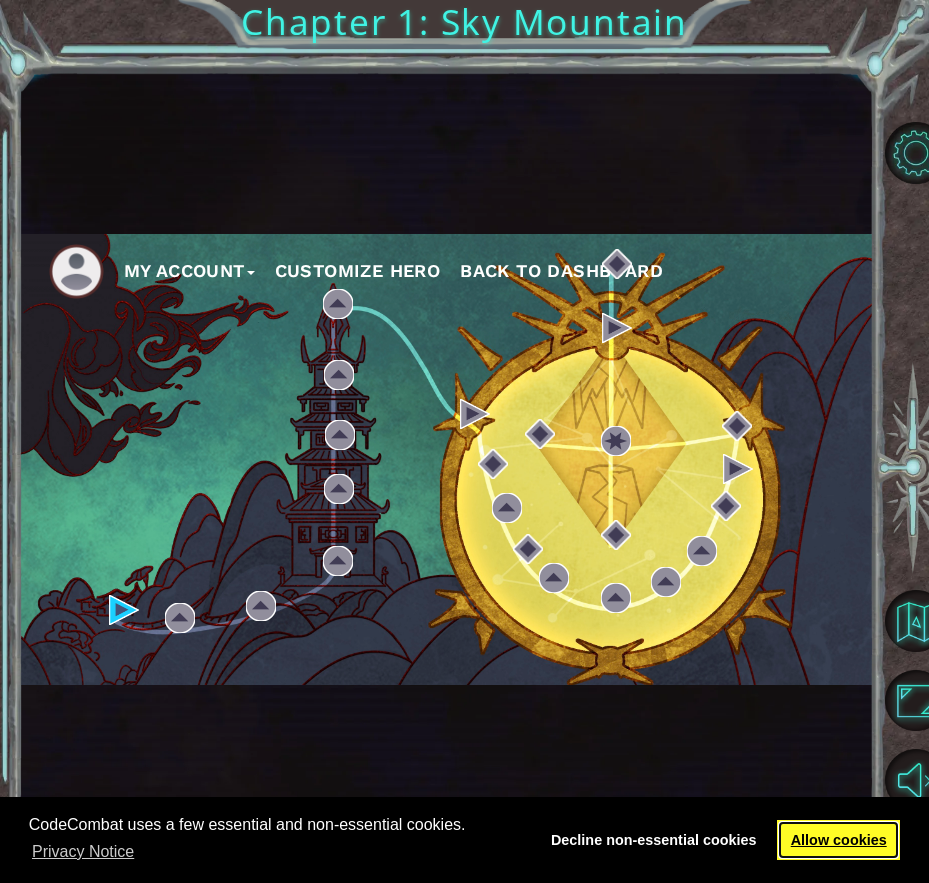 click on "Allow cookies" at bounding box center [838, 840] 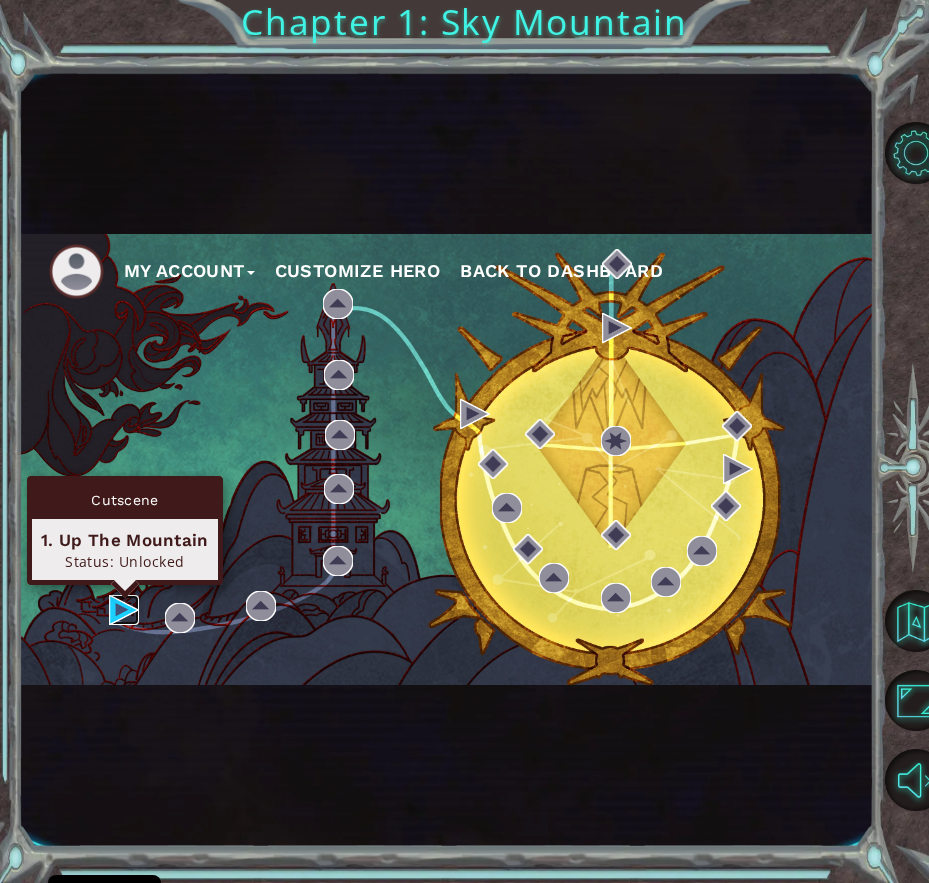 click at bounding box center (124, 610) 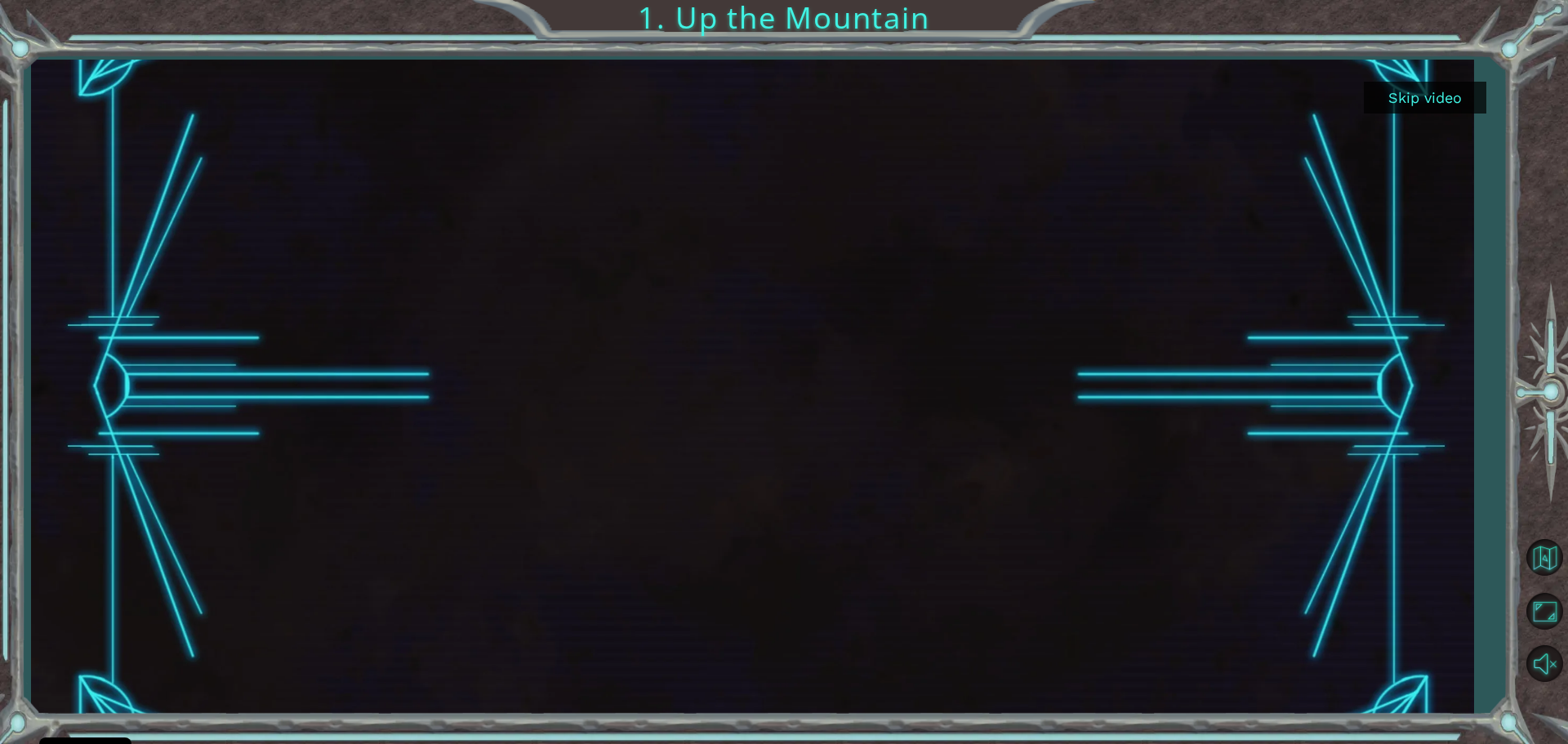 click on "Skip video" at bounding box center [1425, 97] 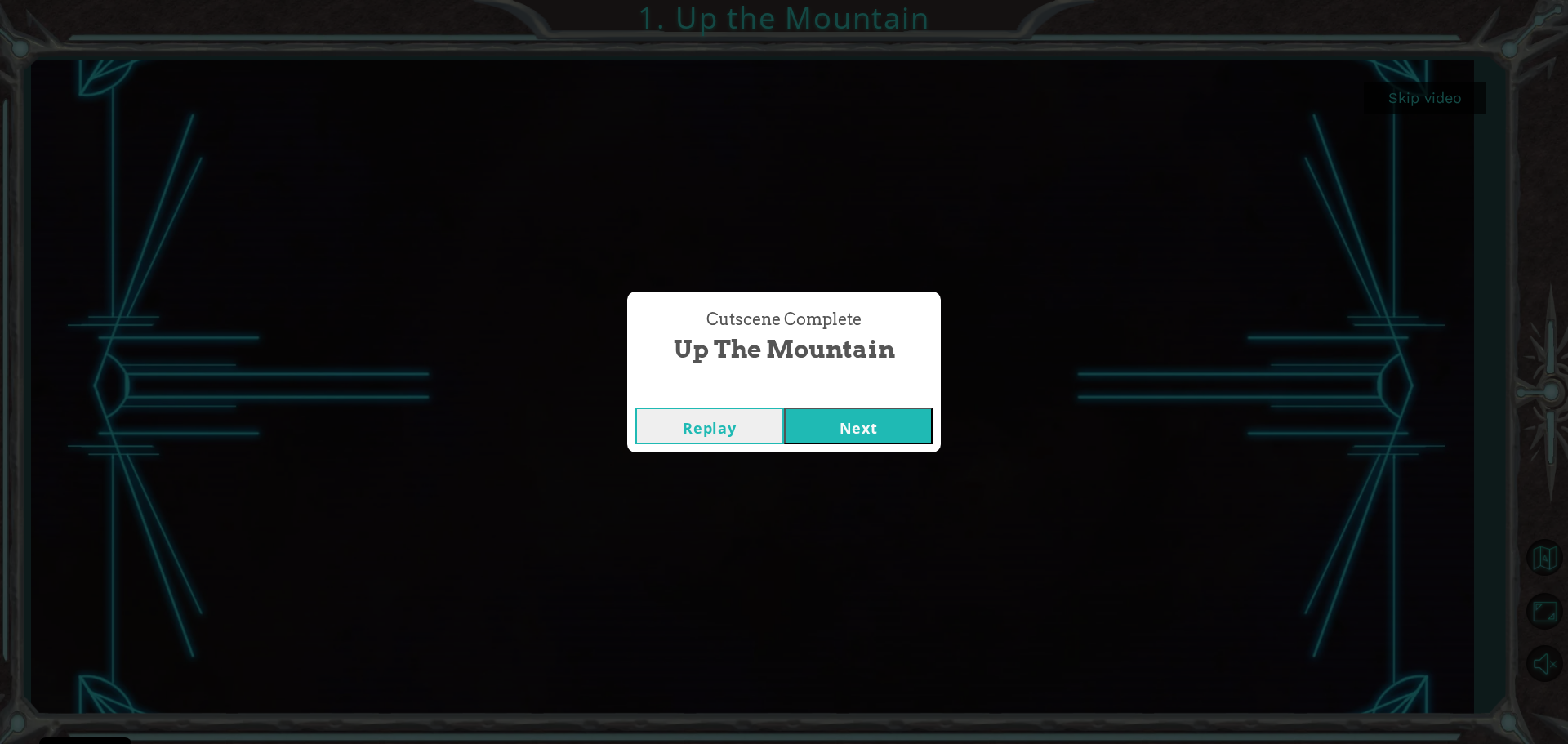 click on "Next" at bounding box center [858, 425] 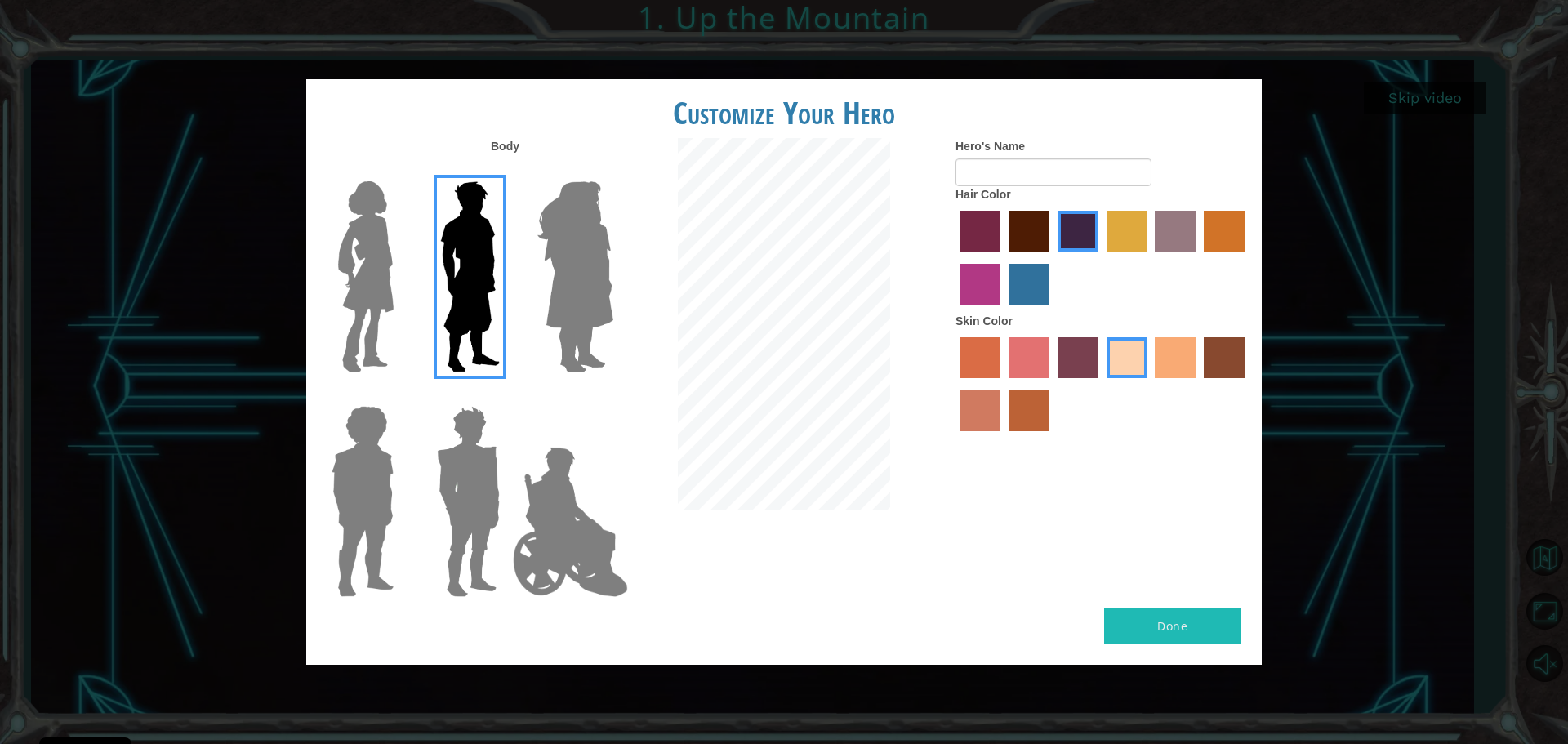 click at bounding box center [575, 277] 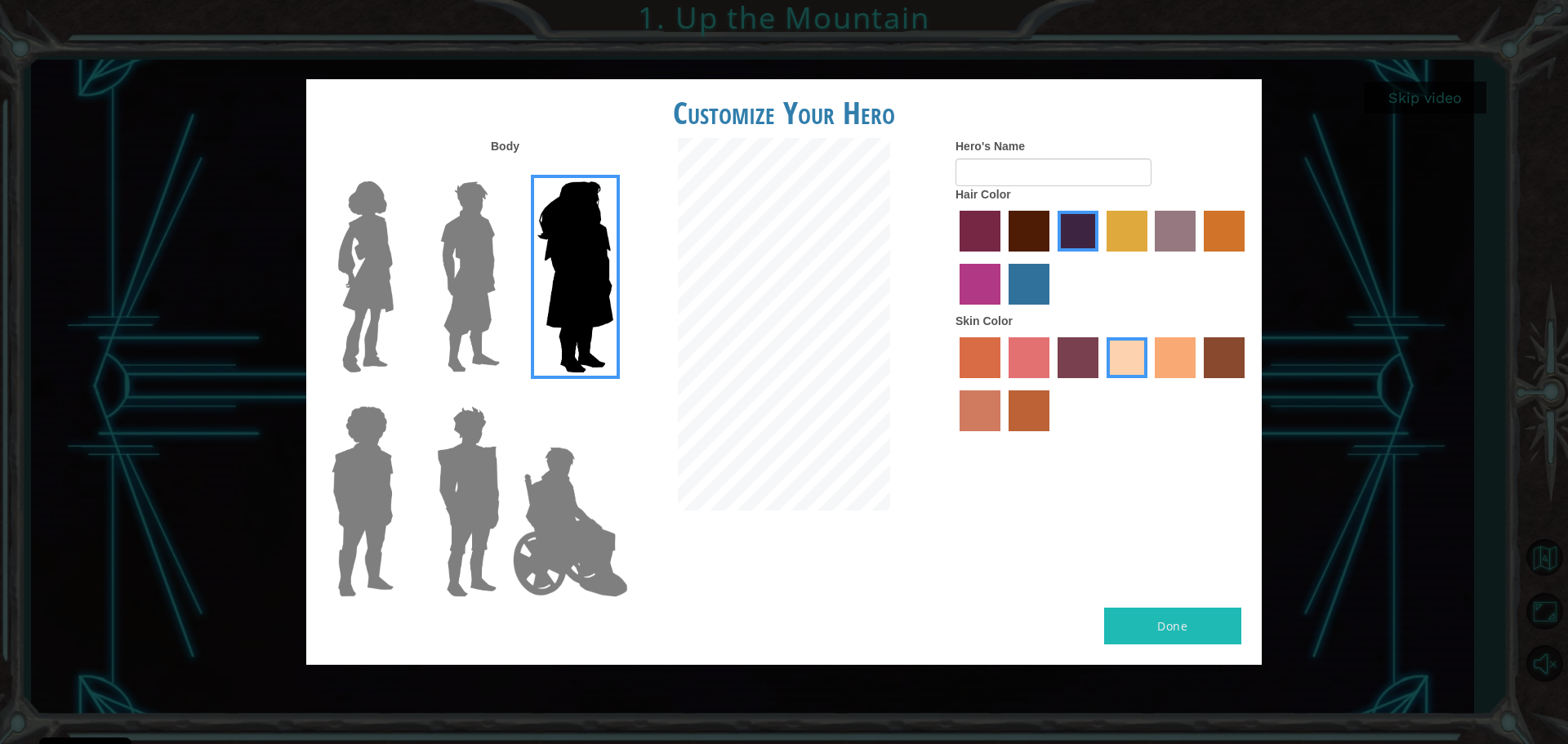 click at bounding box center (468, 501) 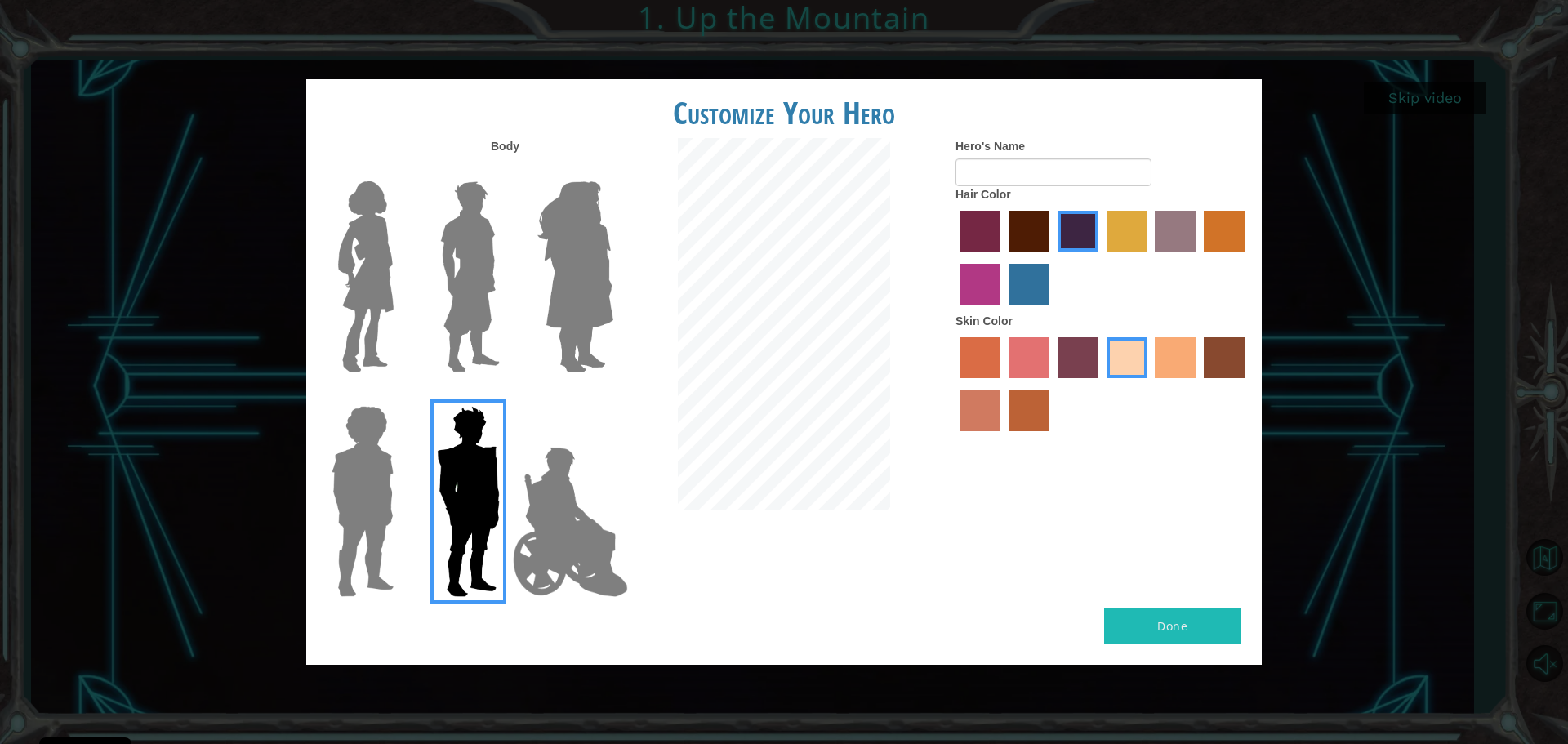 click at bounding box center (570, 522) 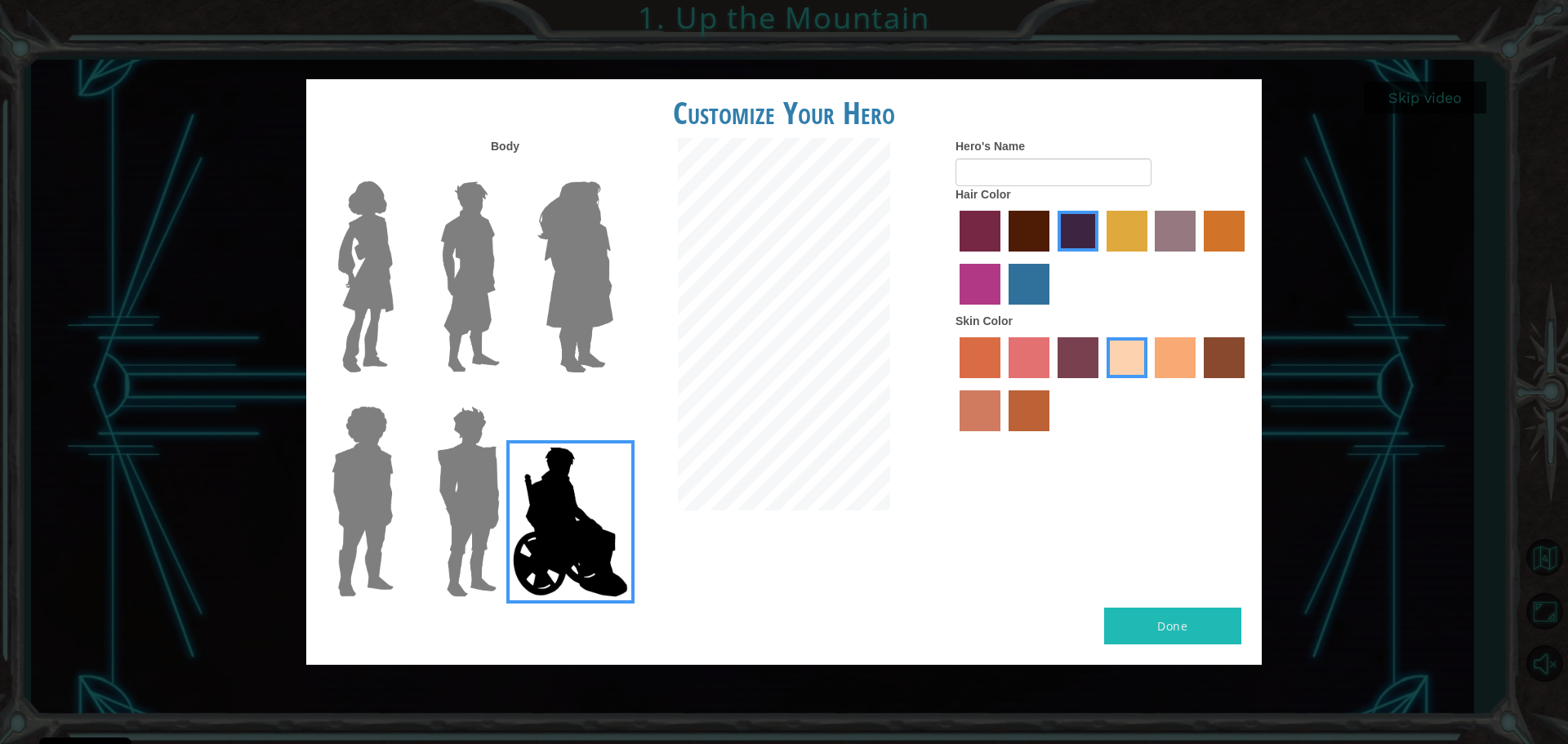 click at bounding box center [363, 501] 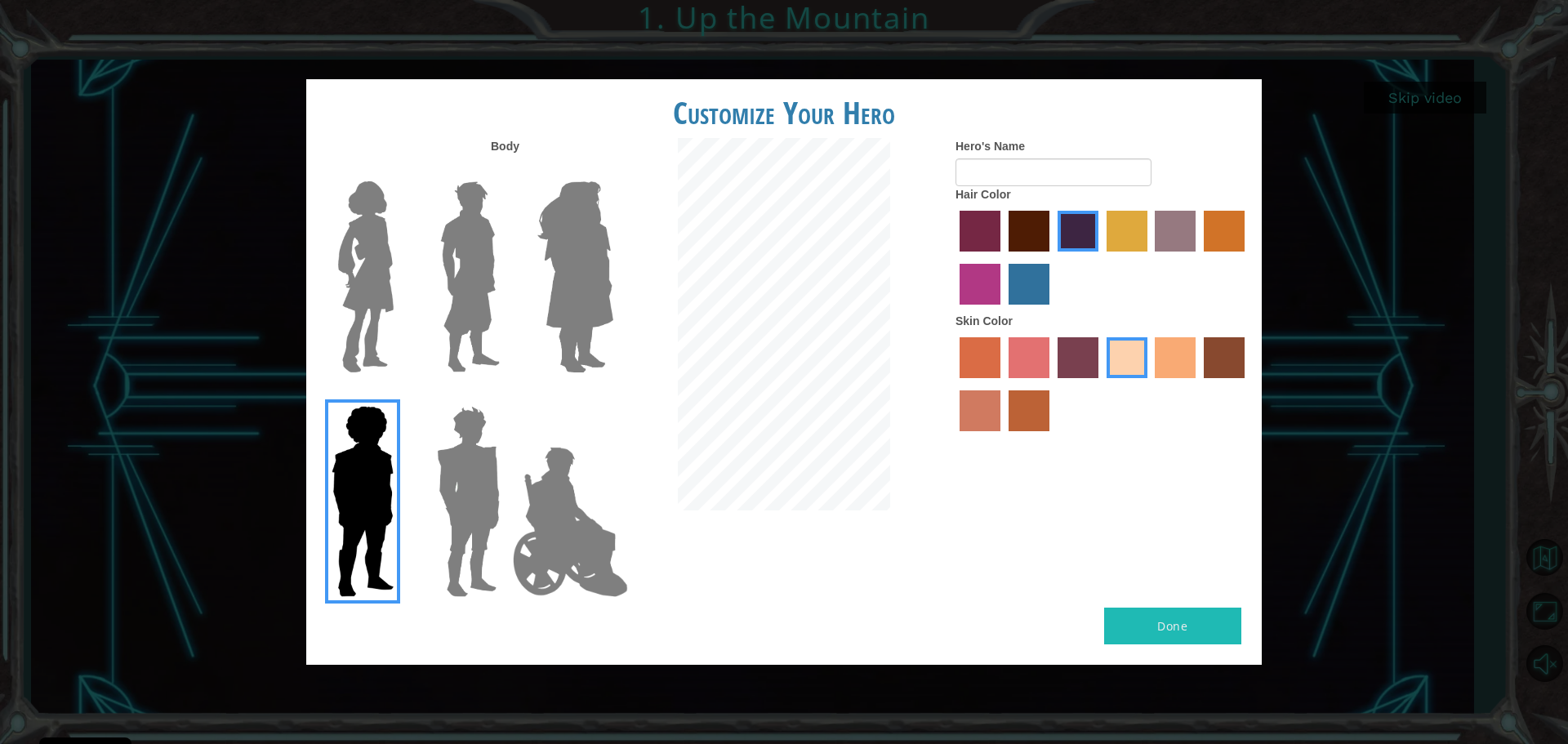 click at bounding box center [359, 277] 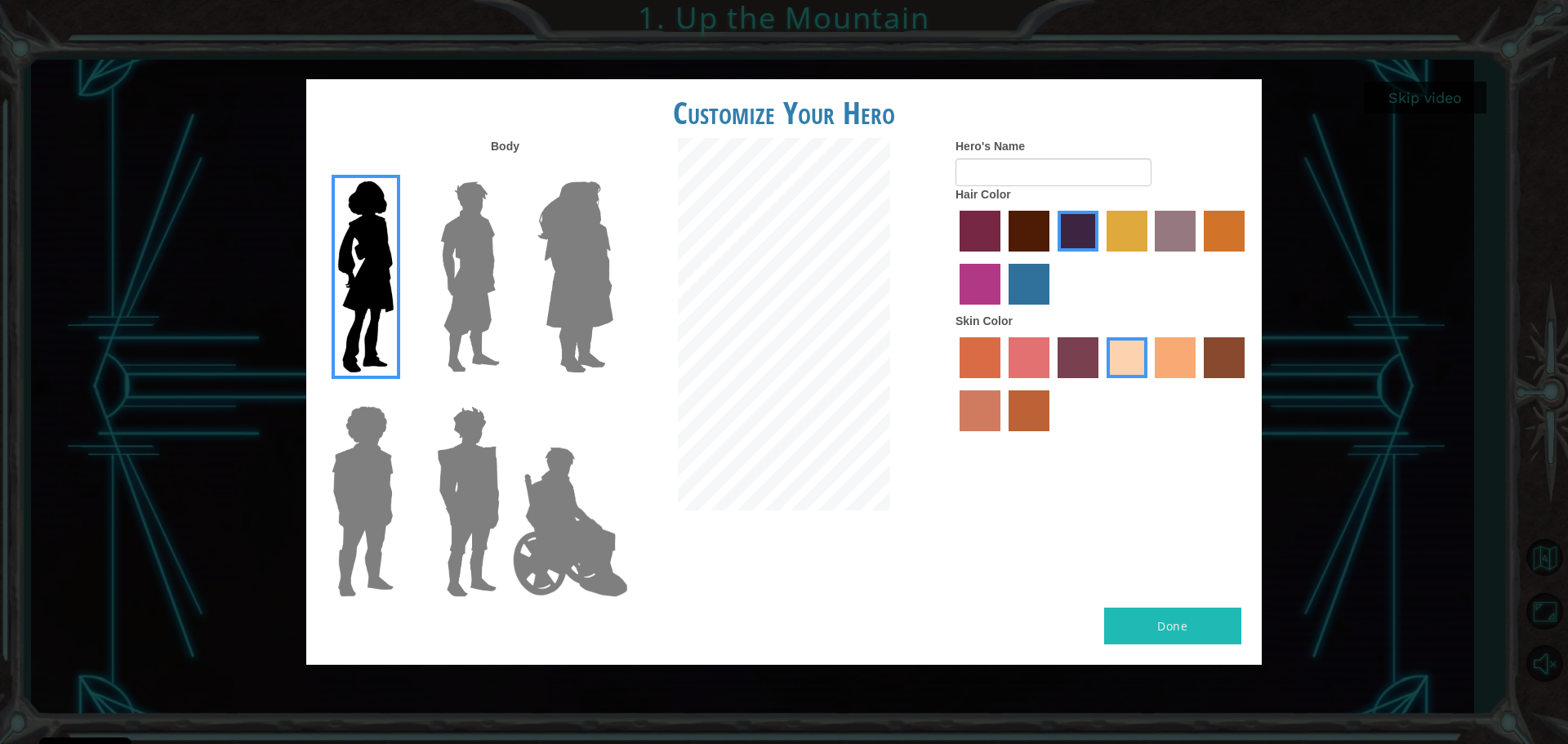 click at bounding box center [470, 277] 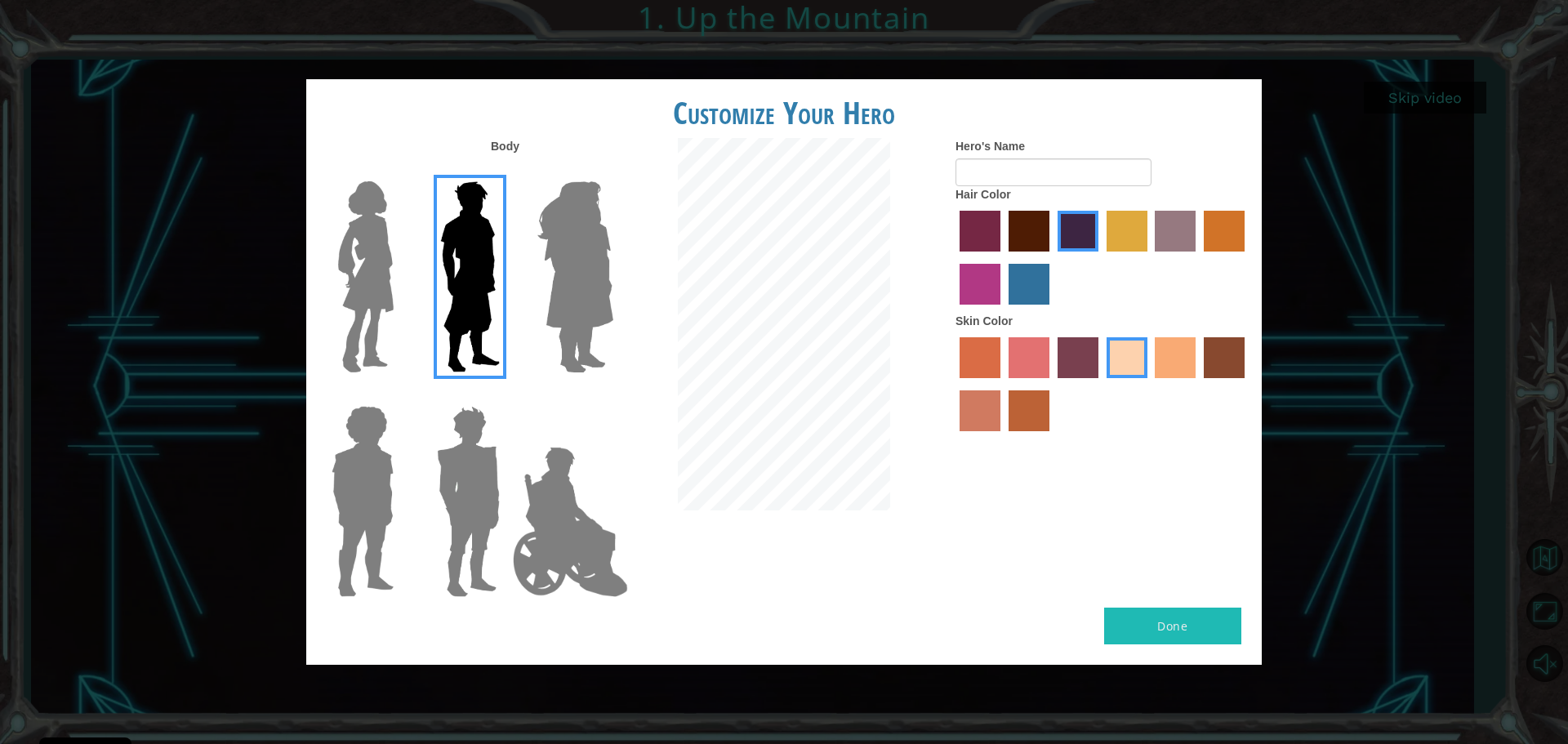 click at bounding box center [1127, 231] 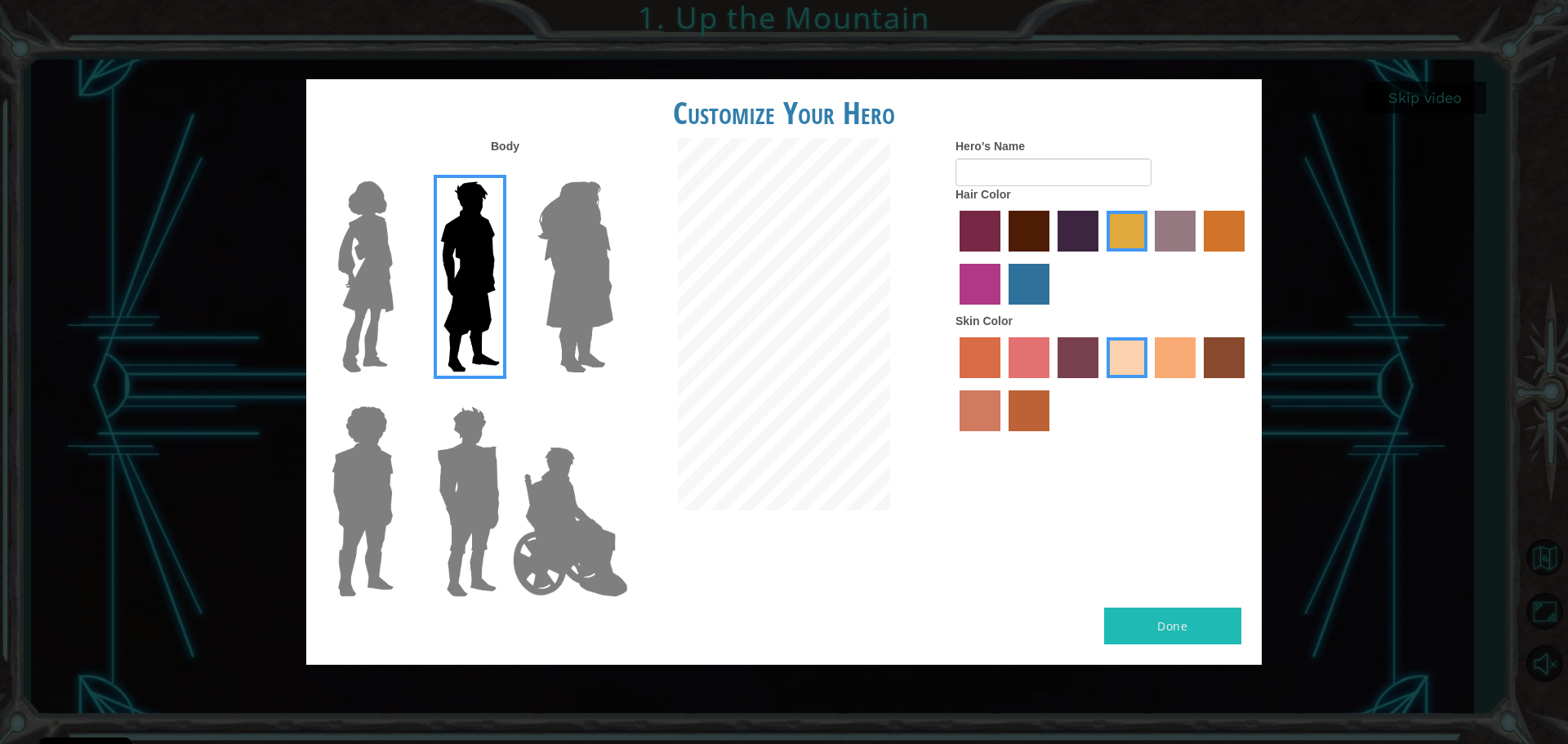 click at bounding box center [1175, 231] 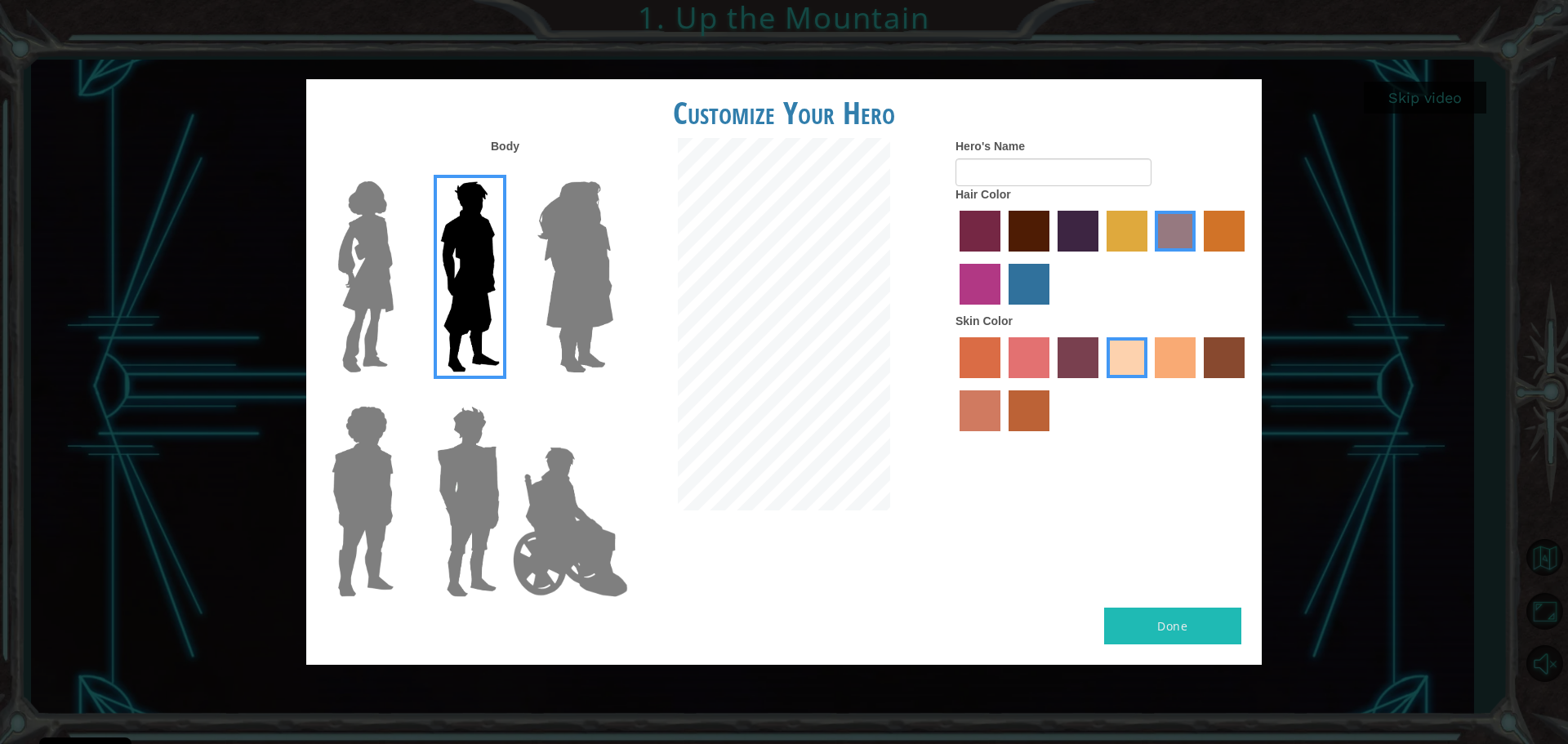 click at bounding box center (1029, 231) 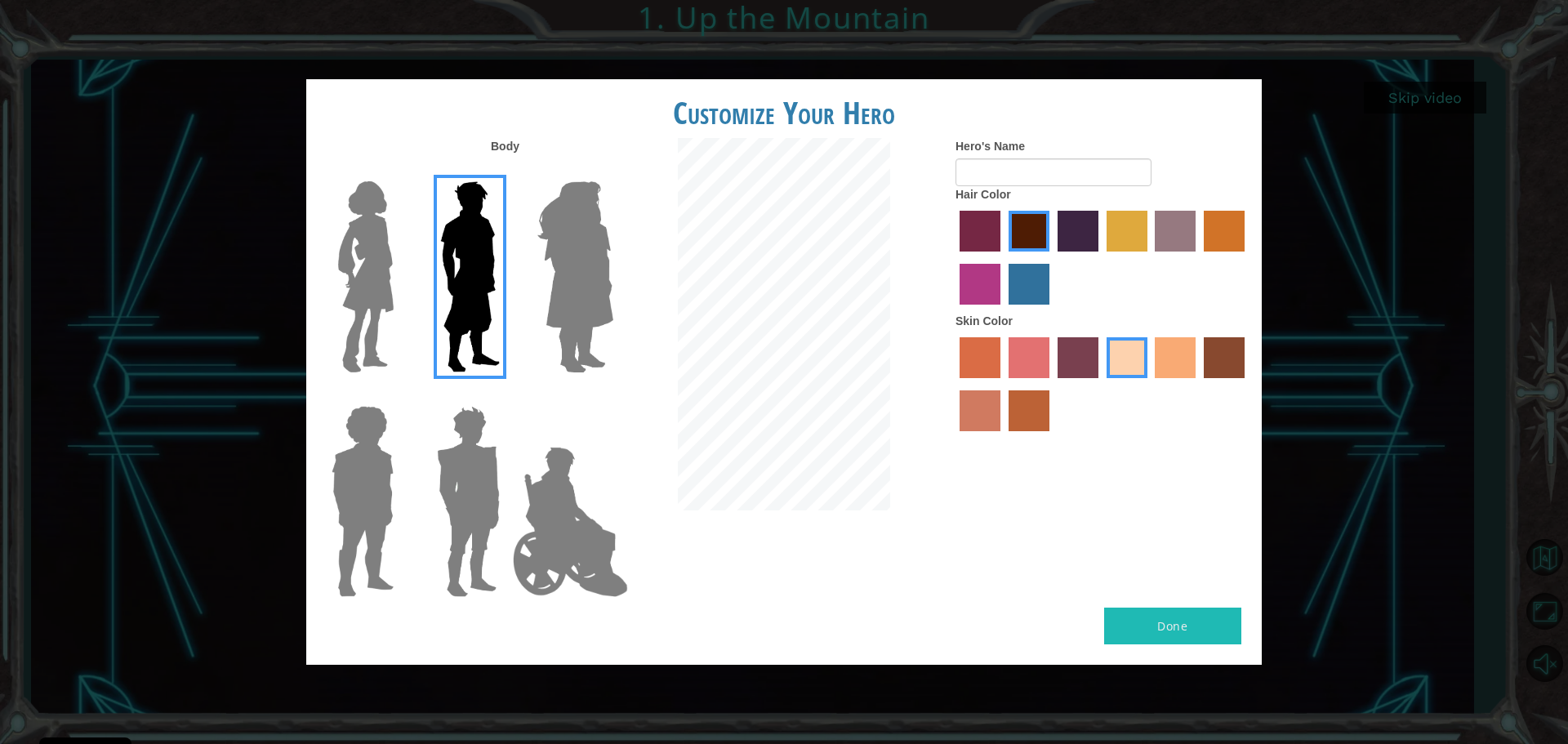 click at bounding box center (1102, 260) 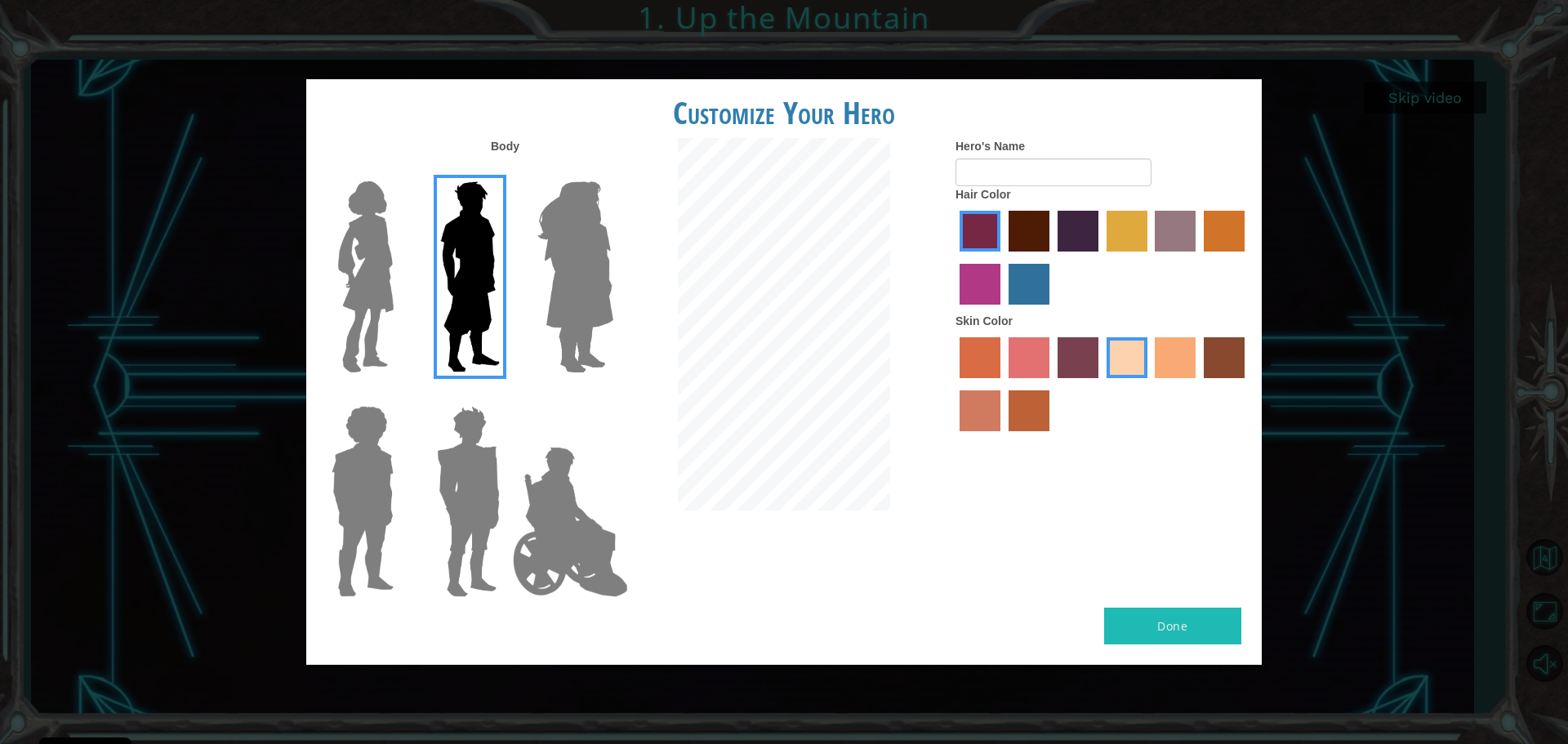click at bounding box center [1102, 260] 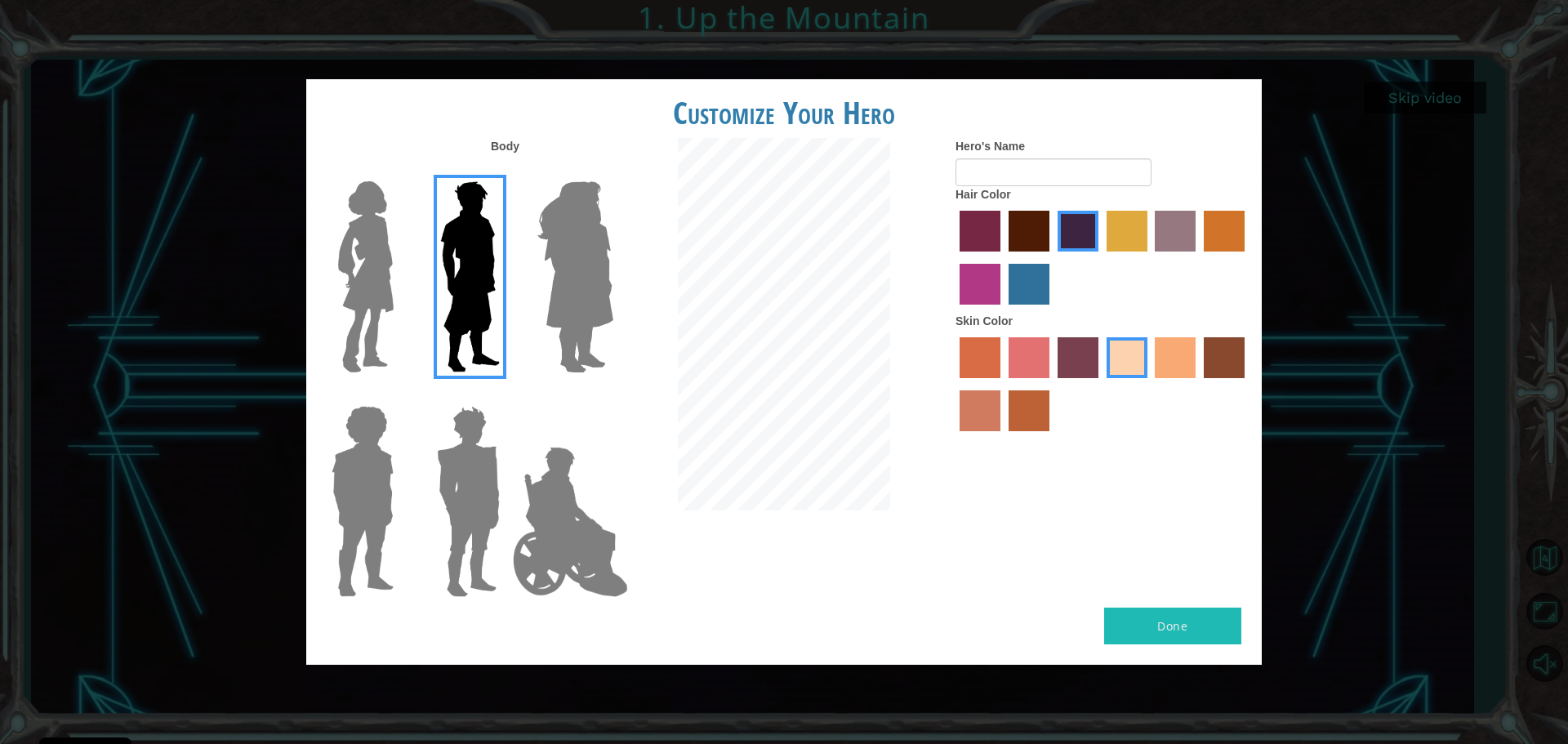 click at bounding box center (1029, 231) 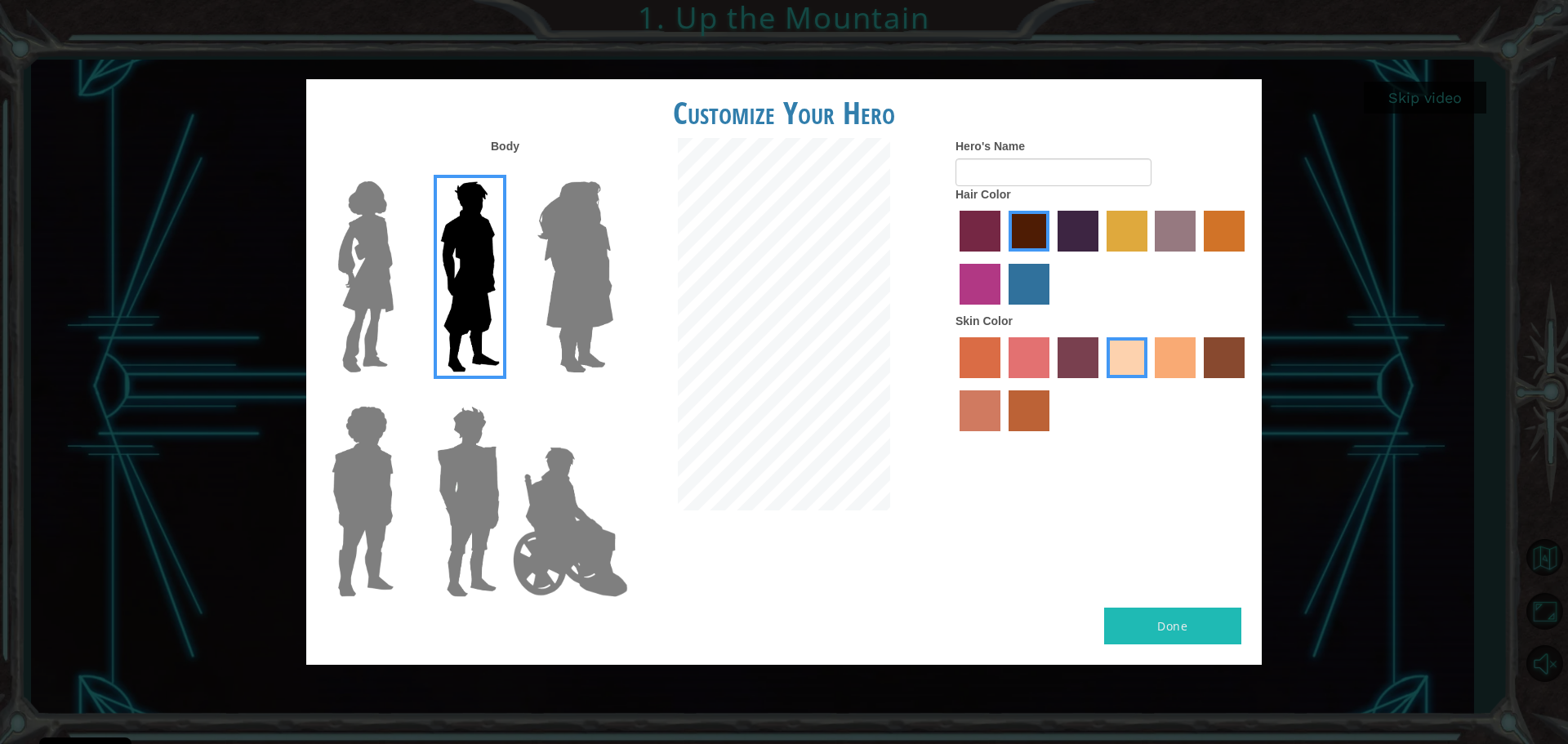 click at bounding box center (980, 358) 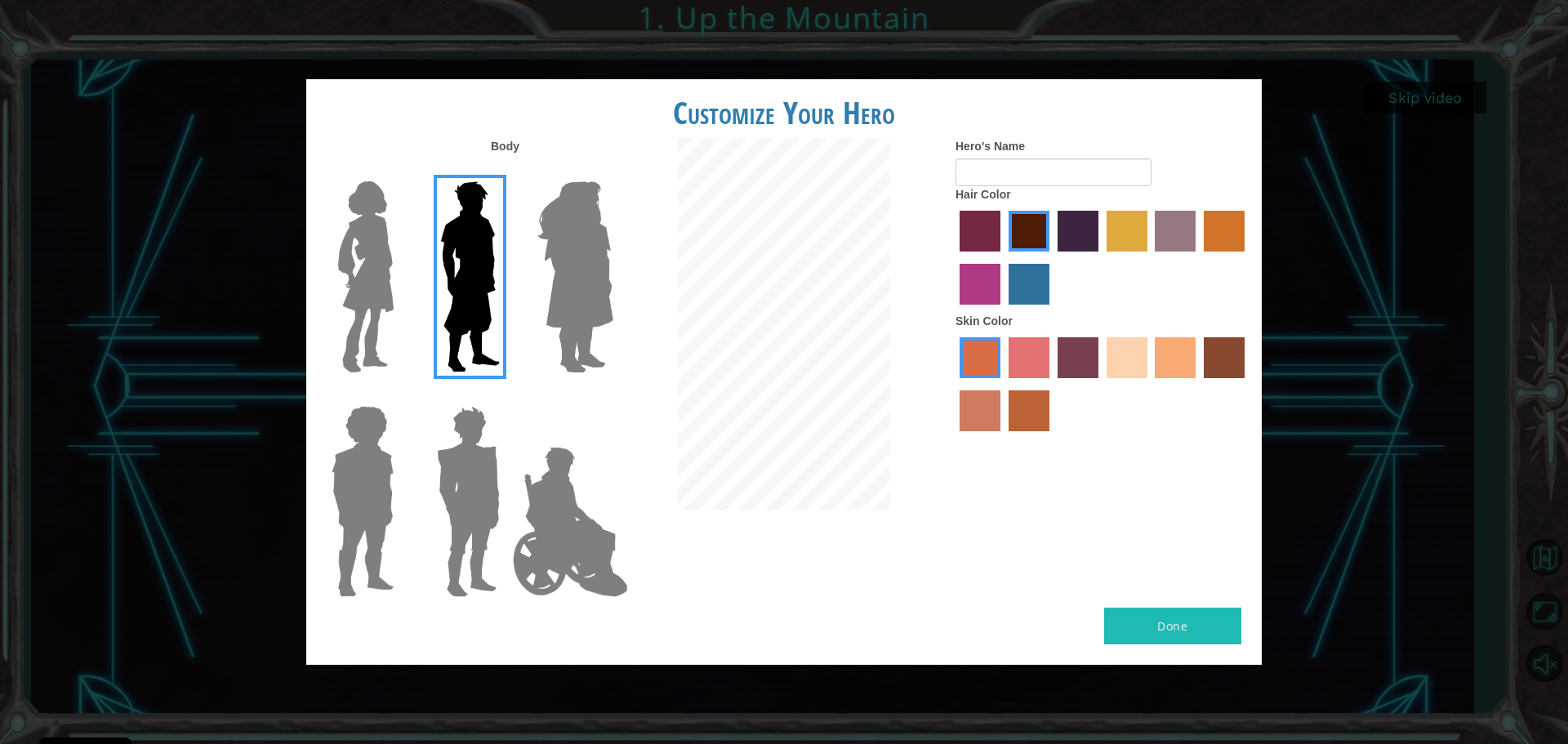 click at bounding box center (980, 411) 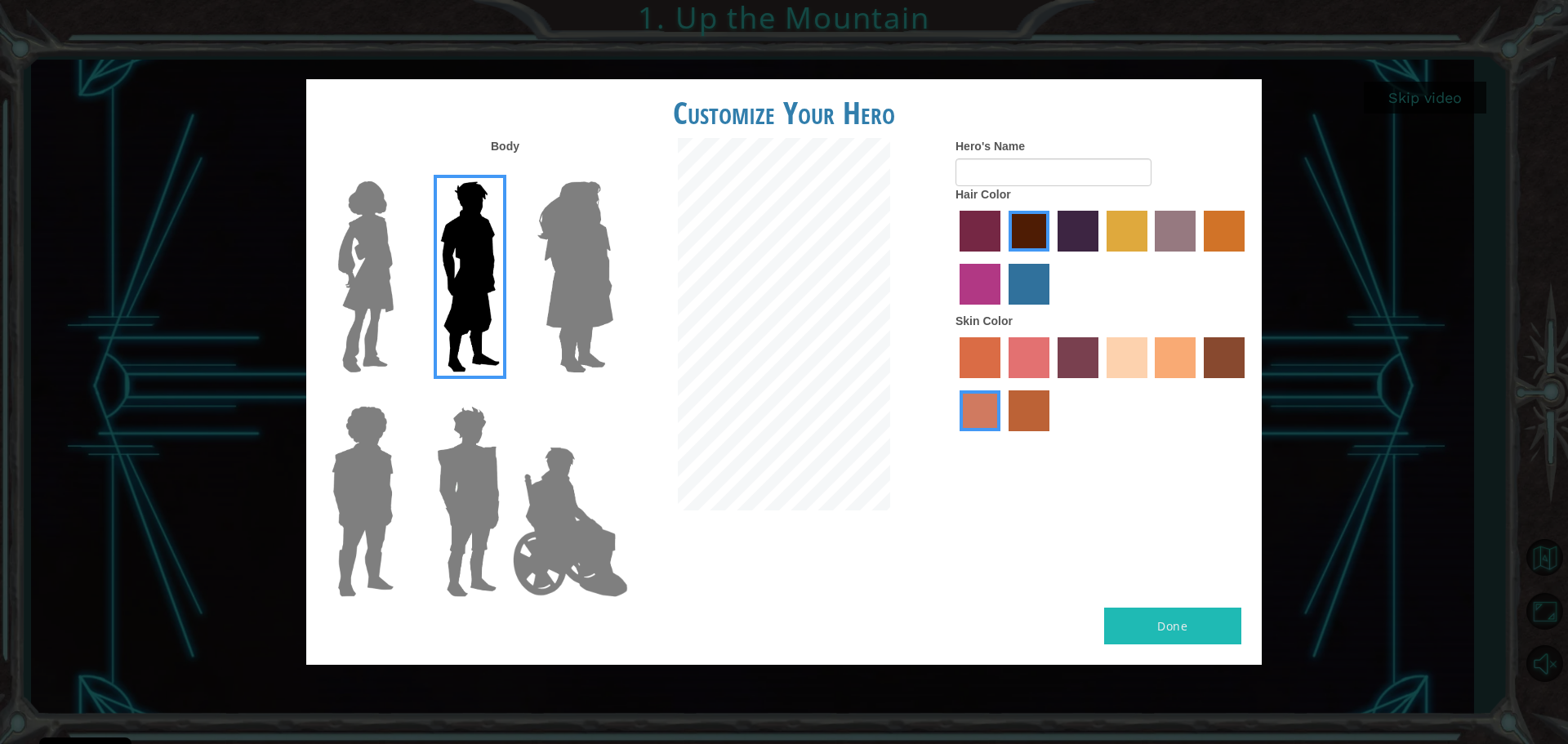 click at bounding box center (980, 411) 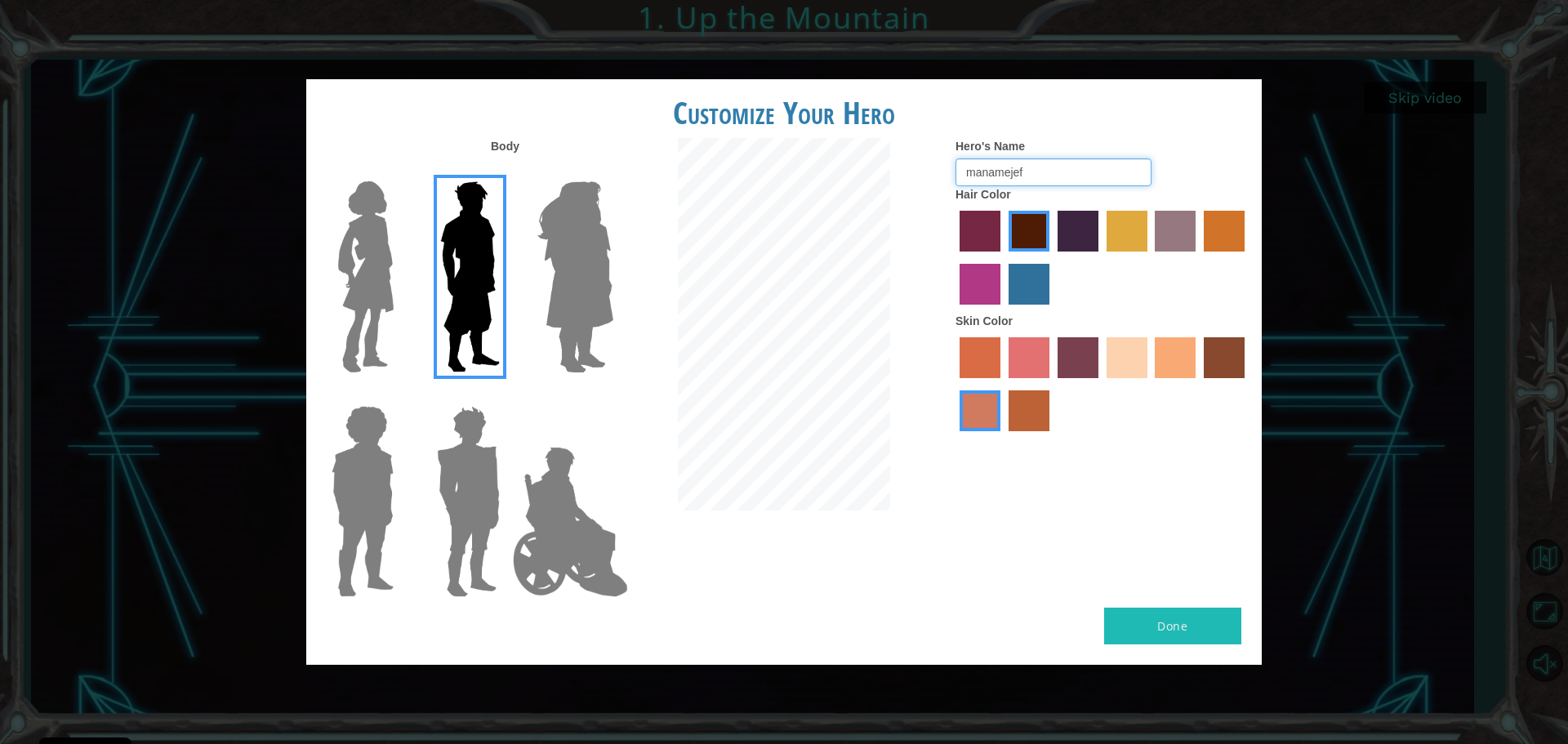 type on "manamejef" 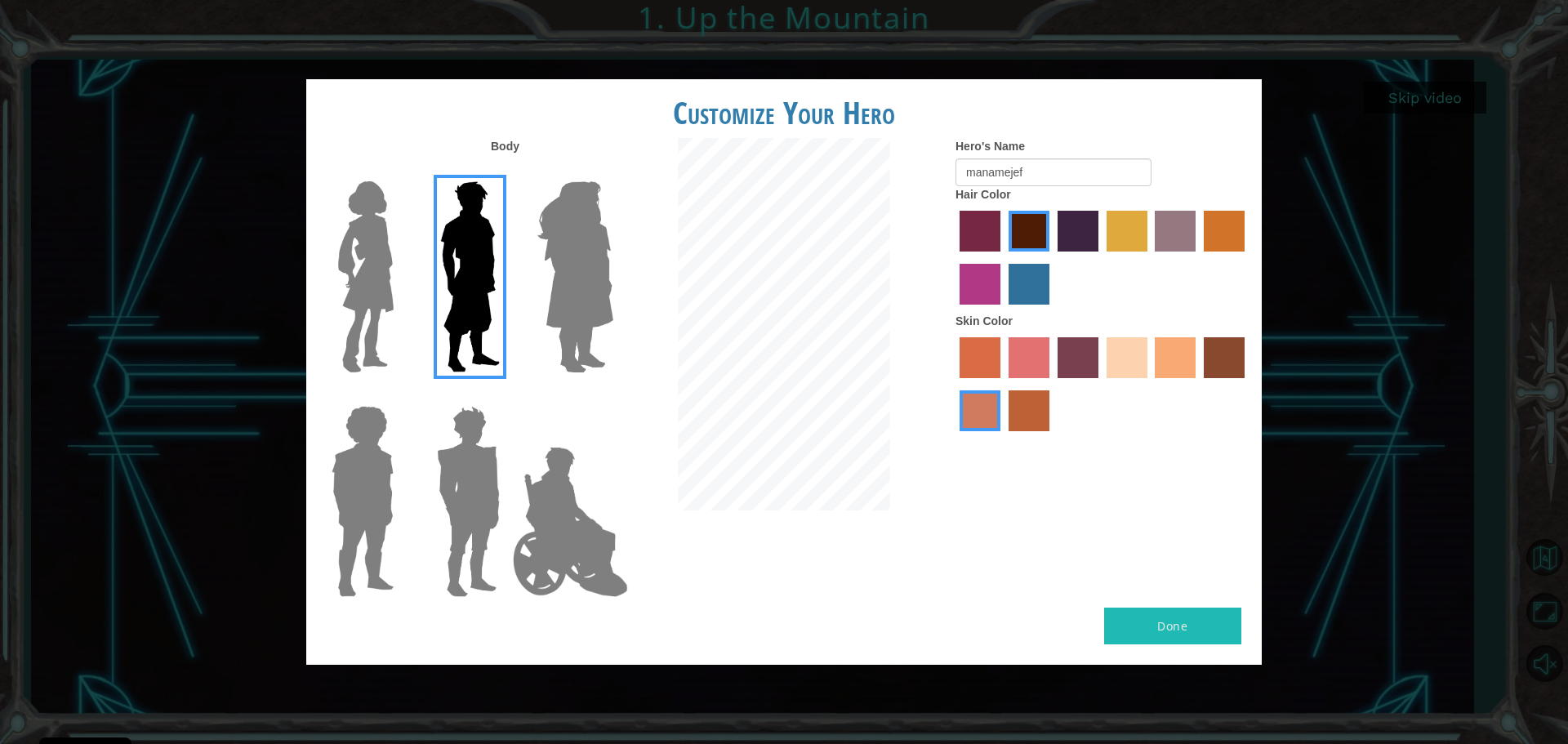 click on "Done" at bounding box center (1173, 626) 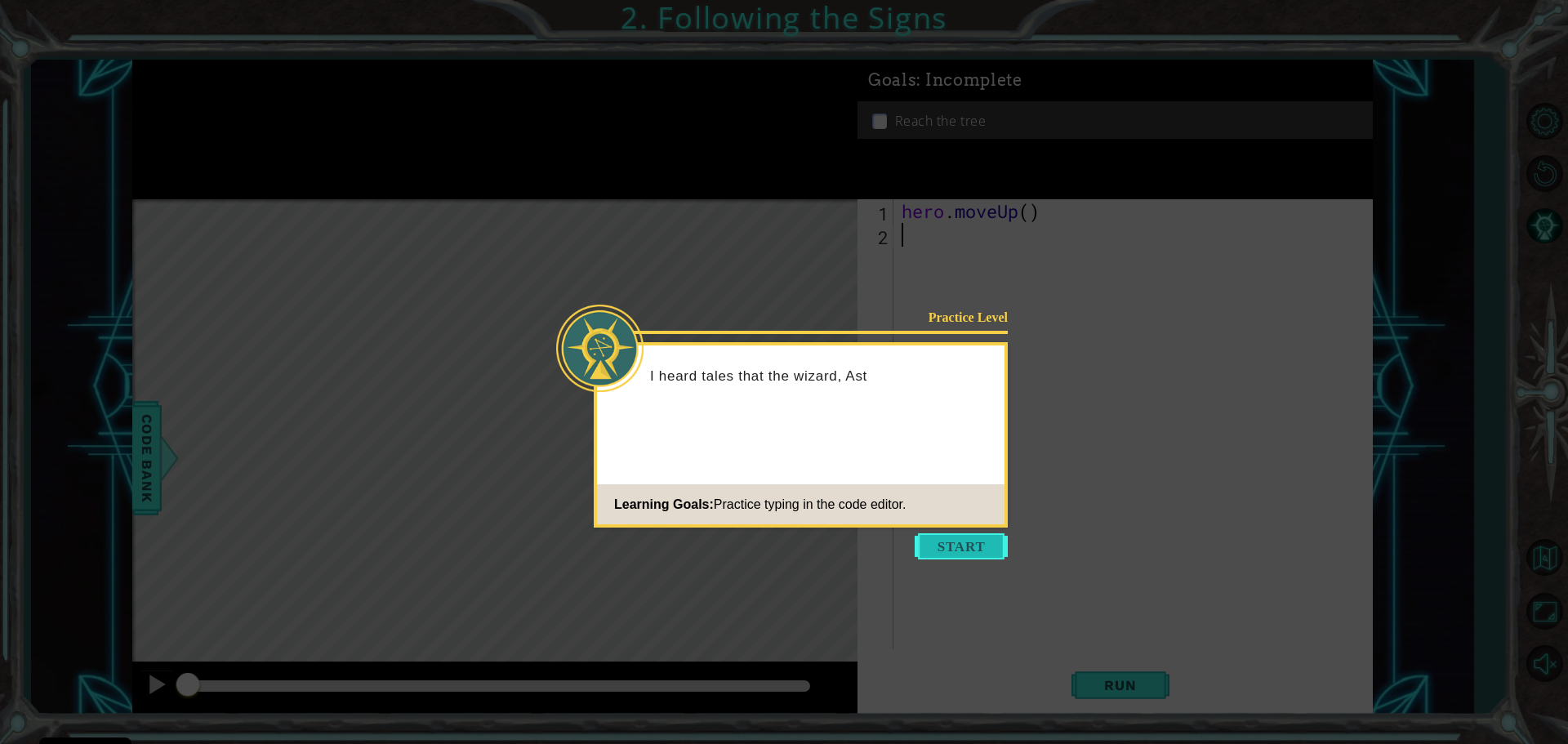 click at bounding box center (961, 546) 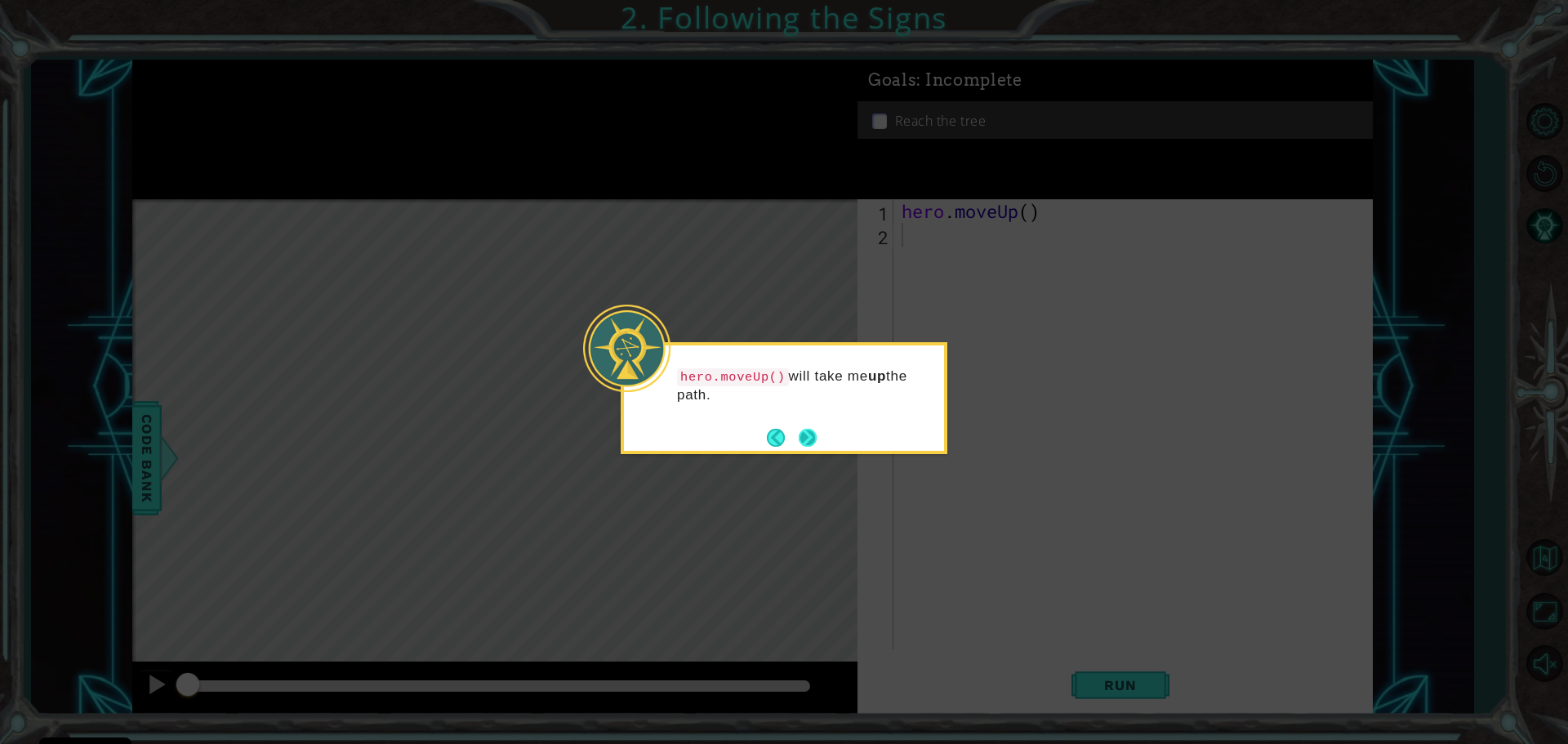click at bounding box center (808, 438) 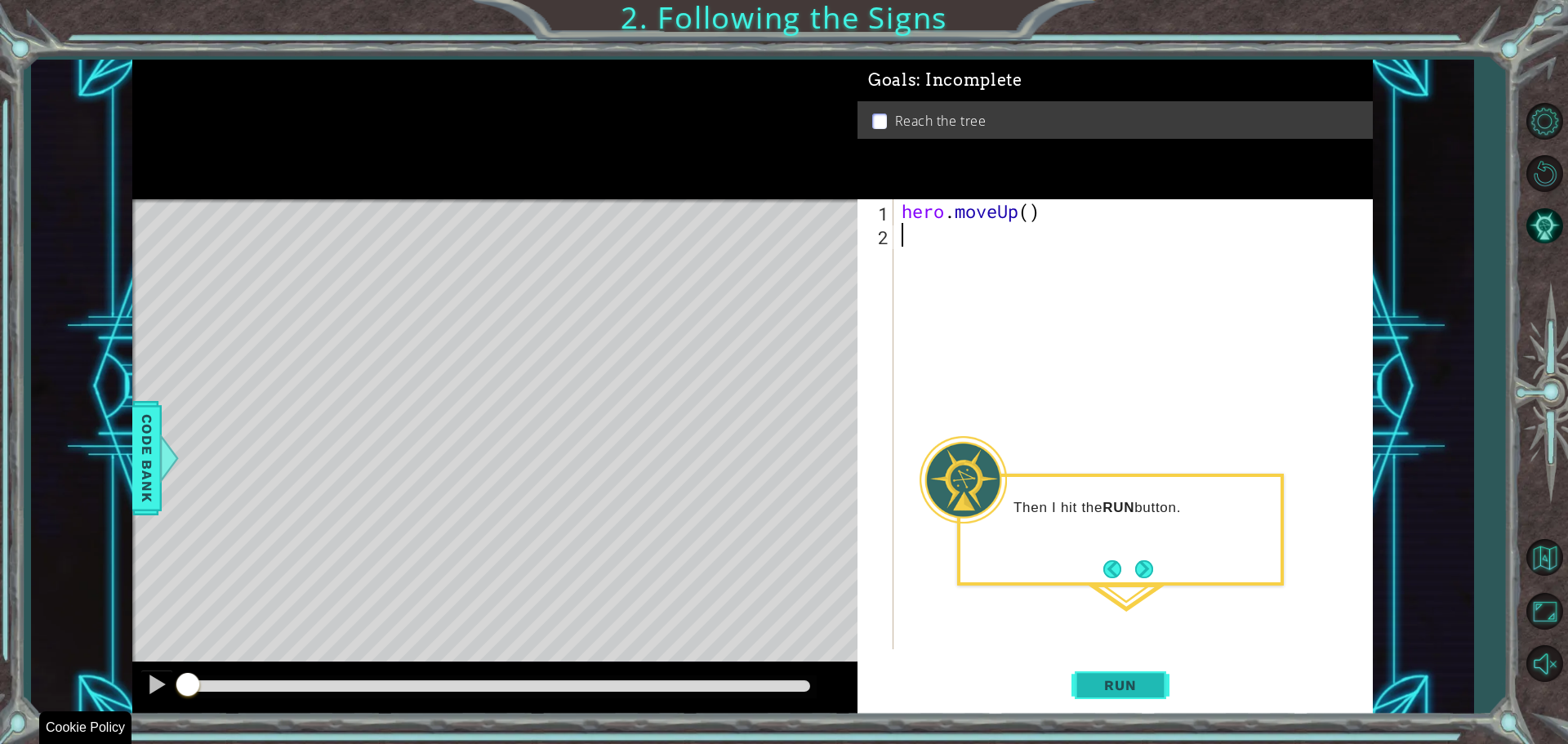 click on "Run" at bounding box center [1120, 685] 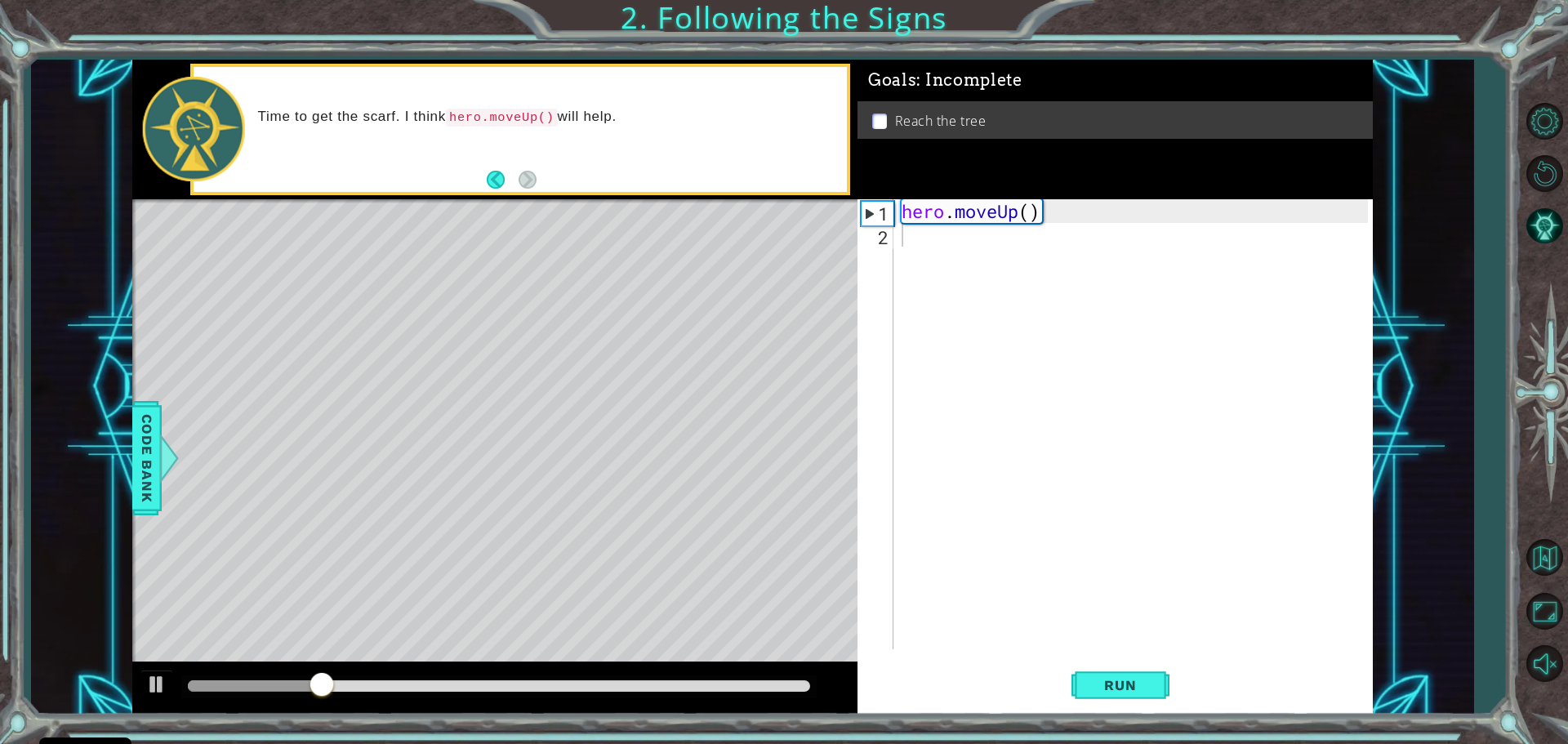click at bounding box center [510, 439] 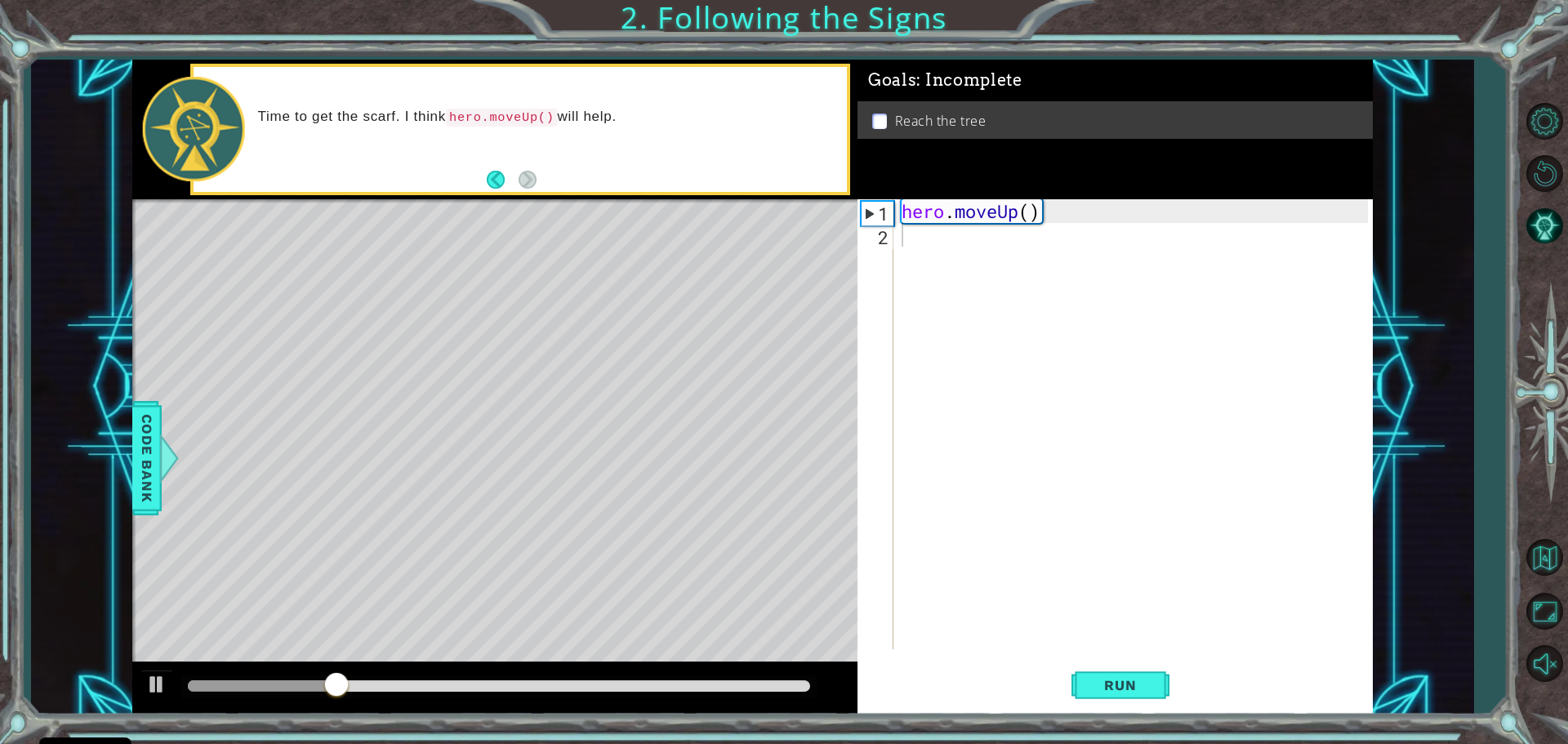 click at bounding box center (510, 439) 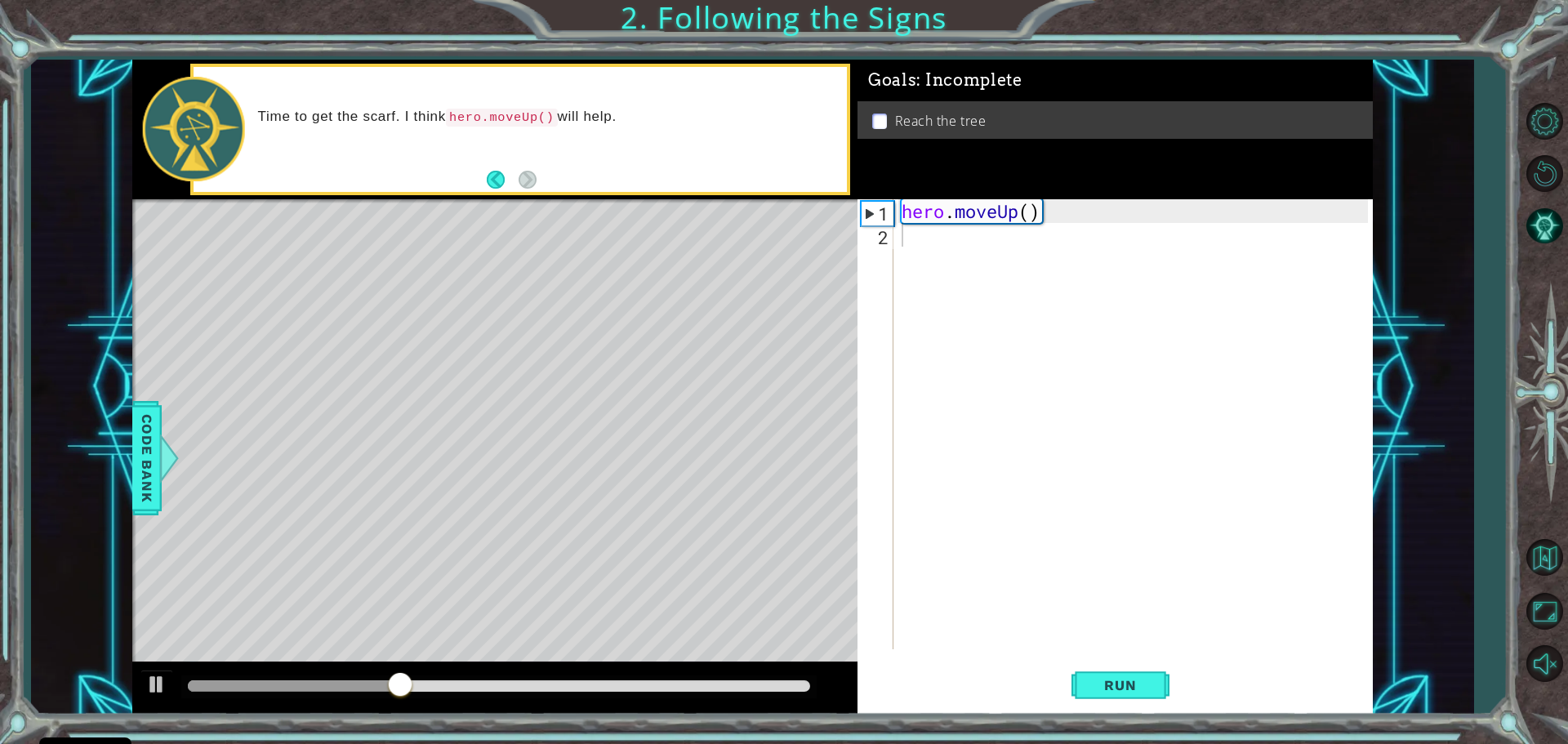 click on "Time to get the scarf. I think  hero.moveUp()  will help." at bounding box center (547, 129) 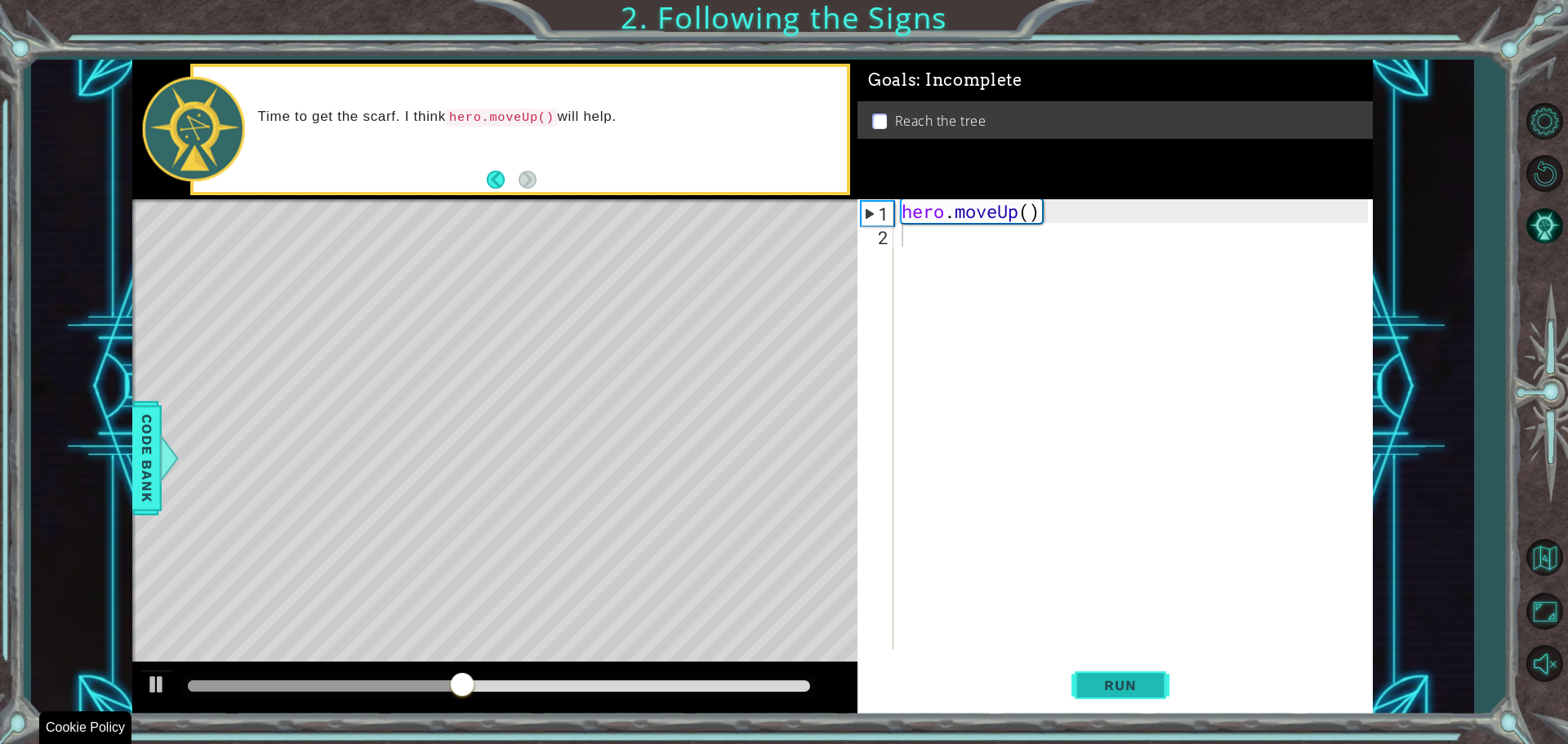 click on "Run" at bounding box center (1120, 685) 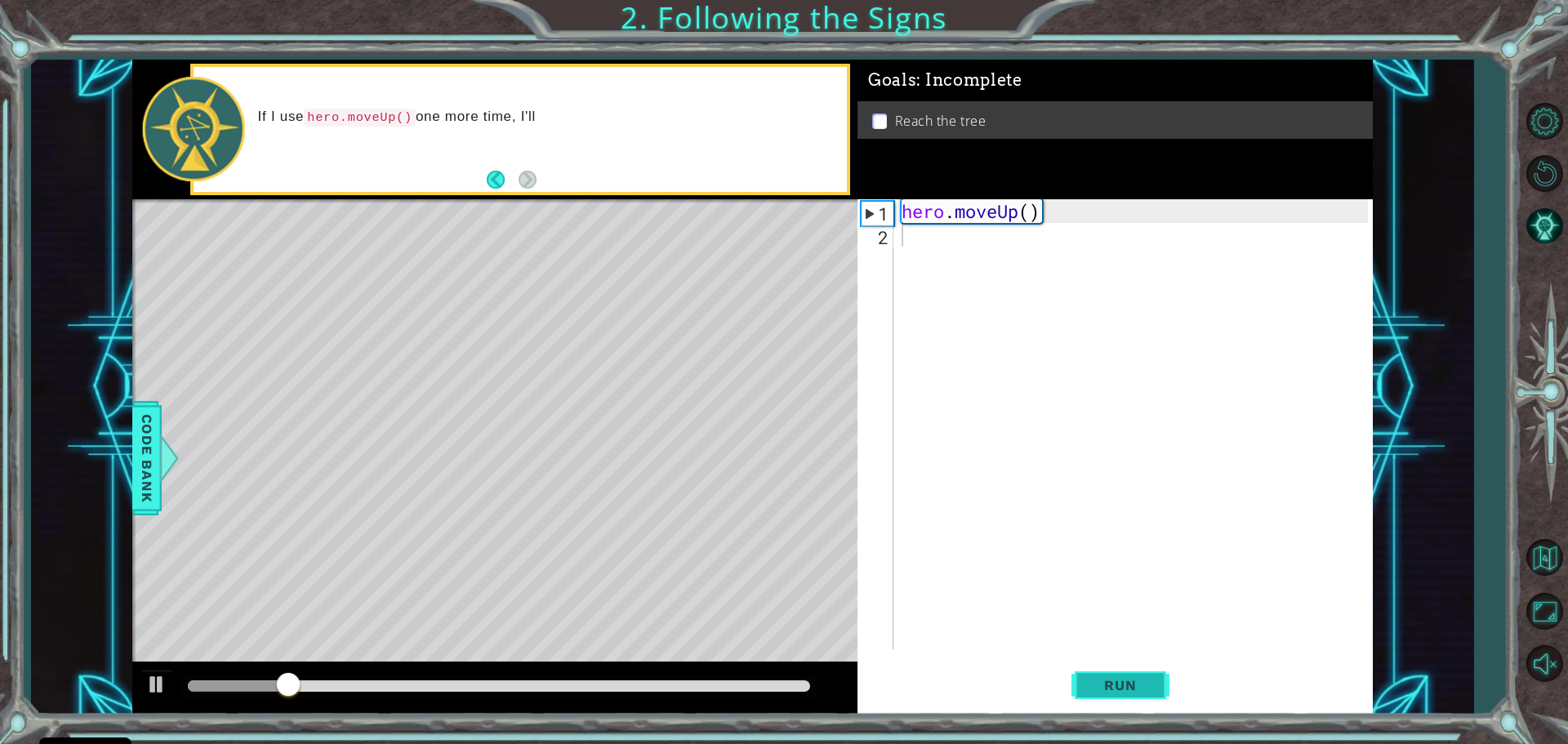 click on "Run" at bounding box center (1120, 685) 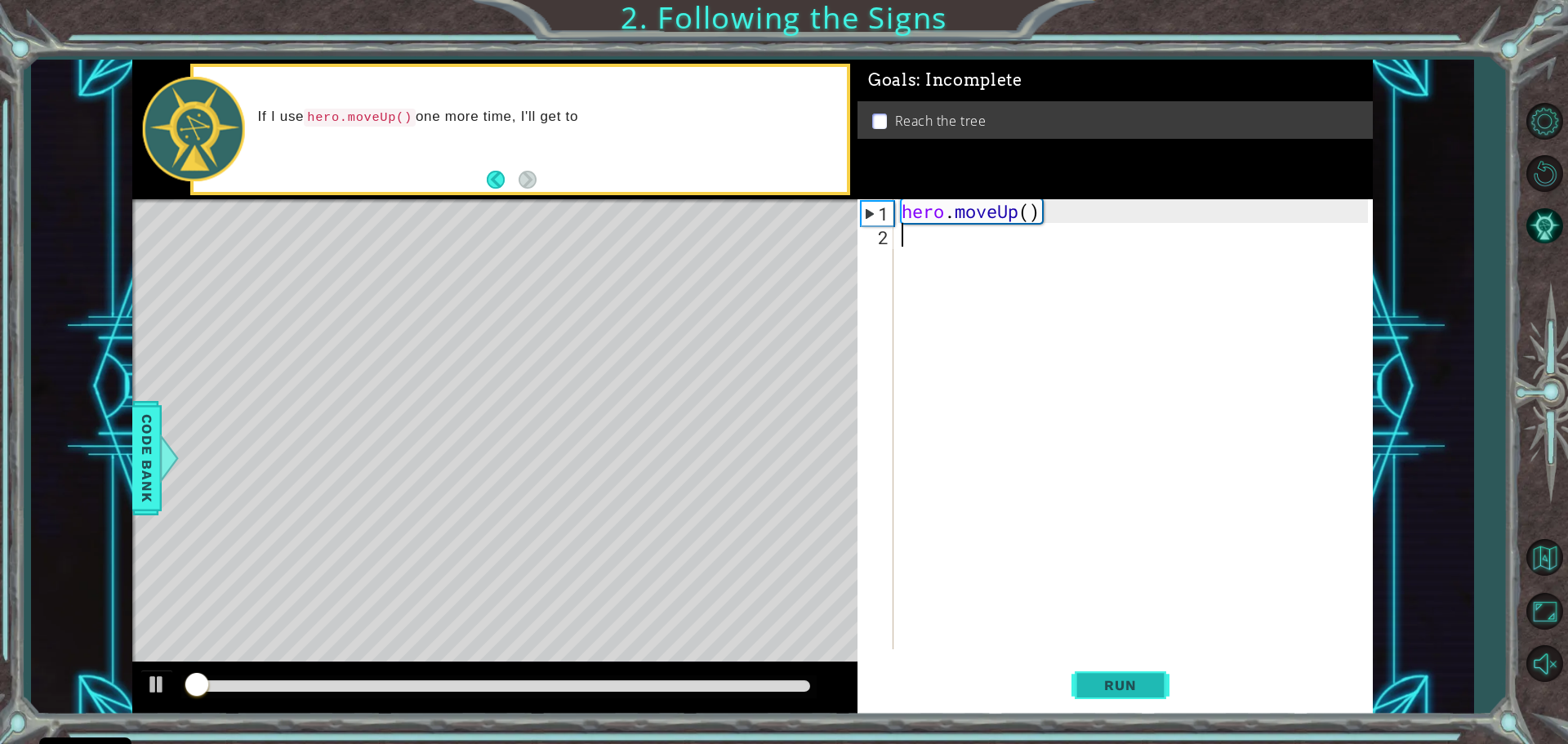 click on "Run" at bounding box center [1120, 685] 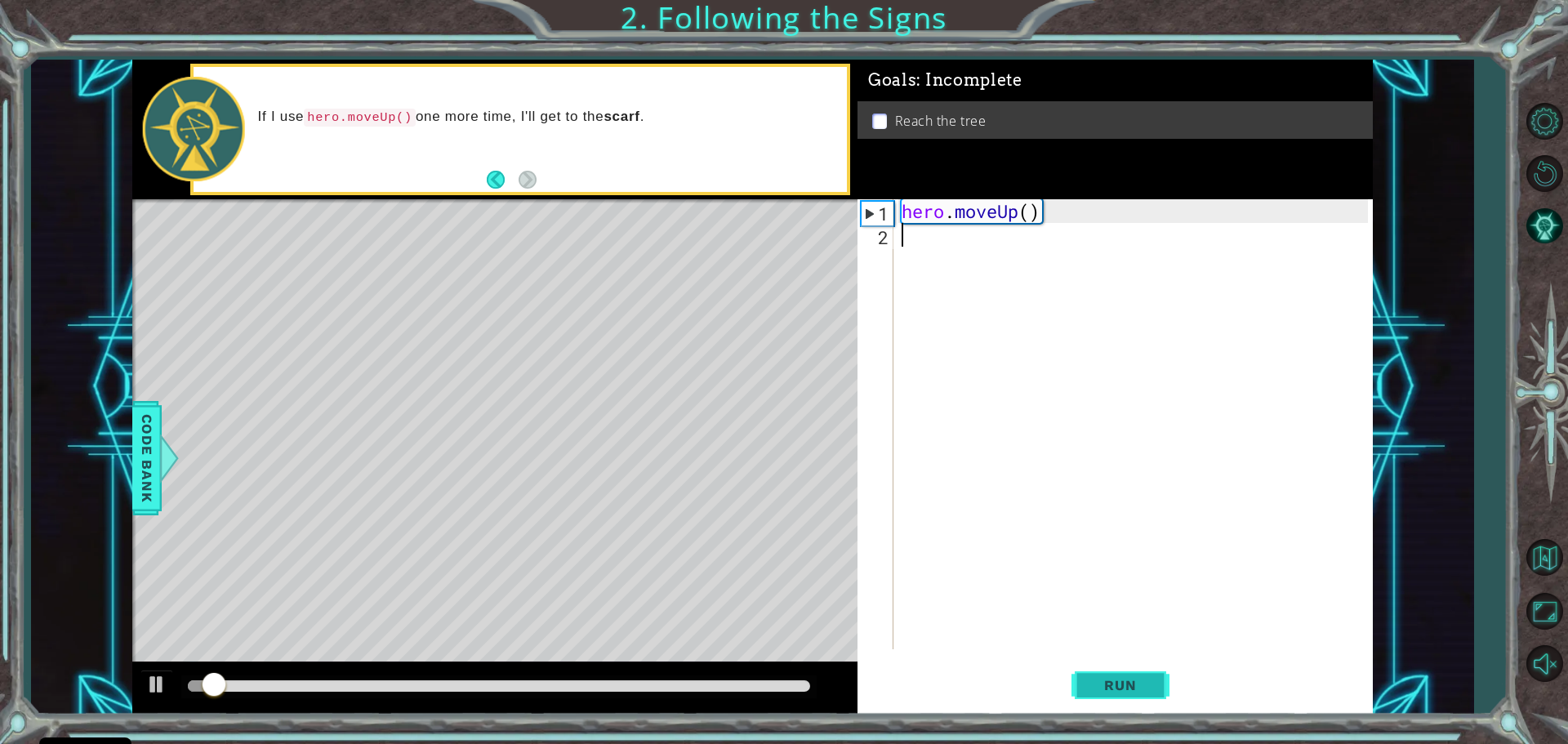 click on "Run" at bounding box center (1120, 685) 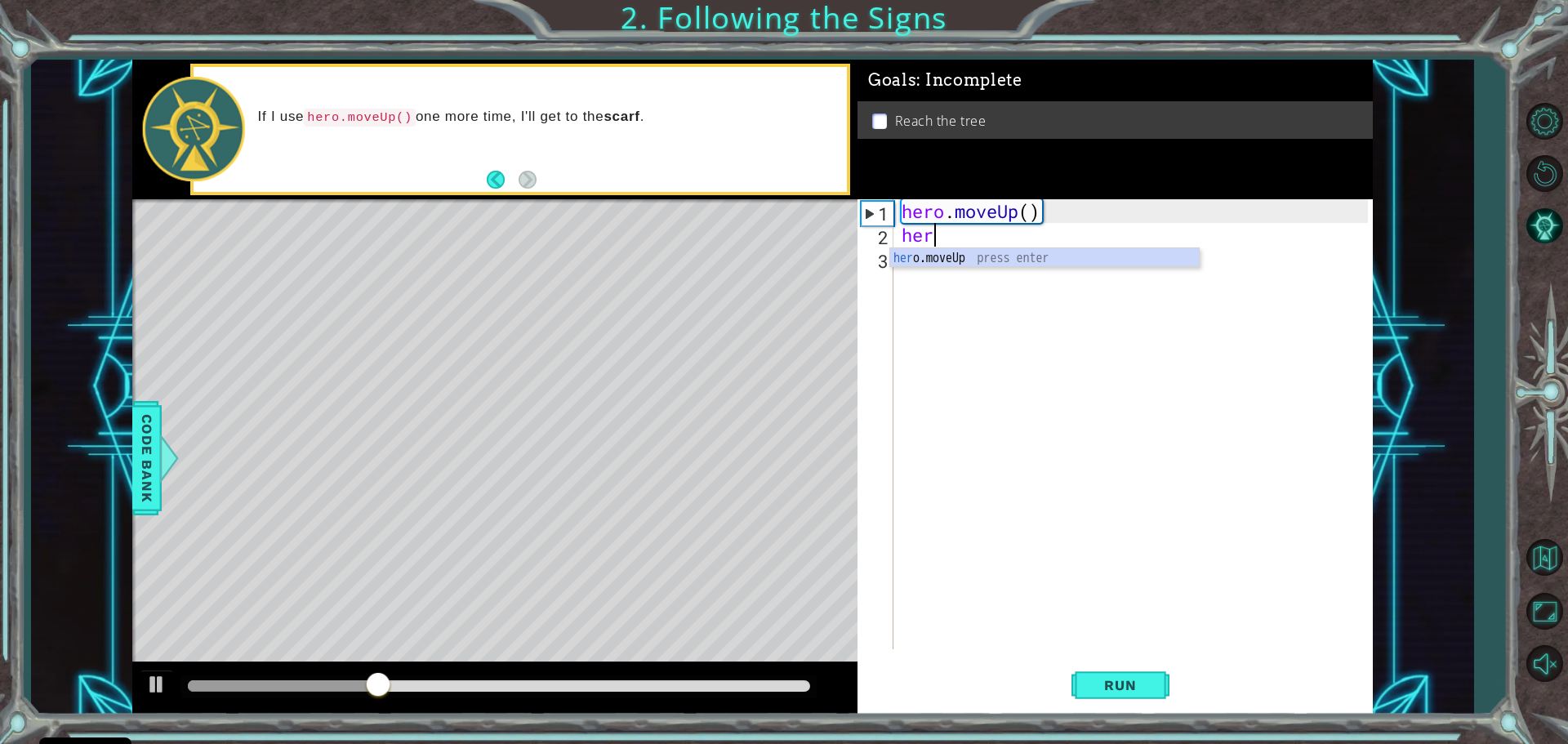 type on "hero" 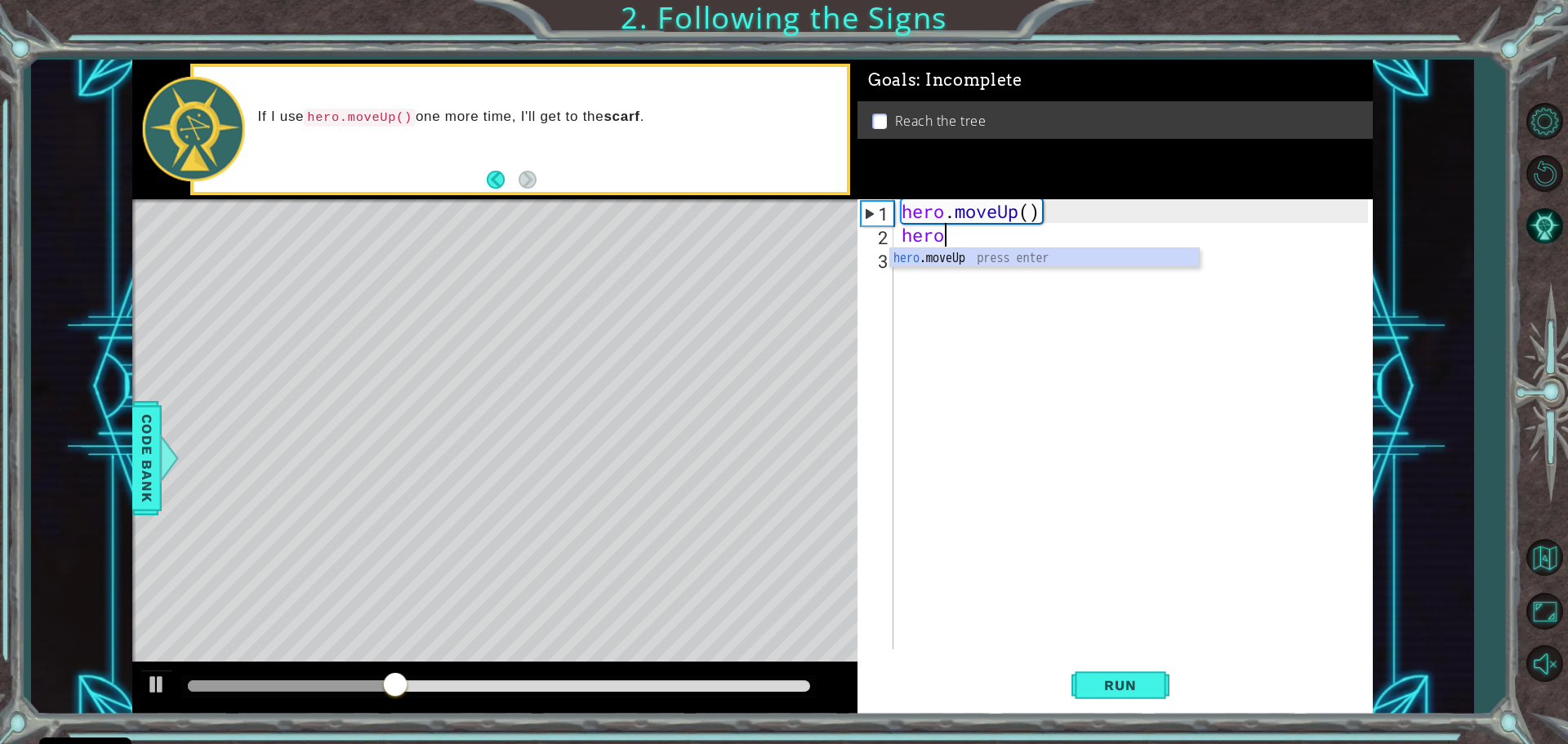 scroll, scrollTop: 0, scrollLeft: 1, axis: horizontal 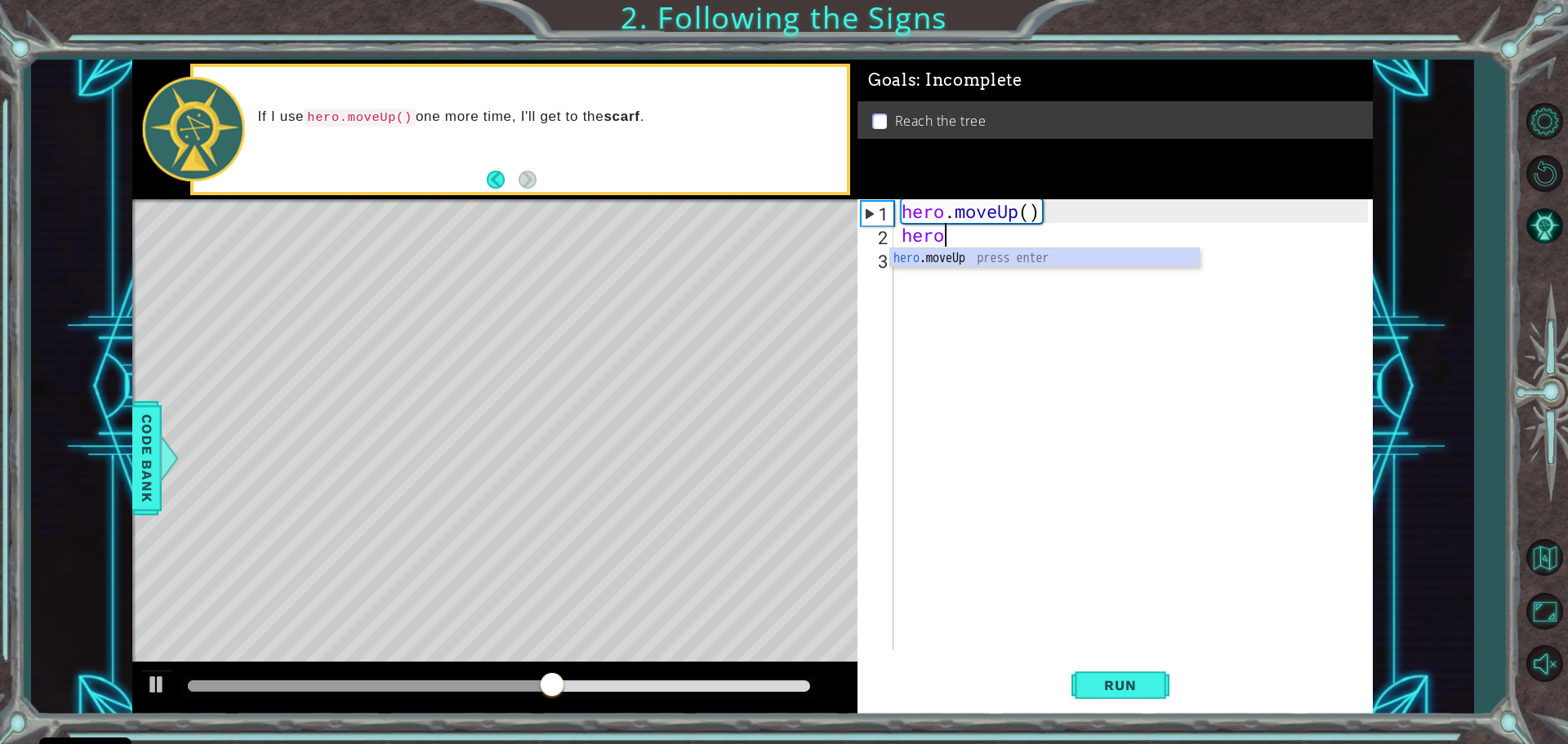 type 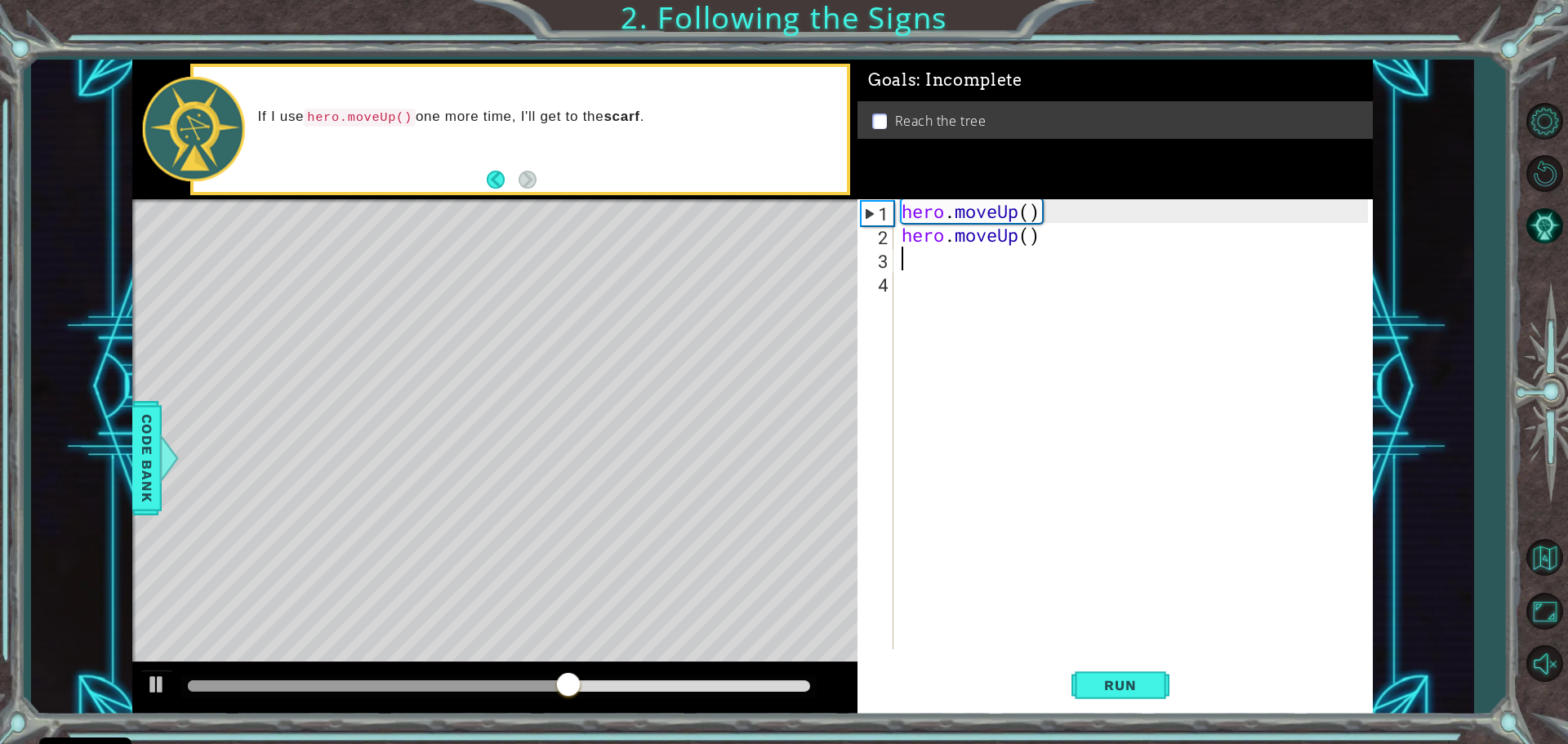 scroll, scrollTop: 0, scrollLeft: 0, axis: both 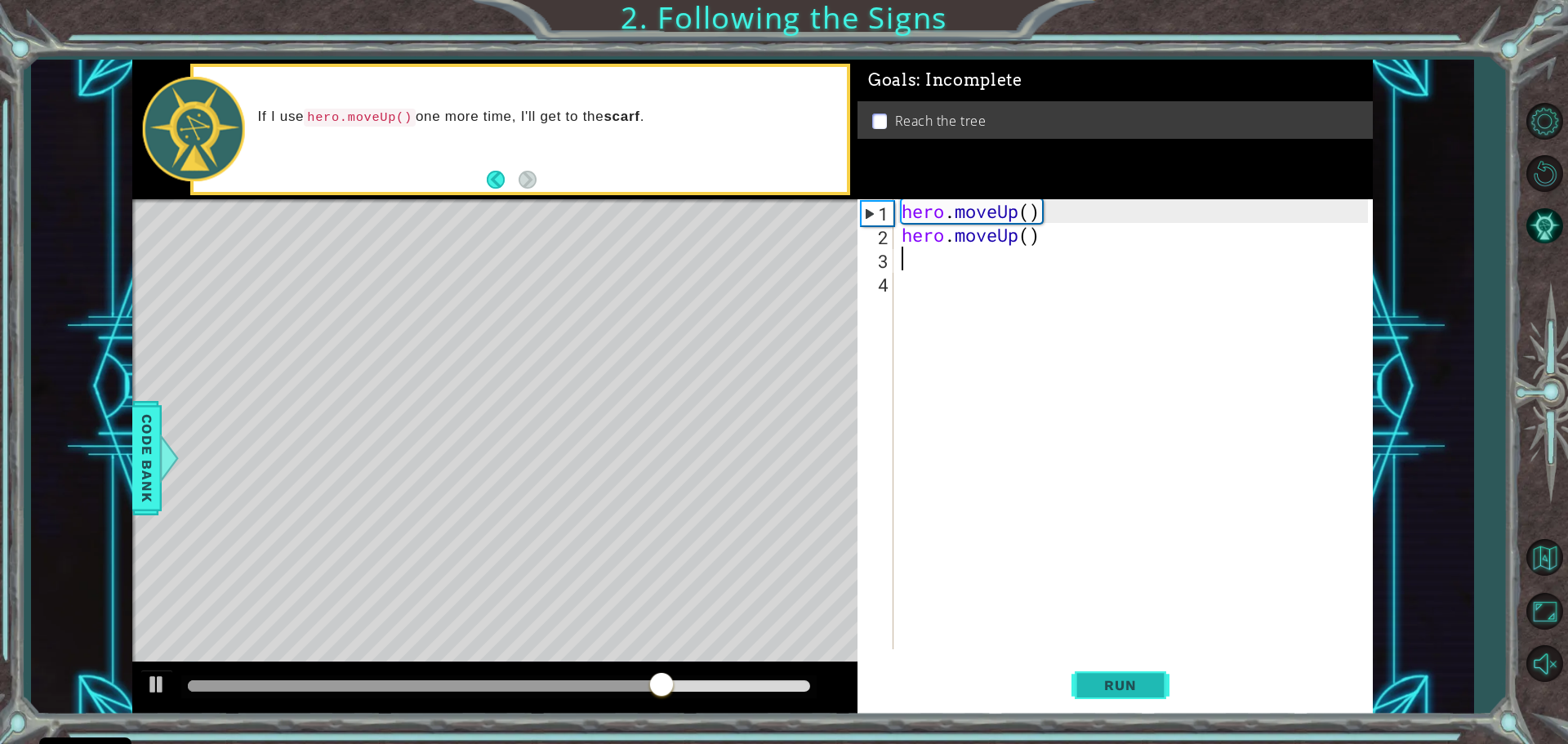 click on "Run" at bounding box center (1120, 685) 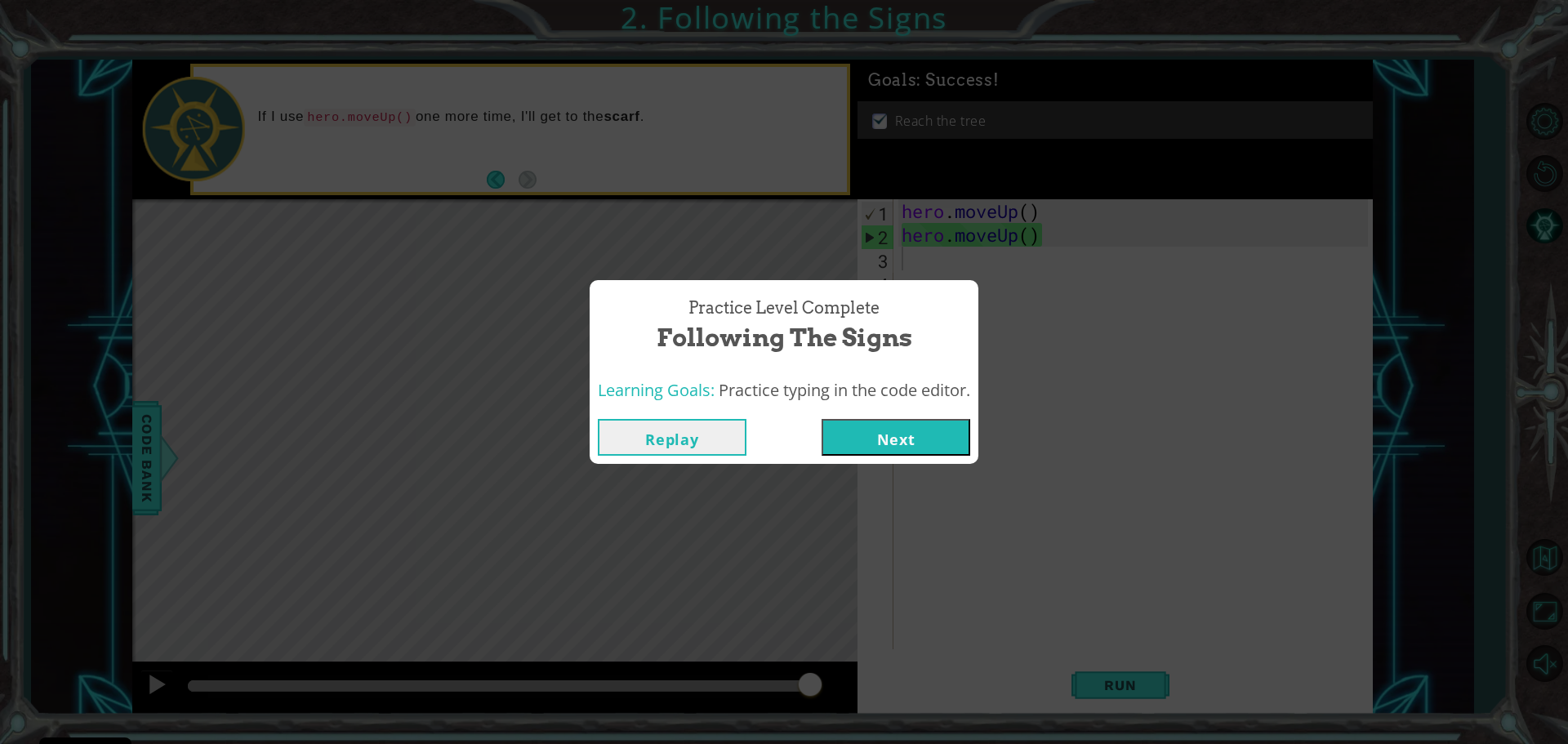 click on "Next" at bounding box center (896, 437) 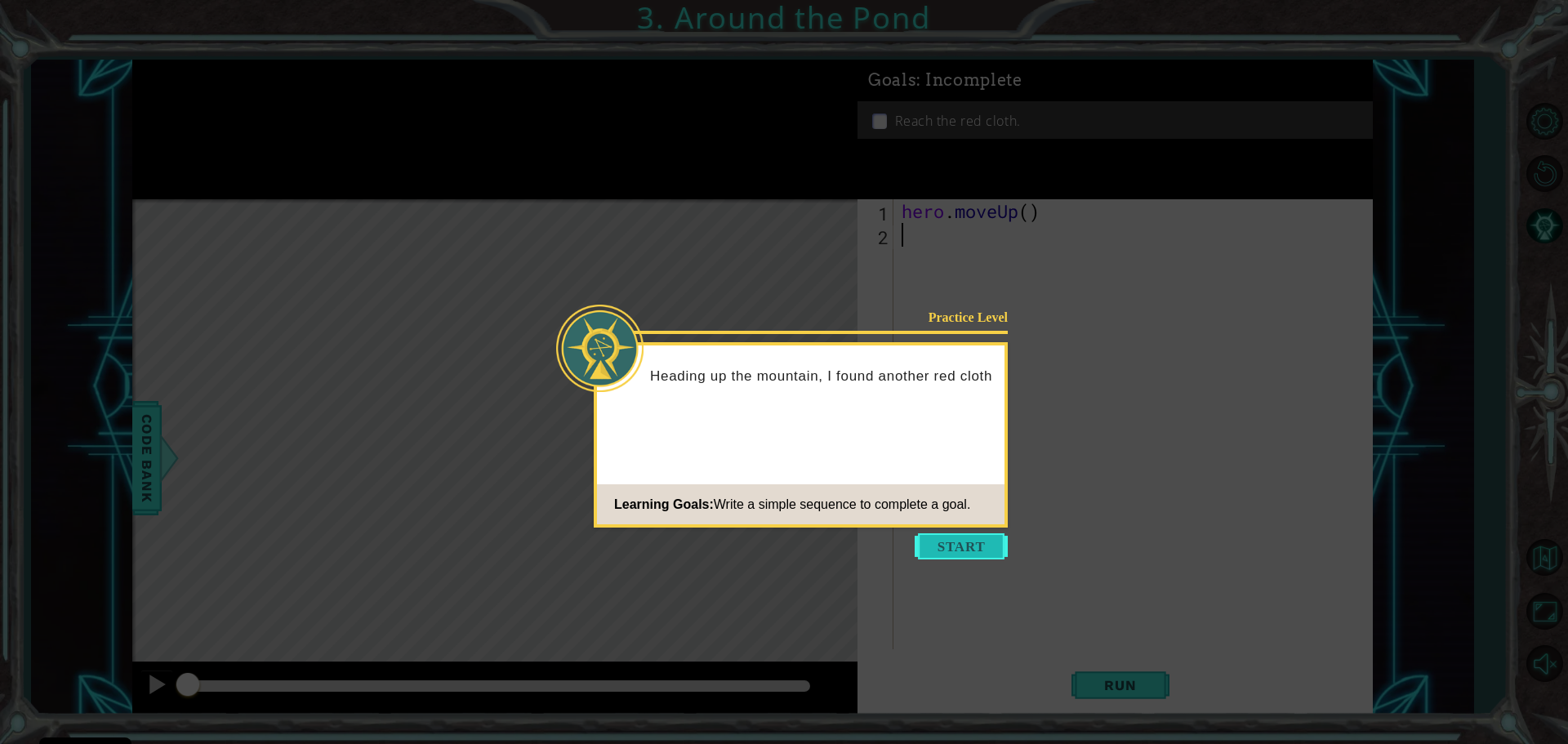 click at bounding box center [961, 546] 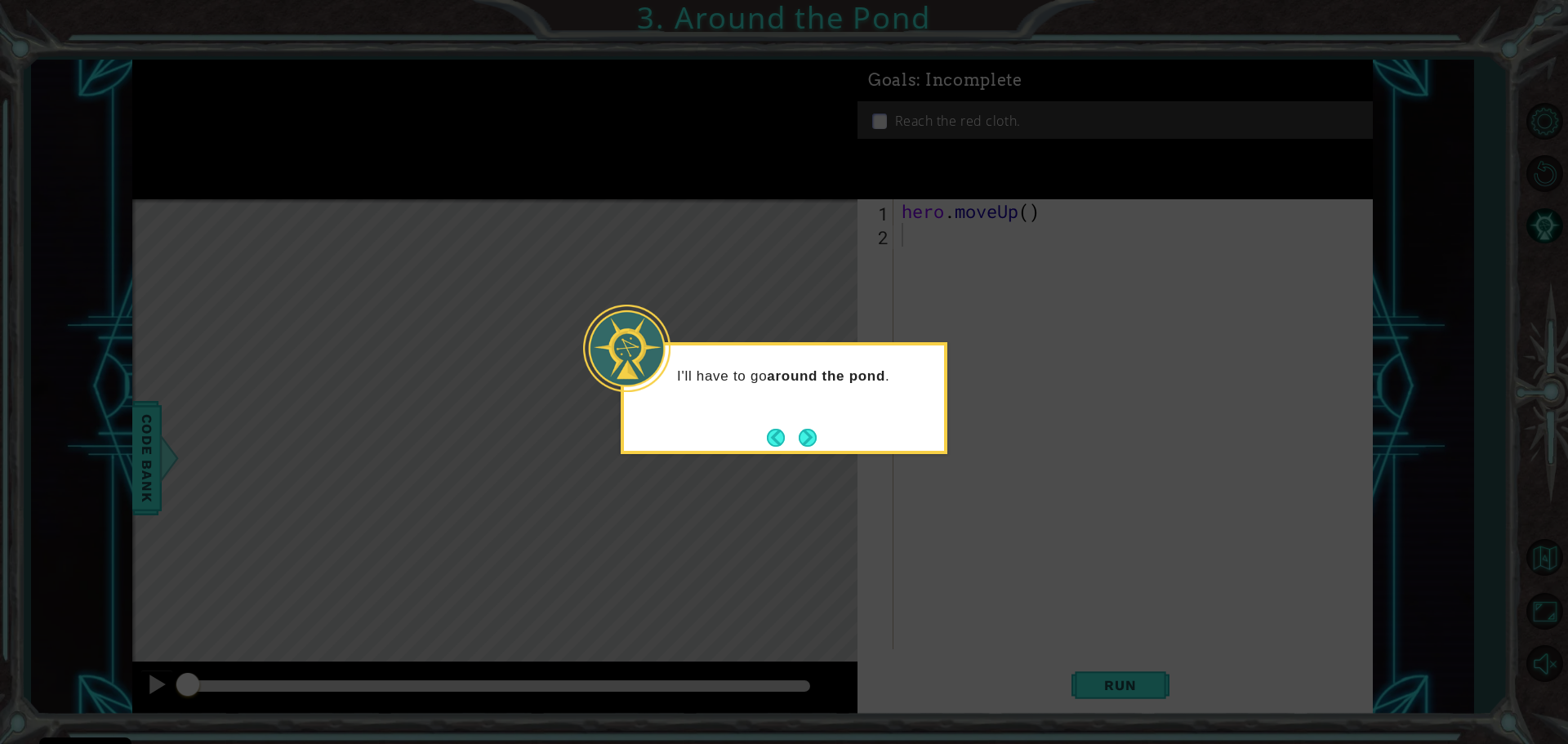 click 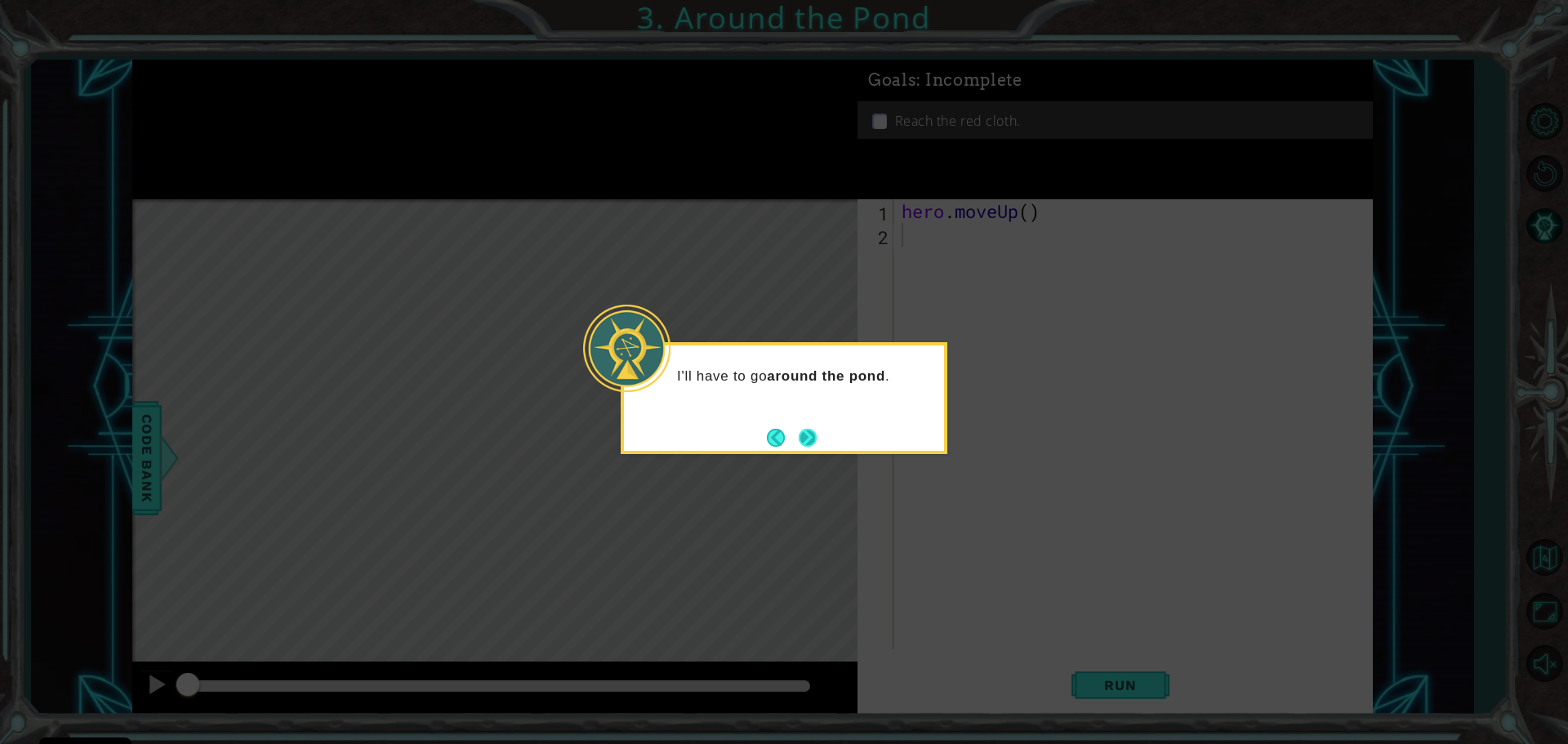 click at bounding box center (808, 437) 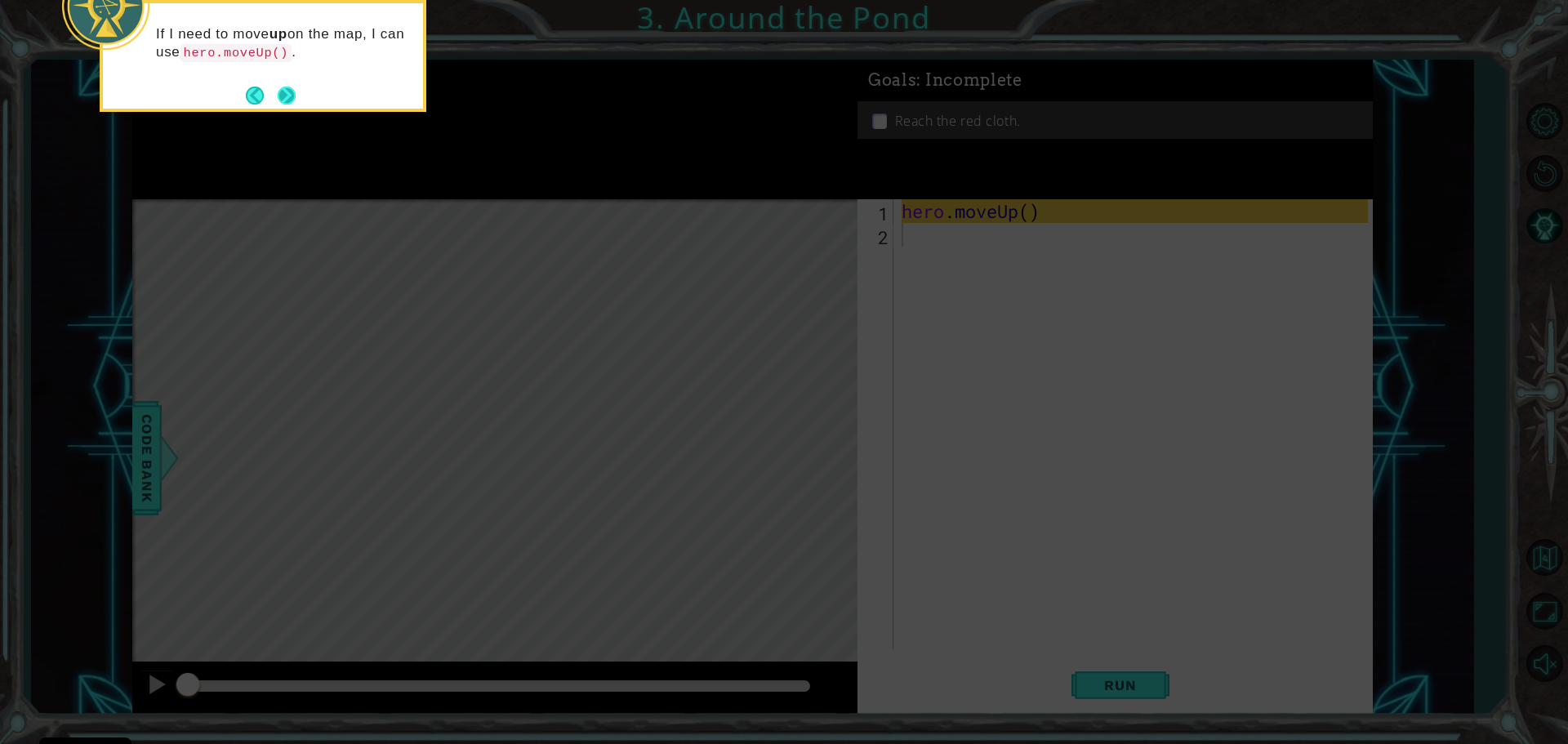 click at bounding box center (287, 95) 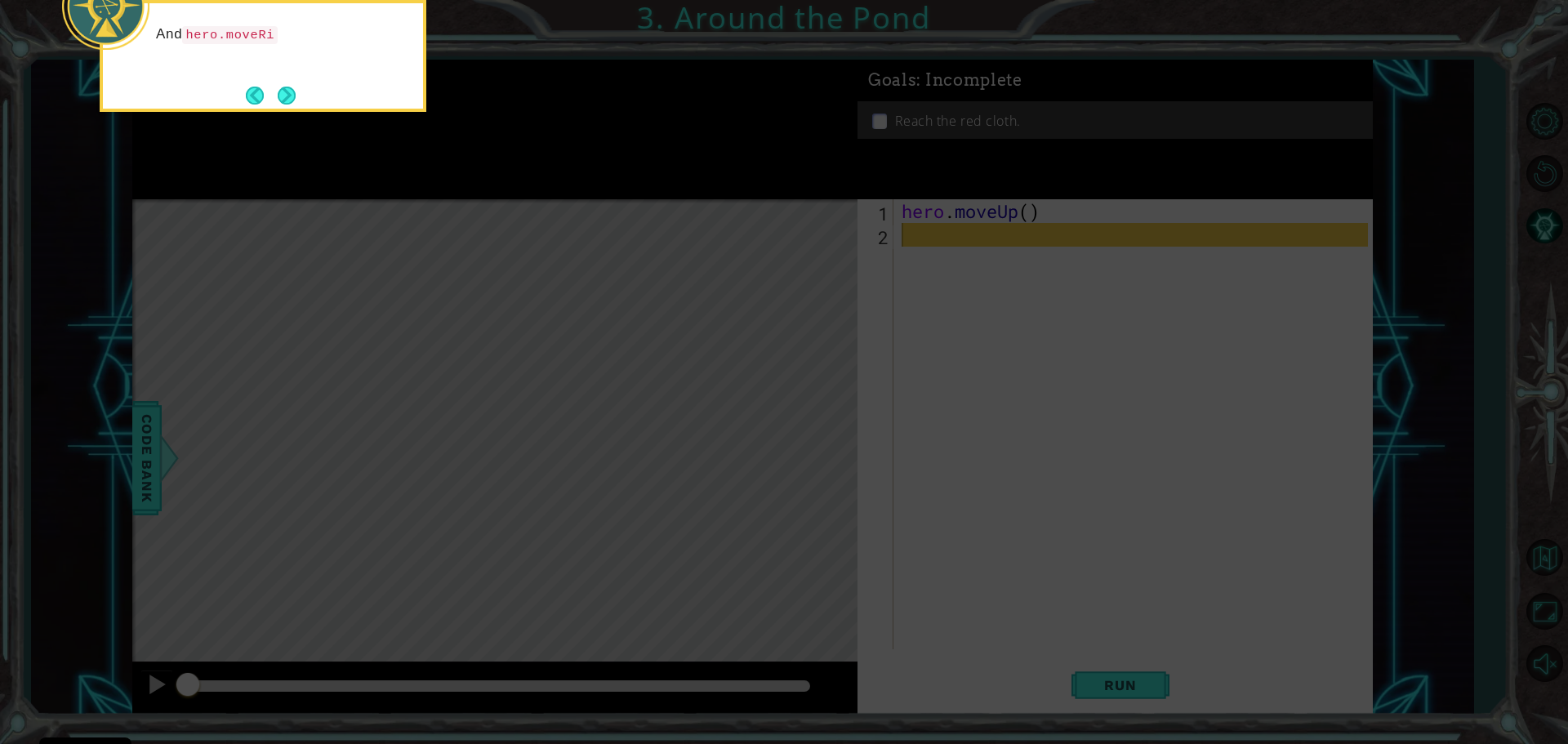 click on "And  hero.moveRi" at bounding box center (263, 56) 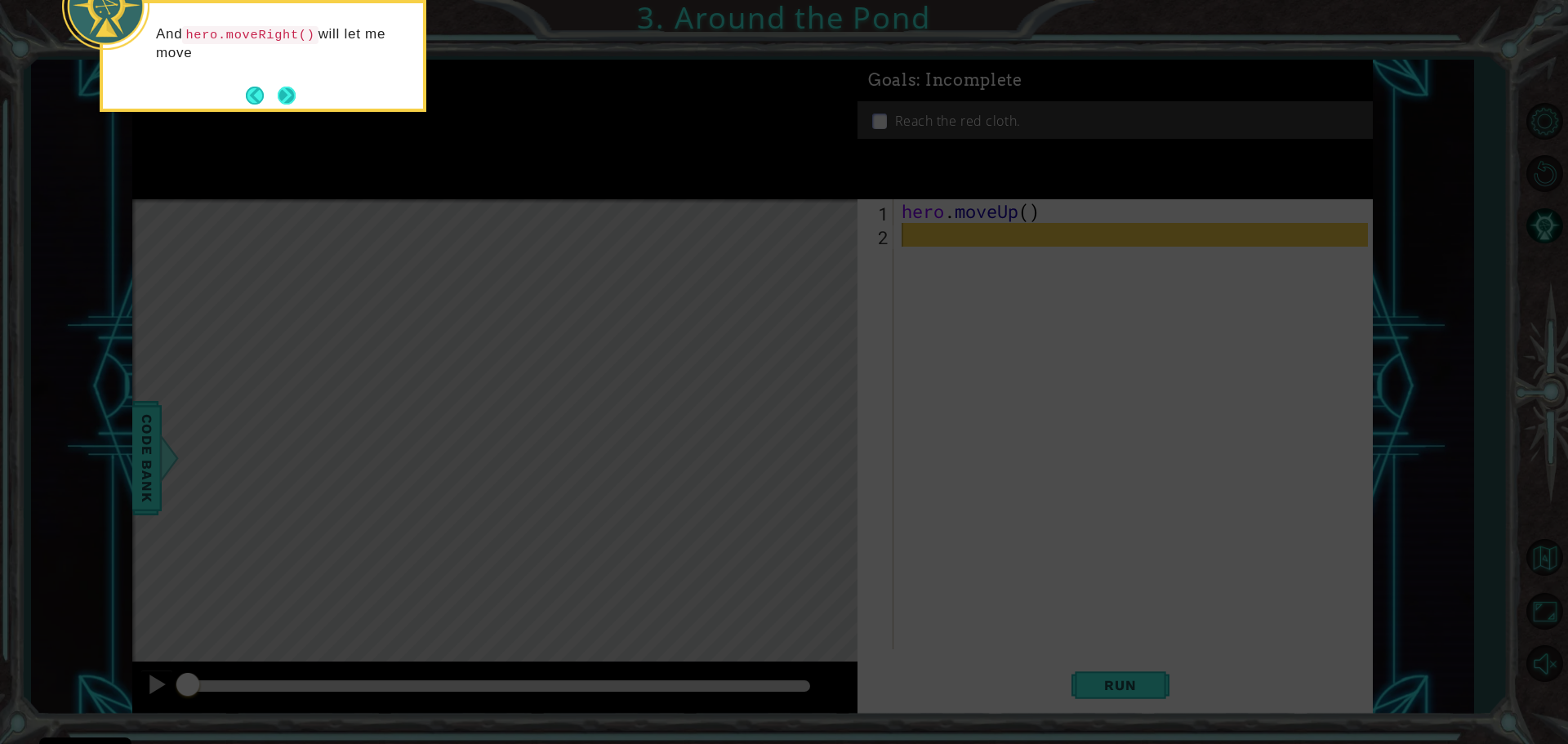 click at bounding box center [287, 96] 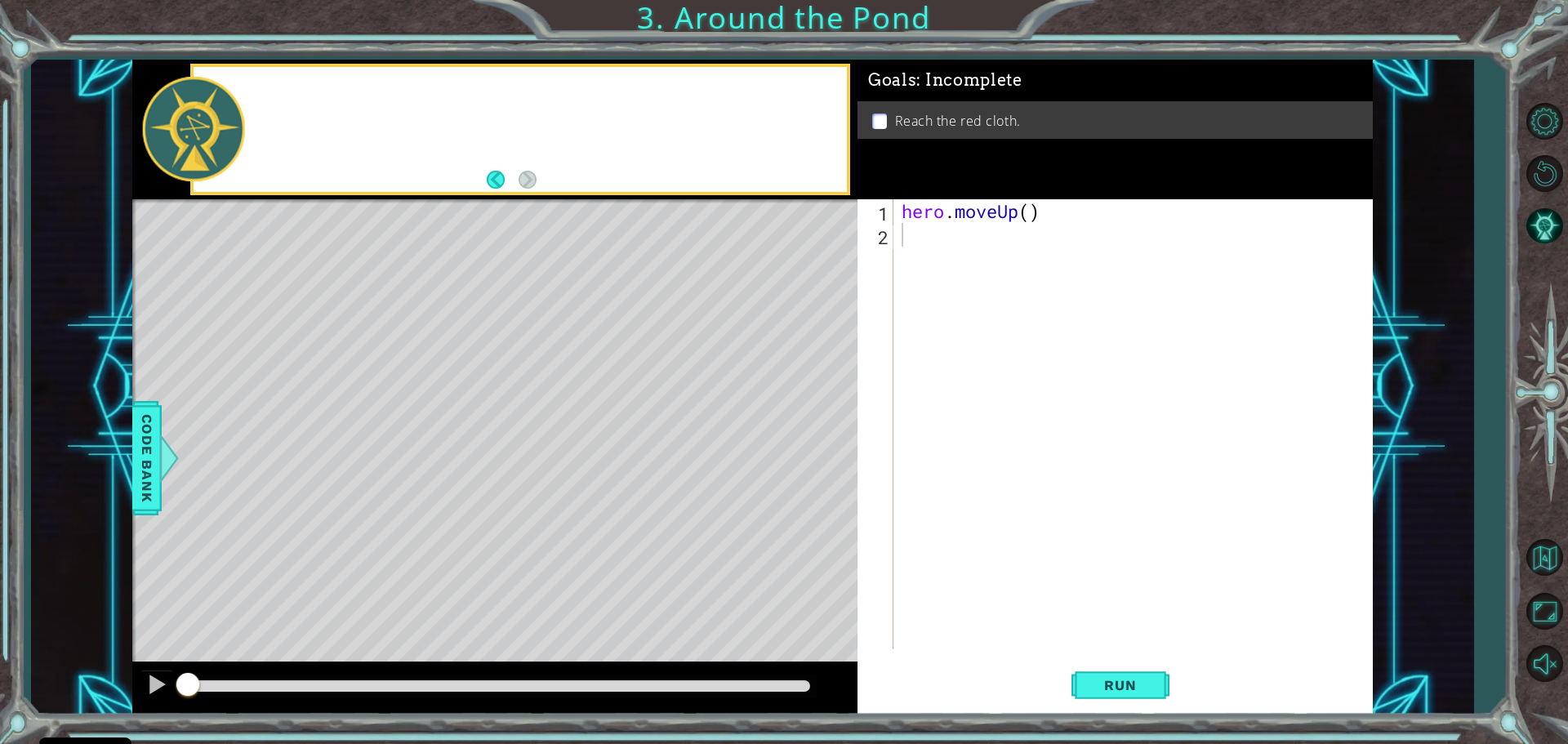 click at bounding box center [520, 129] 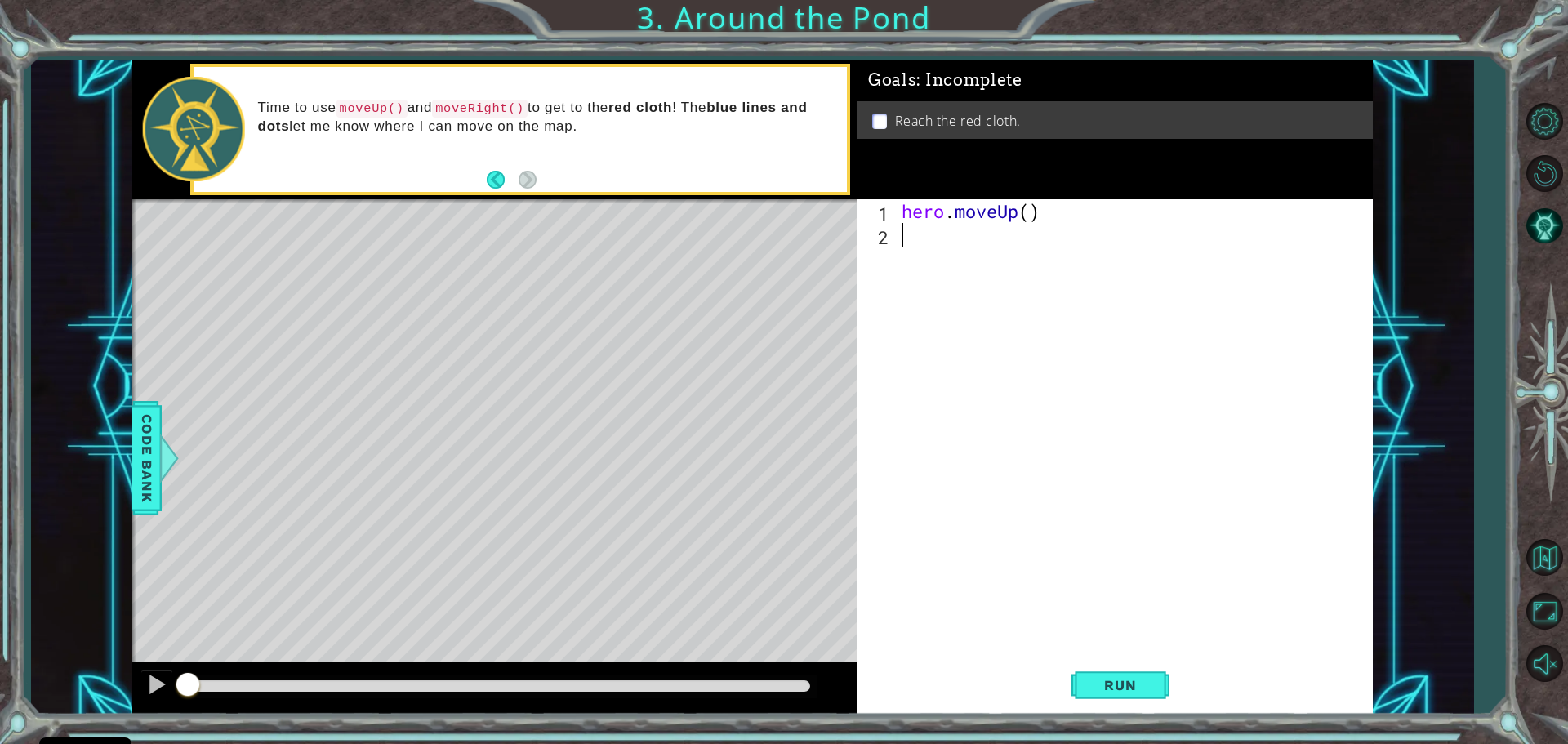 click on "hero . moveUp ( )" at bounding box center [1137, 448] 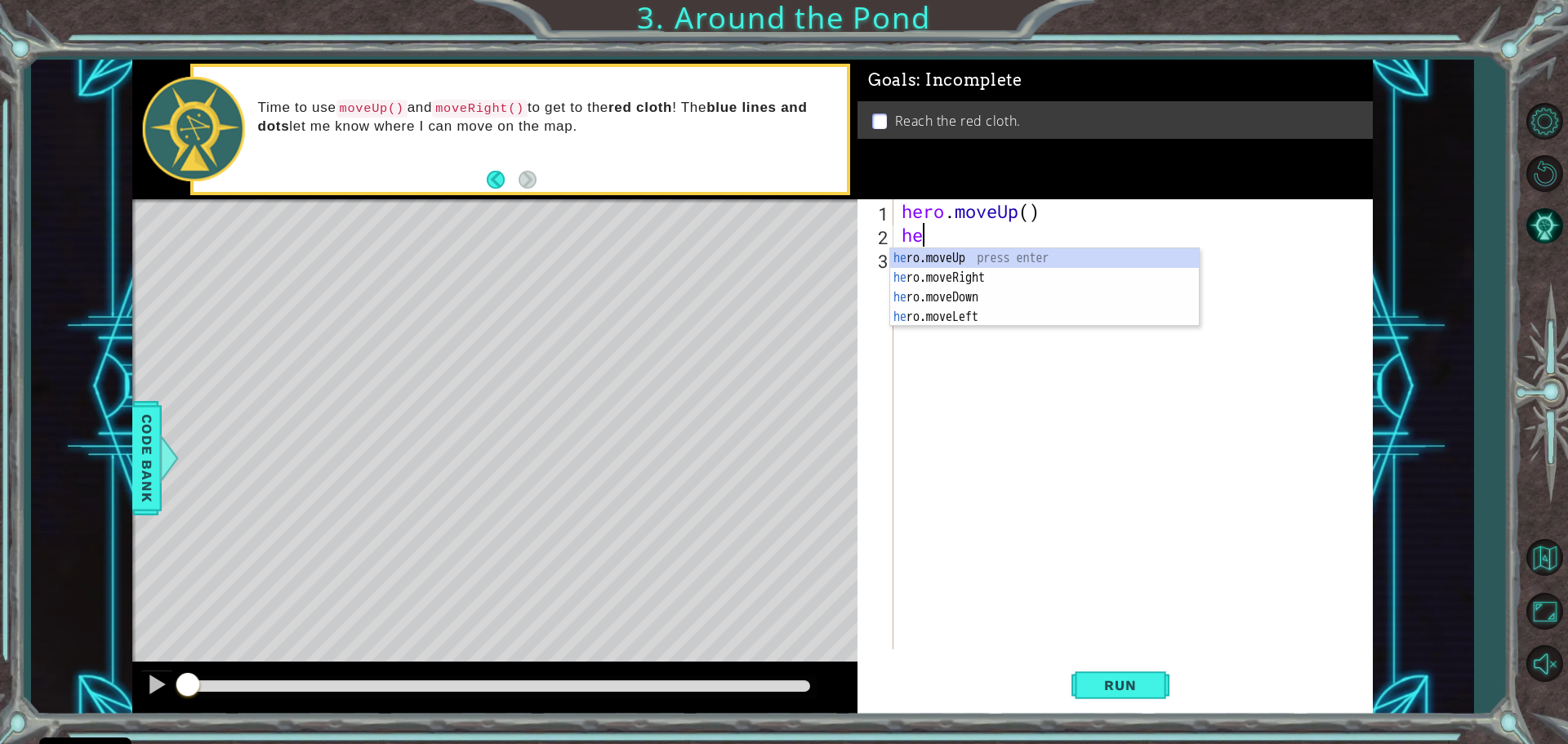 type on "her" 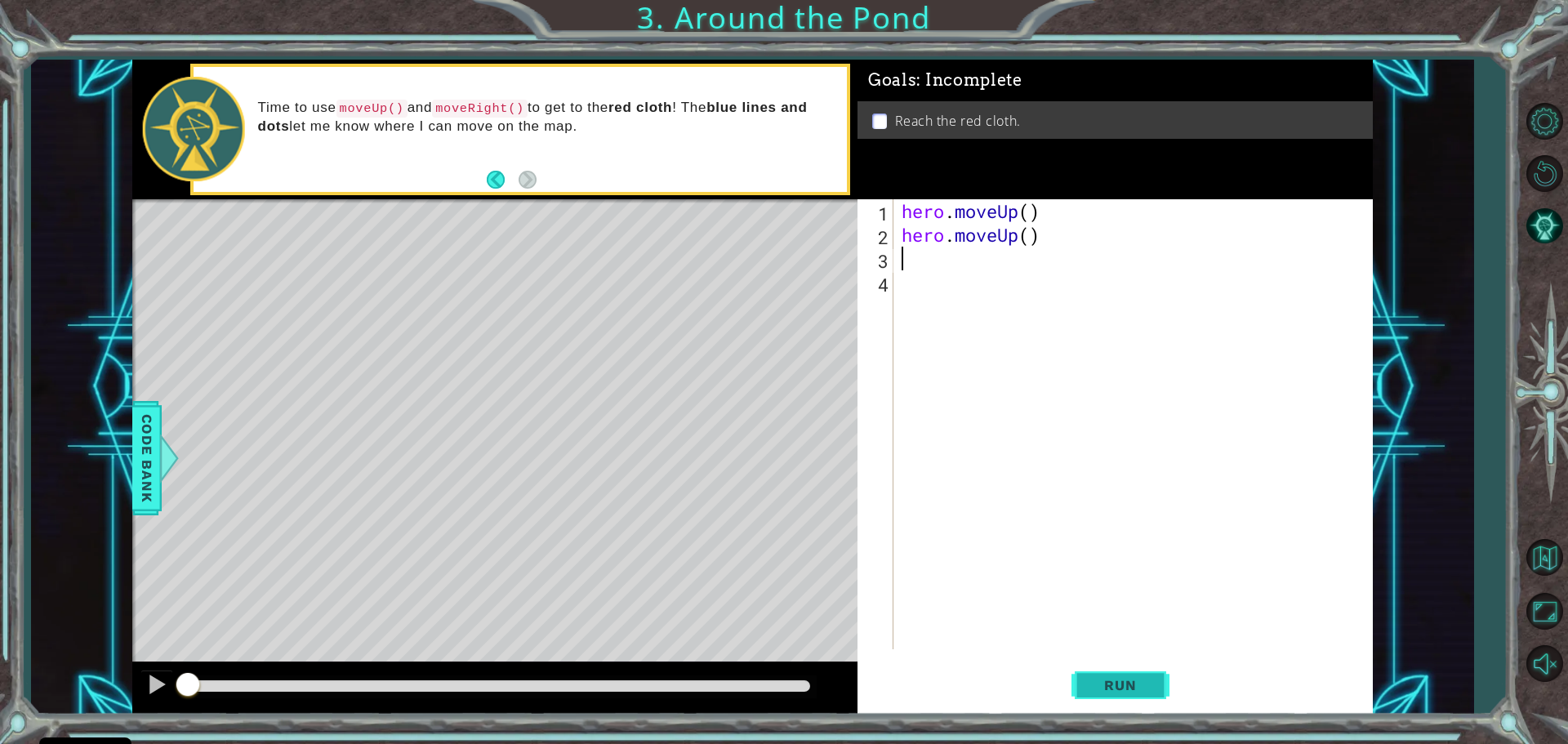 click on "Run" at bounding box center [1120, 684] 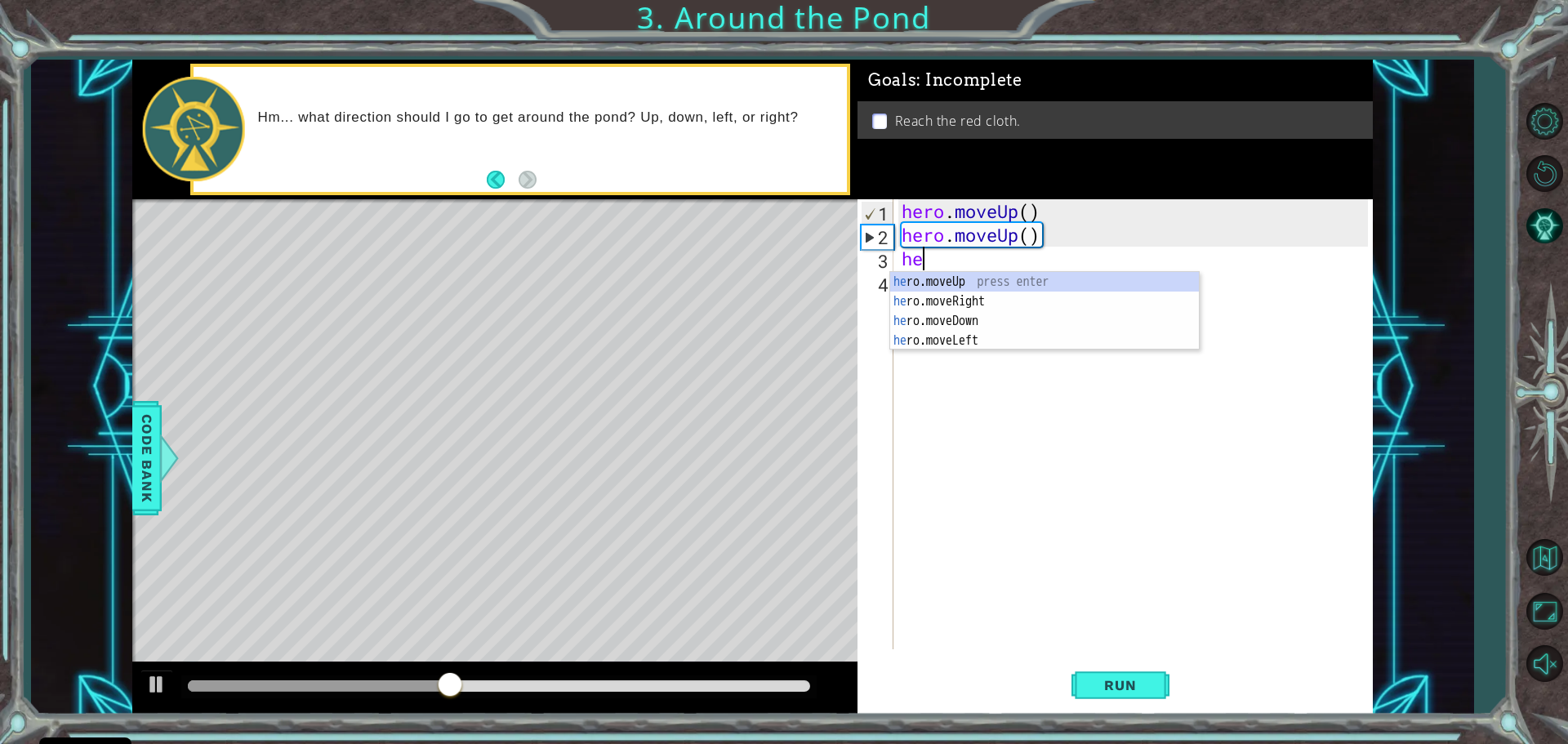 type on "her" 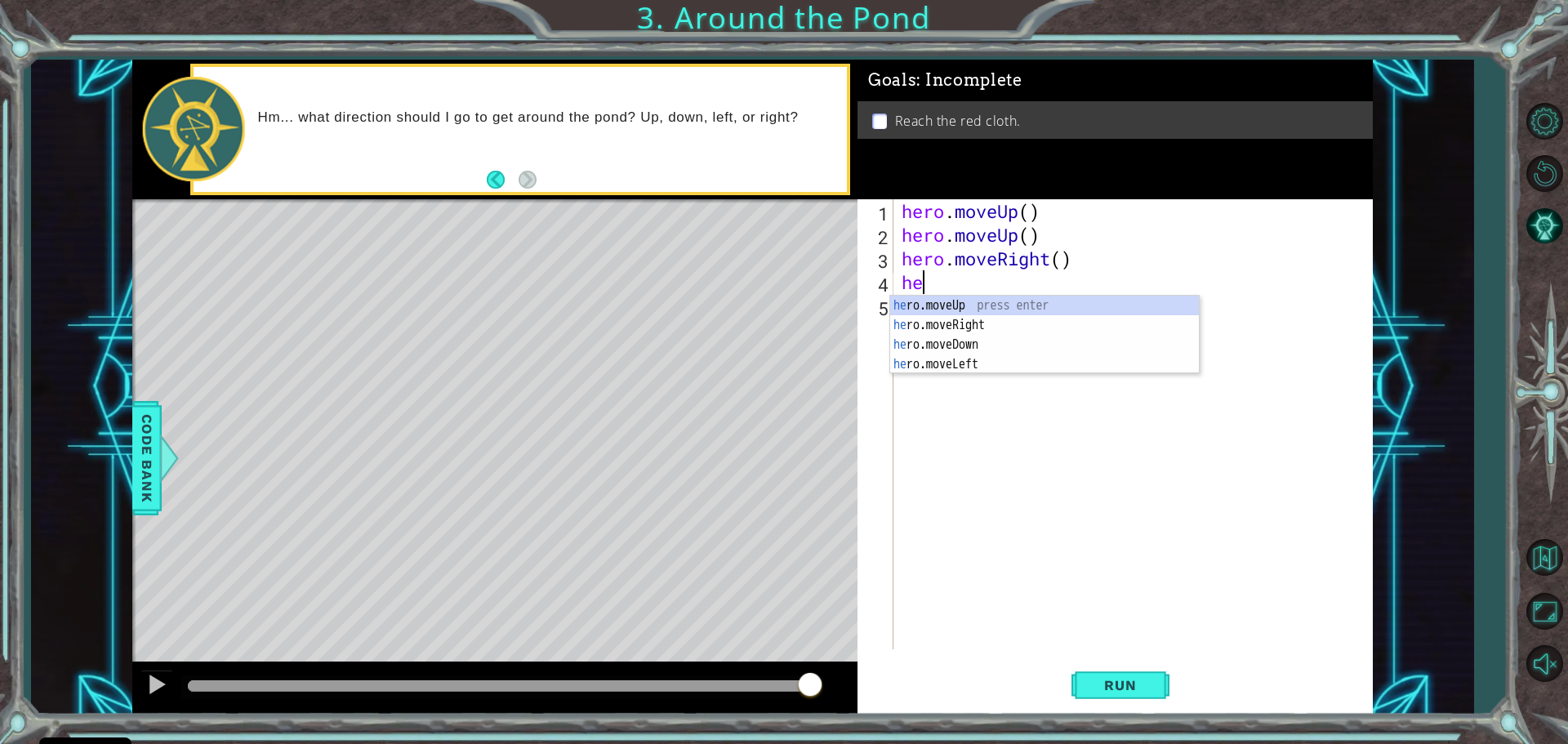 type on "her" 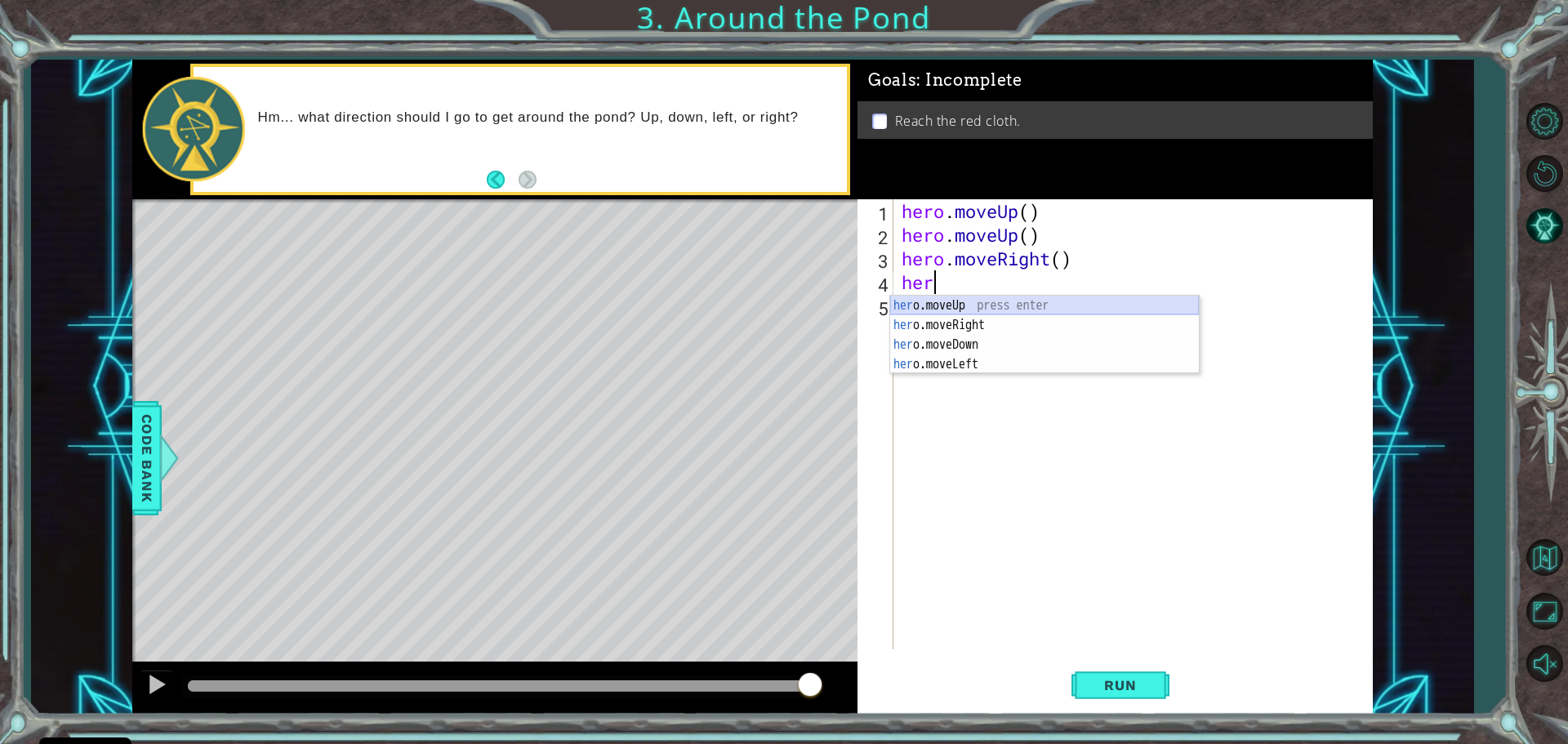 click on "her o.moveUp press enter her o.moveRight press enter her o.moveDown press enter her o.moveLeft press enter" at bounding box center [1045, 354] 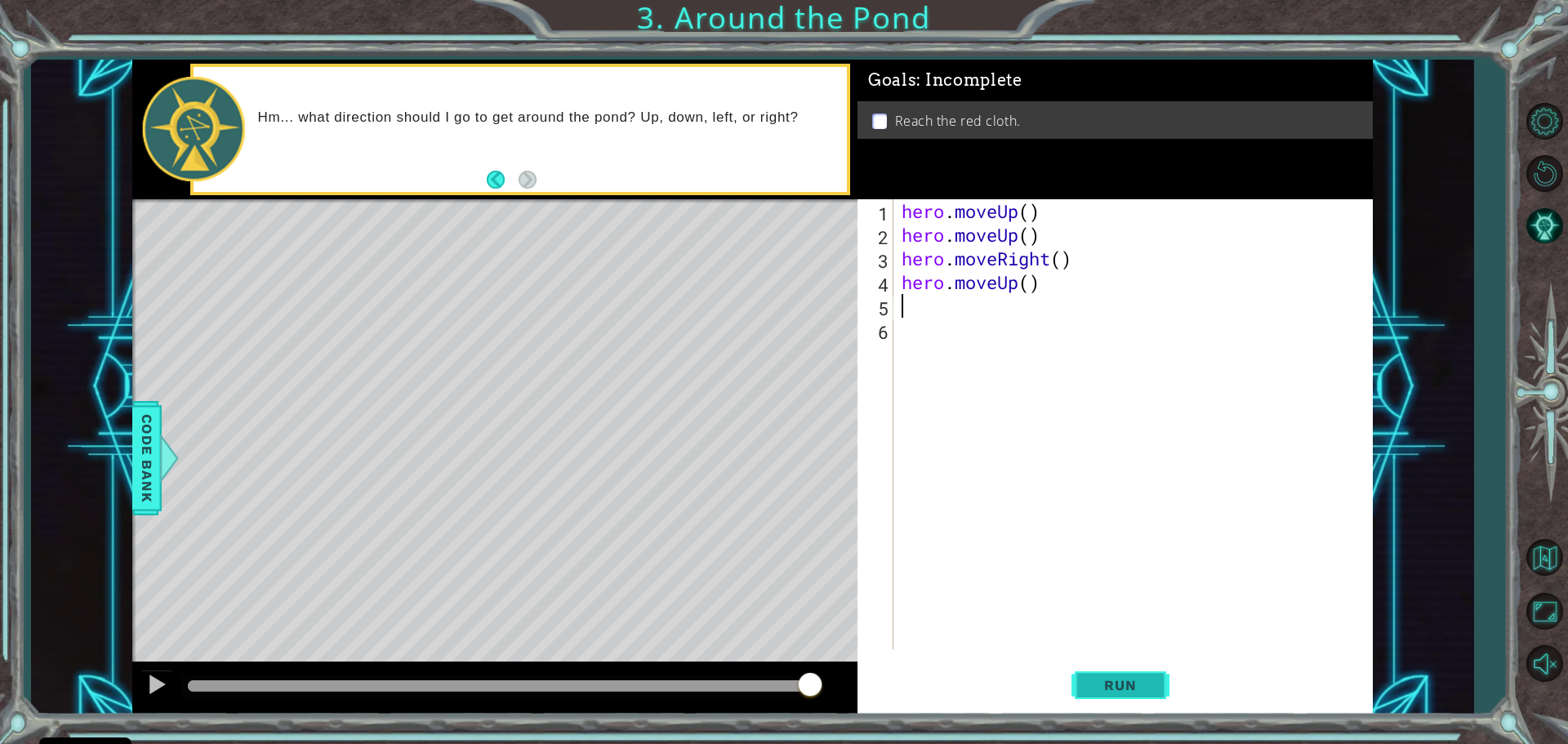 click on "Run" at bounding box center [1120, 685] 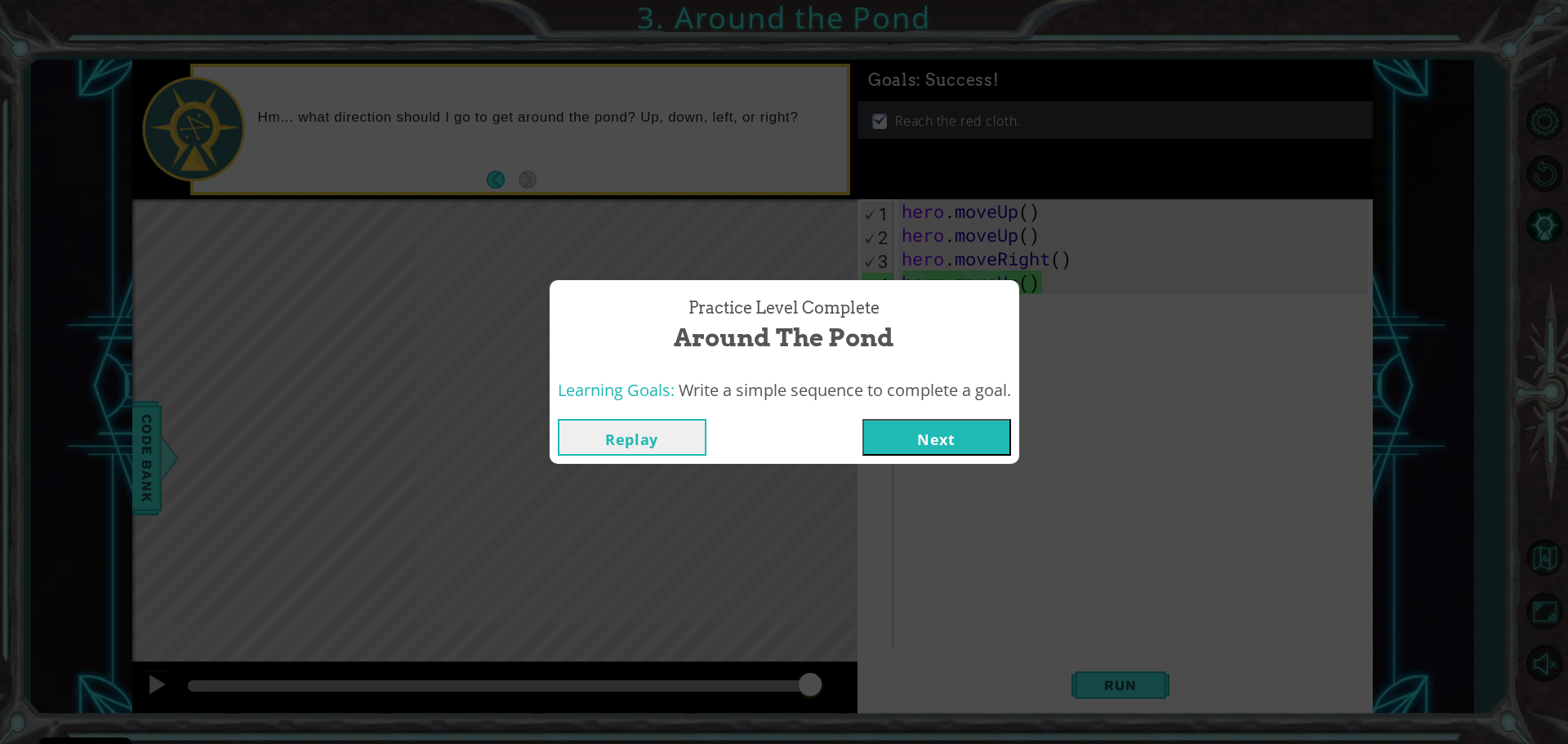 click on "Next" at bounding box center [937, 437] 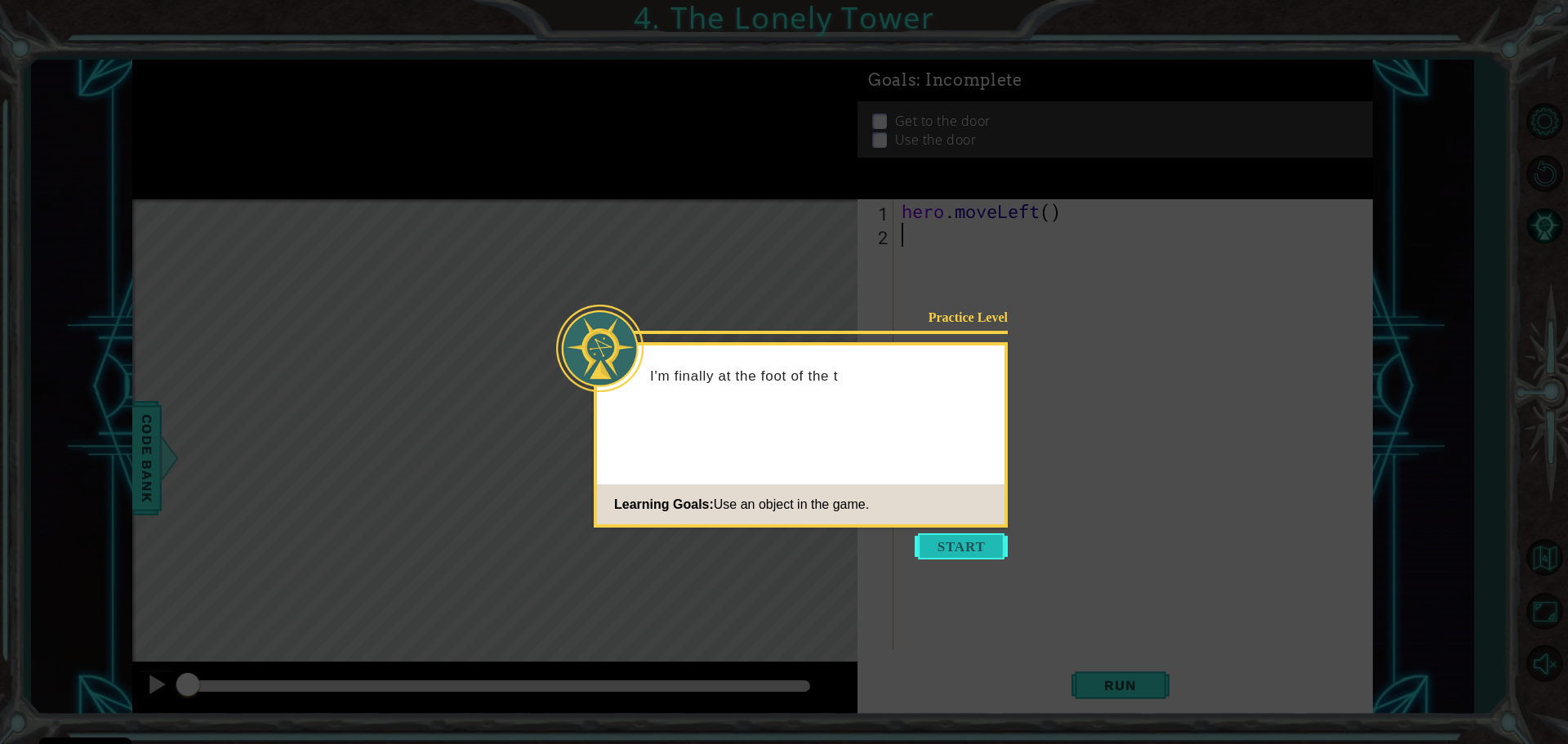 click at bounding box center [961, 546] 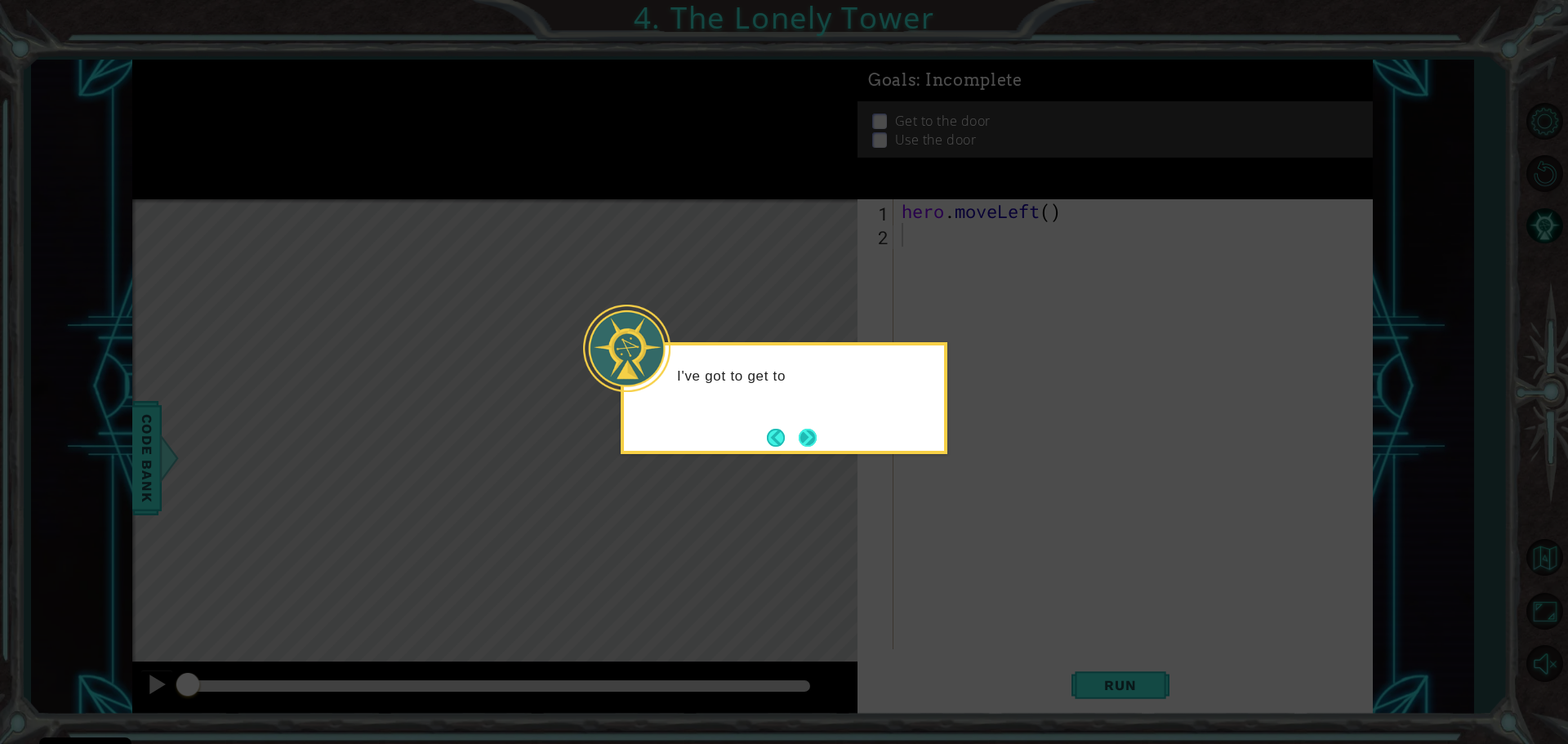 click at bounding box center (808, 438) 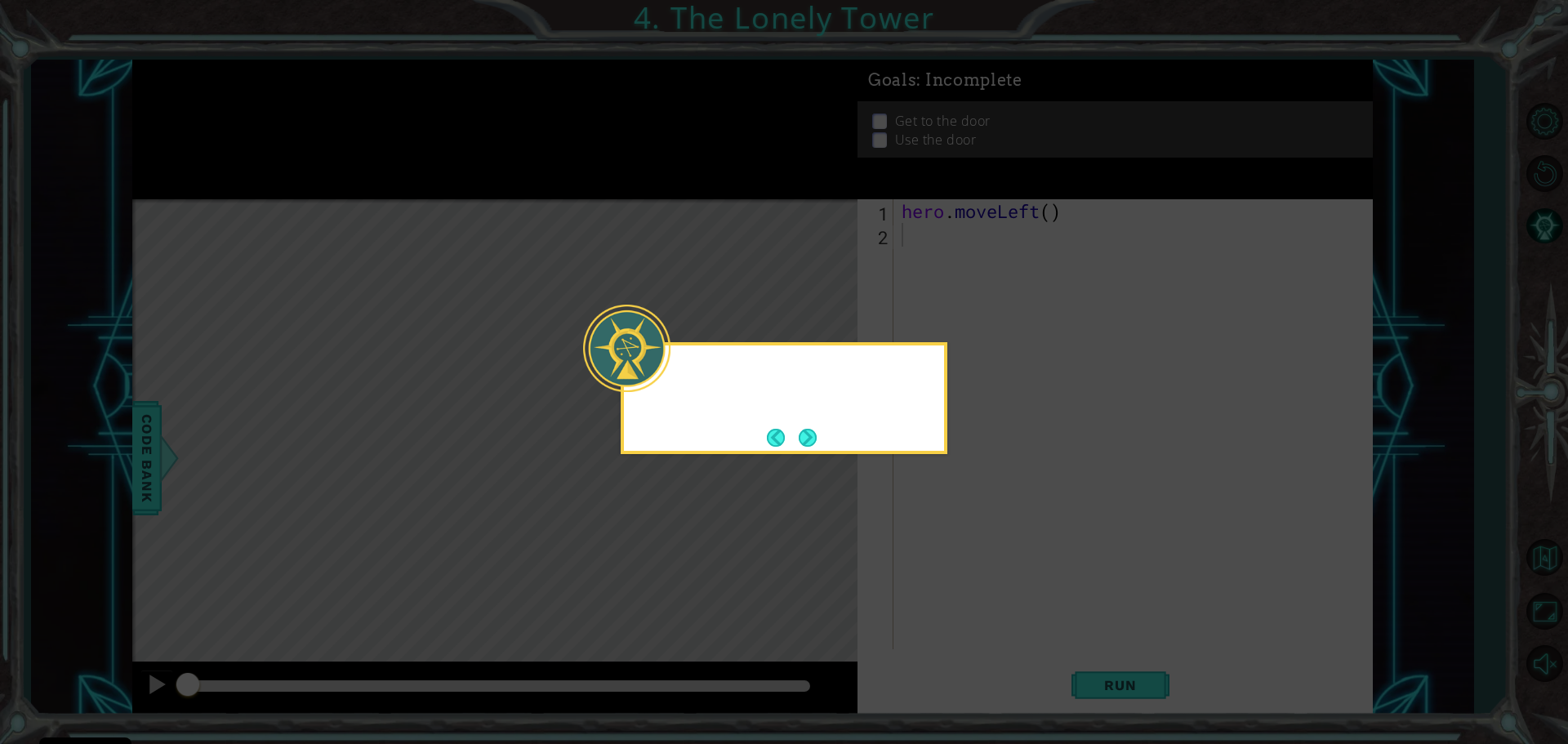 click at bounding box center [784, 398] 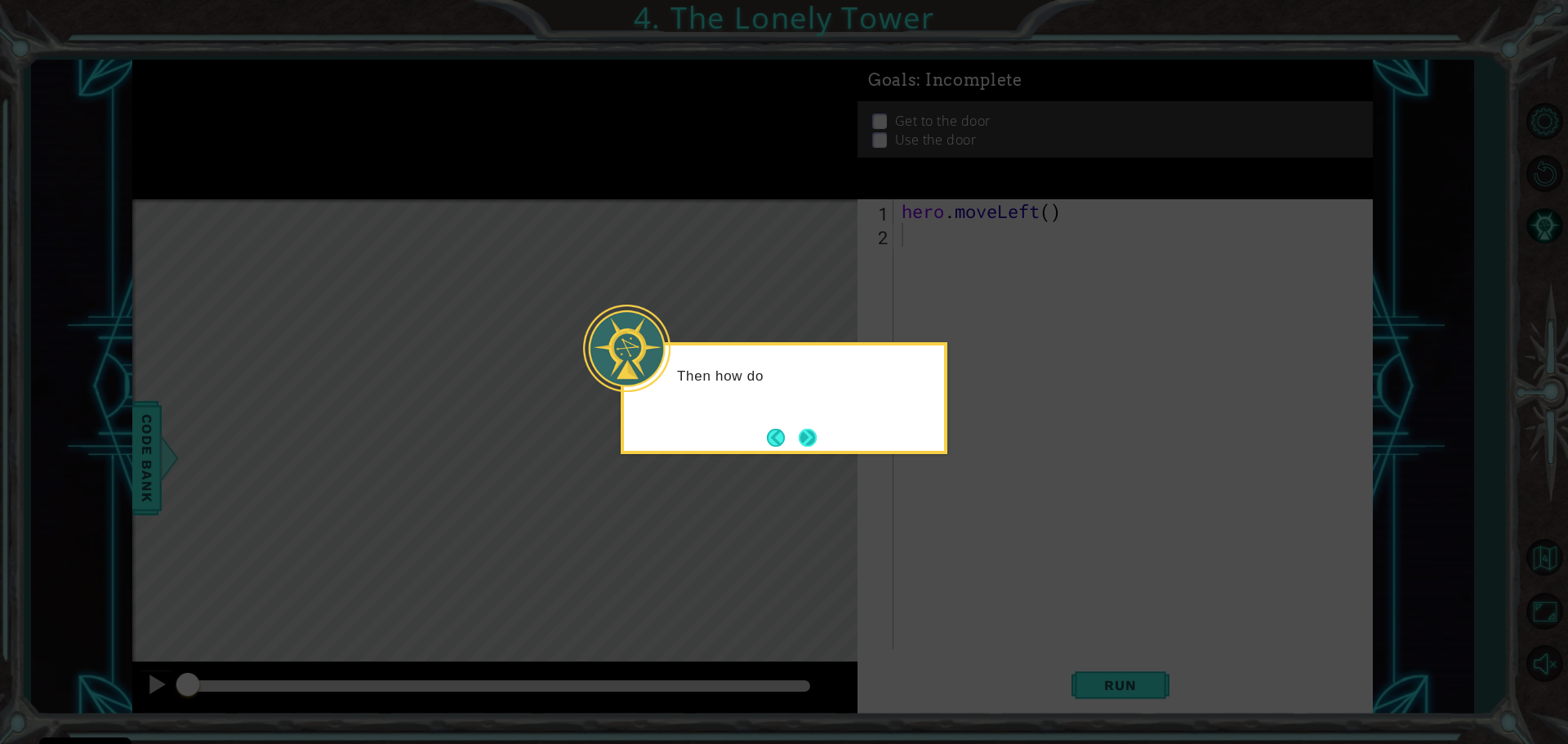 click at bounding box center (808, 437) 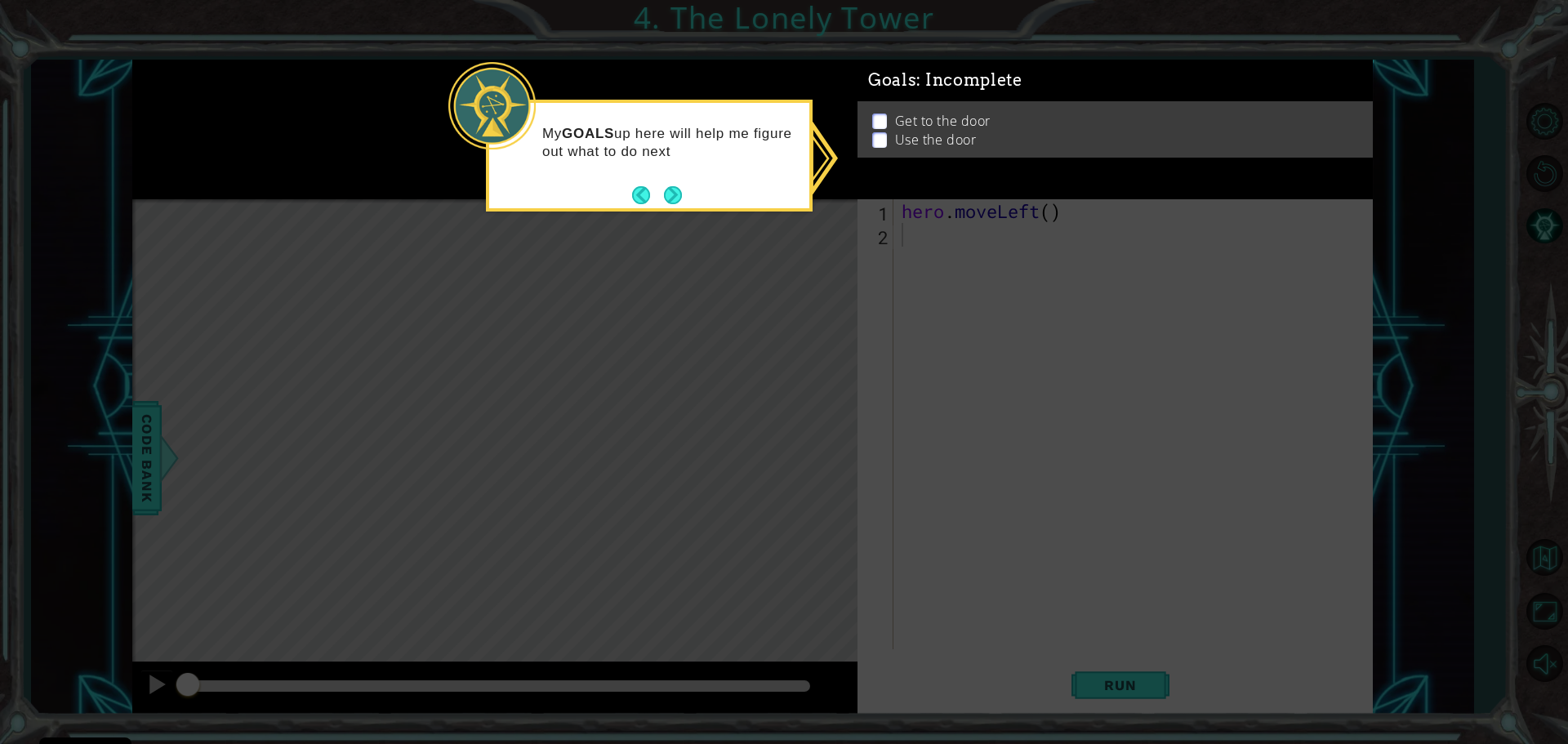 click 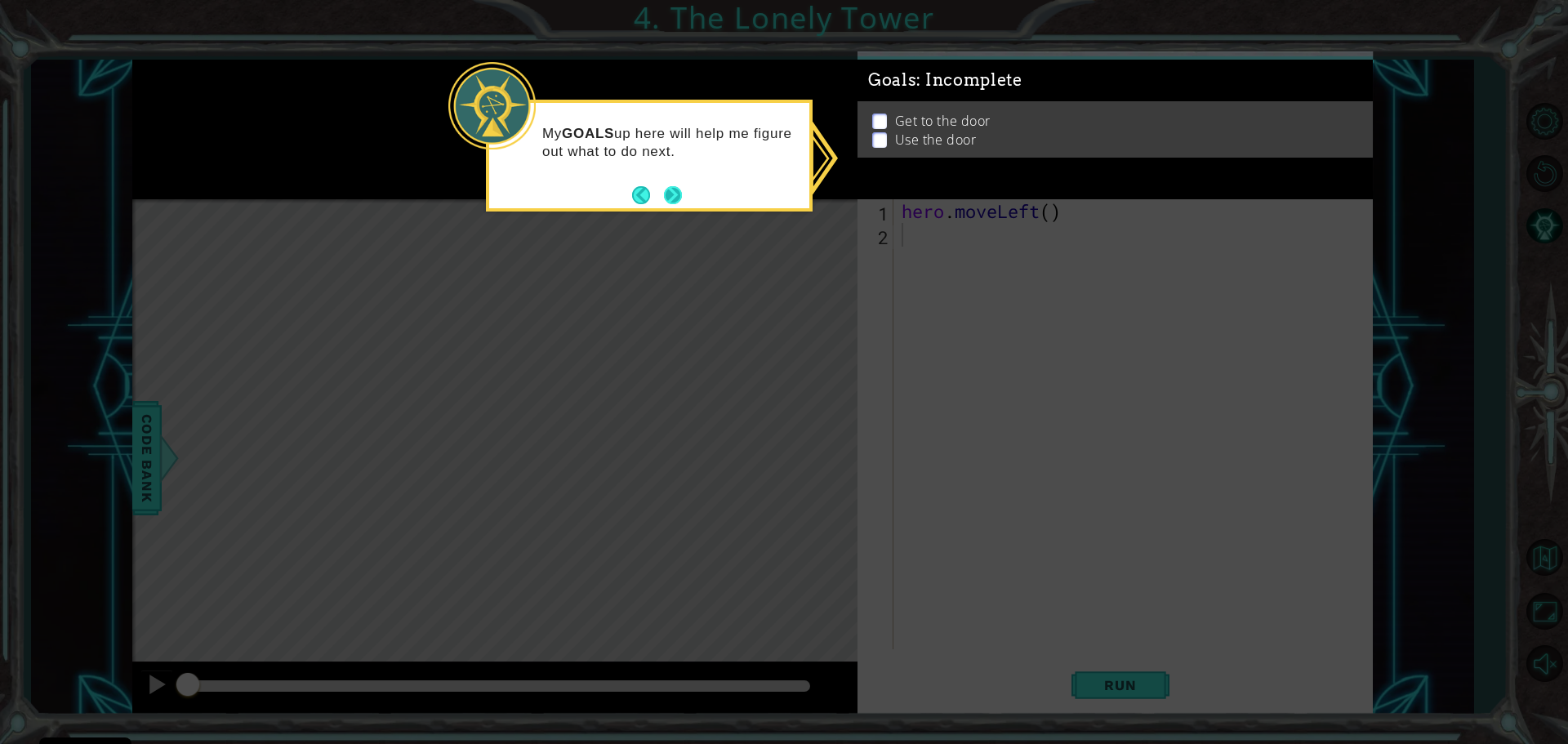 click at bounding box center [673, 194] 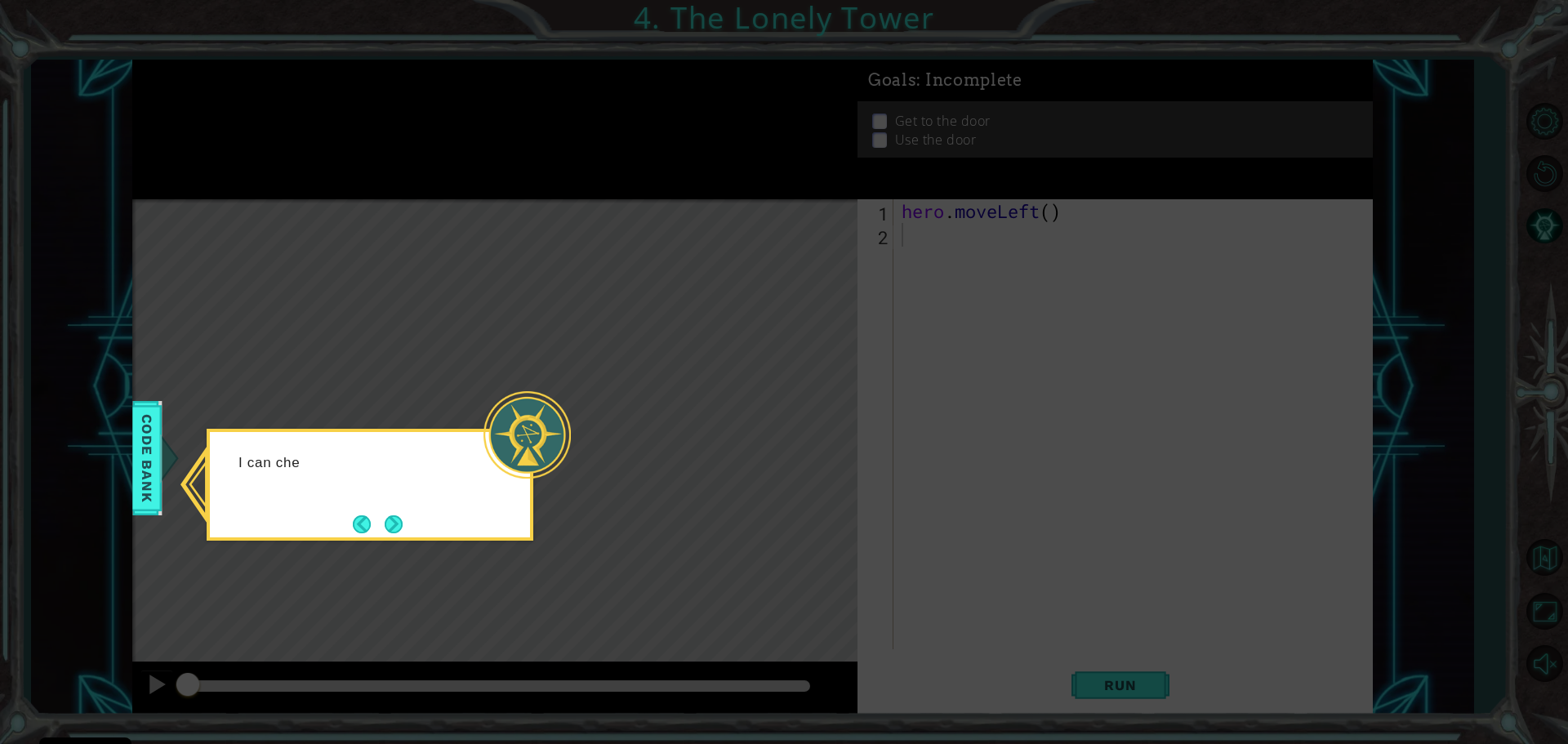 click on "I can che" at bounding box center [360, 463] 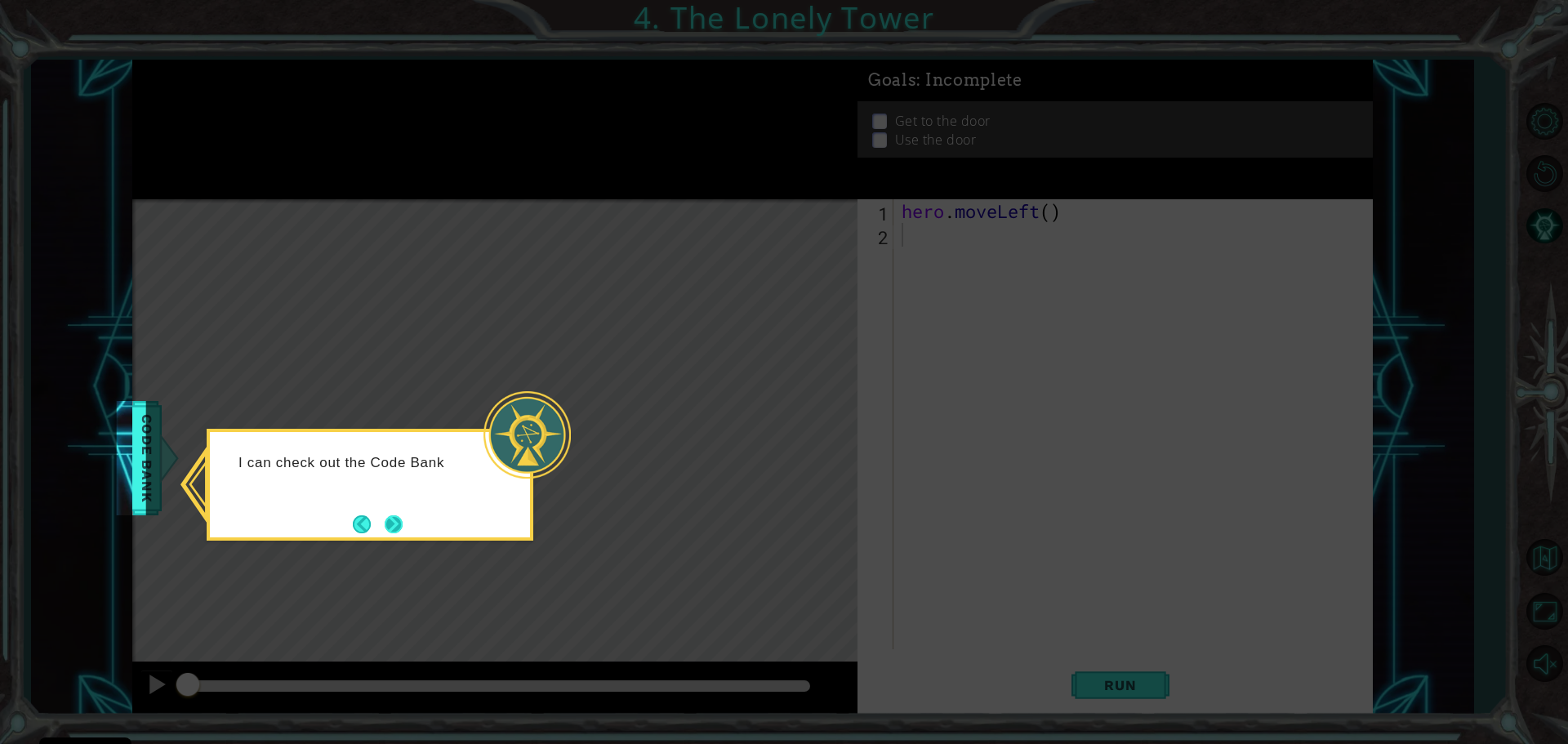 click at bounding box center (394, 523) 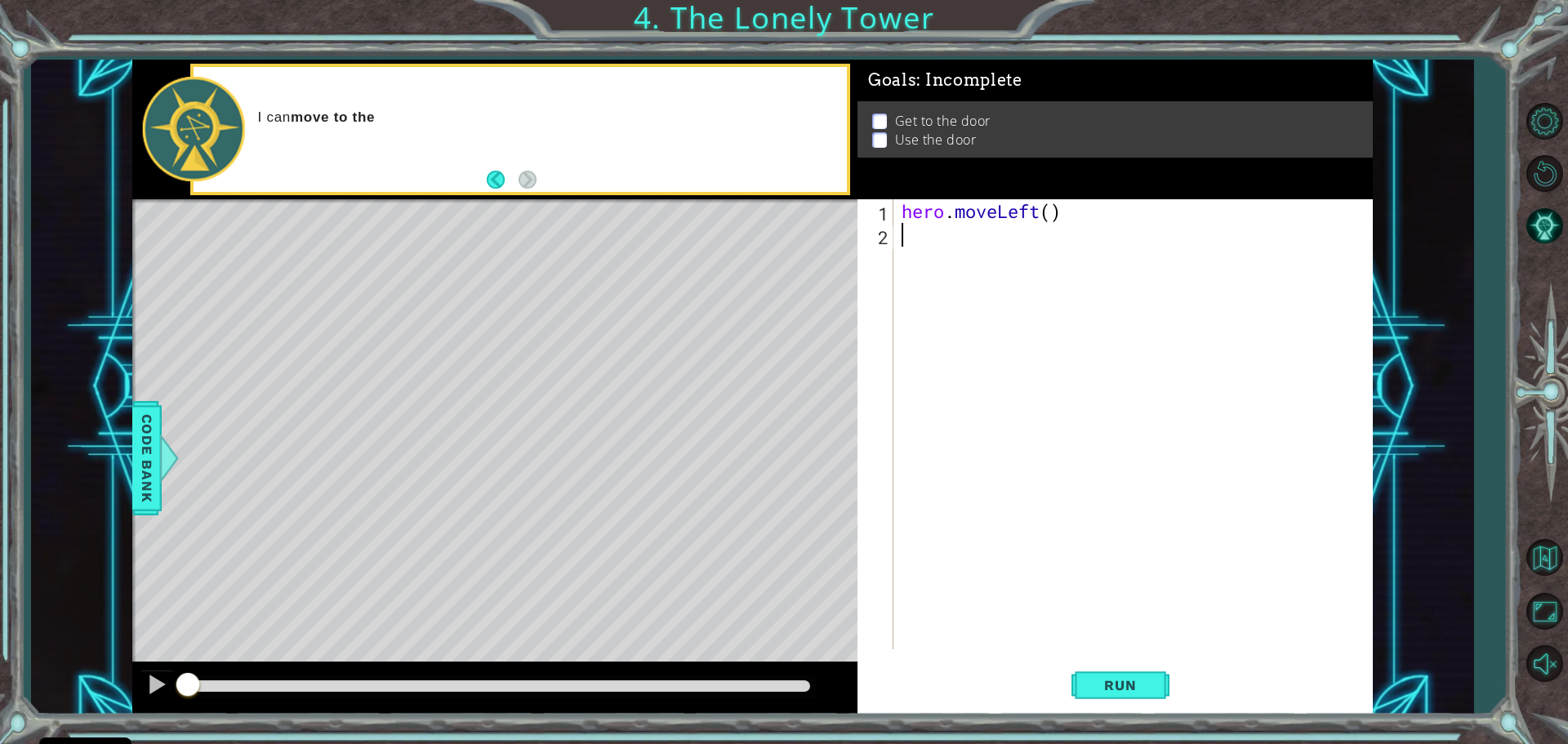 drag, startPoint x: 676, startPoint y: 545, endPoint x: 808, endPoint y: 572, distance: 134.73307 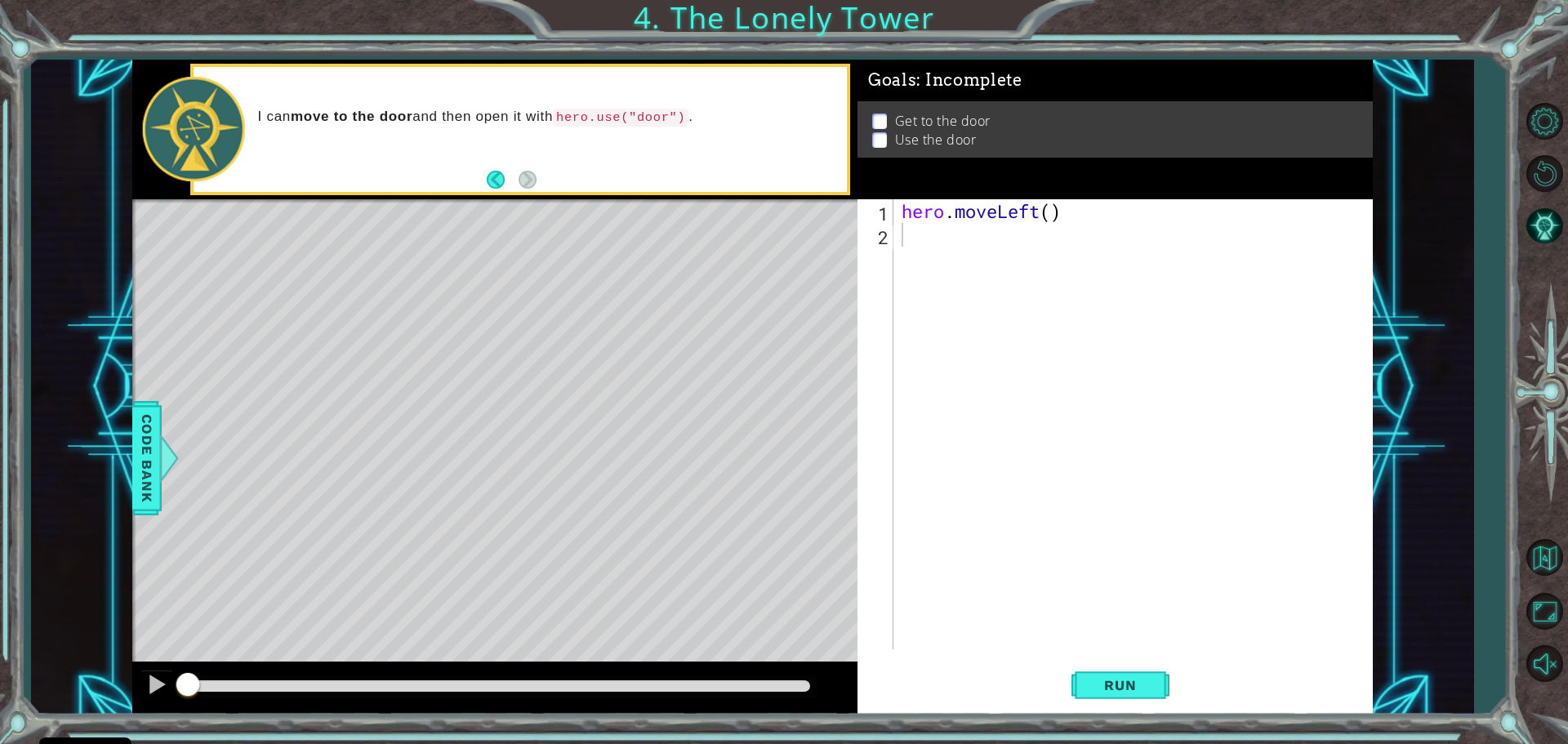 click on "hero . moveLeft ( )" at bounding box center [1137, 448] 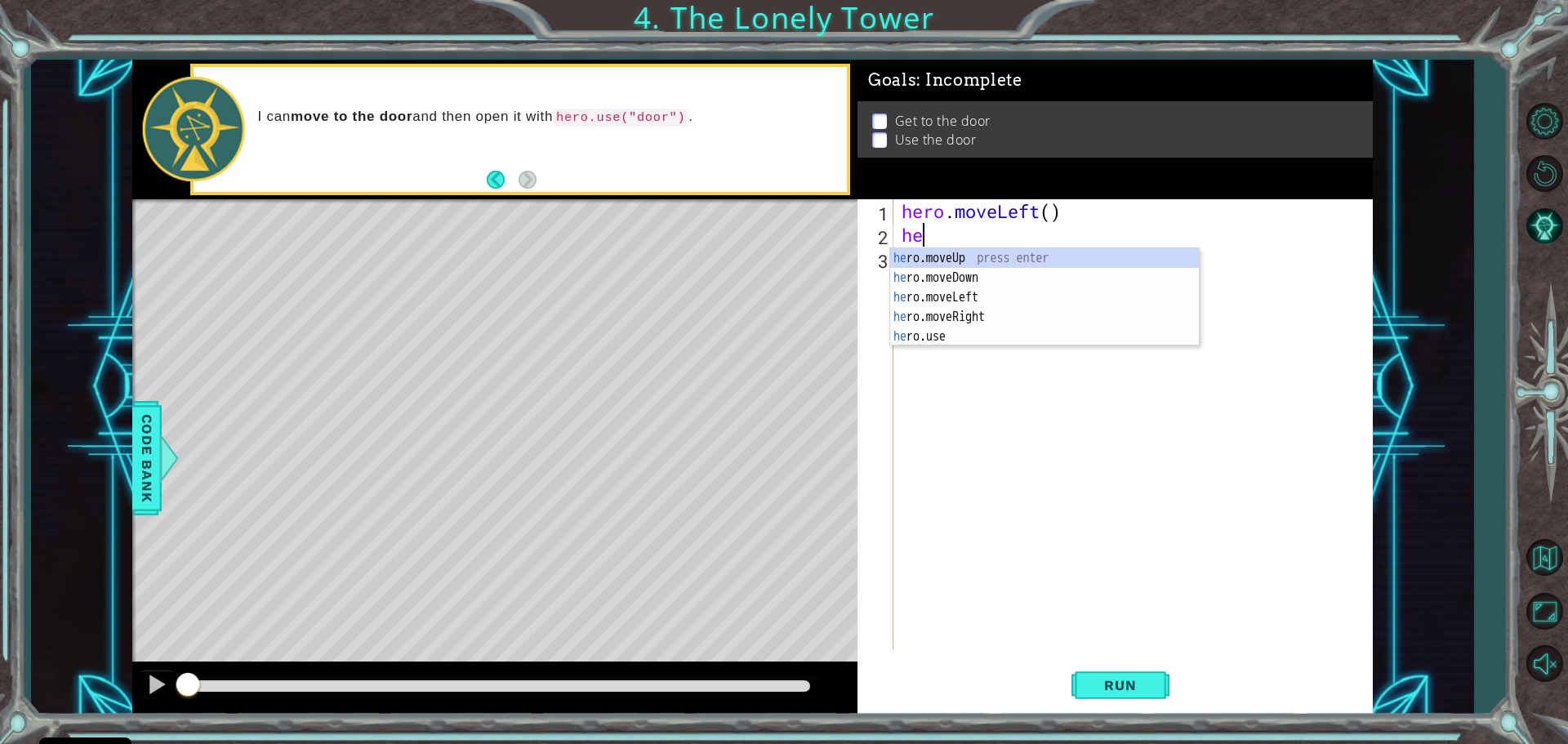 type on "her" 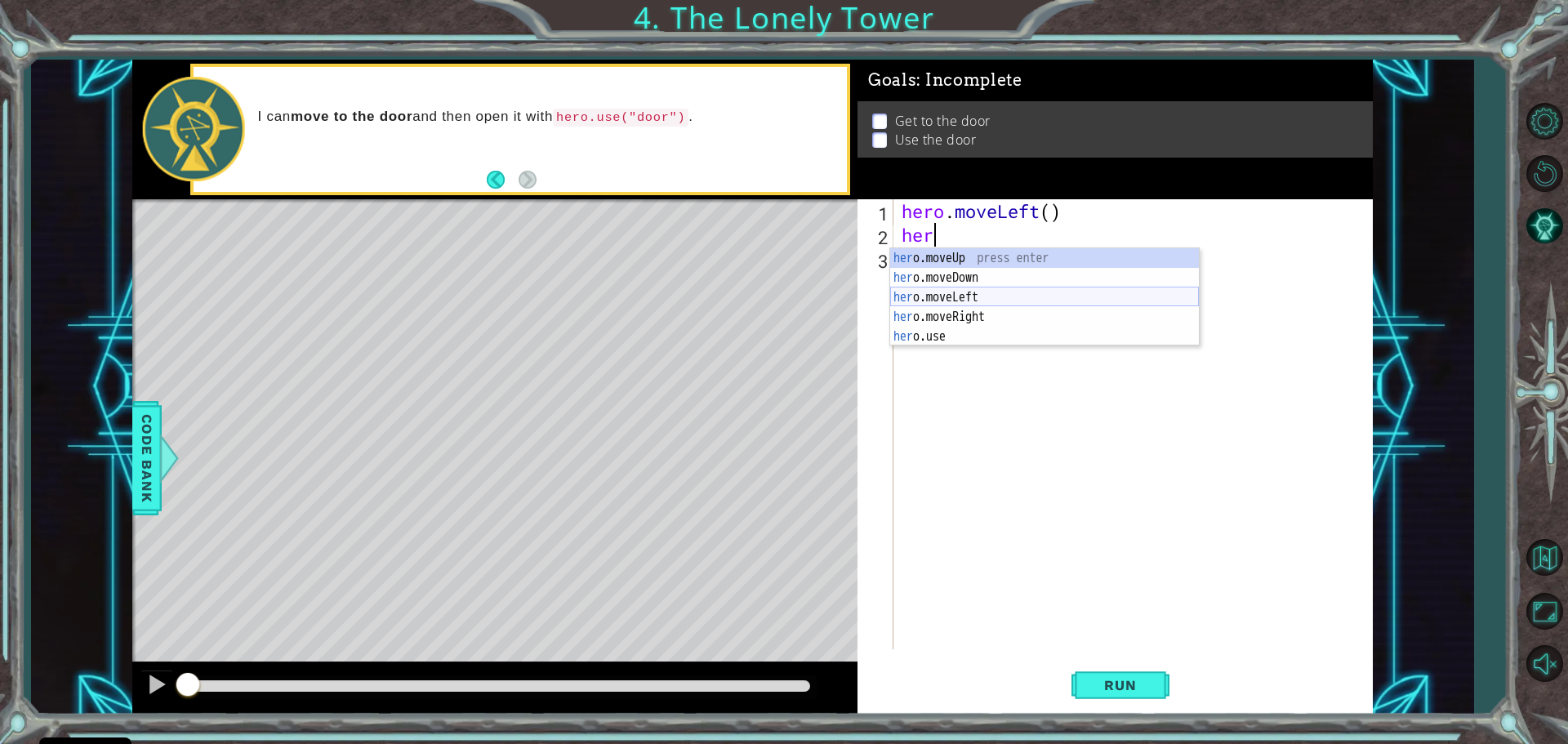 click on "her o.moveUp press enter her o.moveDown press enter her o.moveLeft press enter her o.moveRight press enter her o.use press enter" at bounding box center (1045, 317) 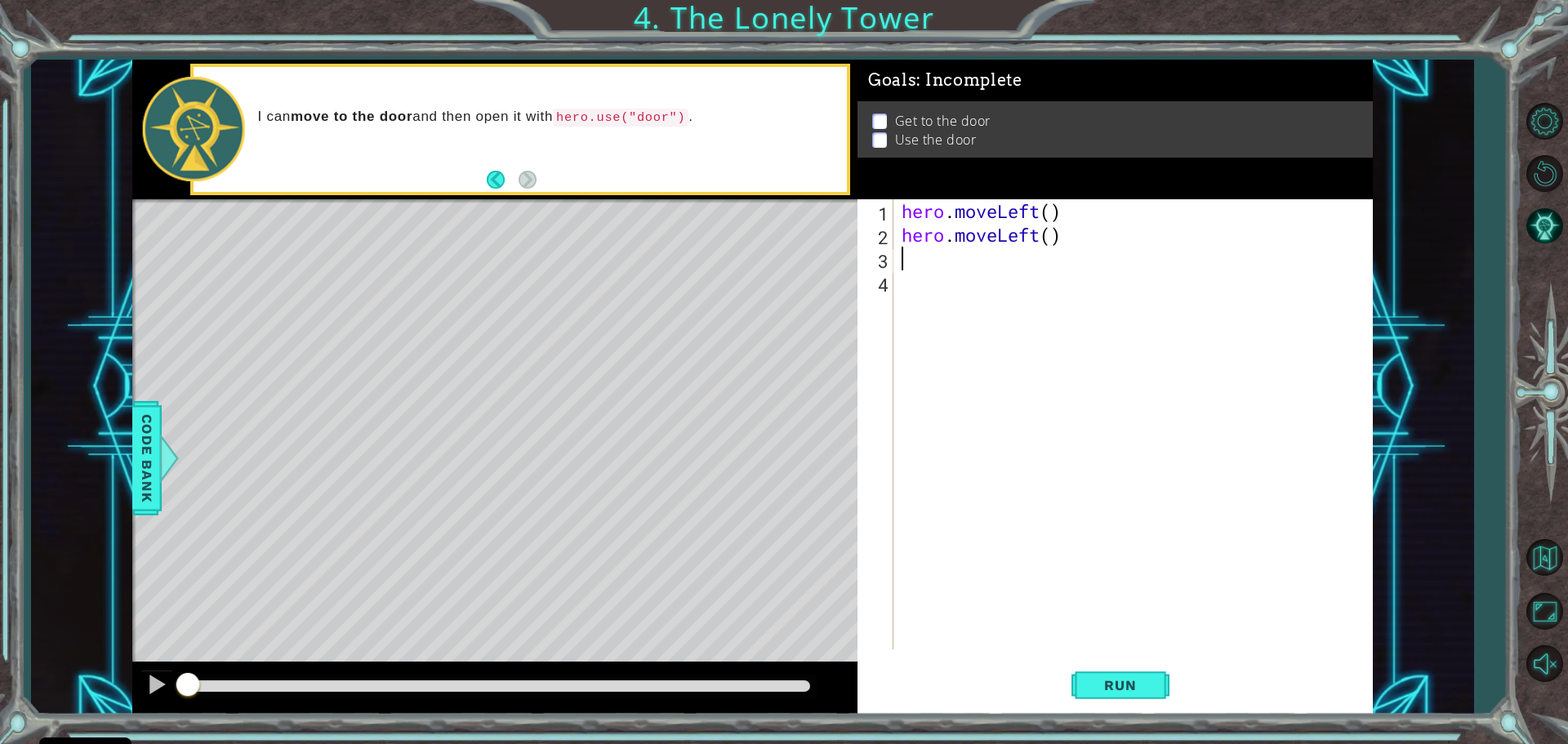 type on "h" 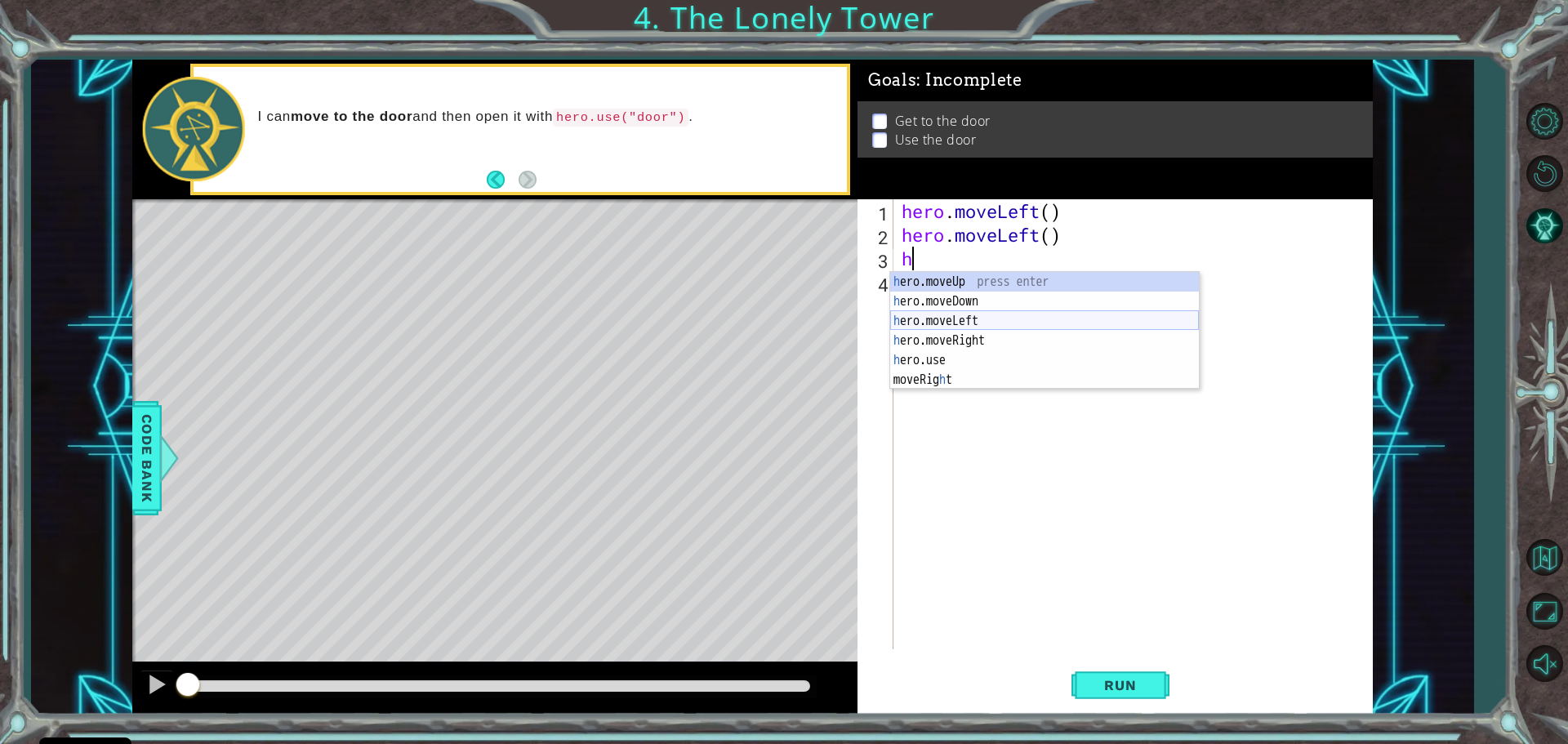 click on "h ero.moveUp press enter h ero.moveDown press enter h ero.moveLeft press enter h ero.moveRight press enter h ero.use press enter moveRig h t press enter" at bounding box center [1045, 350] 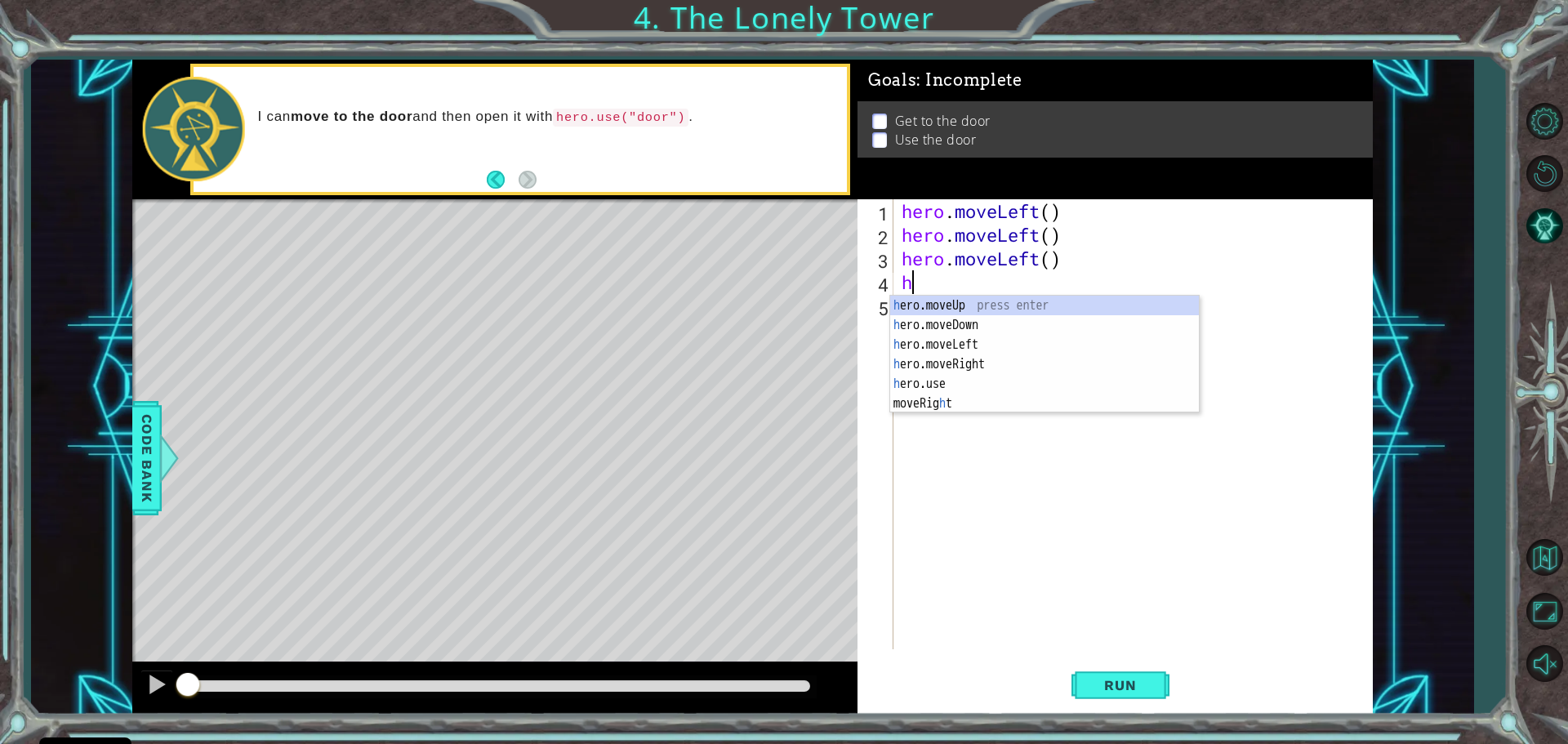 type on "he" 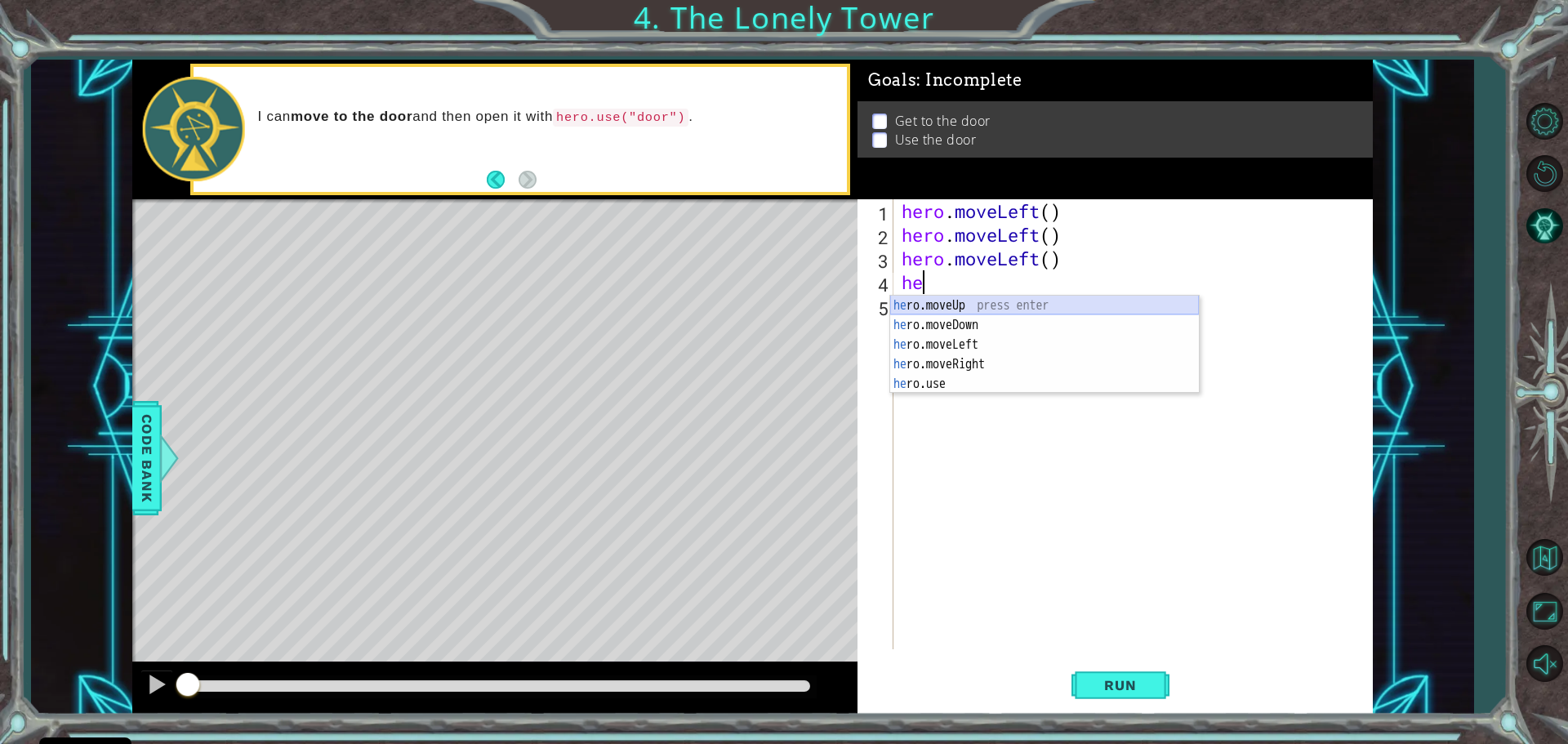 click on "he ro.moveUp press enter he ro.moveDown press enter he ro.moveLeft press enter he ro.moveRight press enter he ro.use press enter" at bounding box center [1045, 364] 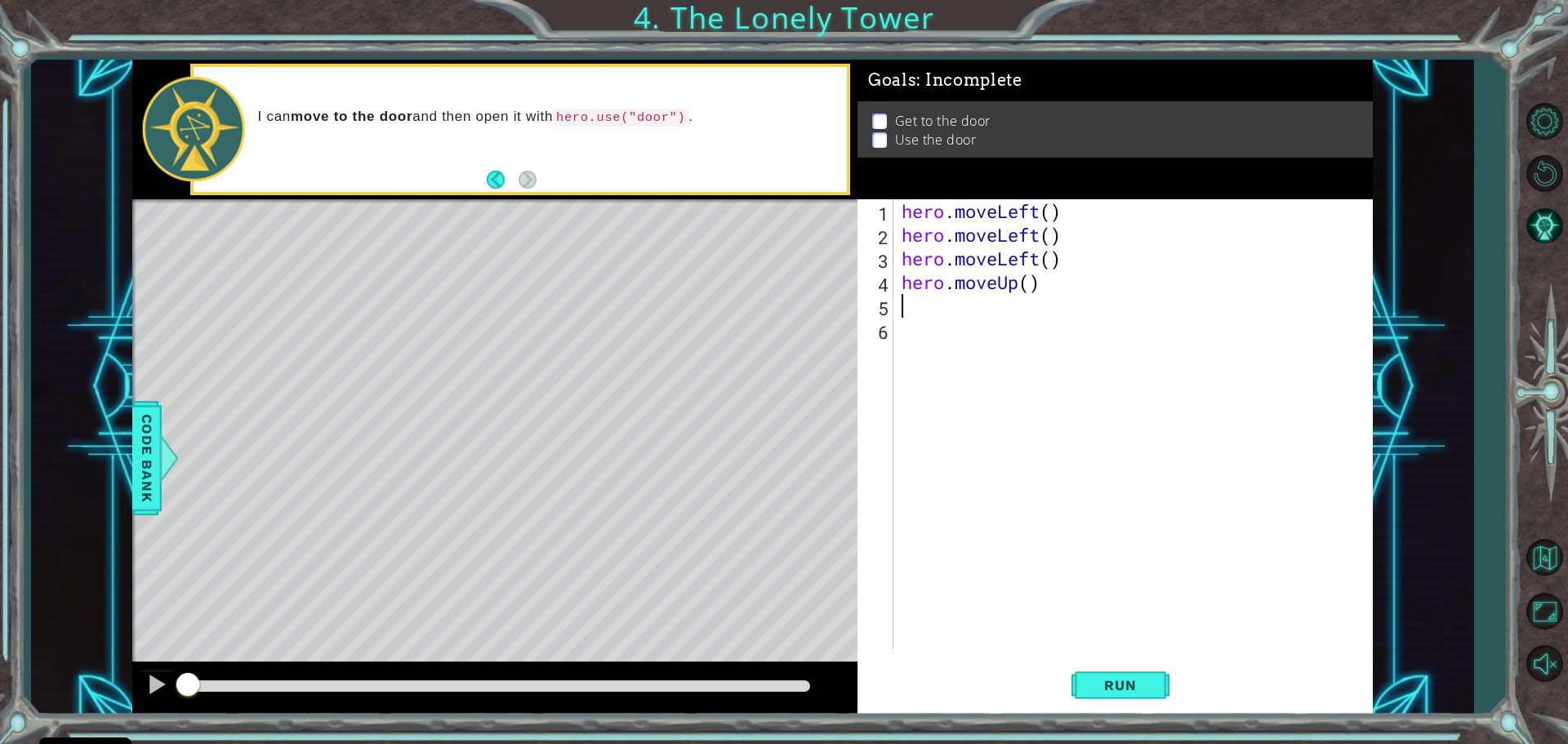 type on "h" 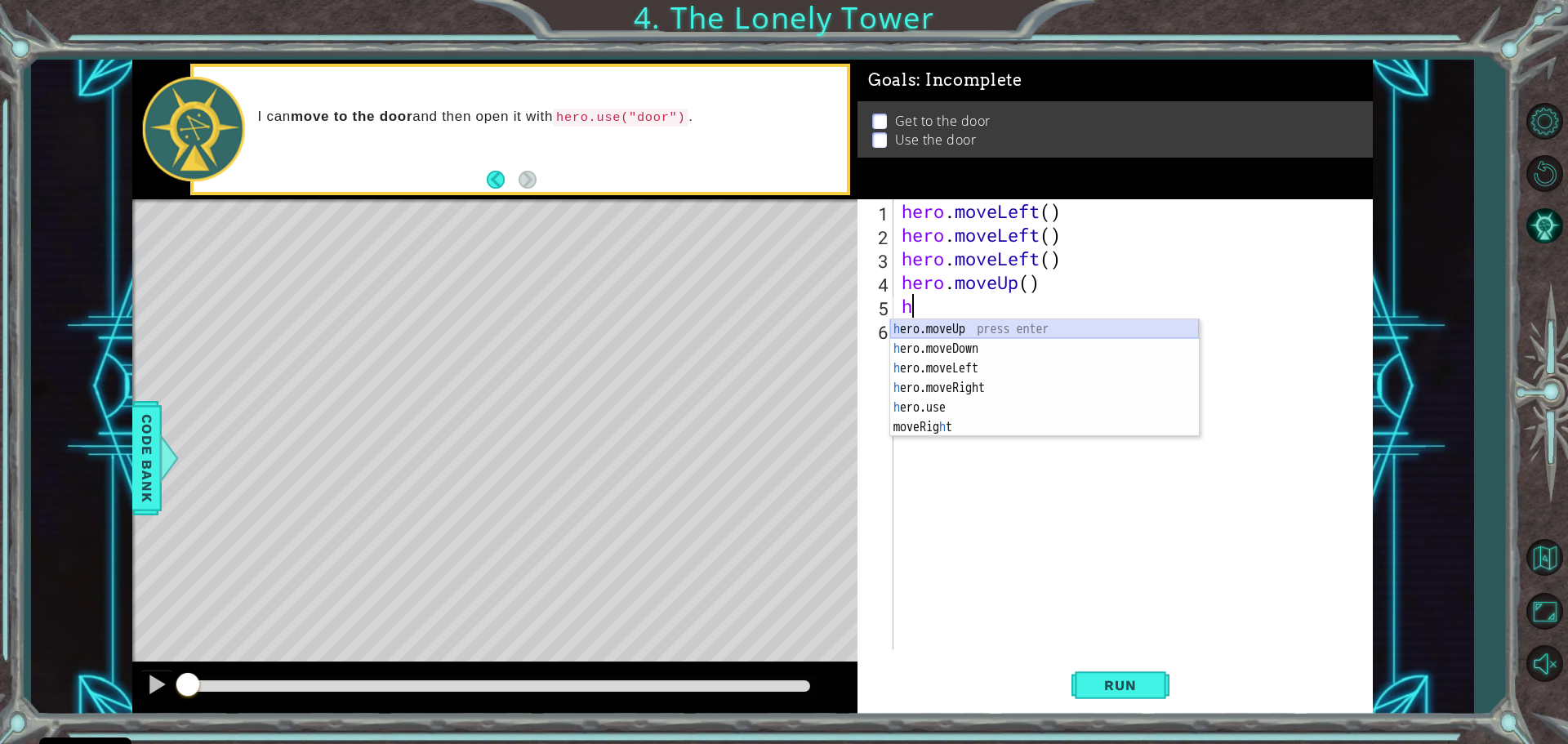 click on "h ero.moveUp press enter h ero.moveDown press enter h ero.moveLeft press enter h ero.moveRight press enter h ero.use press enter moveRig h t press enter" at bounding box center [1045, 398] 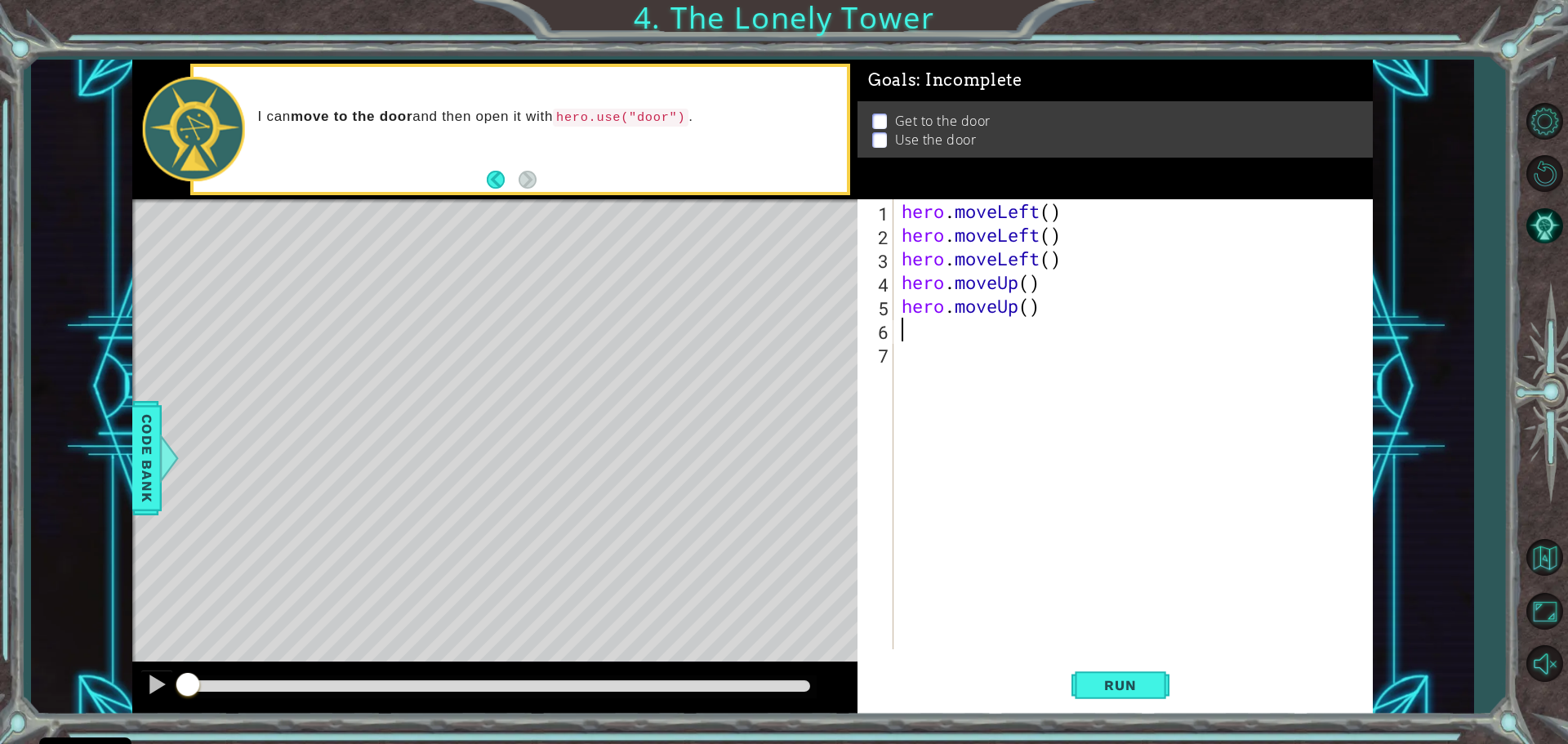 type on "g" 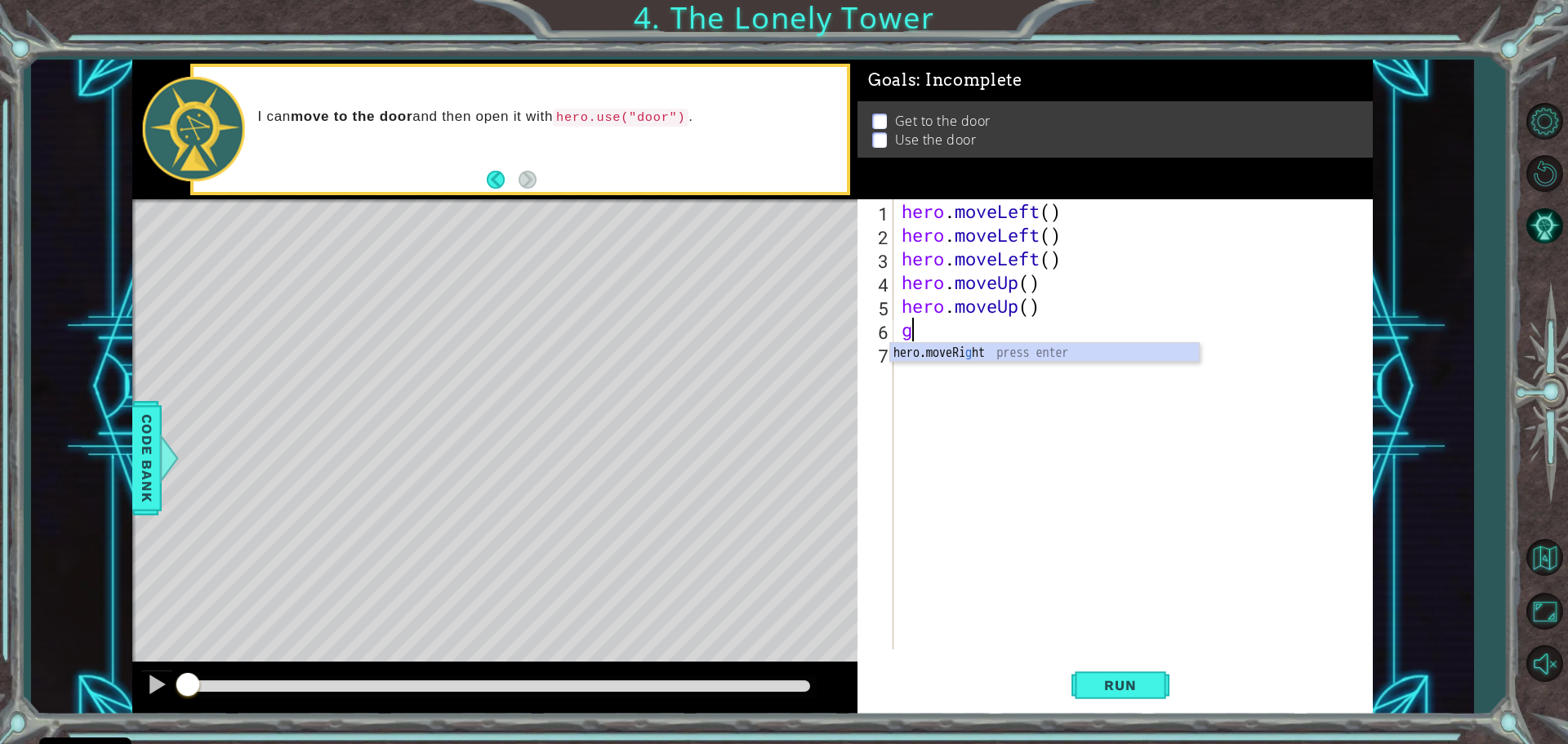 type on "h" 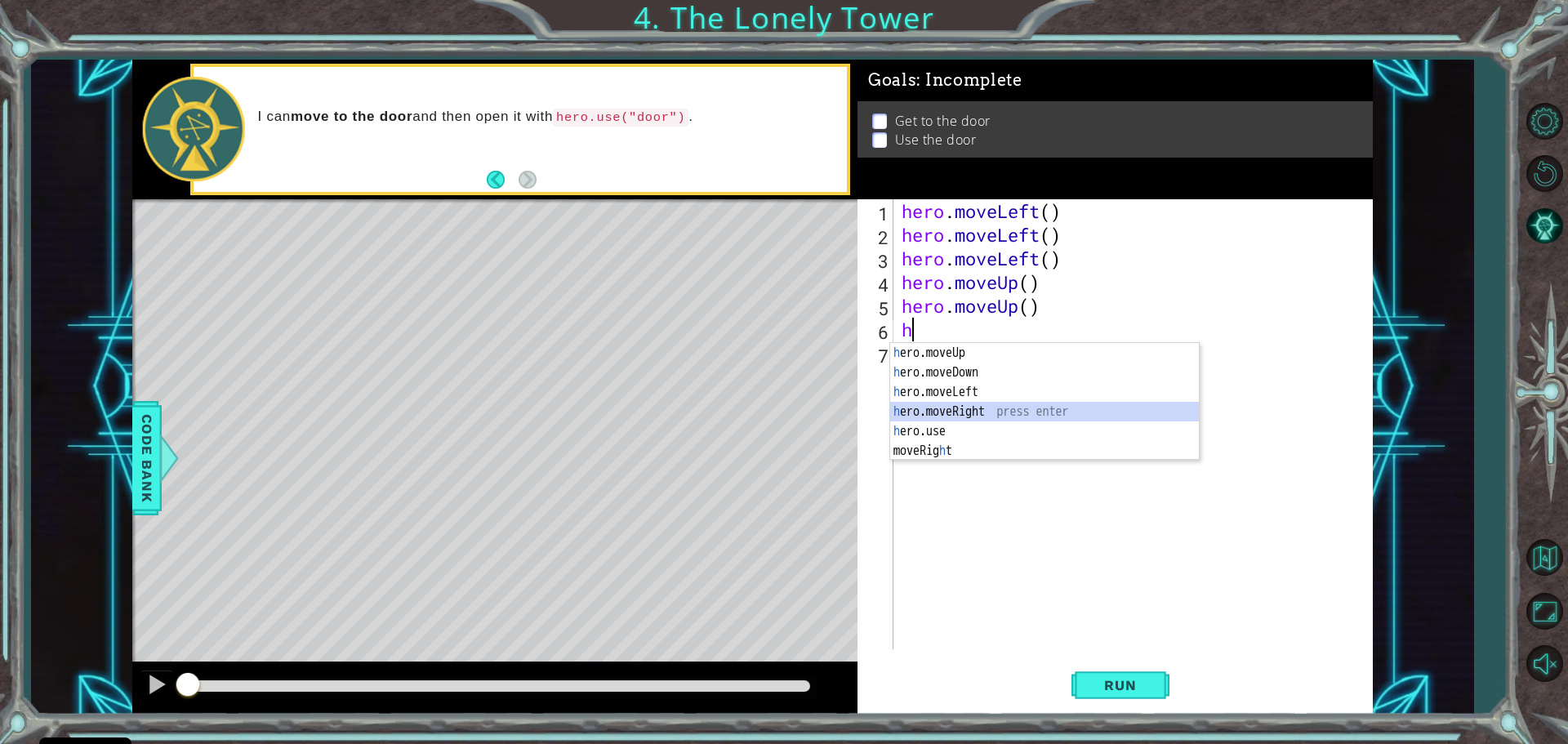 click on "h ero.moveUp press enter h ero.moveDown press enter h ero.moveLeft press enter h ero.moveRight press enter h ero.use press enter moveRig h t press enter" at bounding box center [1045, 421] 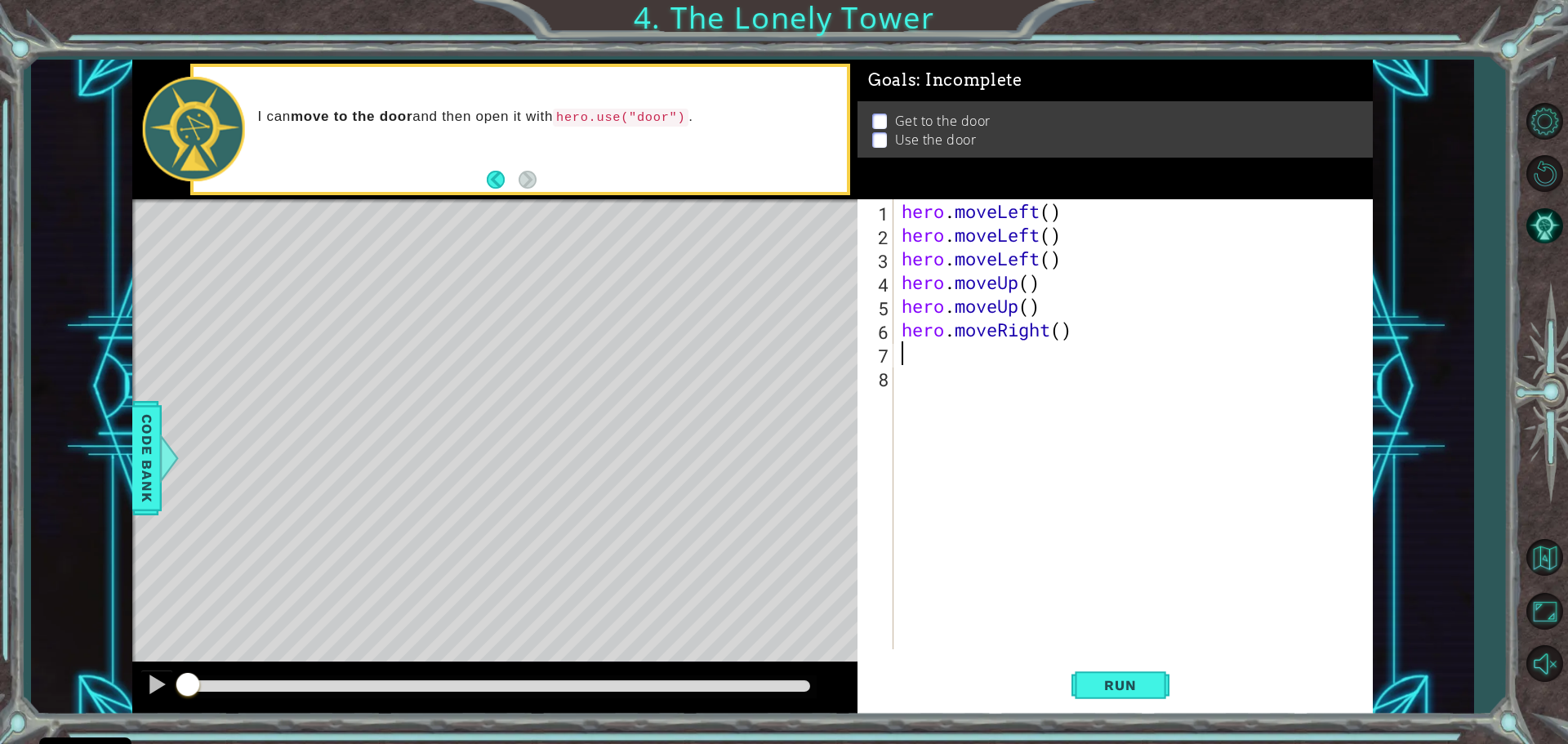 type on "h" 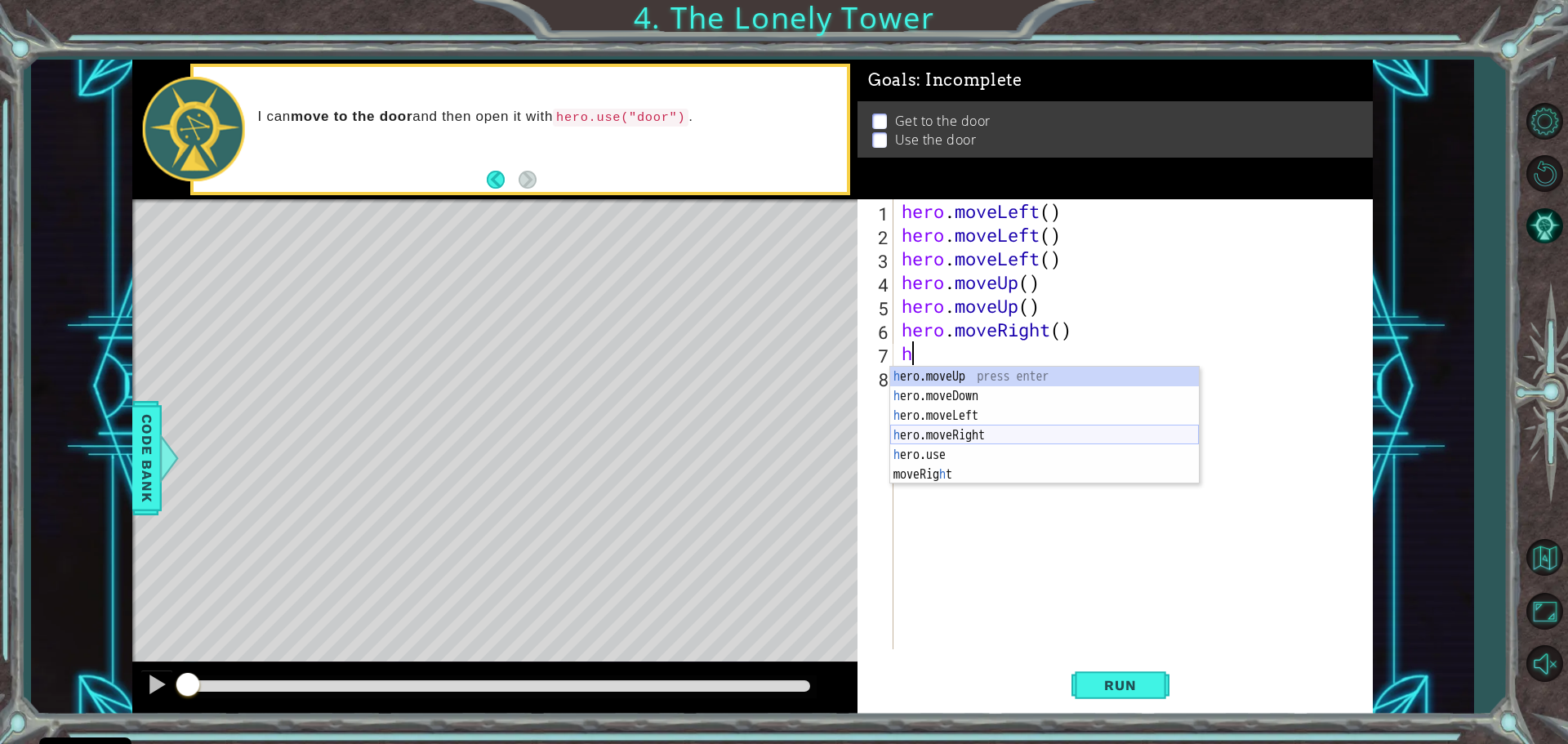 click on "h ero.moveUp press enter h ero.moveDown press enter h ero.moveLeft press enter h ero.moveRight press enter h ero.use press enter moveRig h t press enter" at bounding box center (1045, 445) 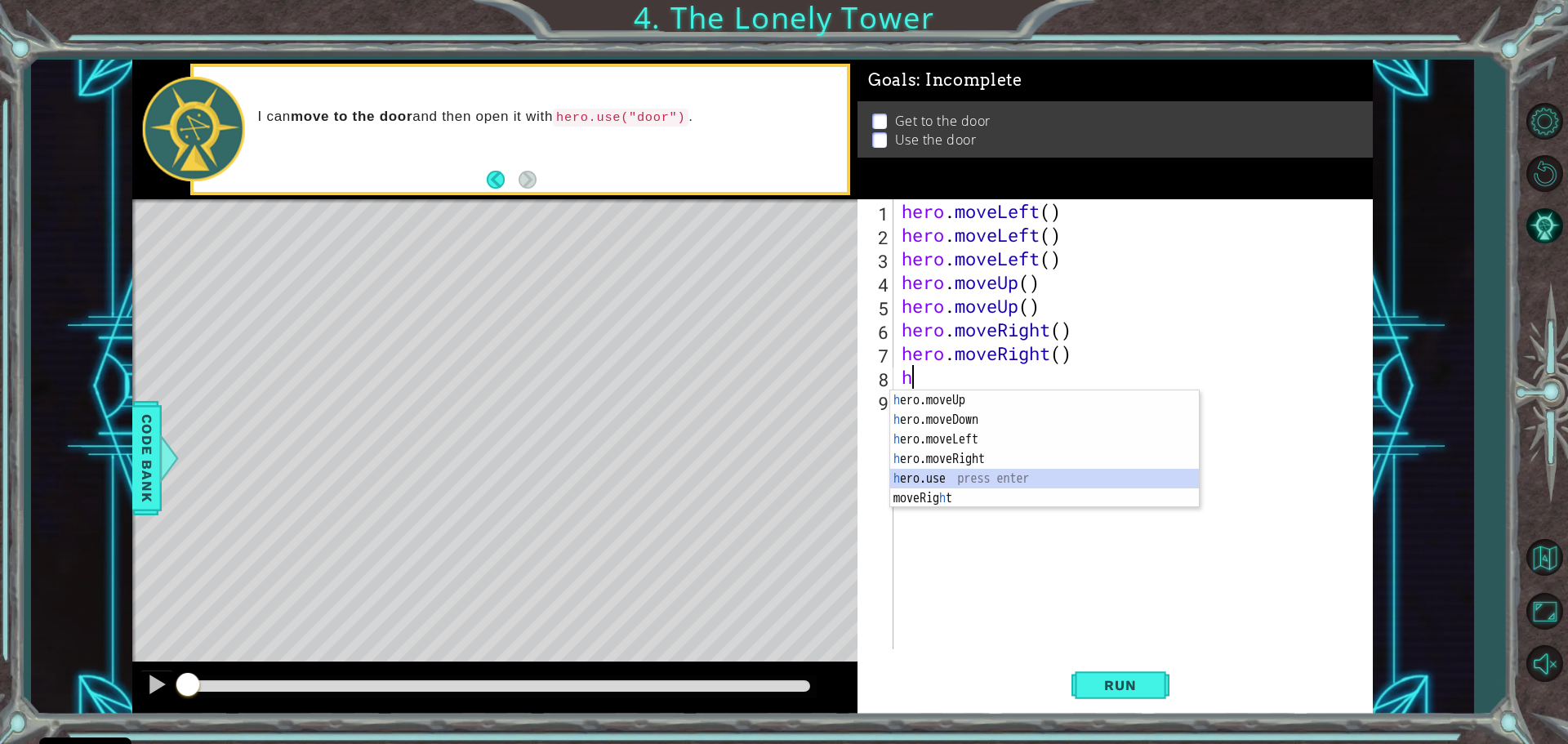 click on "h ero.moveUp press enter h ero.moveDown press enter h ero.moveLeft press enter h ero.moveRight press enter h ero.use press enter moveRig h t press enter" at bounding box center (1045, 469) 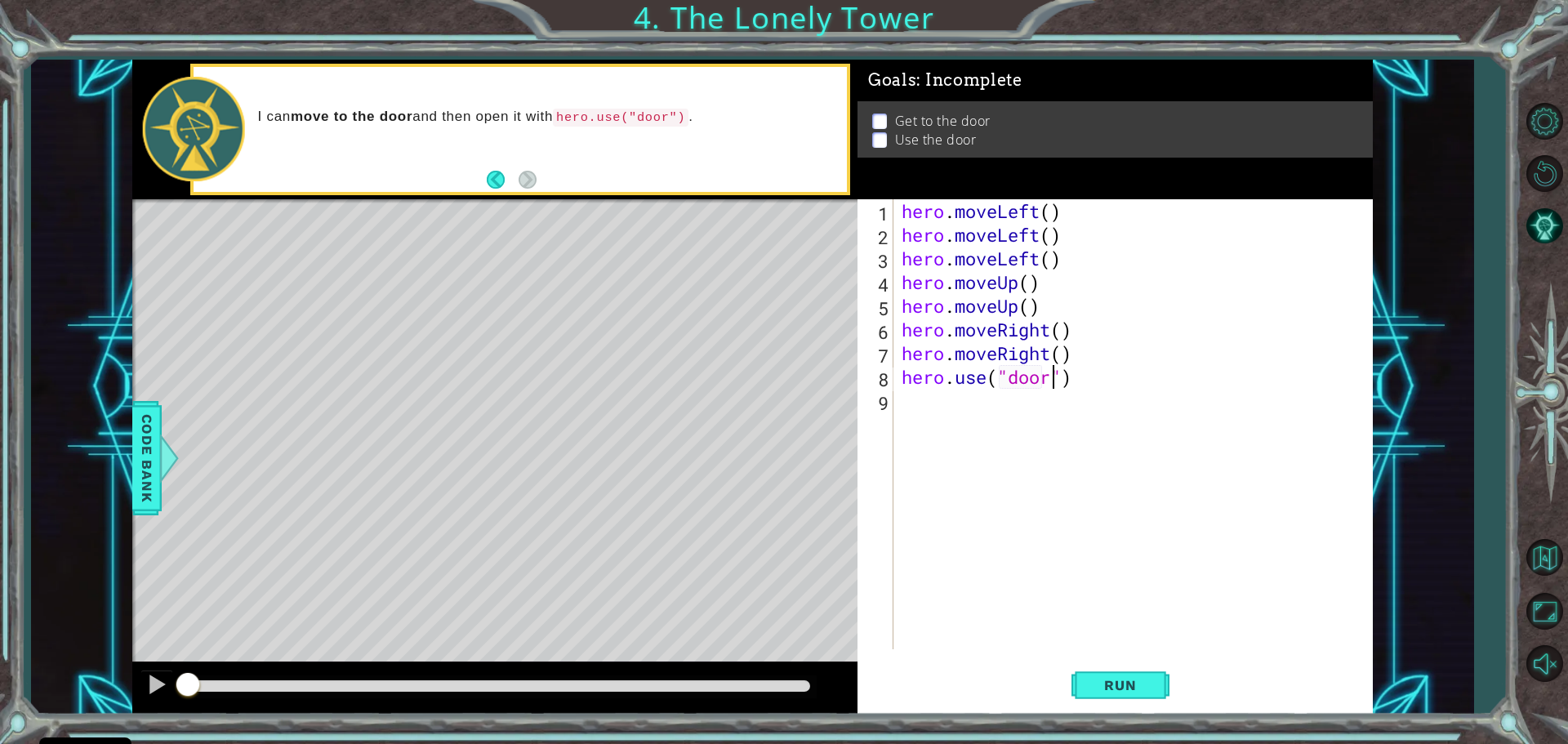 scroll, scrollTop: 0, scrollLeft: 7, axis: horizontal 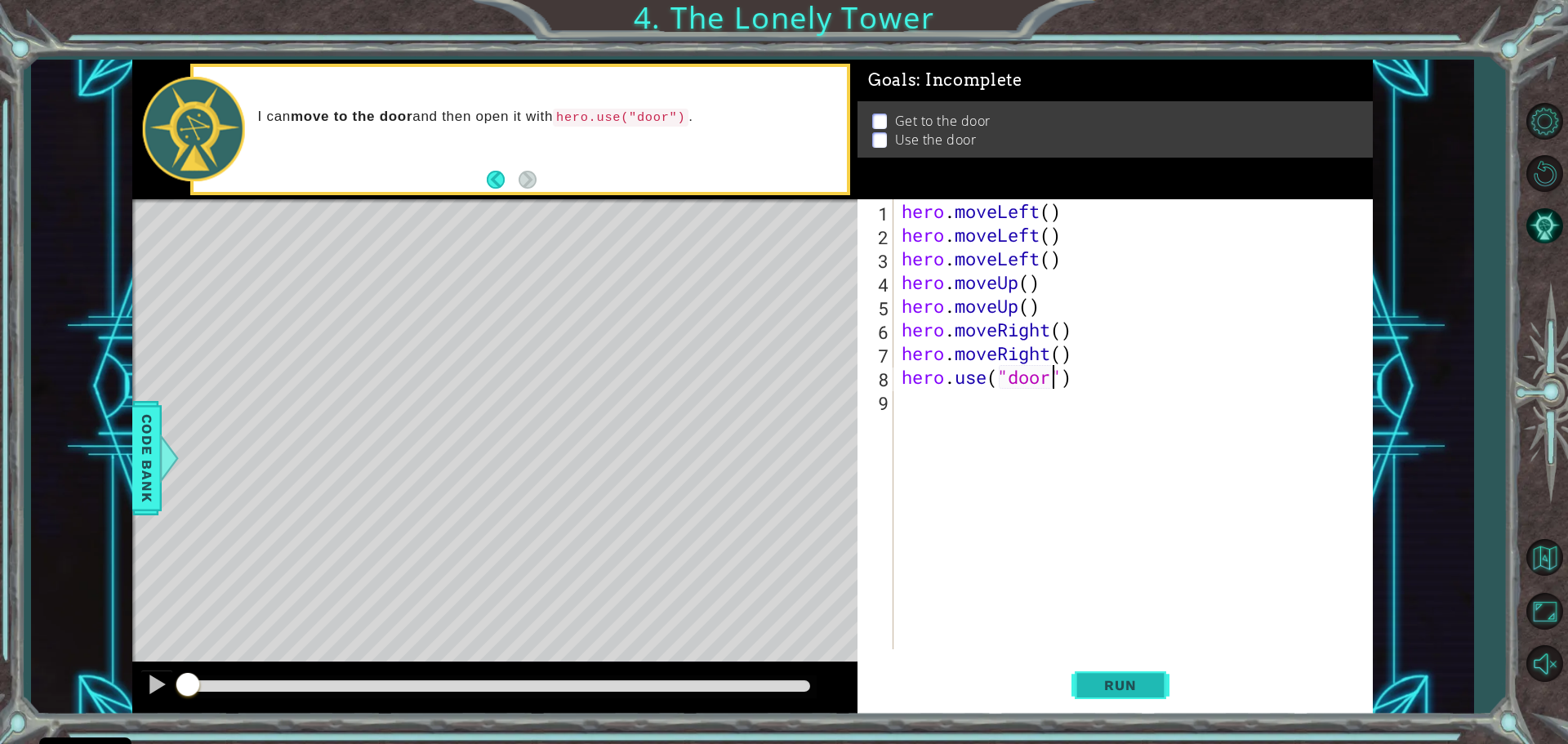 type on "hero.use("door")" 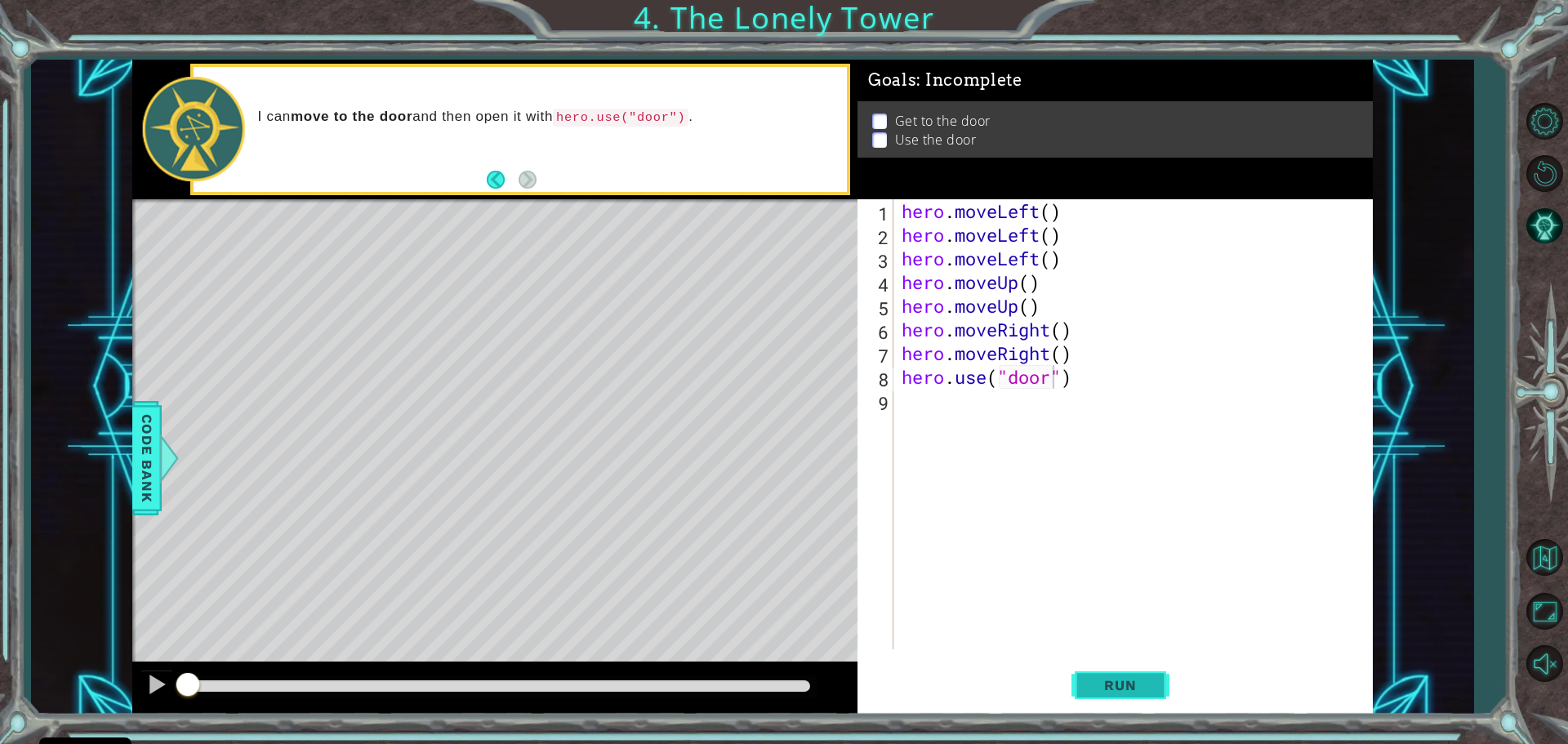 click on "Run" at bounding box center (1120, 685) 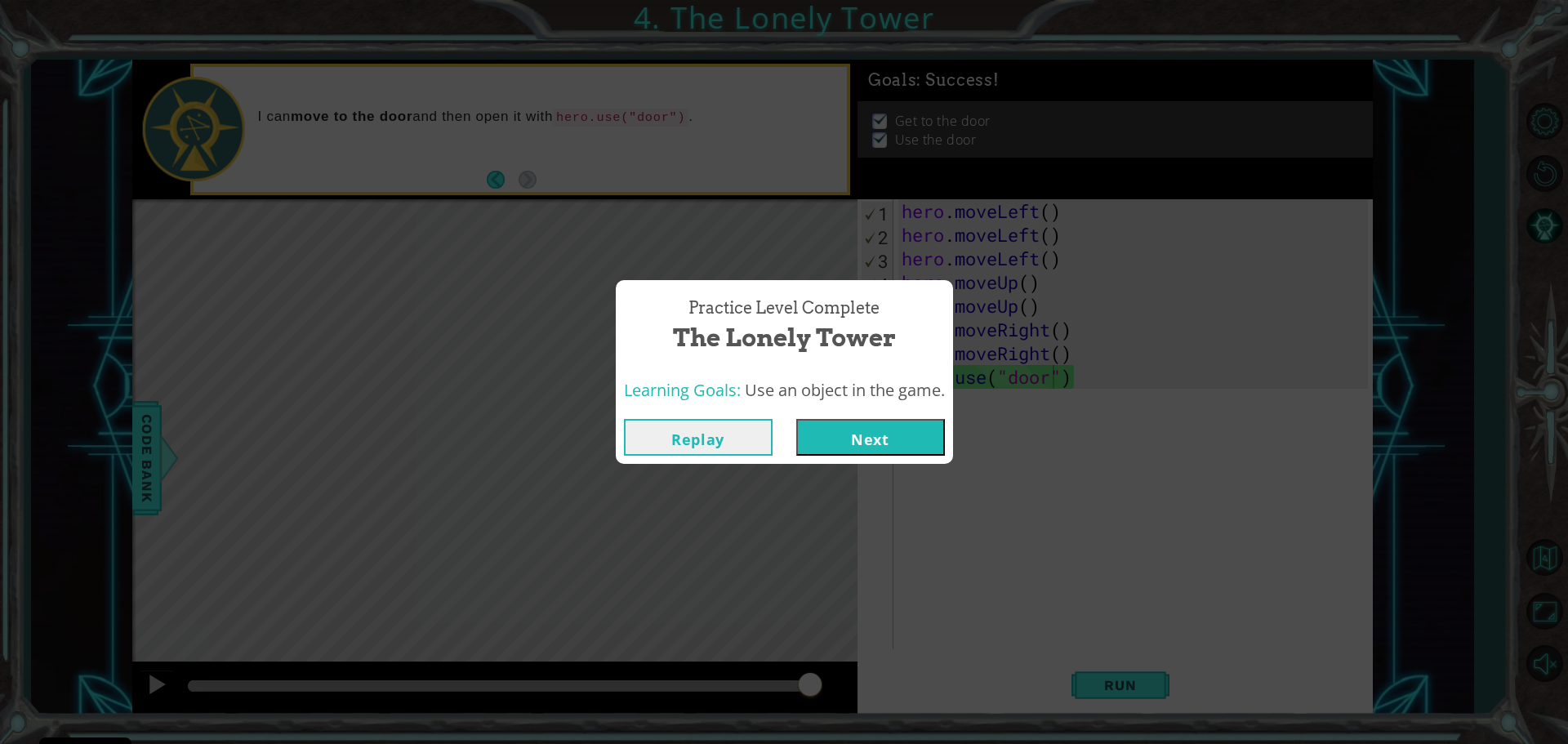 click on "Next" at bounding box center [871, 437] 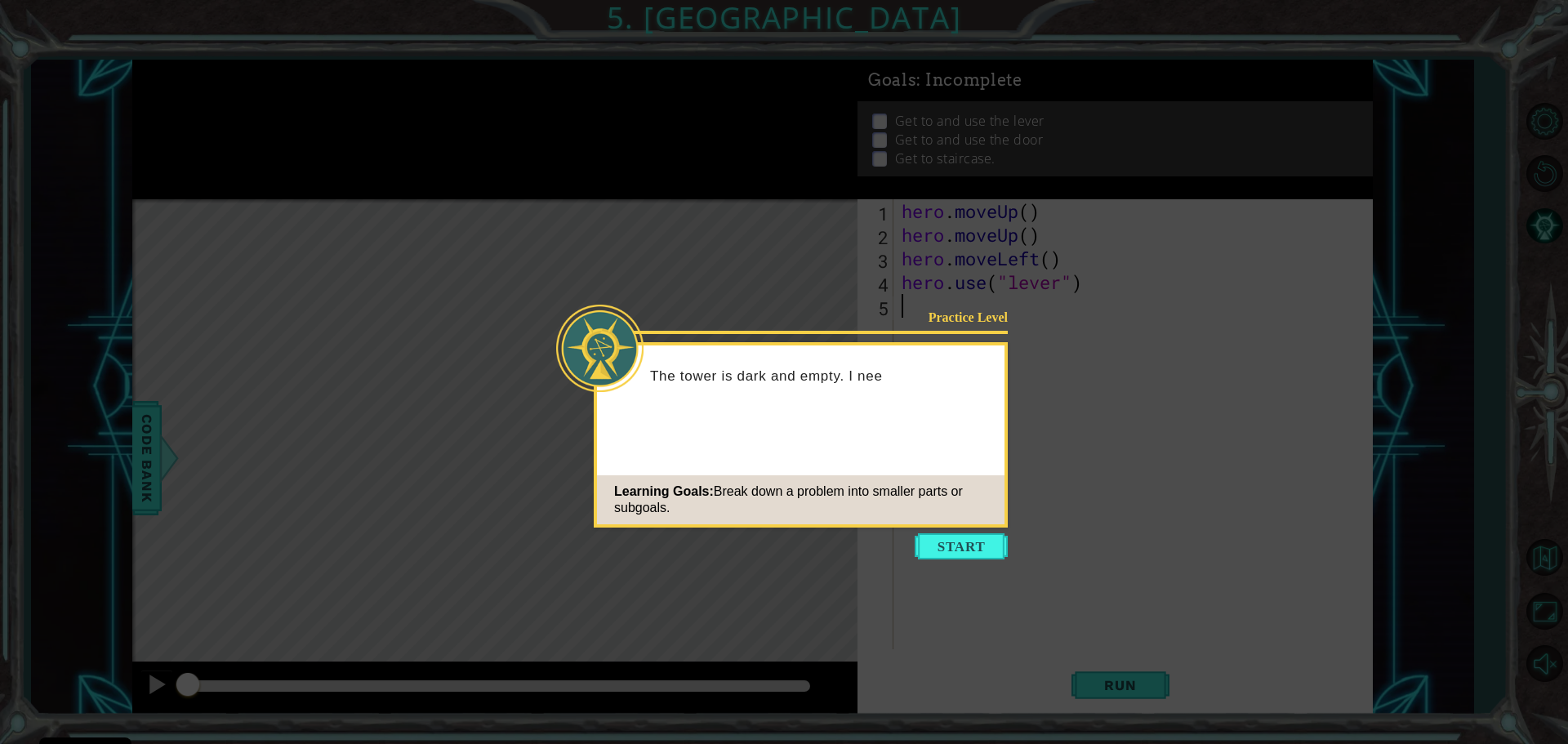click 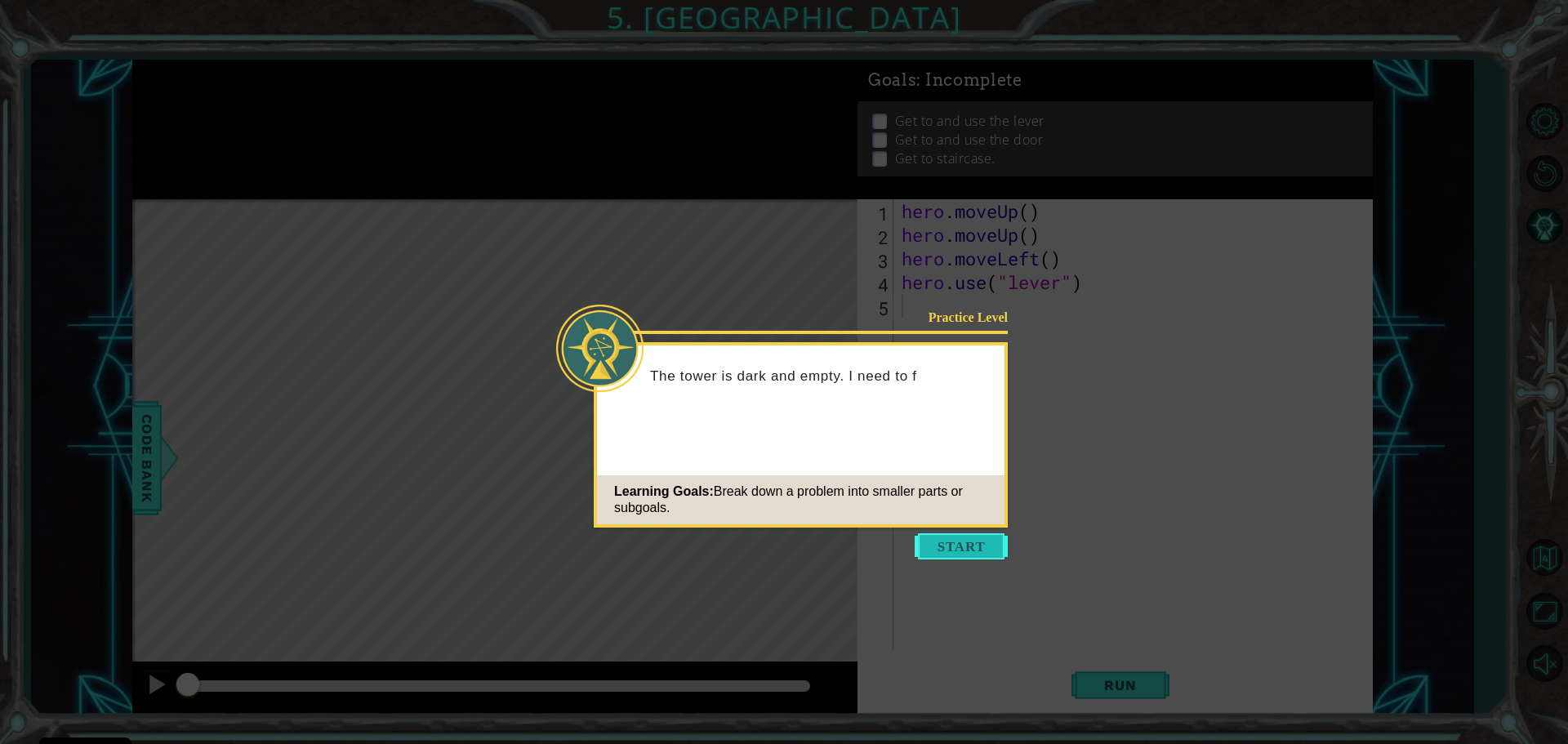 click at bounding box center (961, 546) 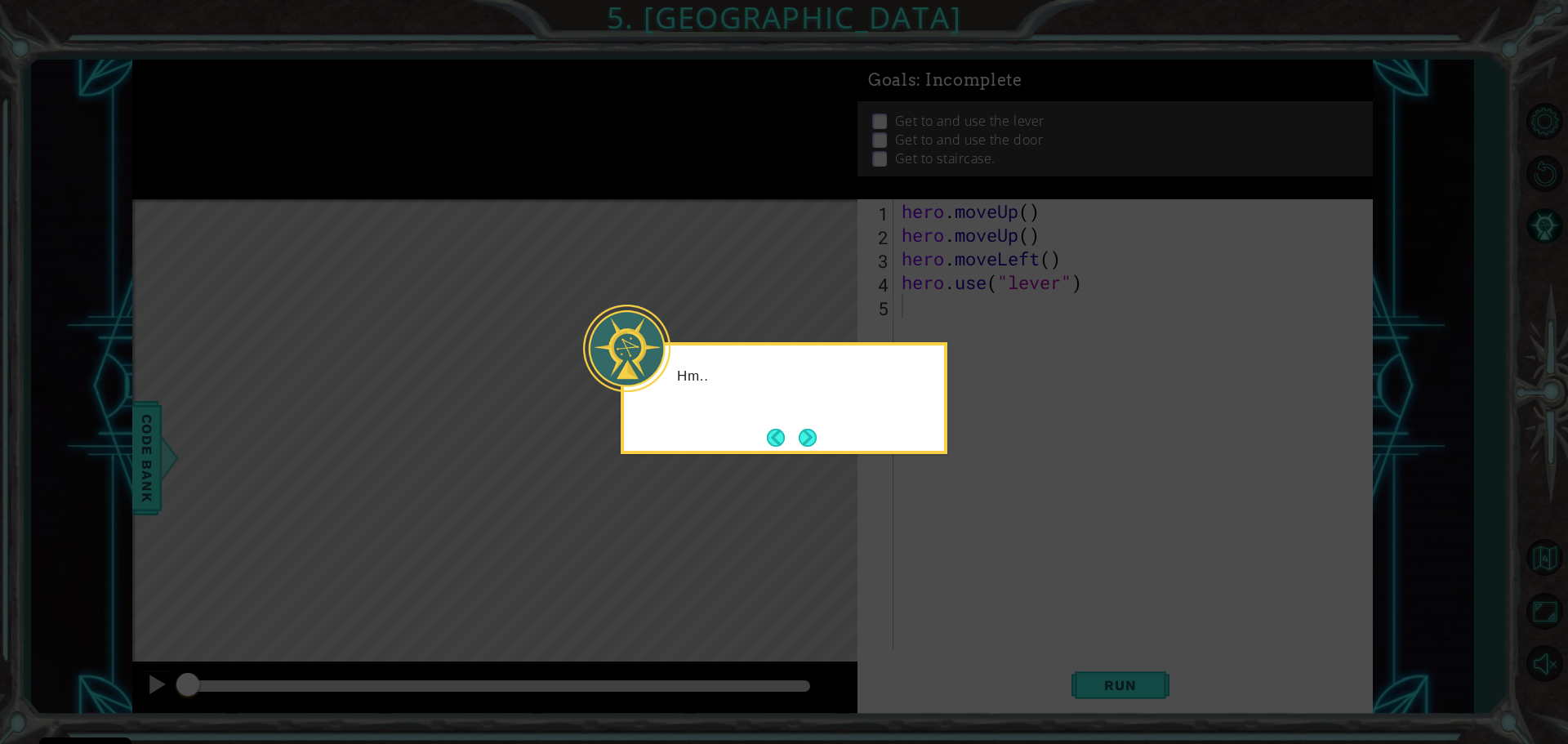 click 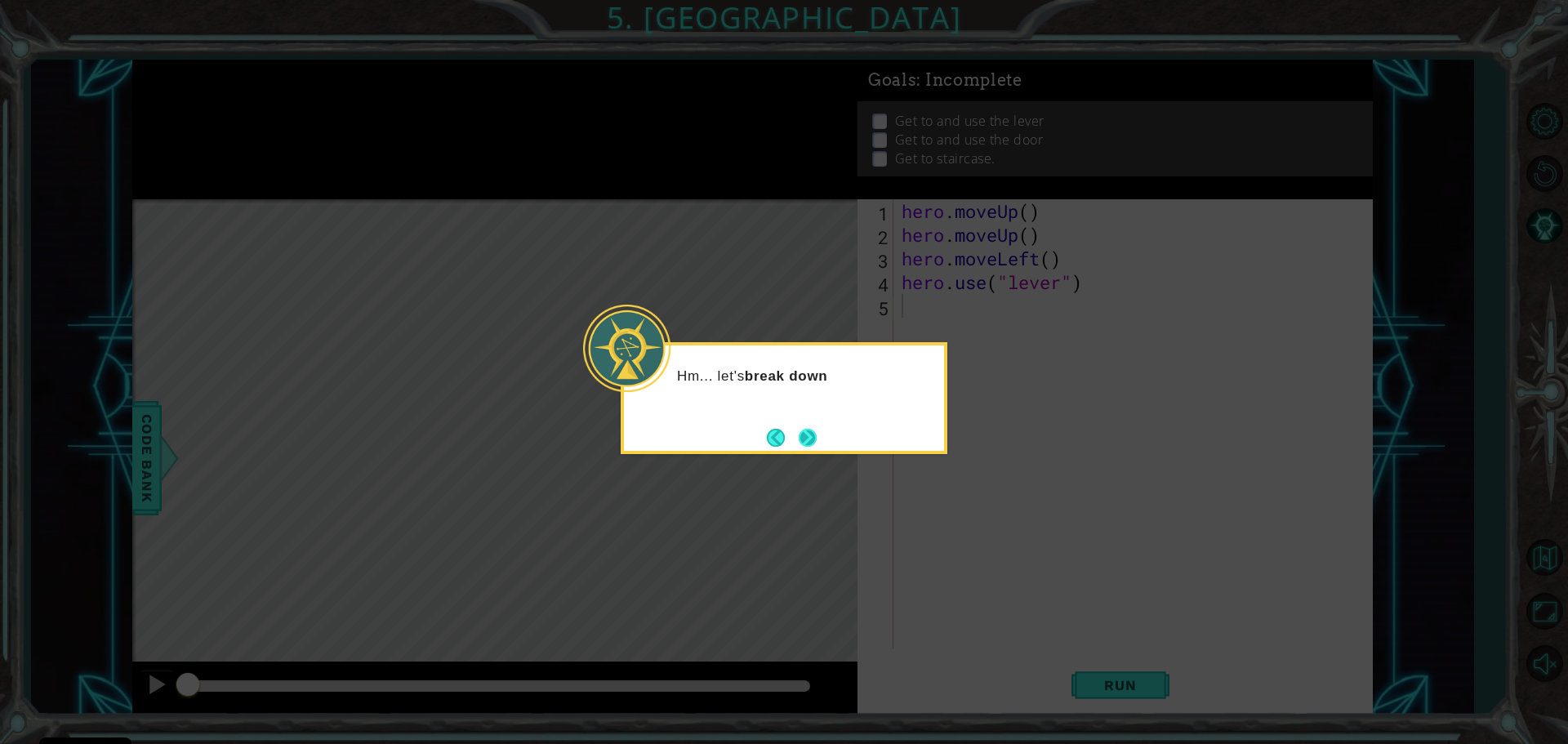 click at bounding box center [807, 437] 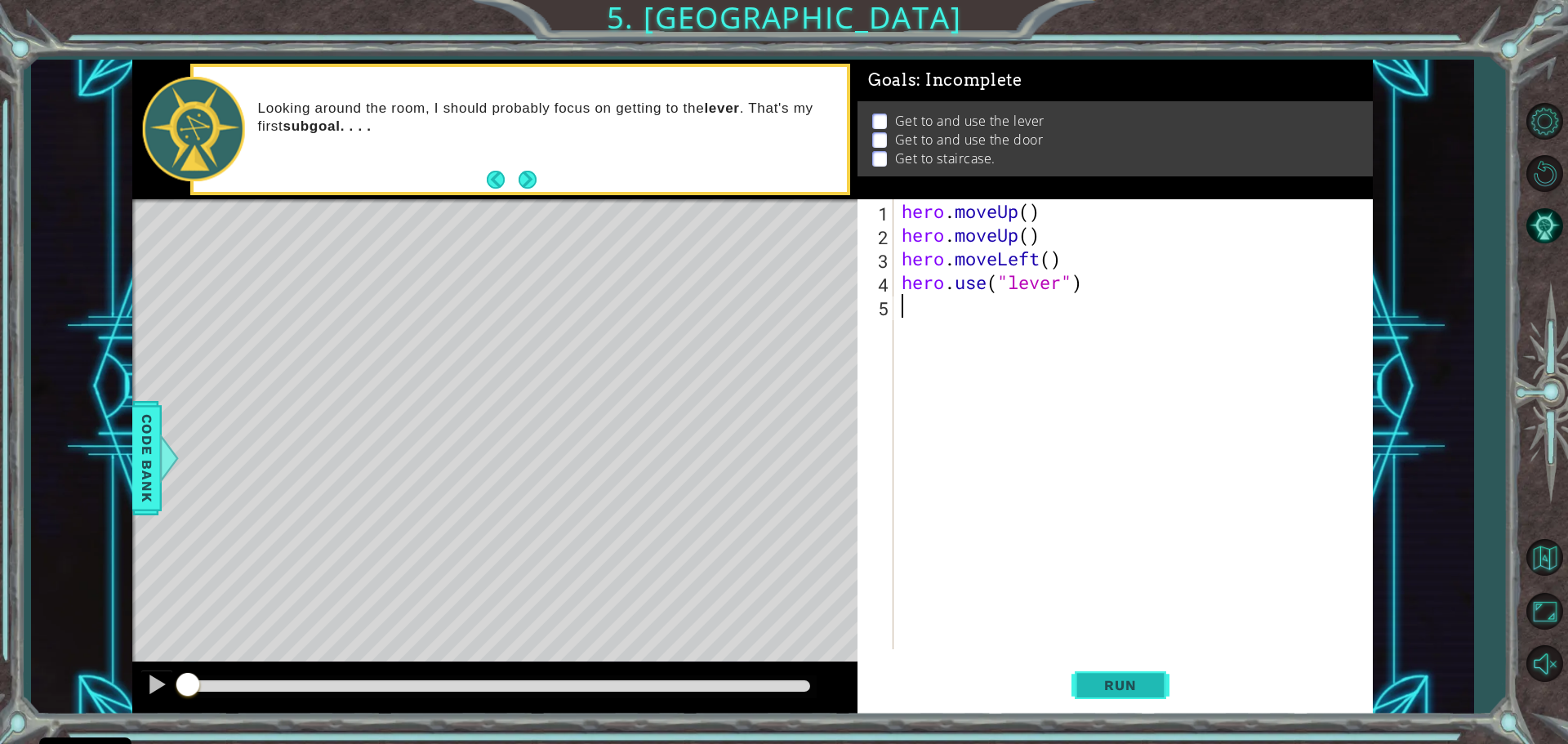 click on "Run" at bounding box center (1120, 684) 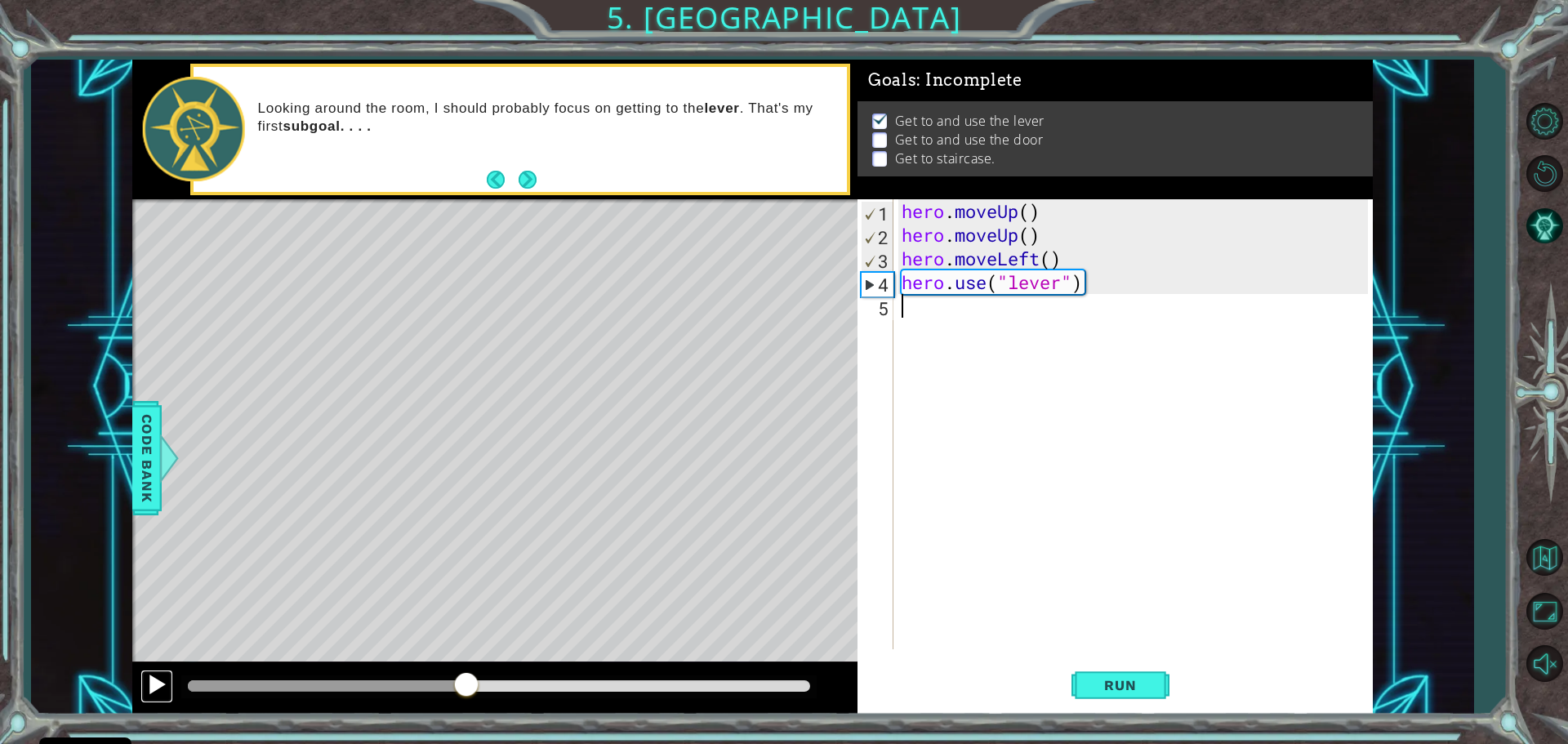 click at bounding box center (157, 684) 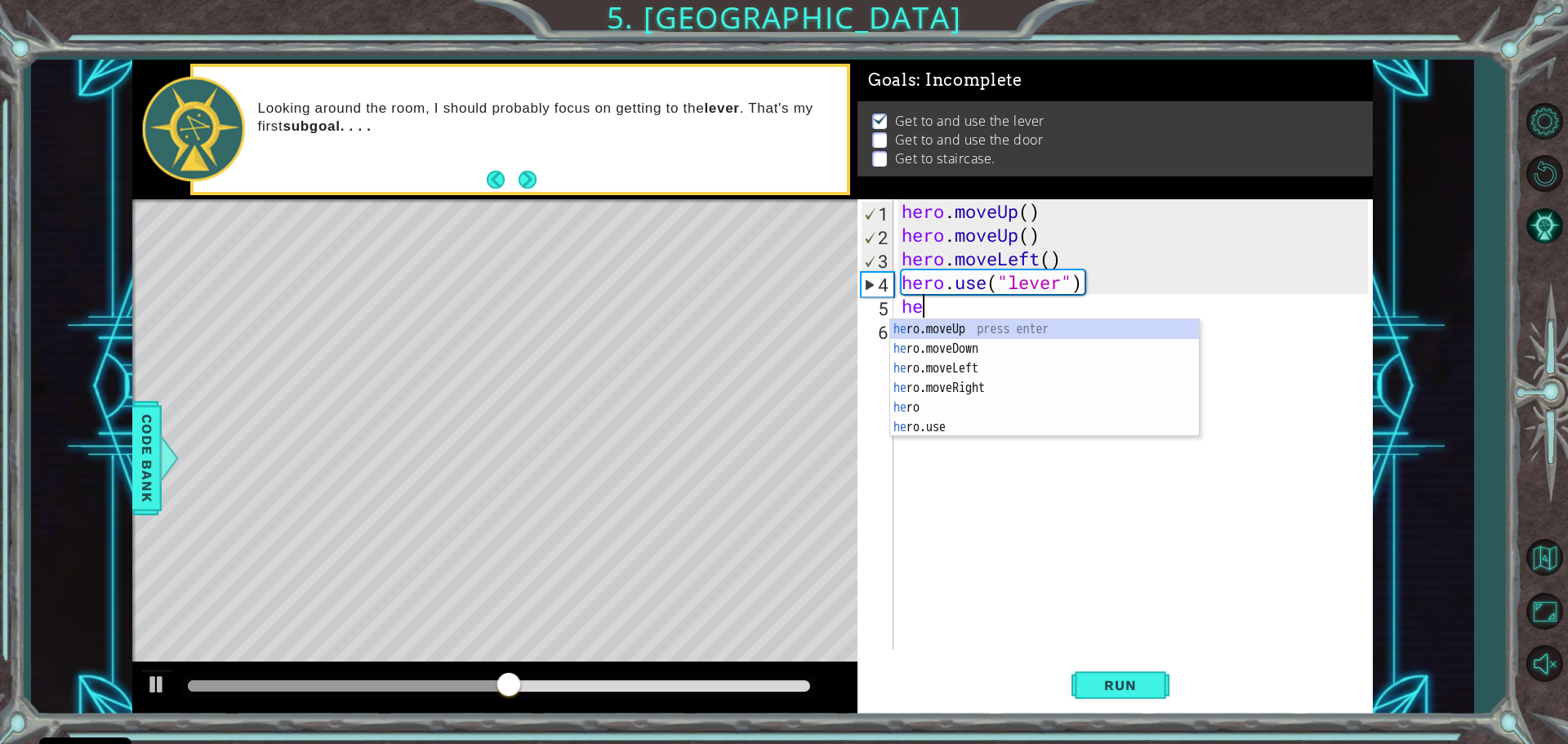 type on "her" 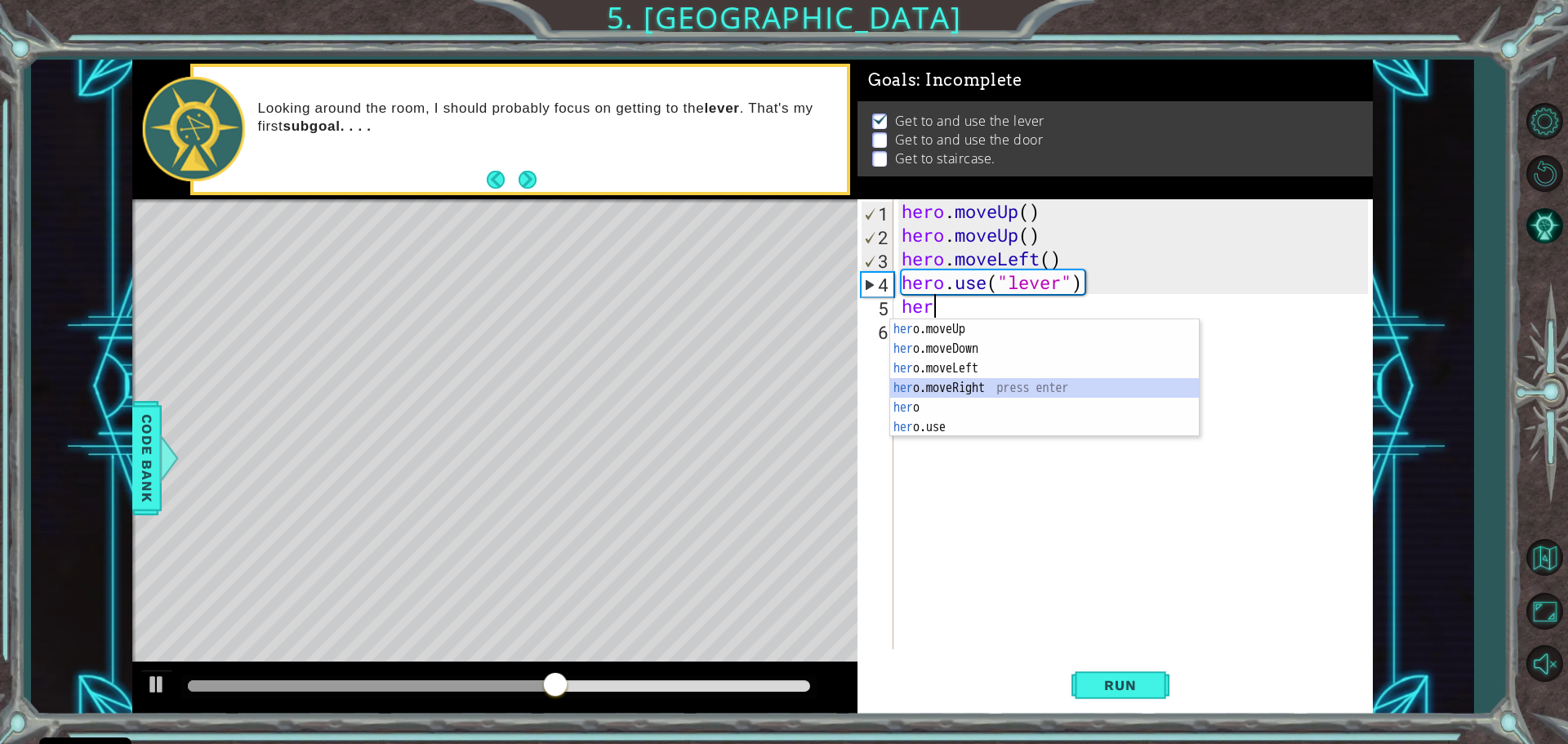 click on "her o.moveUp press enter her o.moveDown press enter her o.moveLeft press enter her o.moveRight press enter her o press enter her o.use press enter" at bounding box center (1045, 398) 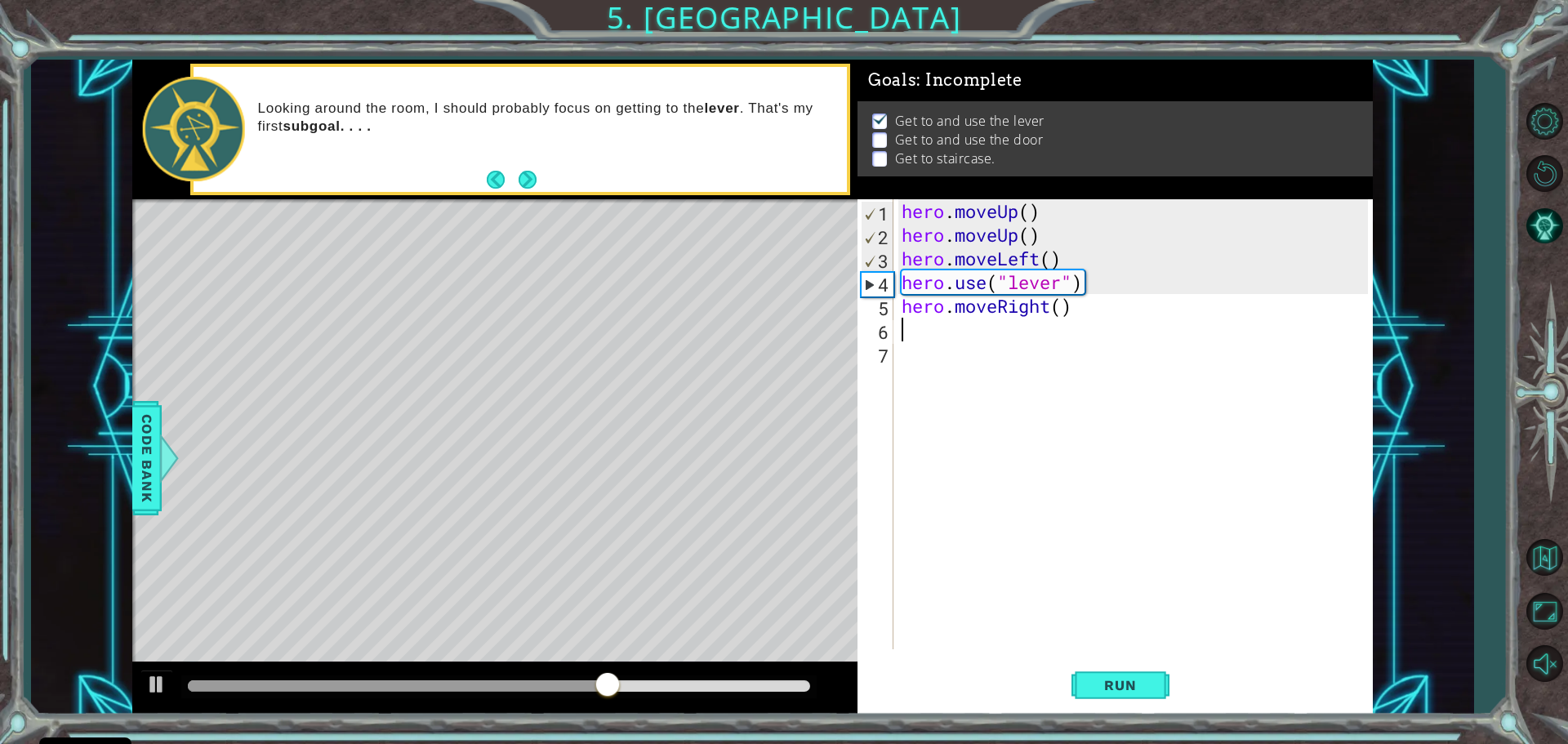 type on "h" 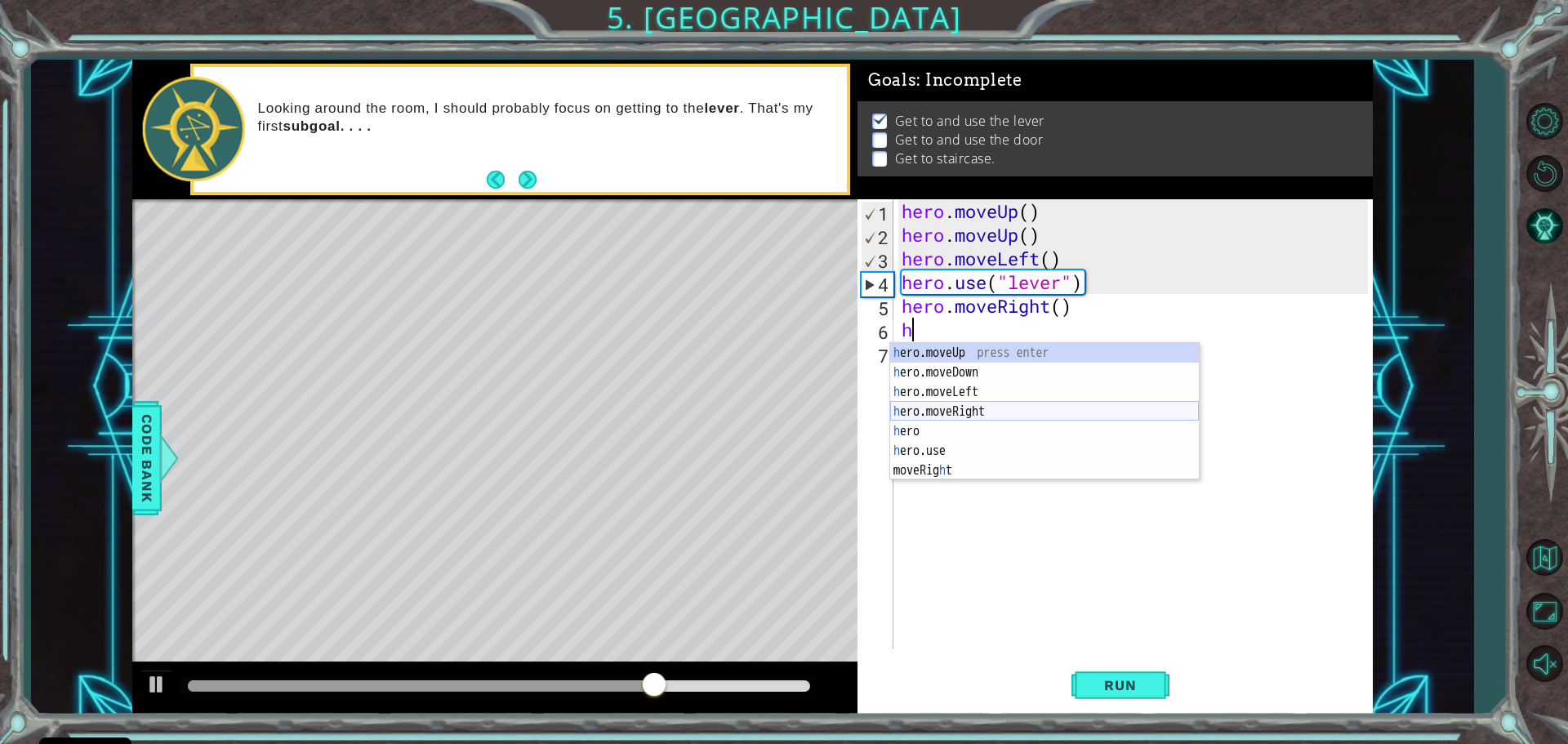 click on "h ero.moveUp press enter h ero.moveDown press enter h ero.moveLeft press enter h ero.moveRight press enter h ero press enter h ero.use press enter moveRig h t press enter" at bounding box center (1045, 431) 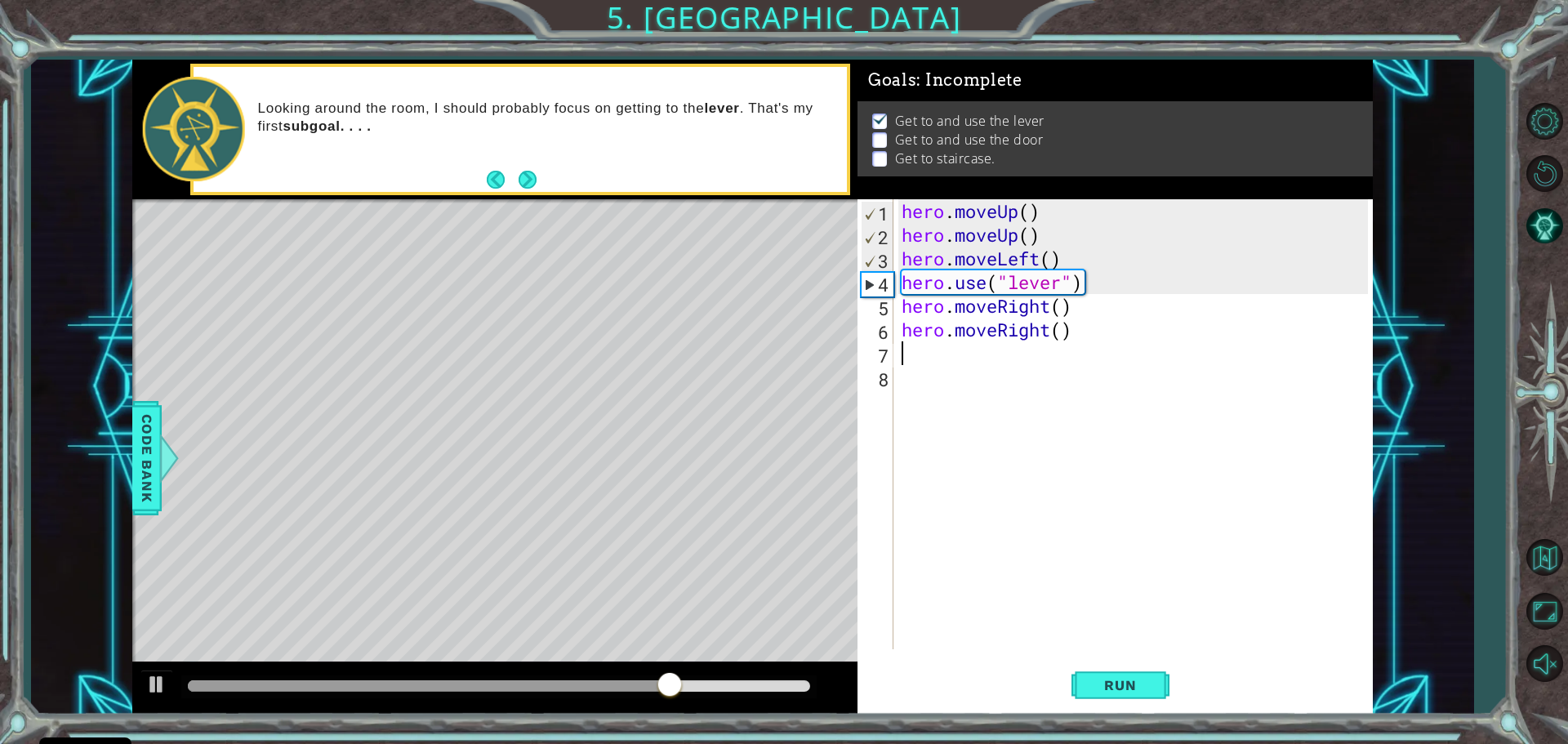 type on "h" 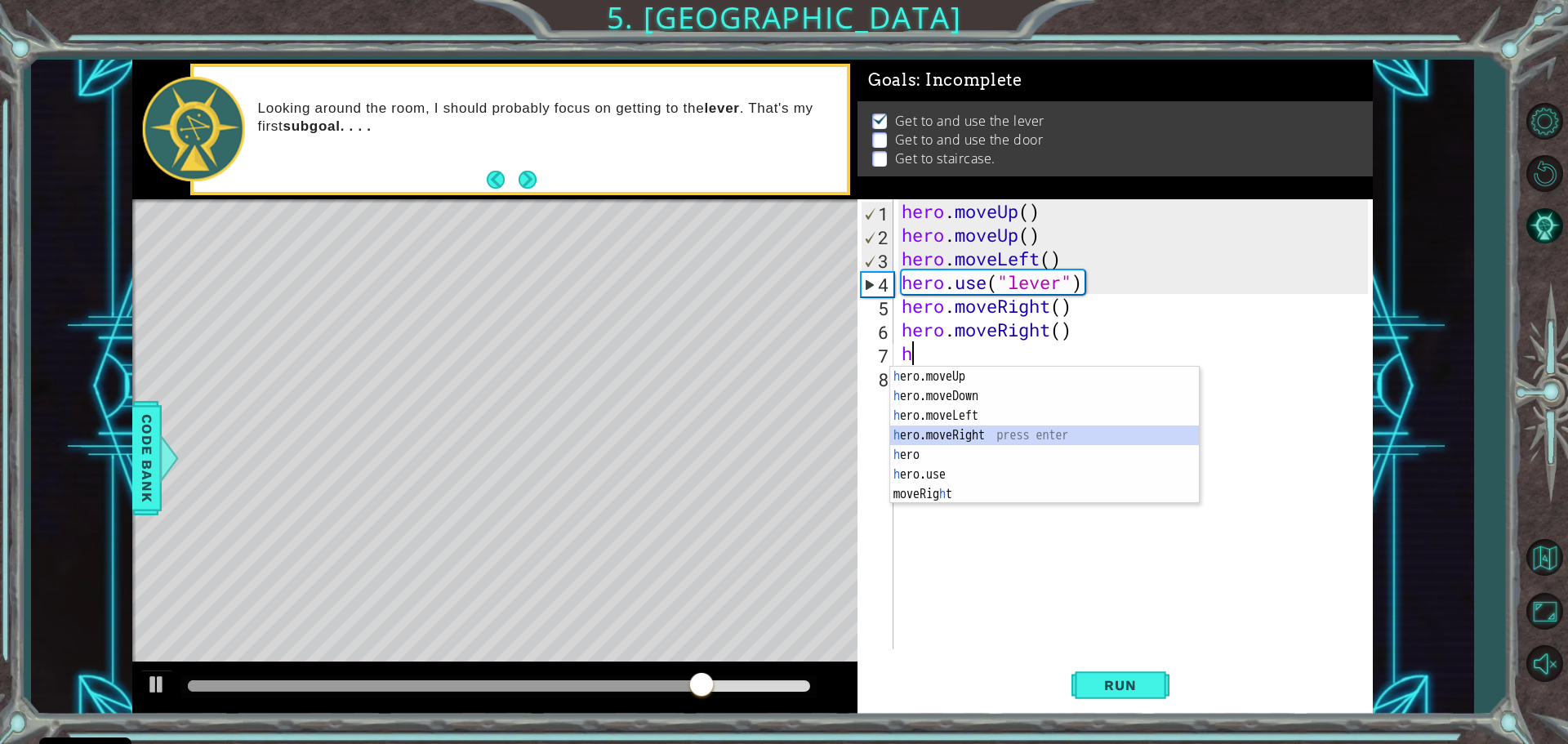 click on "h ero.moveUp press enter h ero.moveDown press enter h ero.moveLeft press enter h ero.moveRight press enter h ero press enter h ero.use press enter moveRig h t press enter" at bounding box center [1045, 455] 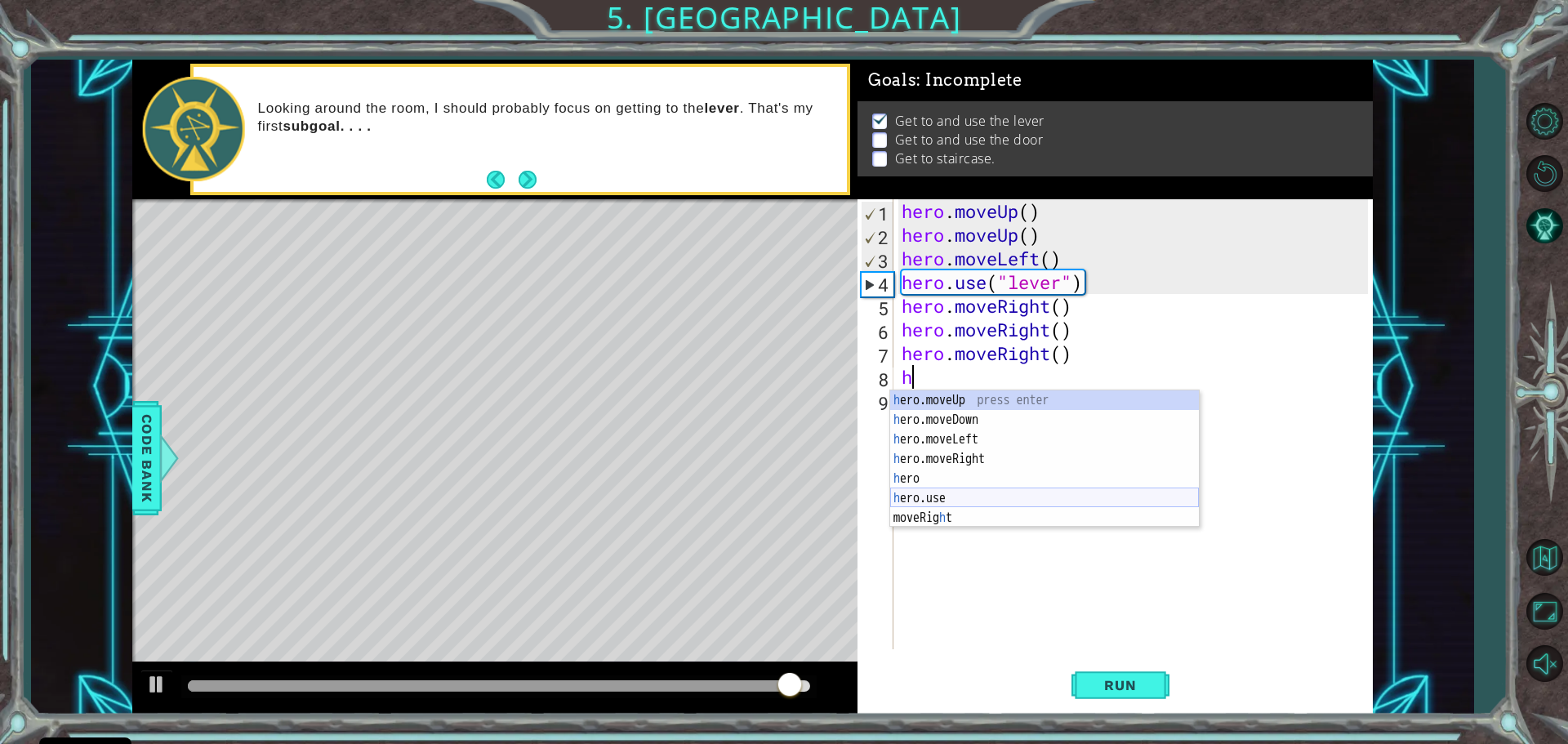 click on "h ero.moveUp press enter h ero.moveDown press enter h ero.moveLeft press enter h ero.moveRight press enter h ero press enter h ero.use press enter moveRig h t press enter" at bounding box center (1045, 479) 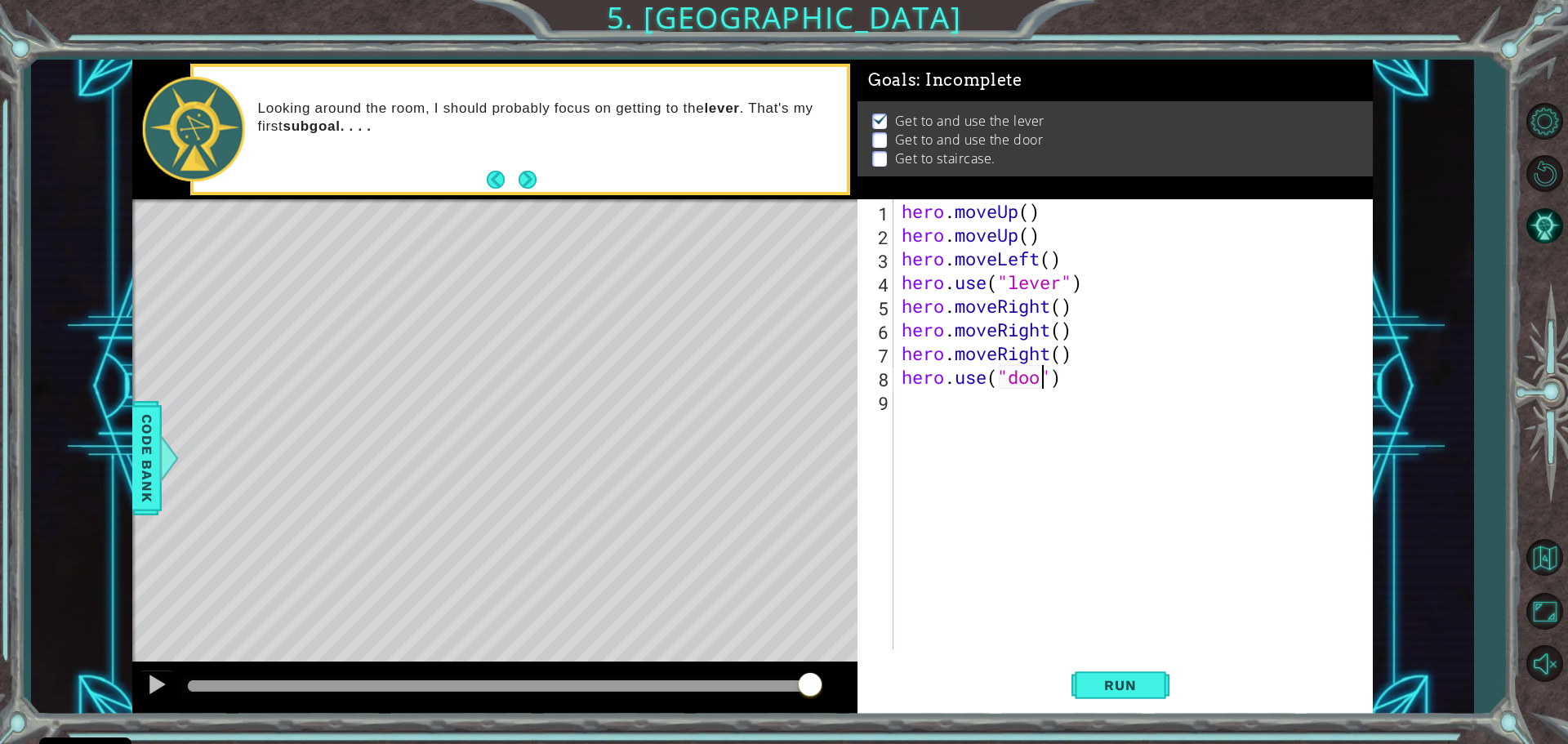 scroll, scrollTop: 0, scrollLeft: 7, axis: horizontal 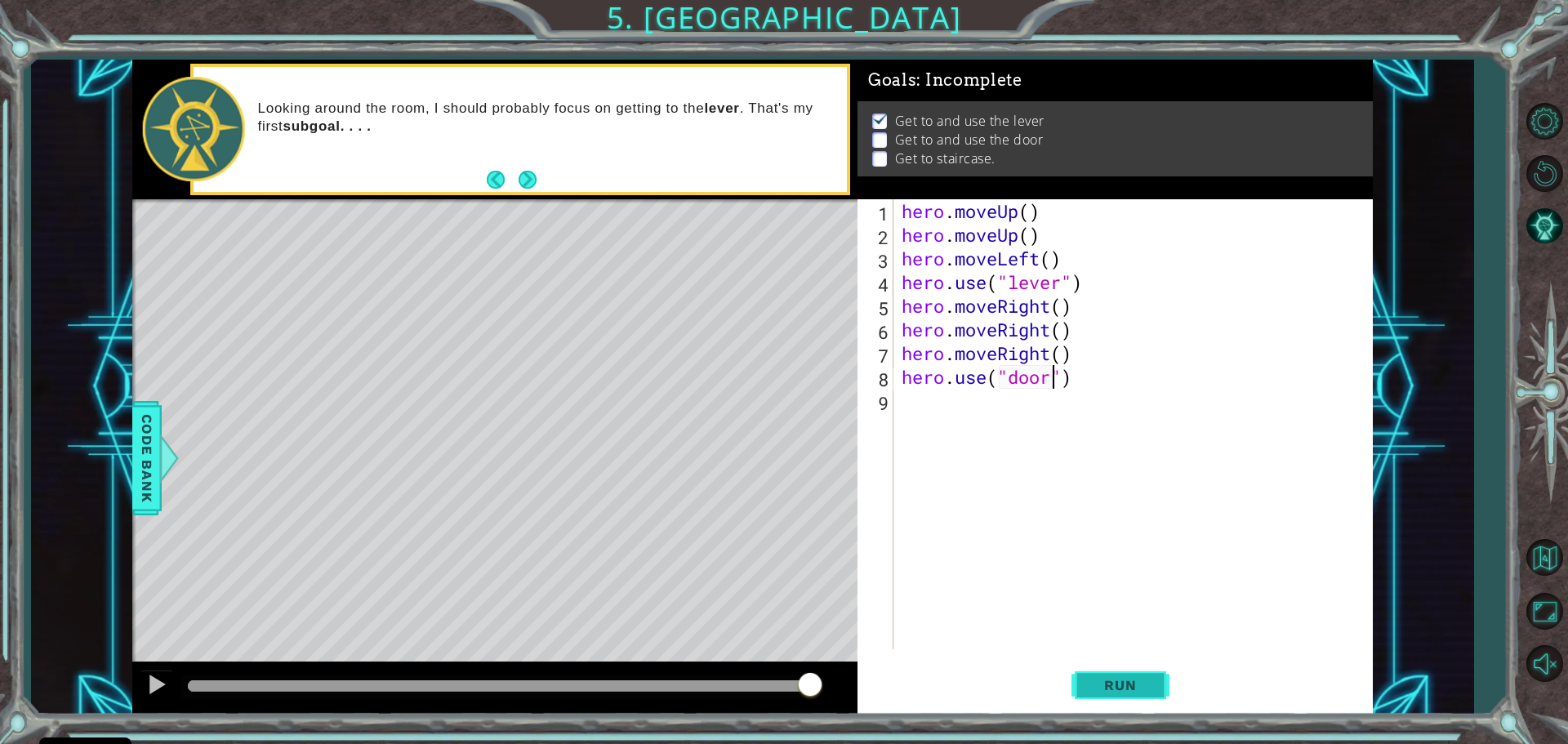 type on "hero.use("door")" 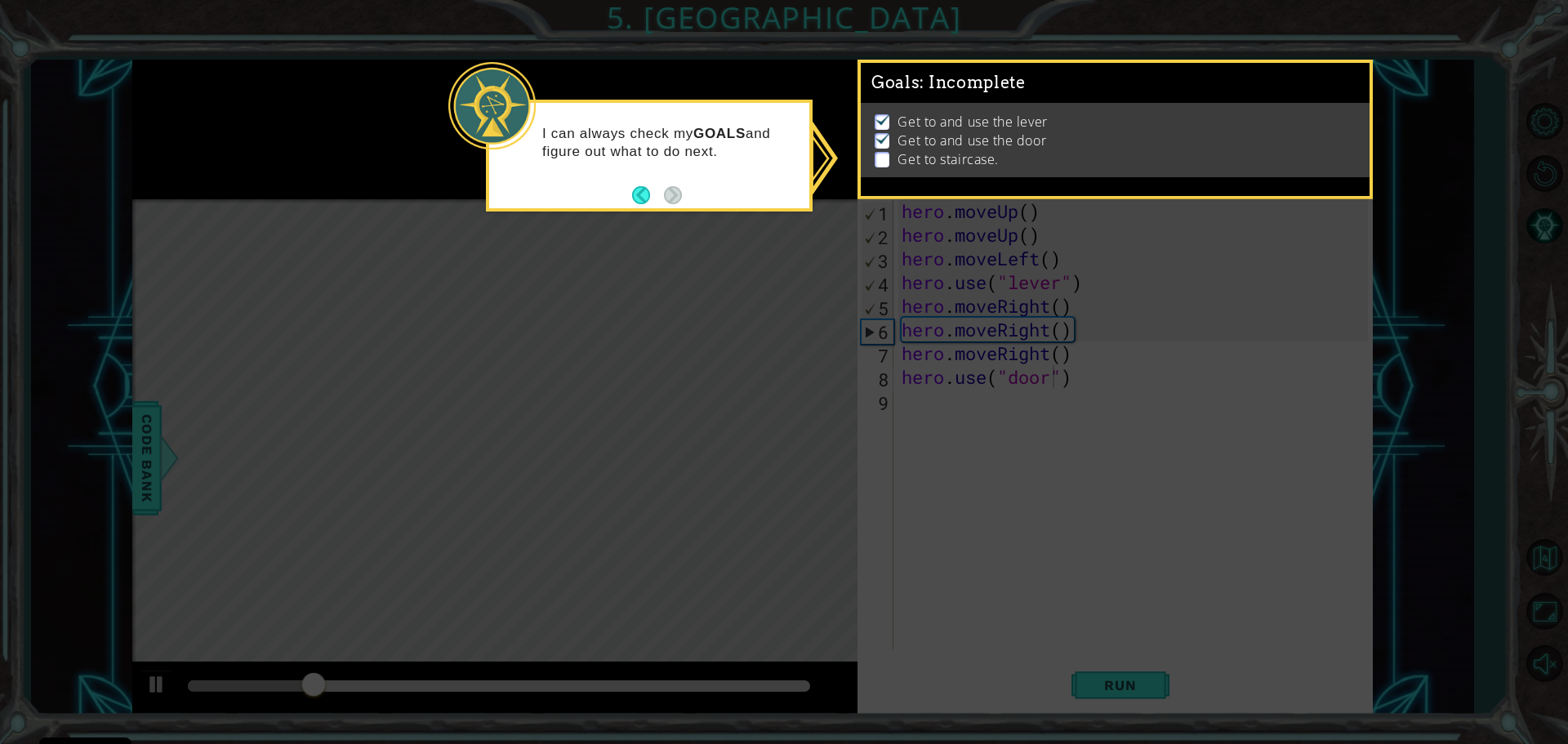 click 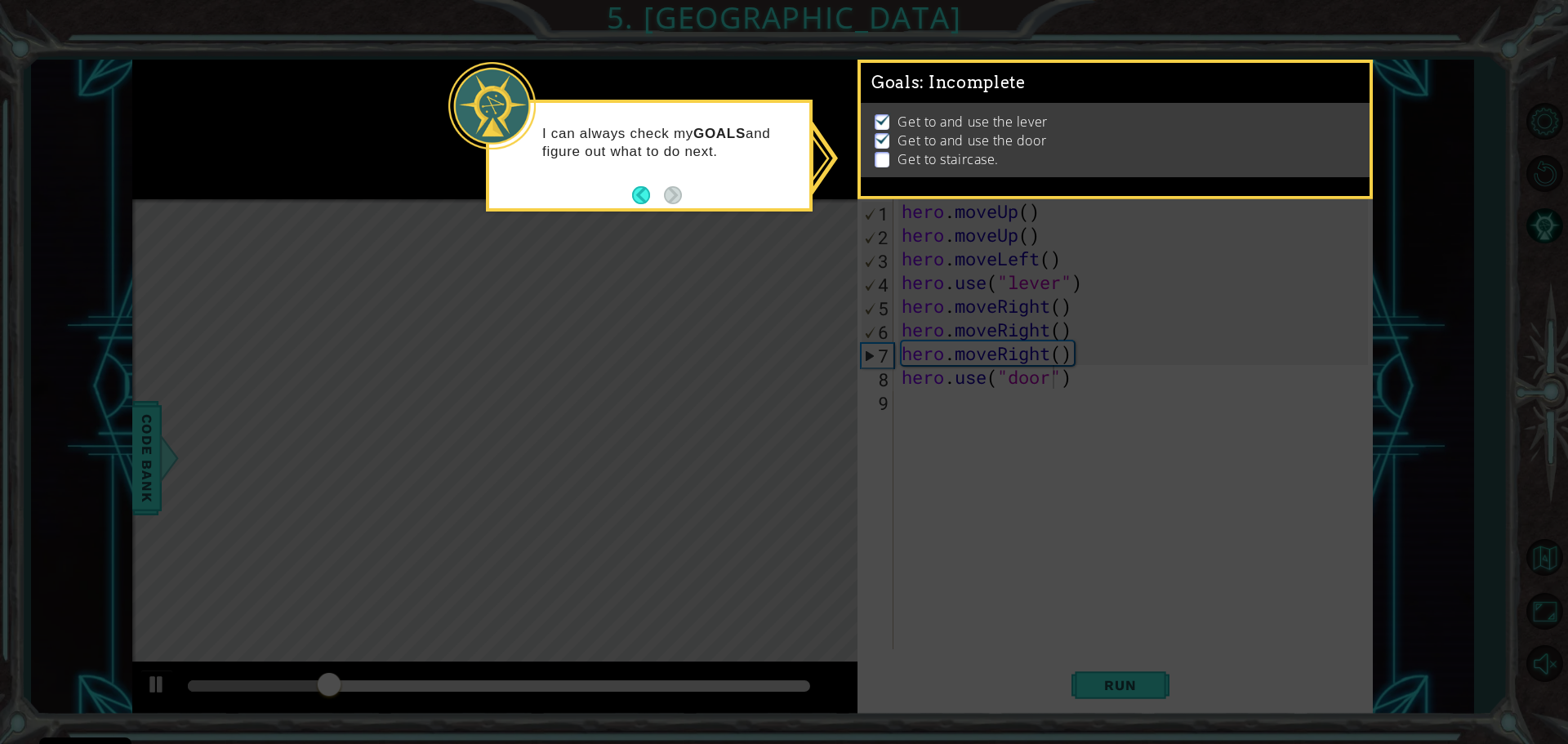click on "Get to and use the lever" at bounding box center [972, 122] 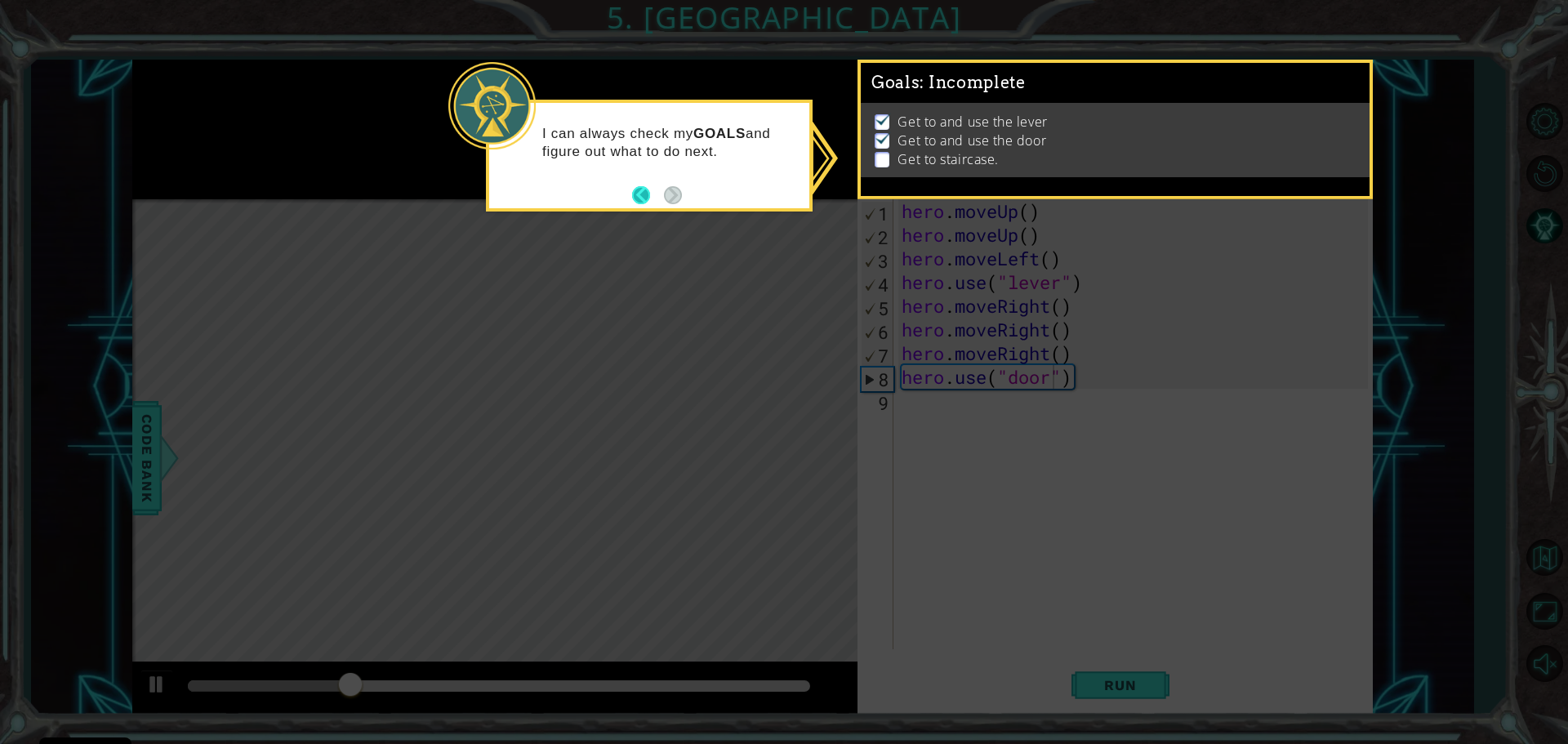 click at bounding box center (648, 195) 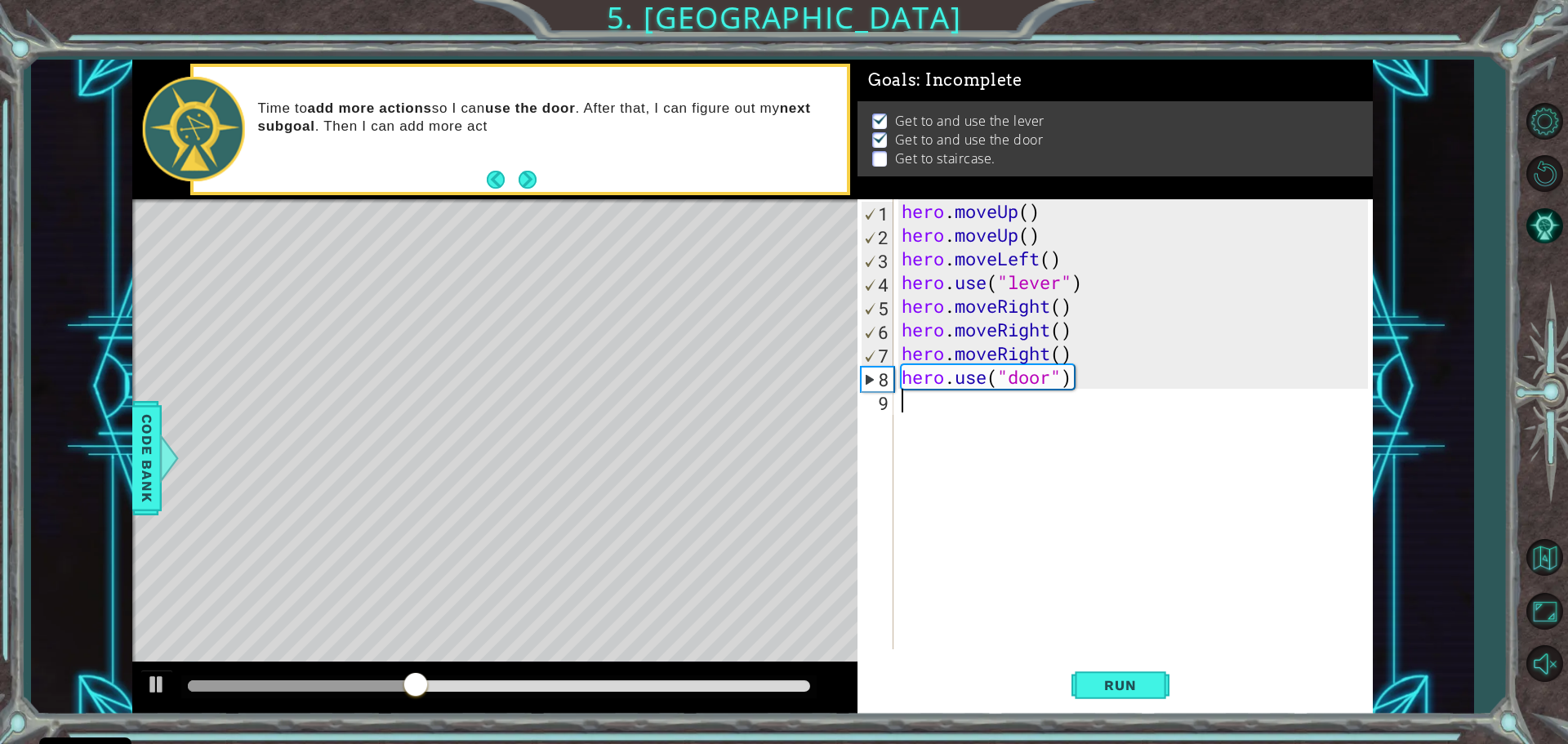 click on "hero . moveUp ( ) hero . moveUp ( ) hero . moveLeft ( ) hero . use ( "lever" ) hero . moveRight ( ) hero . moveRight ( ) hero . moveRight ( ) hero . use ( "door" )" at bounding box center (1137, 448) 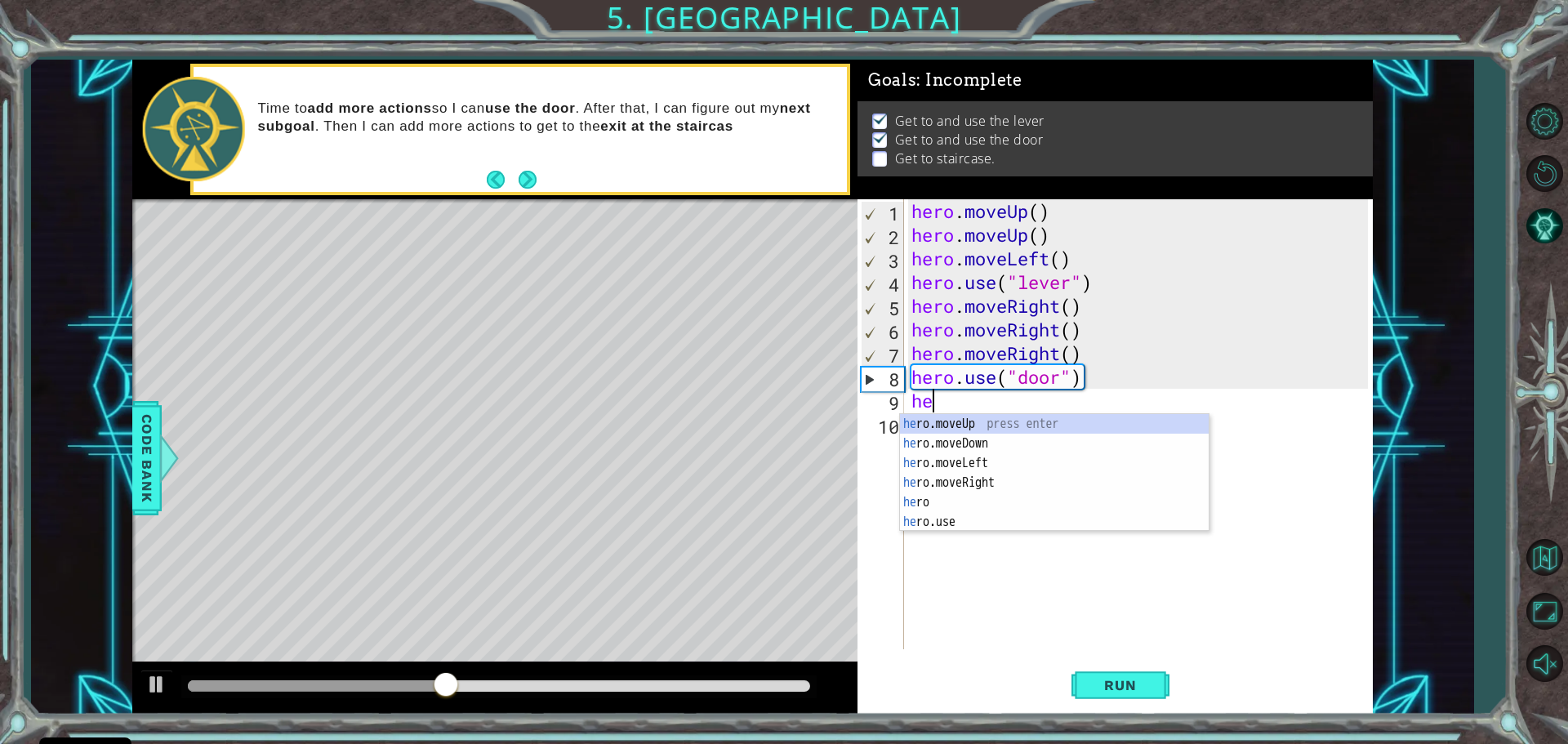 type on "her" 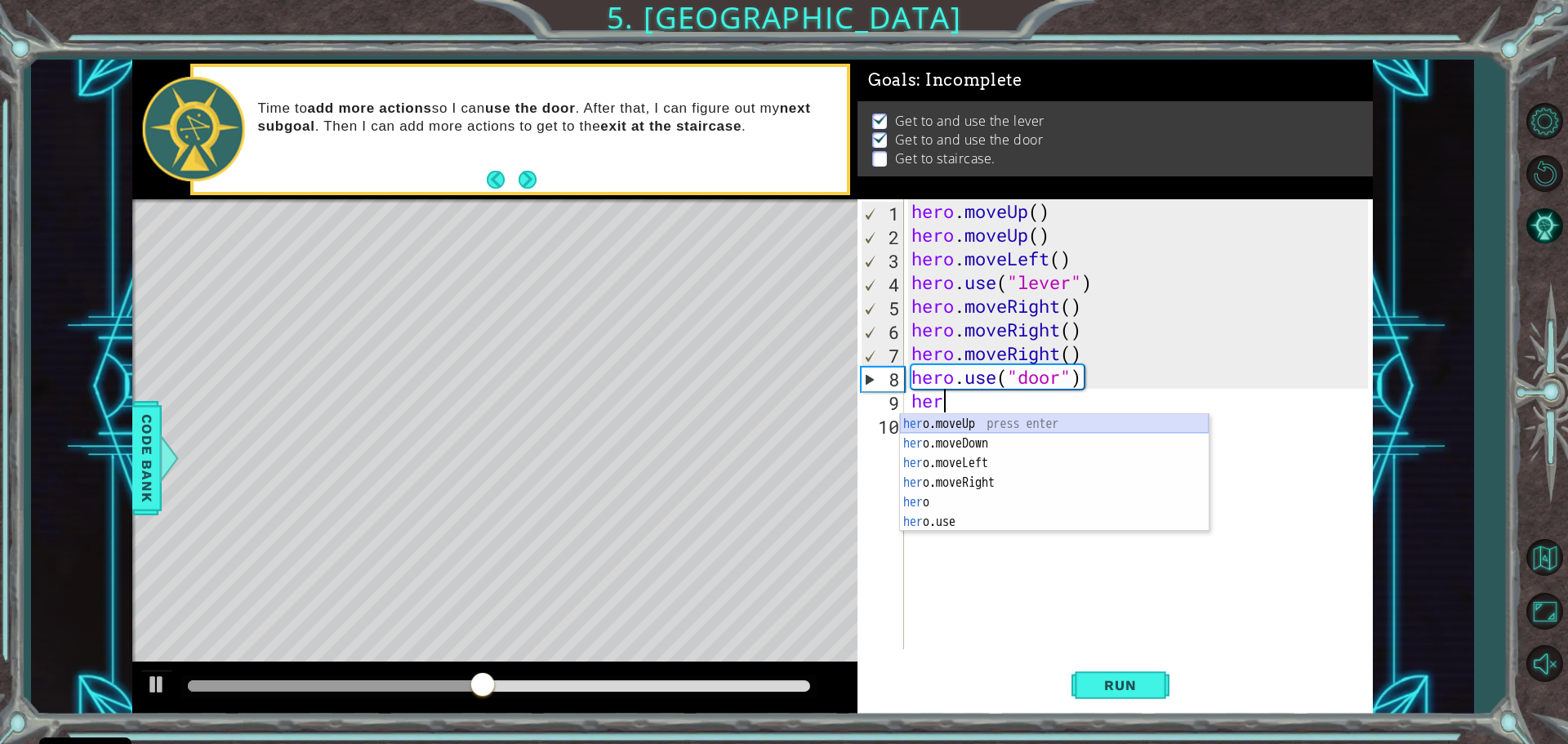 click on "her o.moveUp press enter her o.moveDown press enter her o.moveLeft press enter her o.moveRight press enter her o press enter her o.use press enter" at bounding box center (1054, 492) 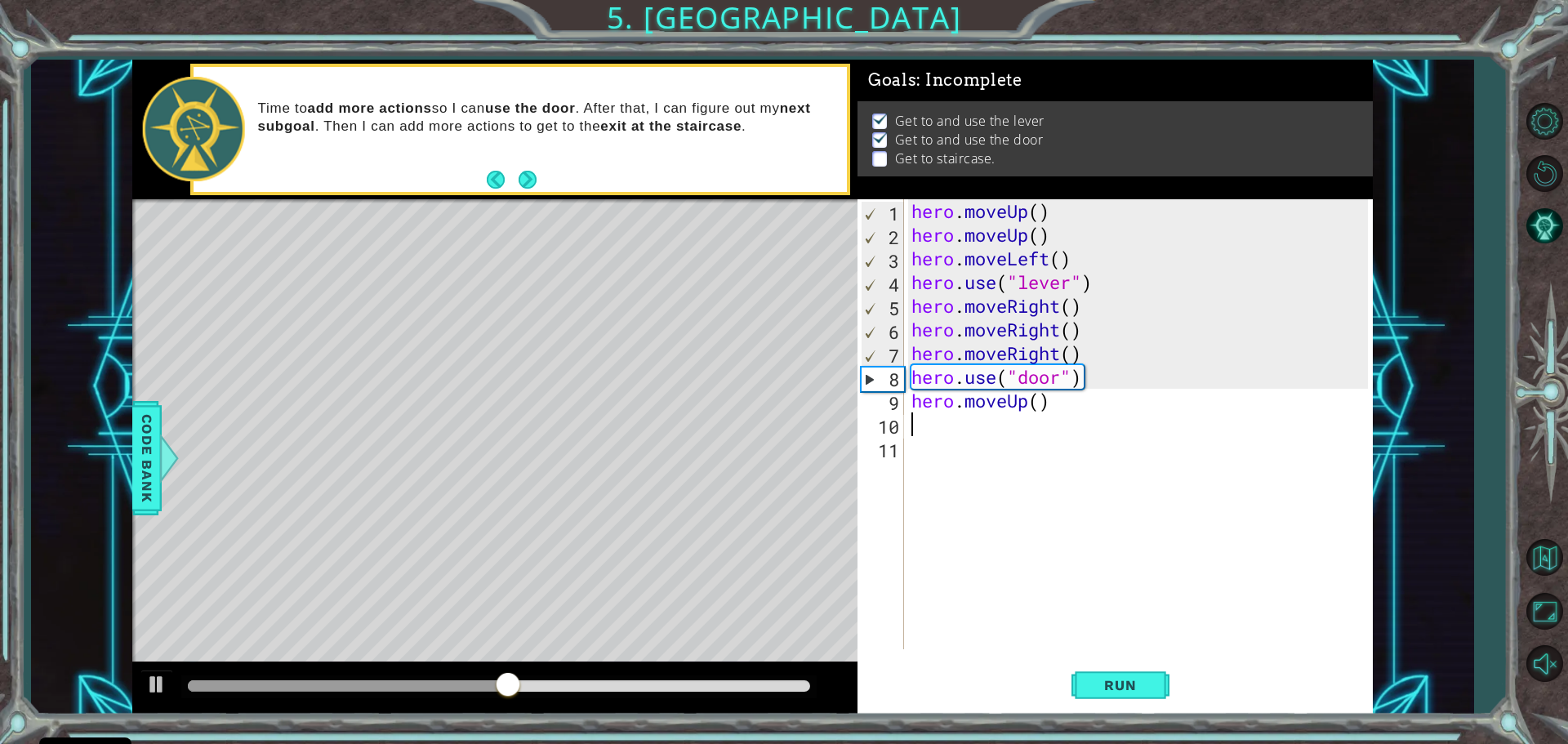 type on "h" 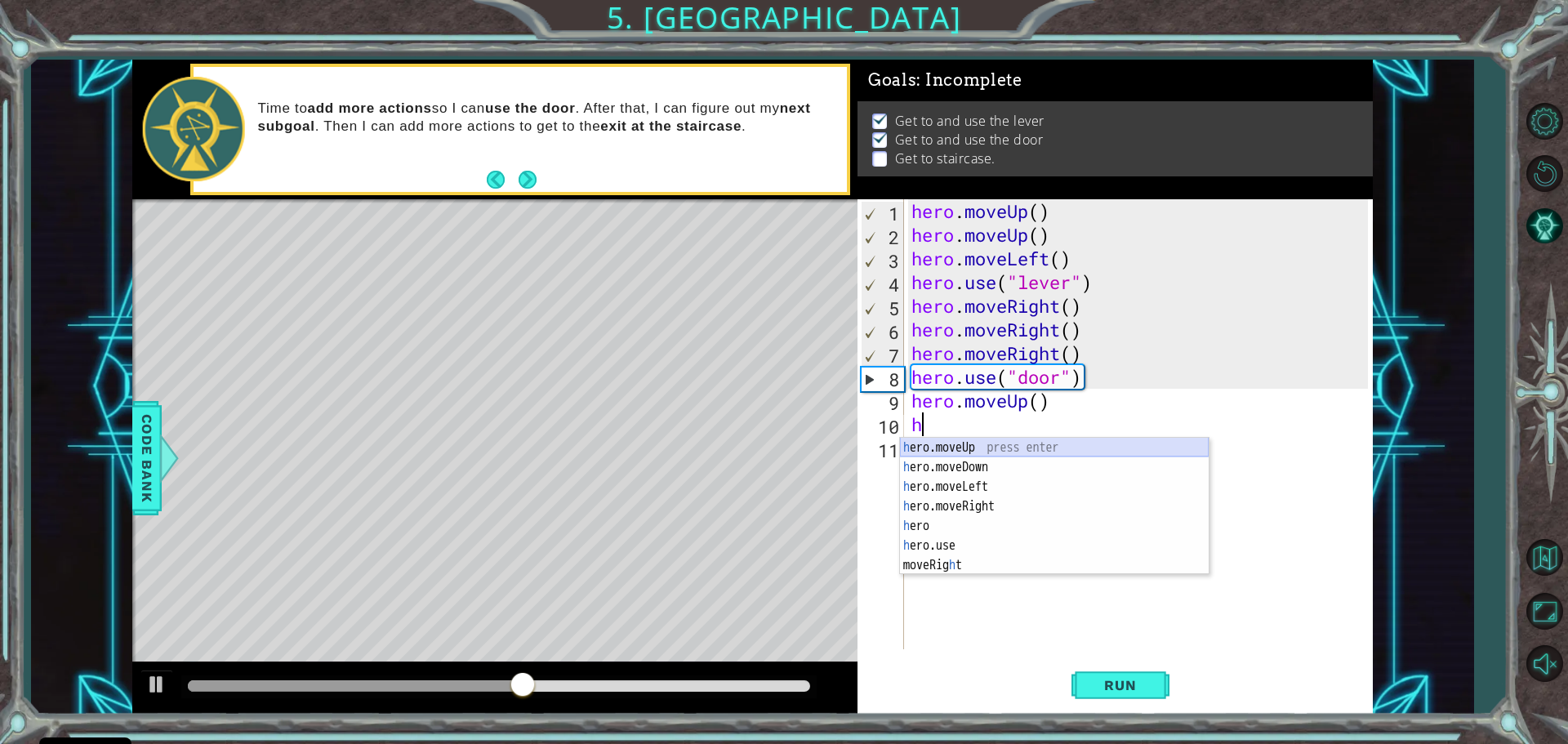 click on "h ero.moveUp press enter h ero.moveDown press enter h ero.moveLeft press enter h ero.moveRight press enter h ero press enter h ero.use press enter moveRig h t press enter" at bounding box center [1054, 526] 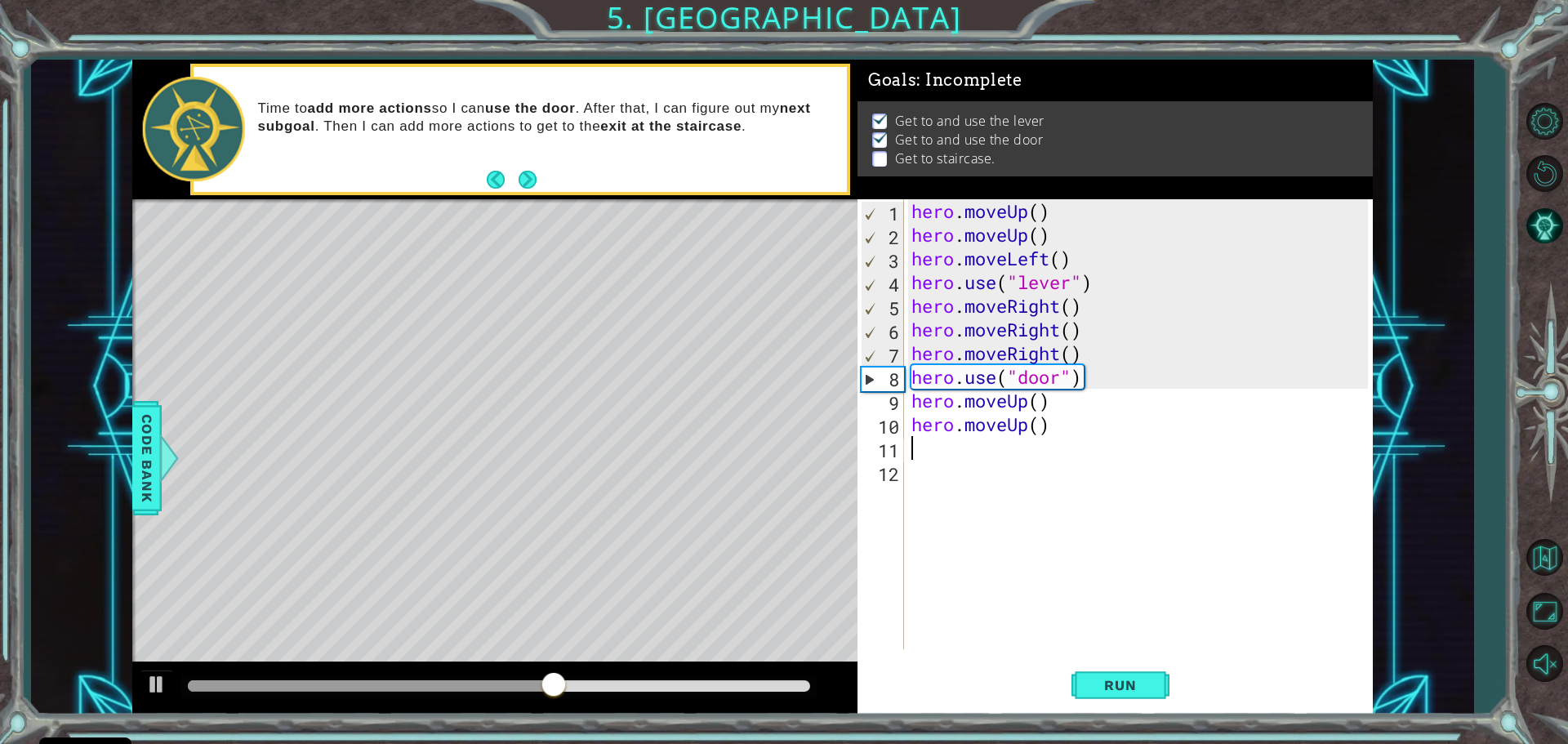 type on "h" 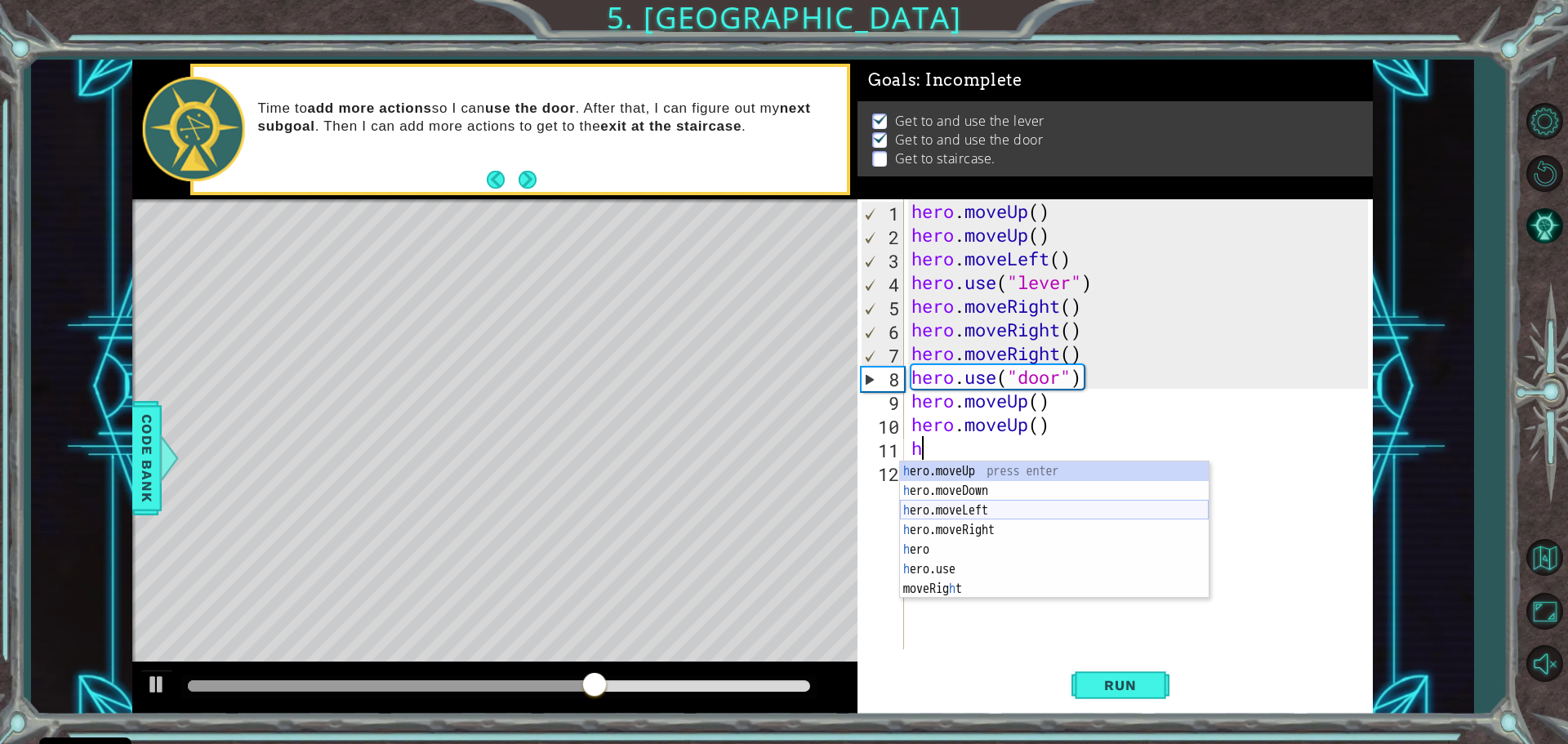 click on "h ero.moveUp press enter h ero.moveDown press enter h ero.moveLeft press enter h ero.moveRight press enter h ero press enter h ero.use press enter moveRig h t press enter" at bounding box center (1054, 550) 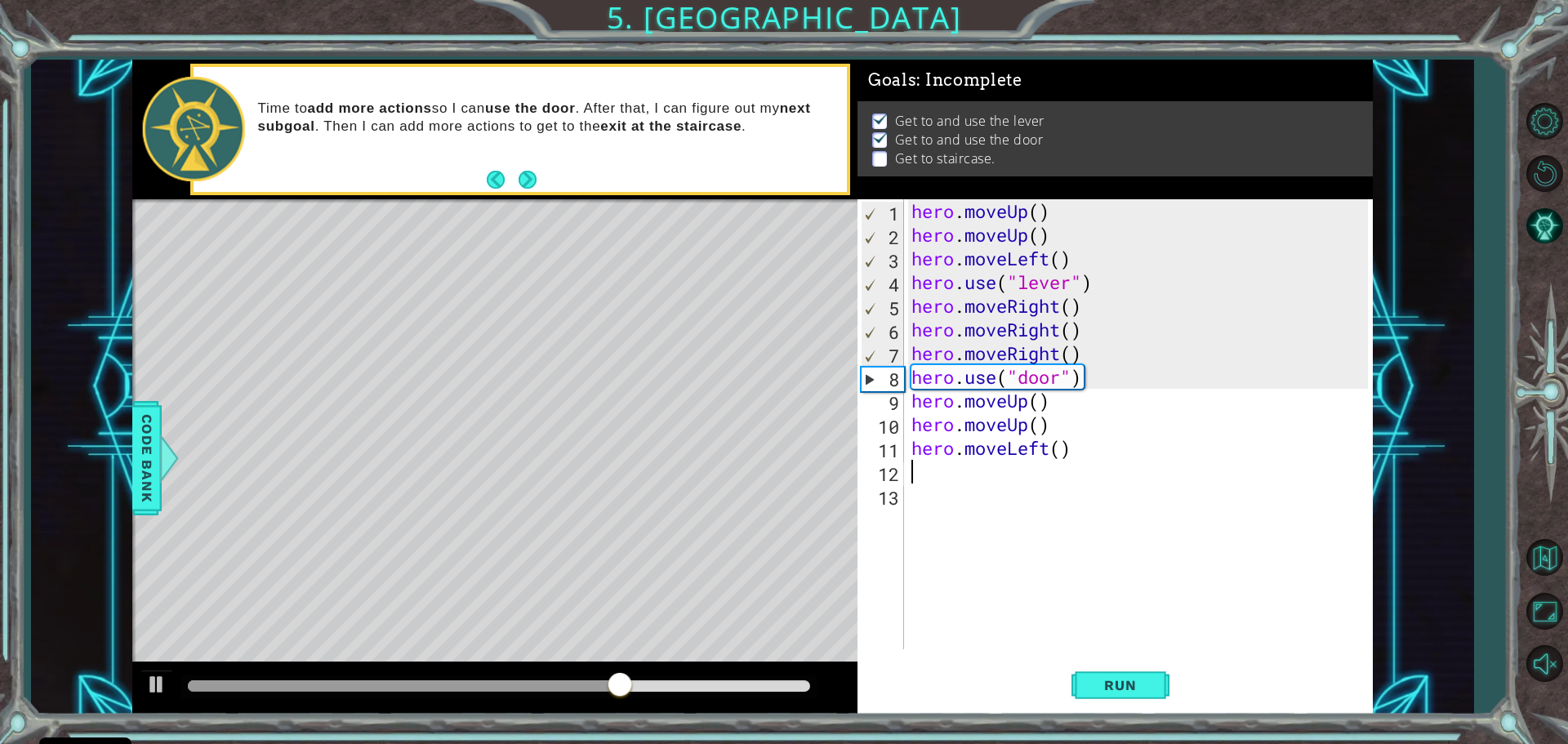 type on "h" 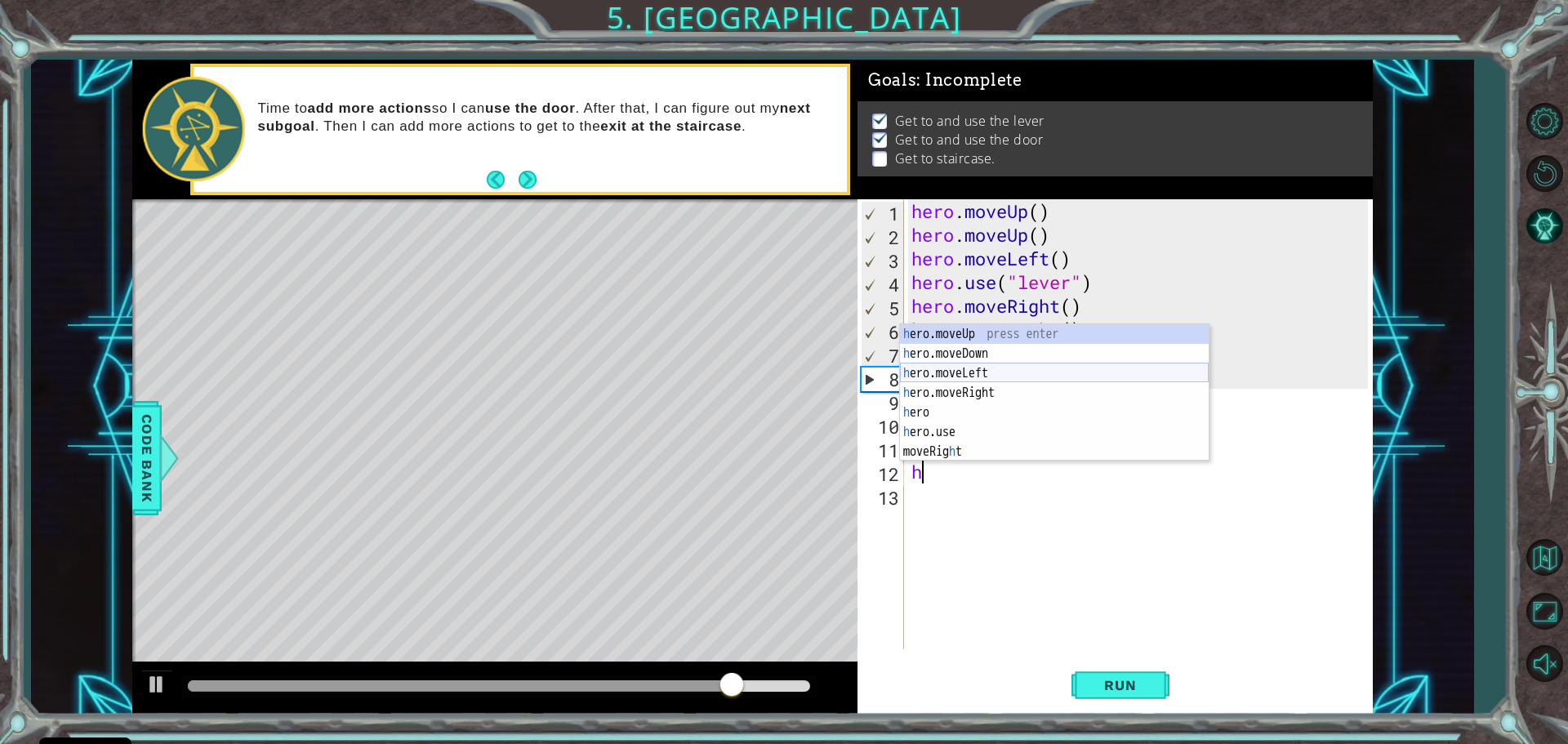 click on "h ero.moveUp press enter h ero.moveDown press enter h ero.moveLeft press enter h ero.moveRight press enter h ero press enter h ero.use press enter moveRig h t press enter" at bounding box center (1054, 412) 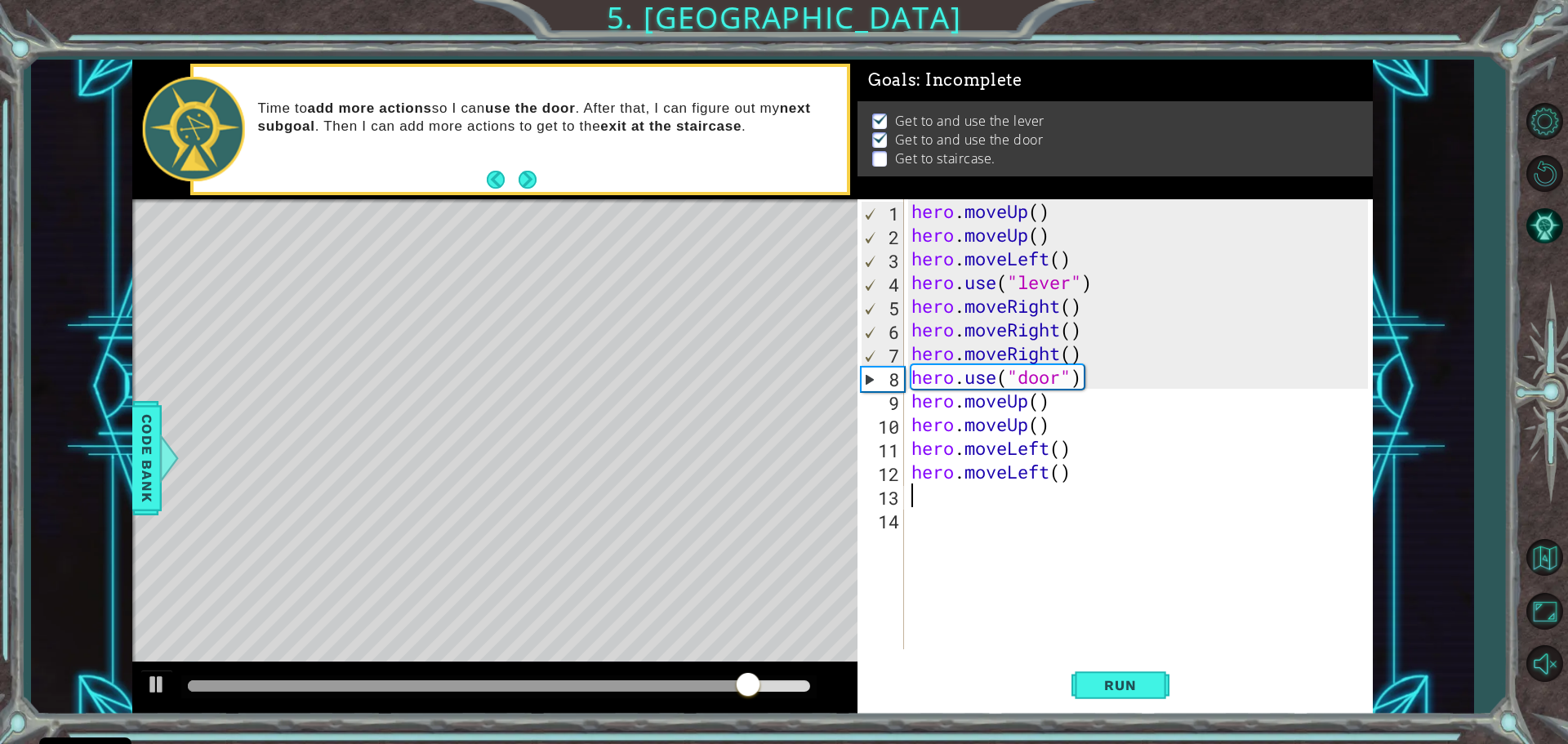 type on "h" 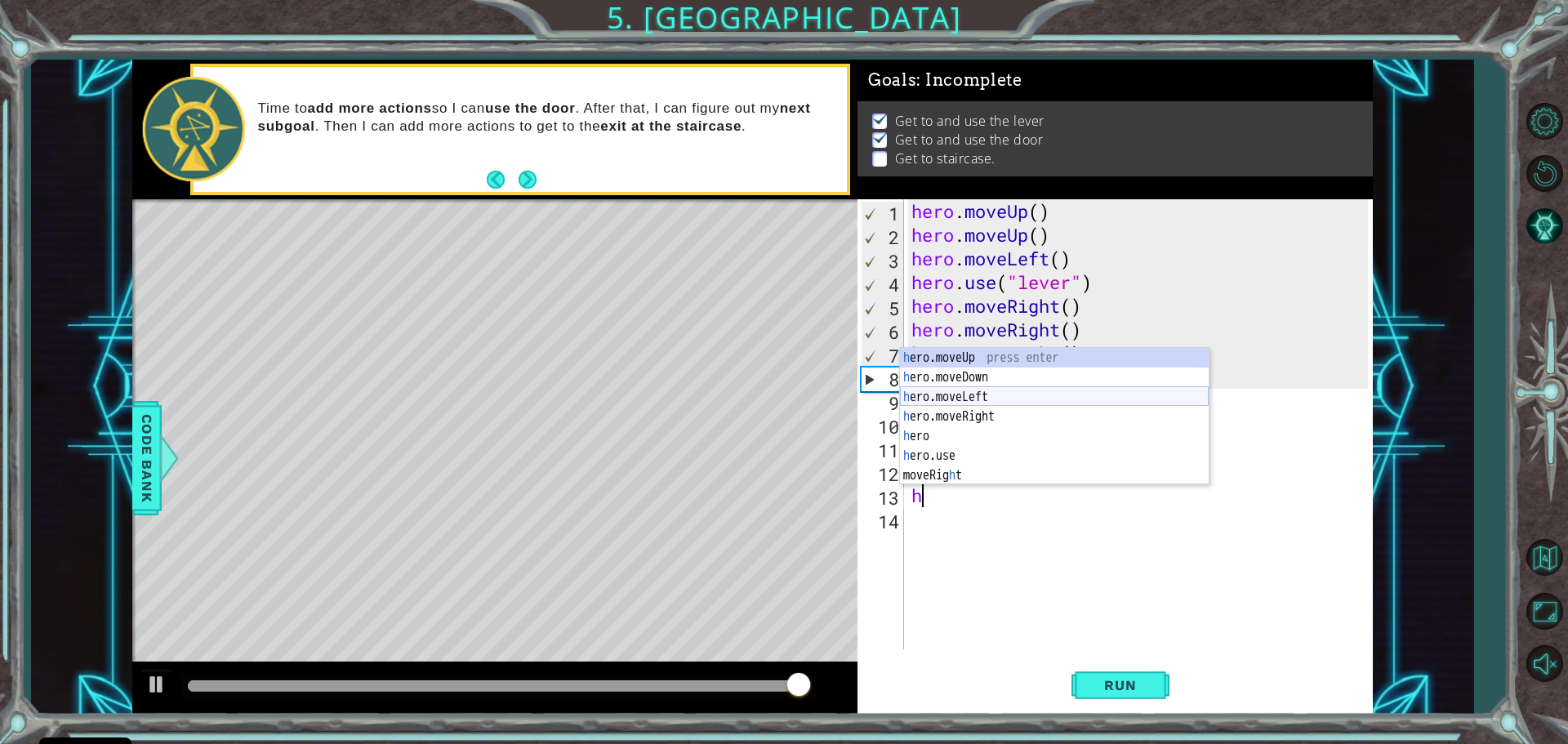 click on "h ero.moveUp press enter h ero.moveDown press enter h ero.moveLeft press enter h ero.moveRight press enter h ero press enter h ero.use press enter moveRig h t press enter" at bounding box center (1054, 436) 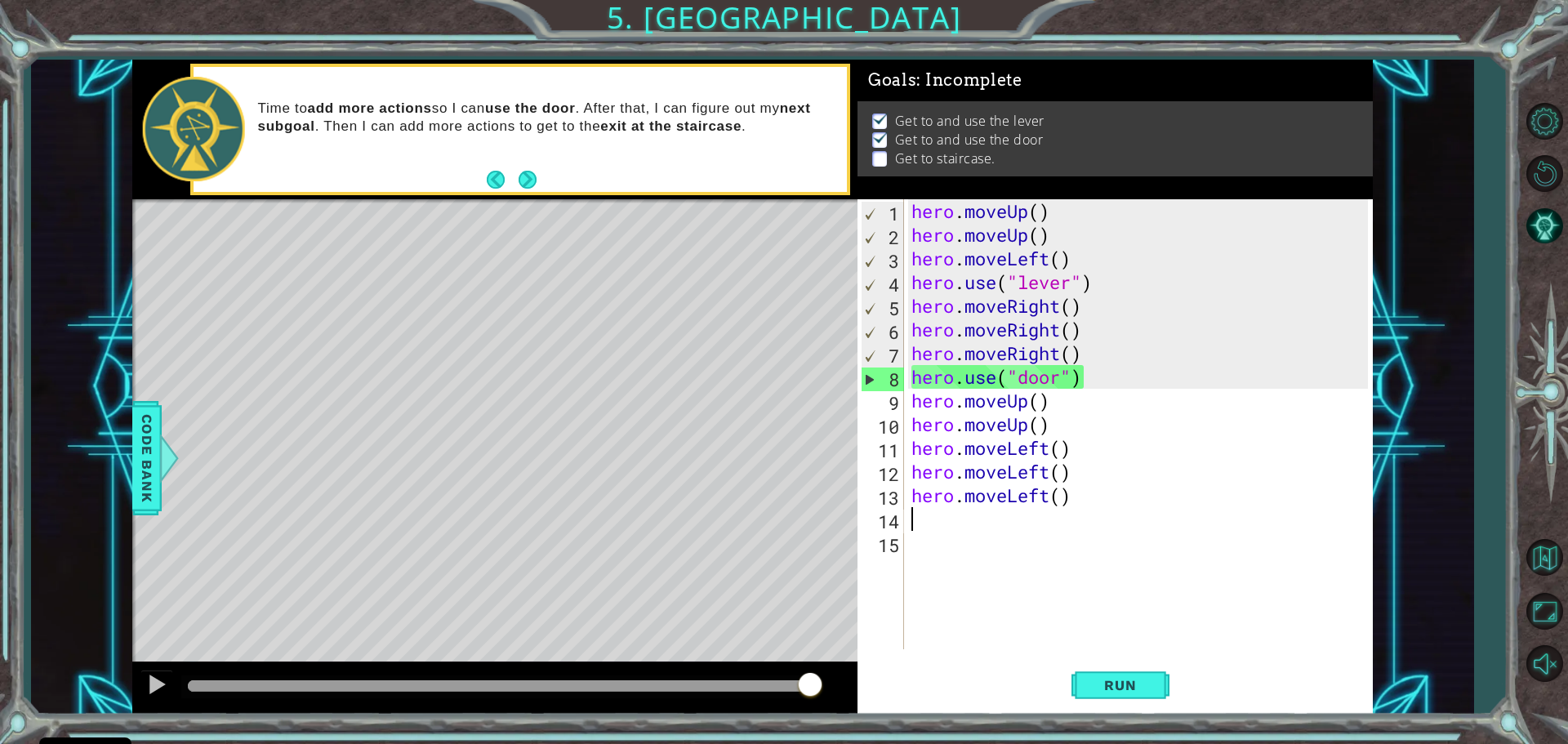 type on "h" 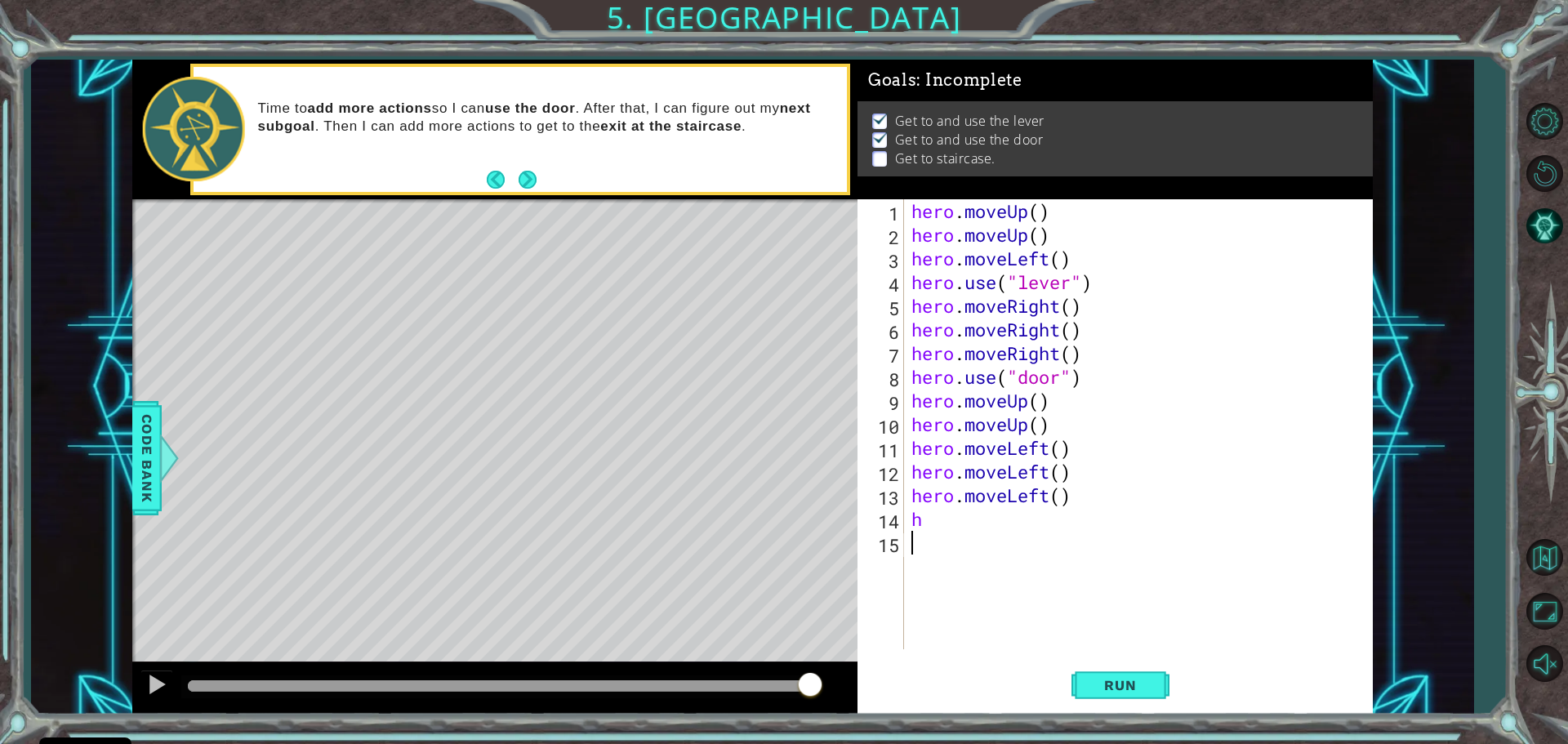 click on "hero . moveUp ( ) hero . moveUp ( ) hero . moveLeft ( ) hero . use ( "lever" ) hero . moveRight ( ) hero . moveRight ( ) hero . moveRight ( ) hero . use ( "door" ) hero . moveUp ( ) hero . moveUp ( ) hero . moveLeft ( ) hero . moveLeft ( ) hero . moveLeft ( ) h" at bounding box center (1142, 448) 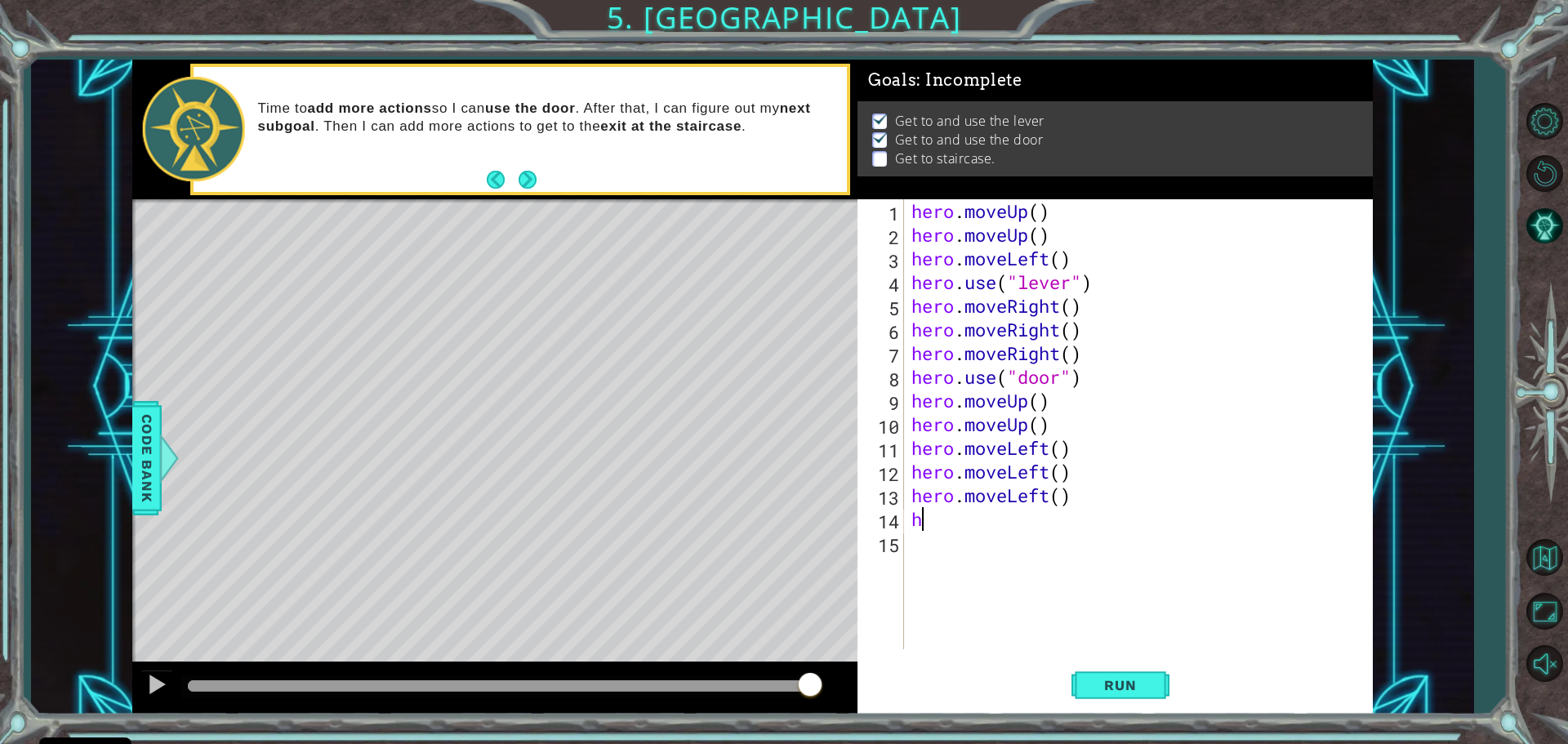 click on "hero . moveUp ( ) hero . moveUp ( ) hero . moveLeft ( ) hero . use ( "lever" ) hero . moveRight ( ) hero . moveRight ( ) hero . moveRight ( ) hero . use ( "door" ) hero . moveUp ( ) hero . moveUp ( ) hero . moveLeft ( ) hero . moveLeft ( ) hero . moveLeft ( ) h" at bounding box center [1142, 448] 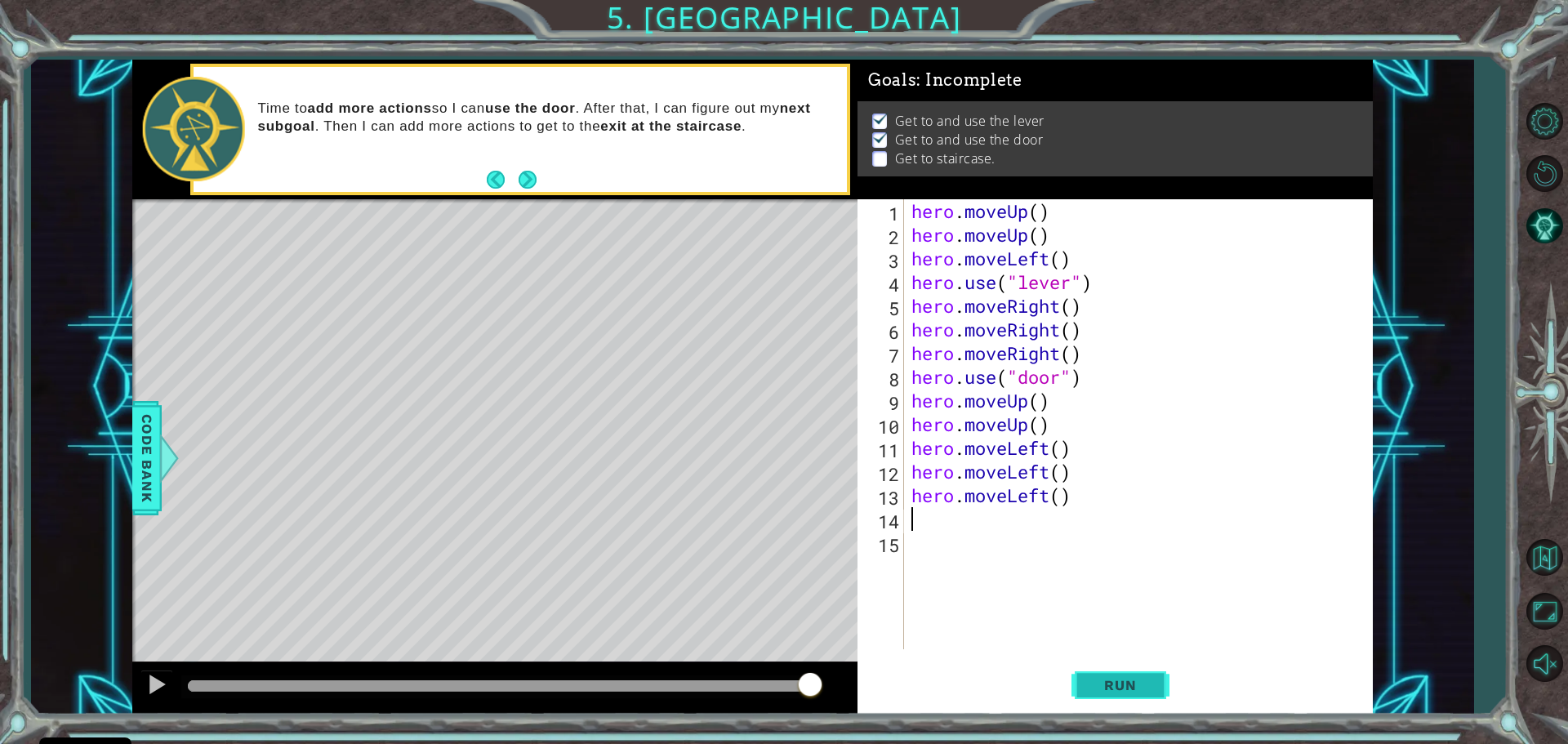 click on "Run" at bounding box center [1120, 685] 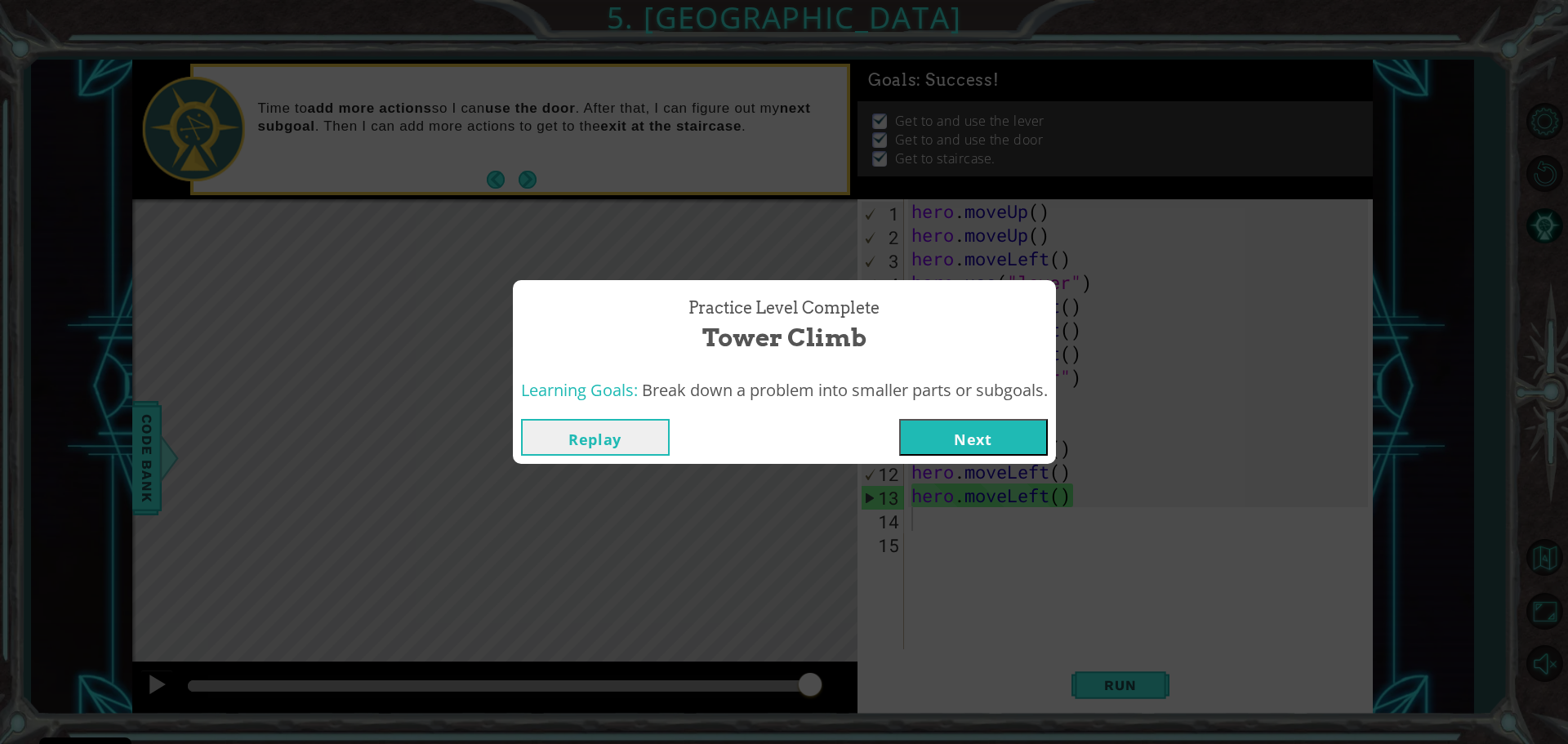 click on "Next" at bounding box center (973, 437) 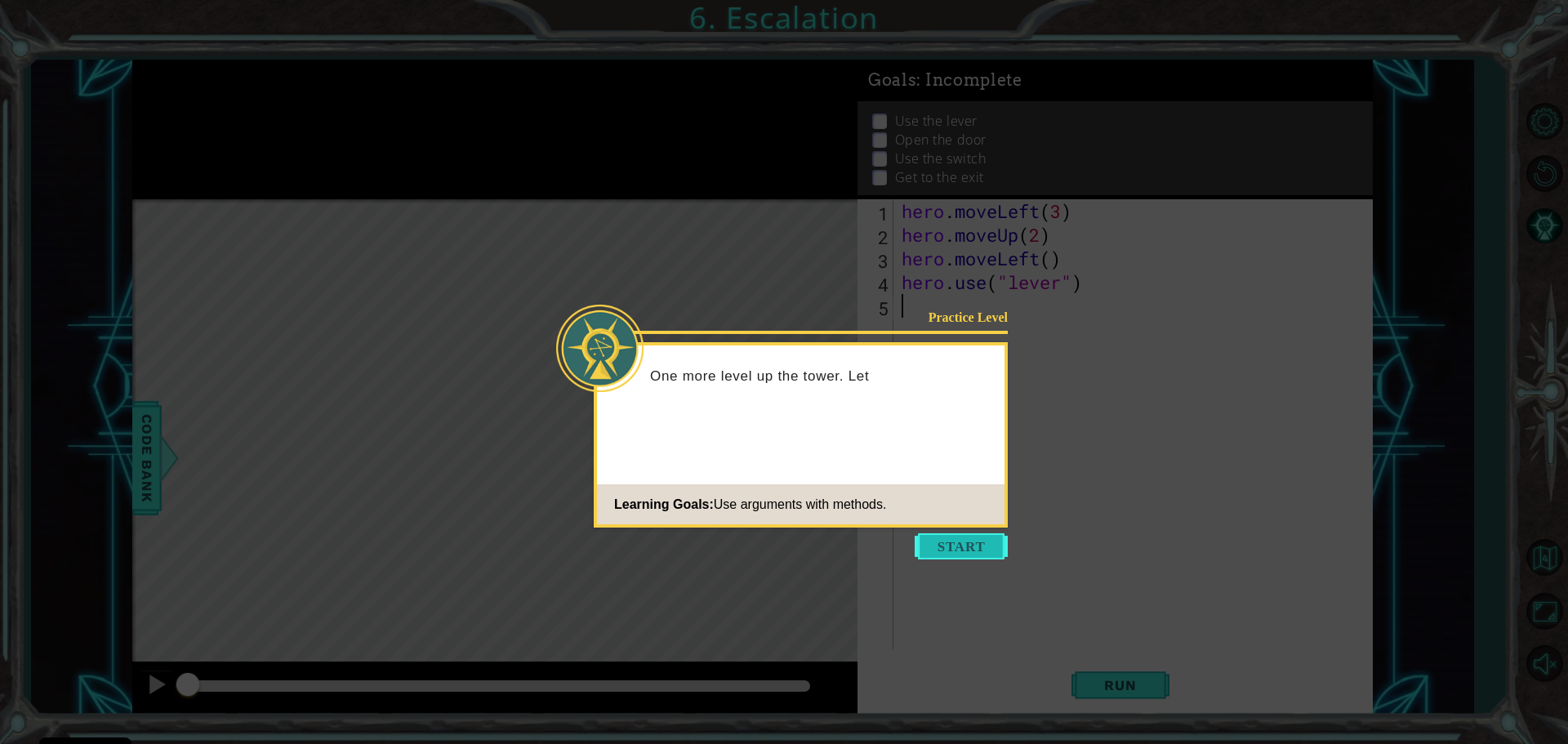 click at bounding box center (961, 546) 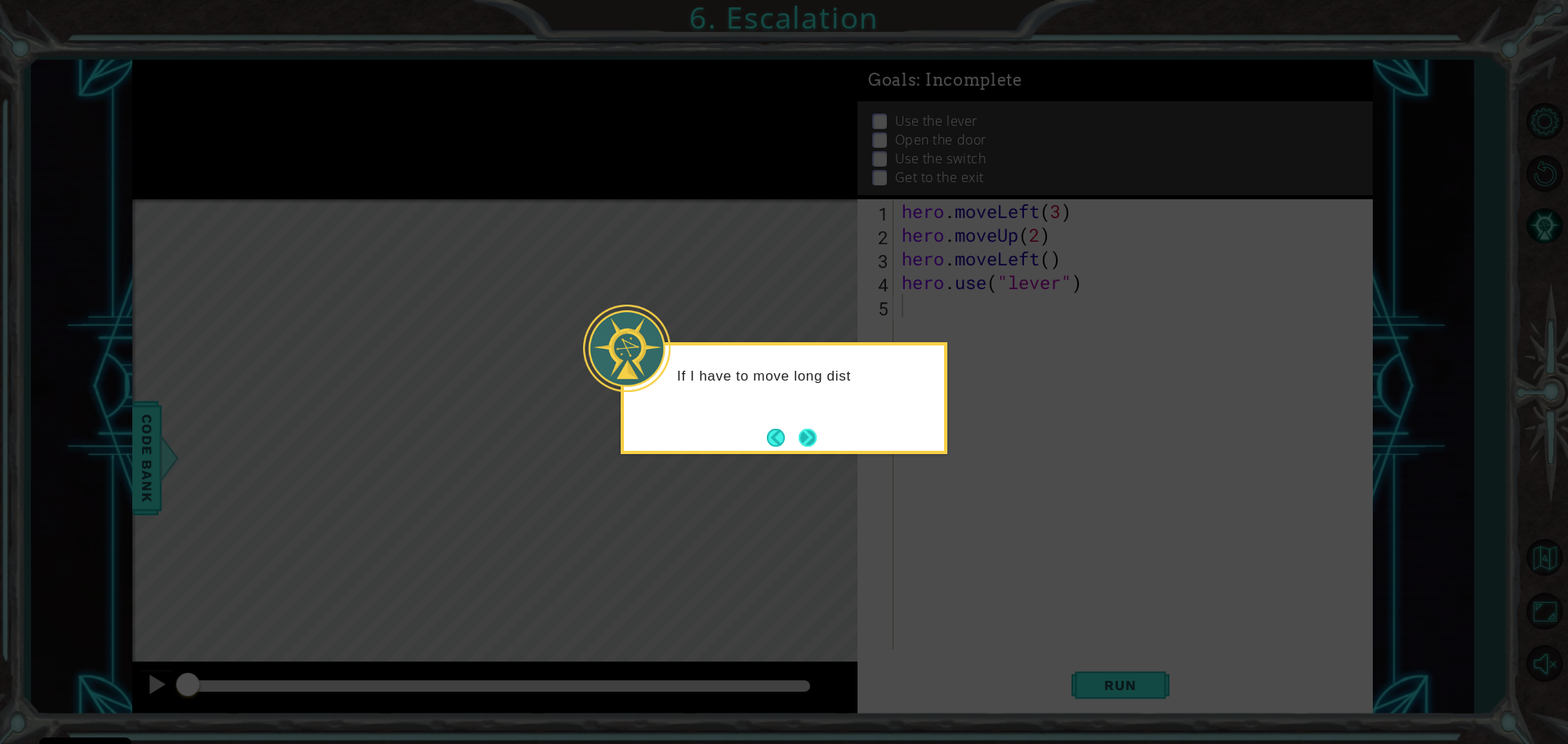 click at bounding box center [807, 437] 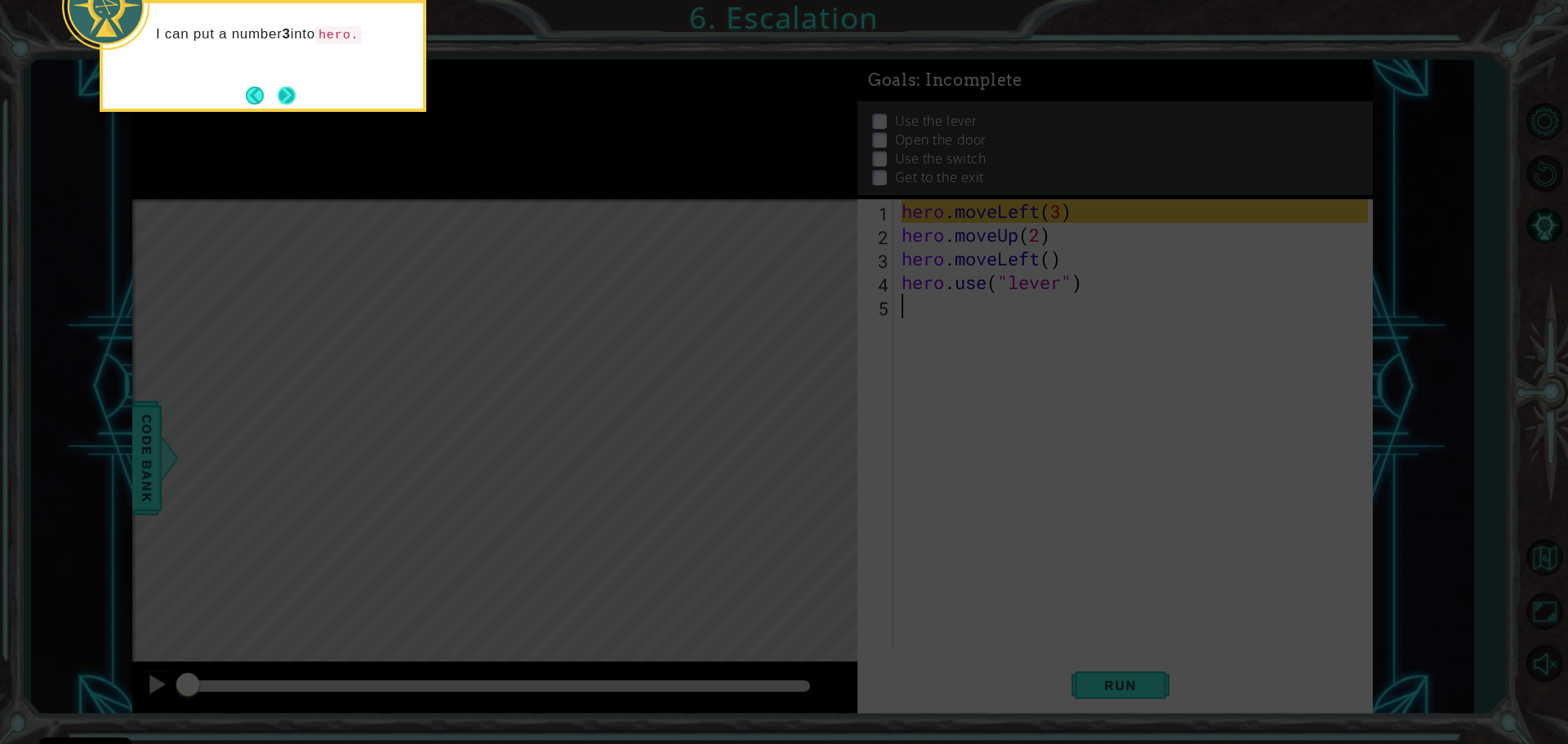 click at bounding box center [287, 96] 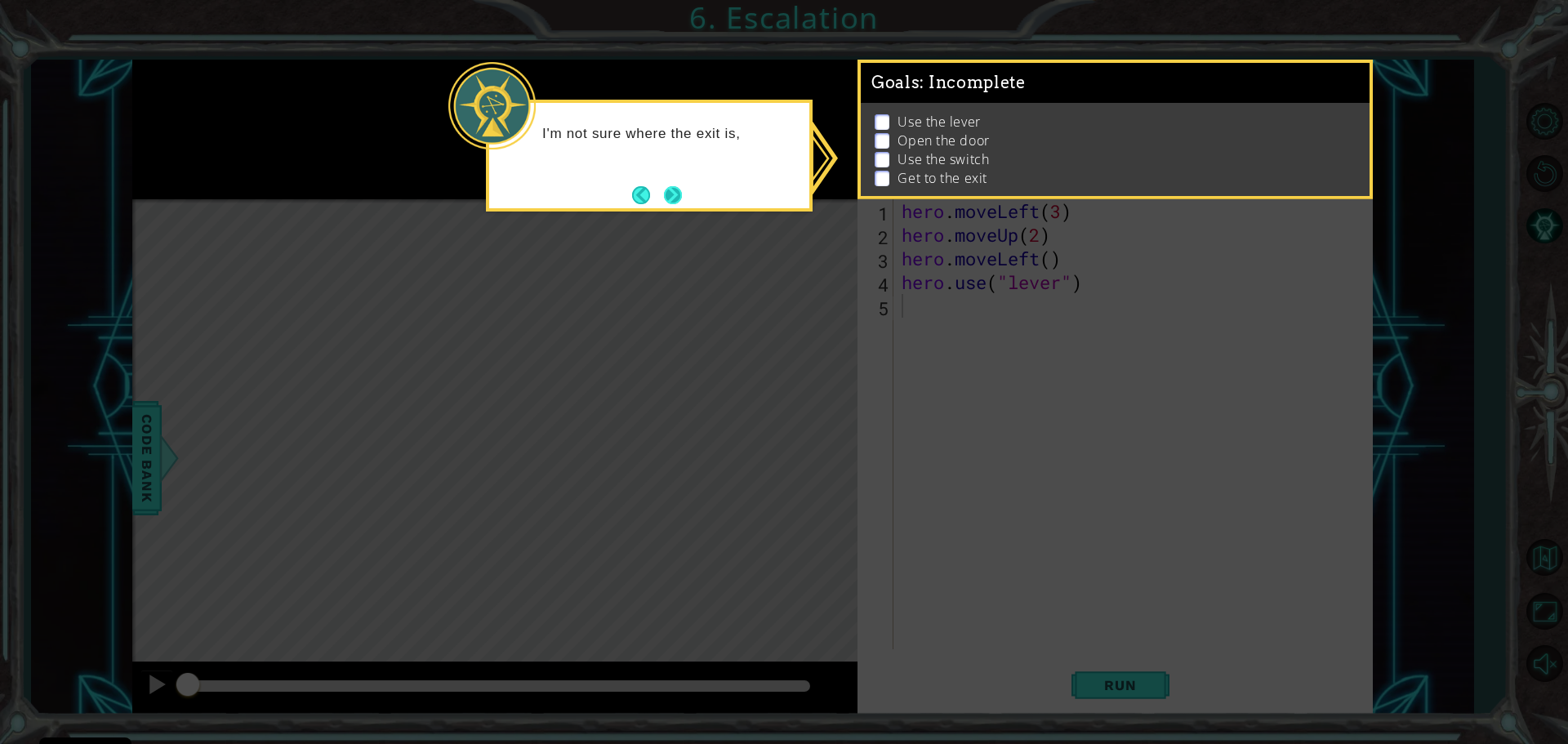 click at bounding box center (673, 195) 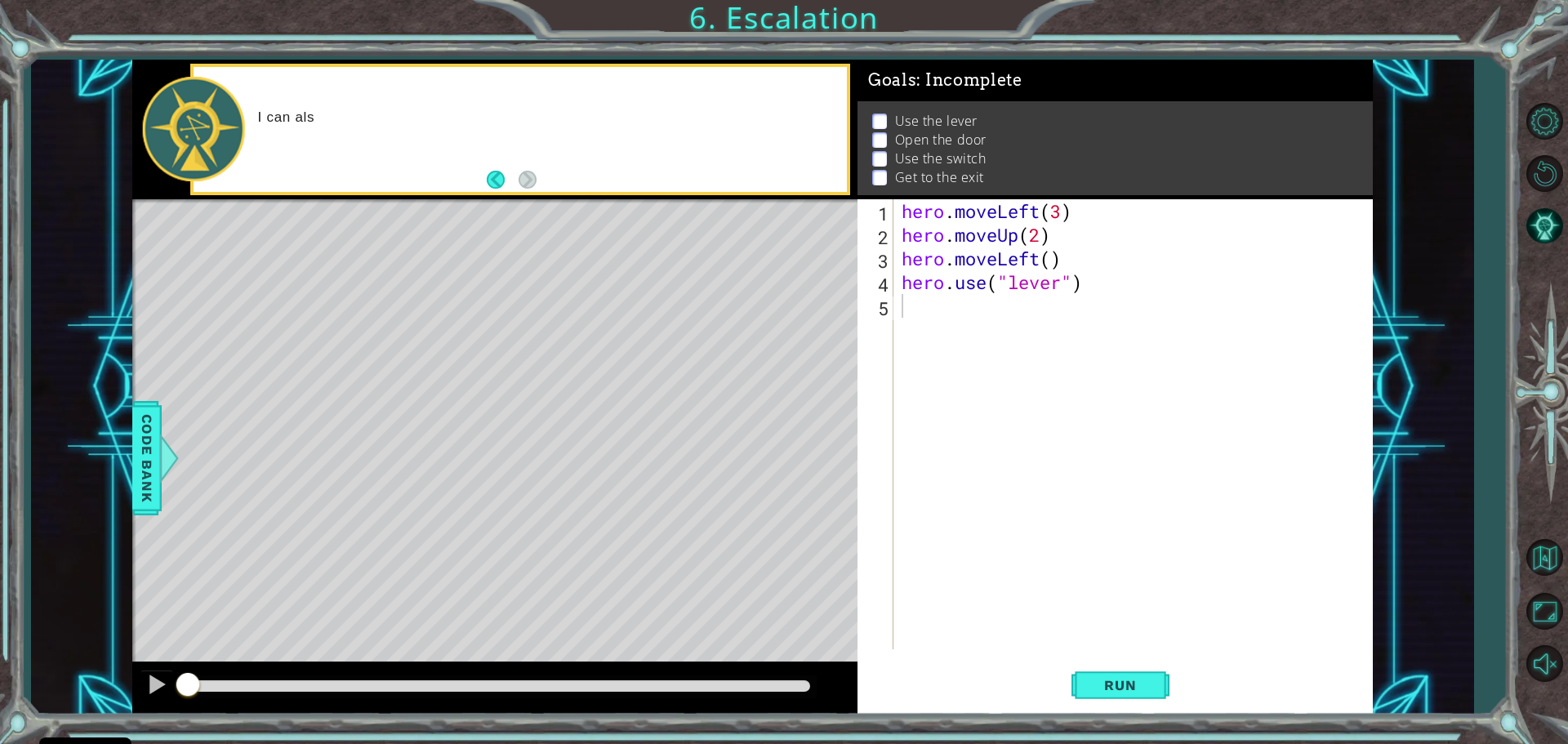 drag, startPoint x: 657, startPoint y: 204, endPoint x: 636, endPoint y: 327, distance: 124.77981 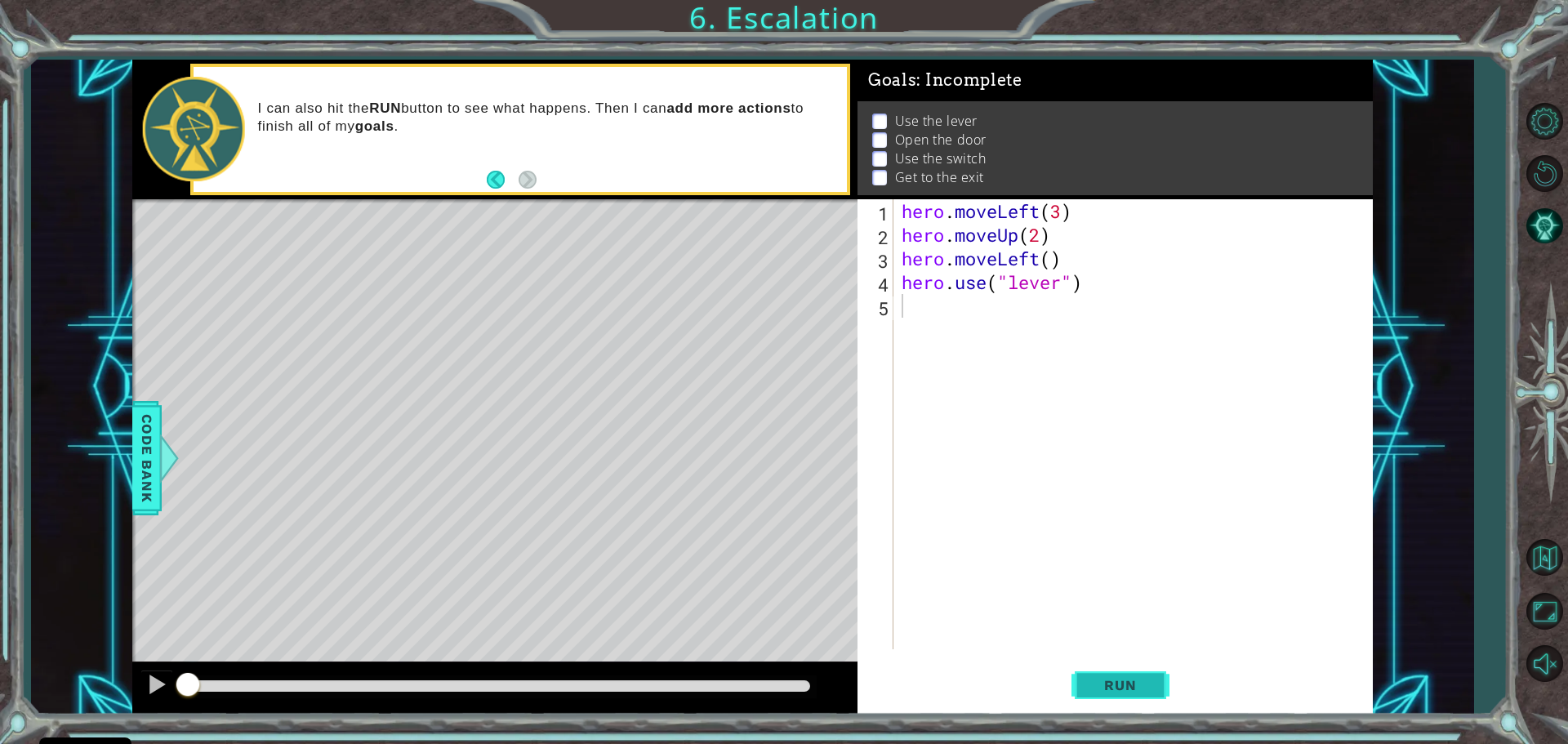 click on "Run" at bounding box center (1120, 685) 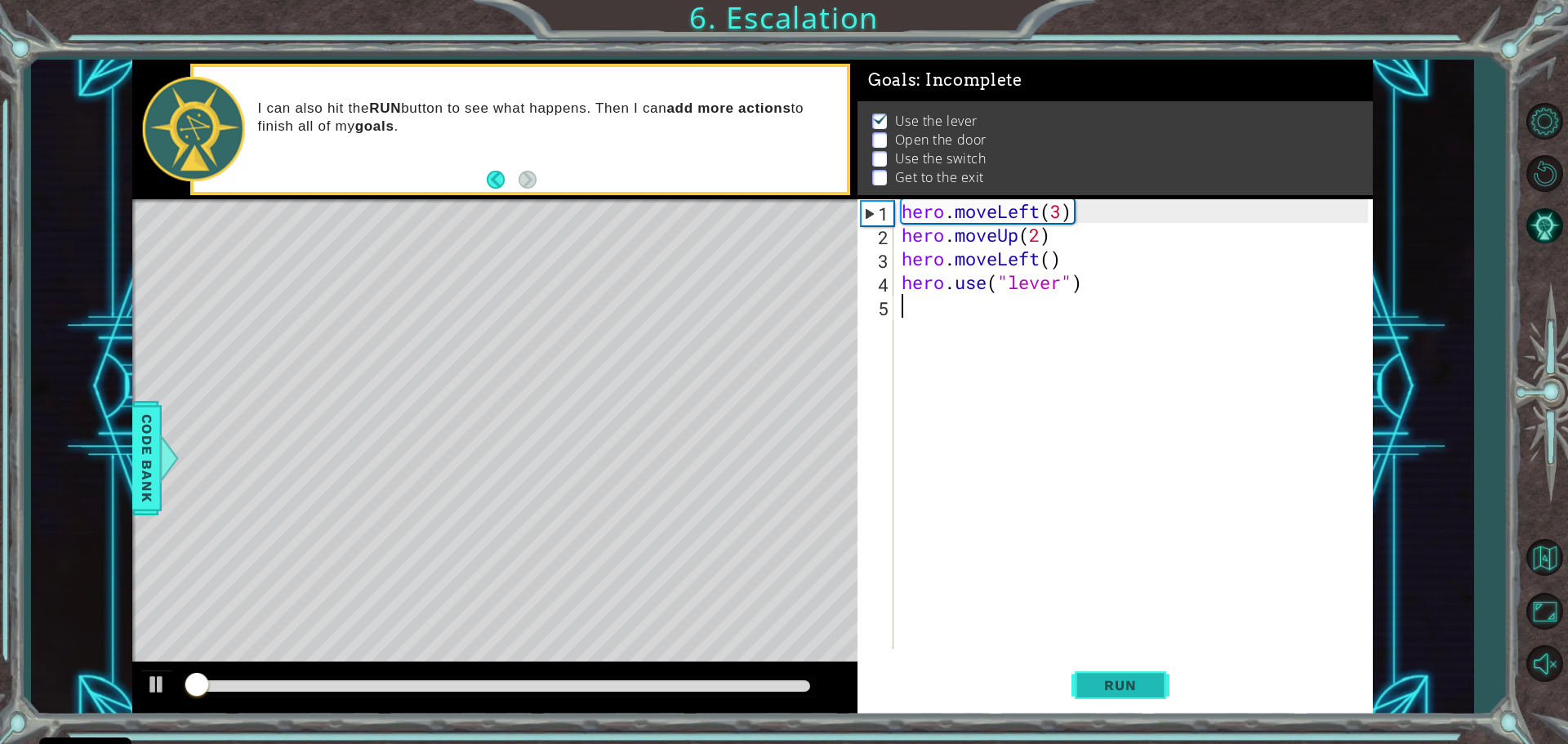 scroll, scrollTop: 8, scrollLeft: 0, axis: vertical 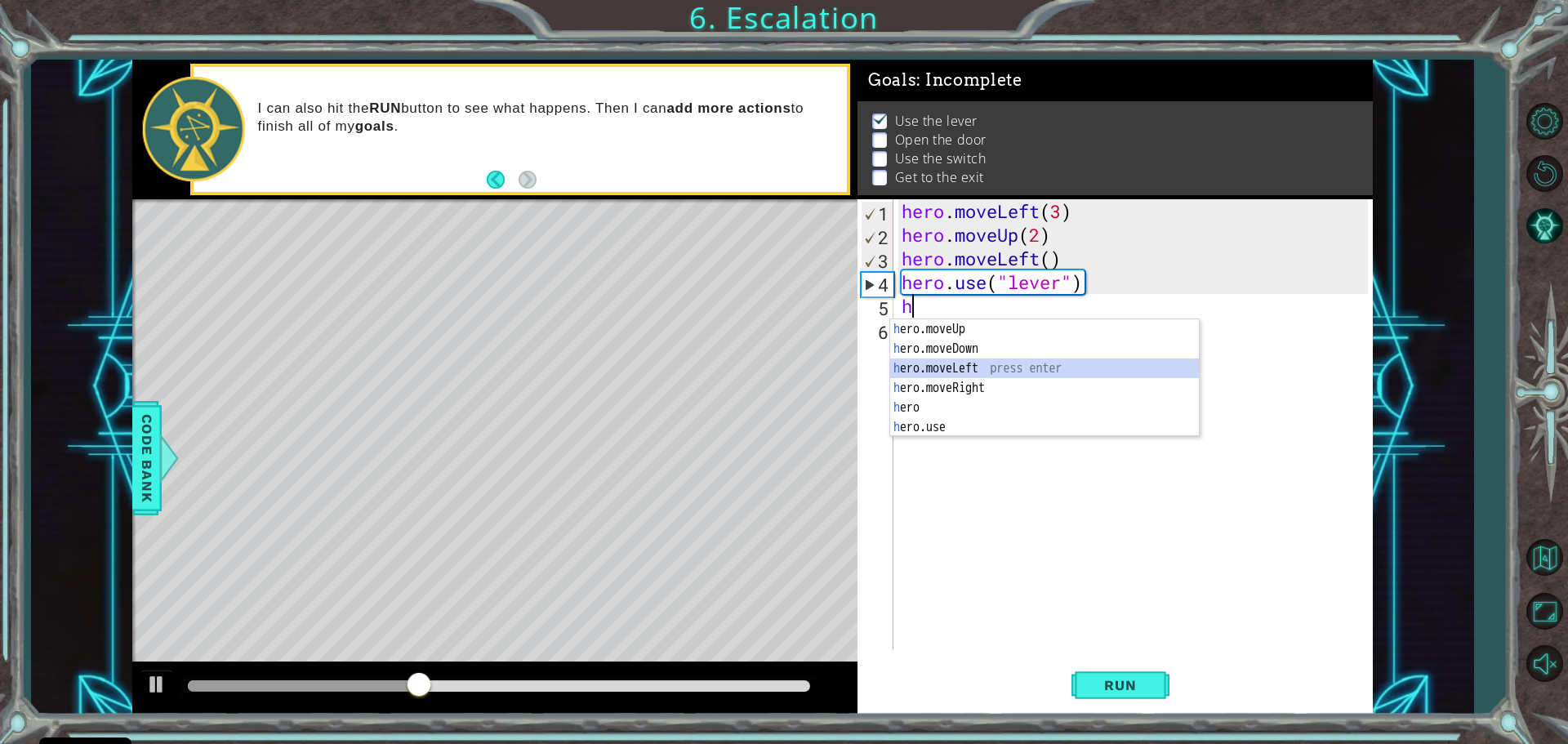 click on "h ero.moveUp press enter h ero.moveDown press enter h ero.moveLeft press enter h ero.moveRight press enter h ero press enter h ero.use press enter" at bounding box center [1045, 398] 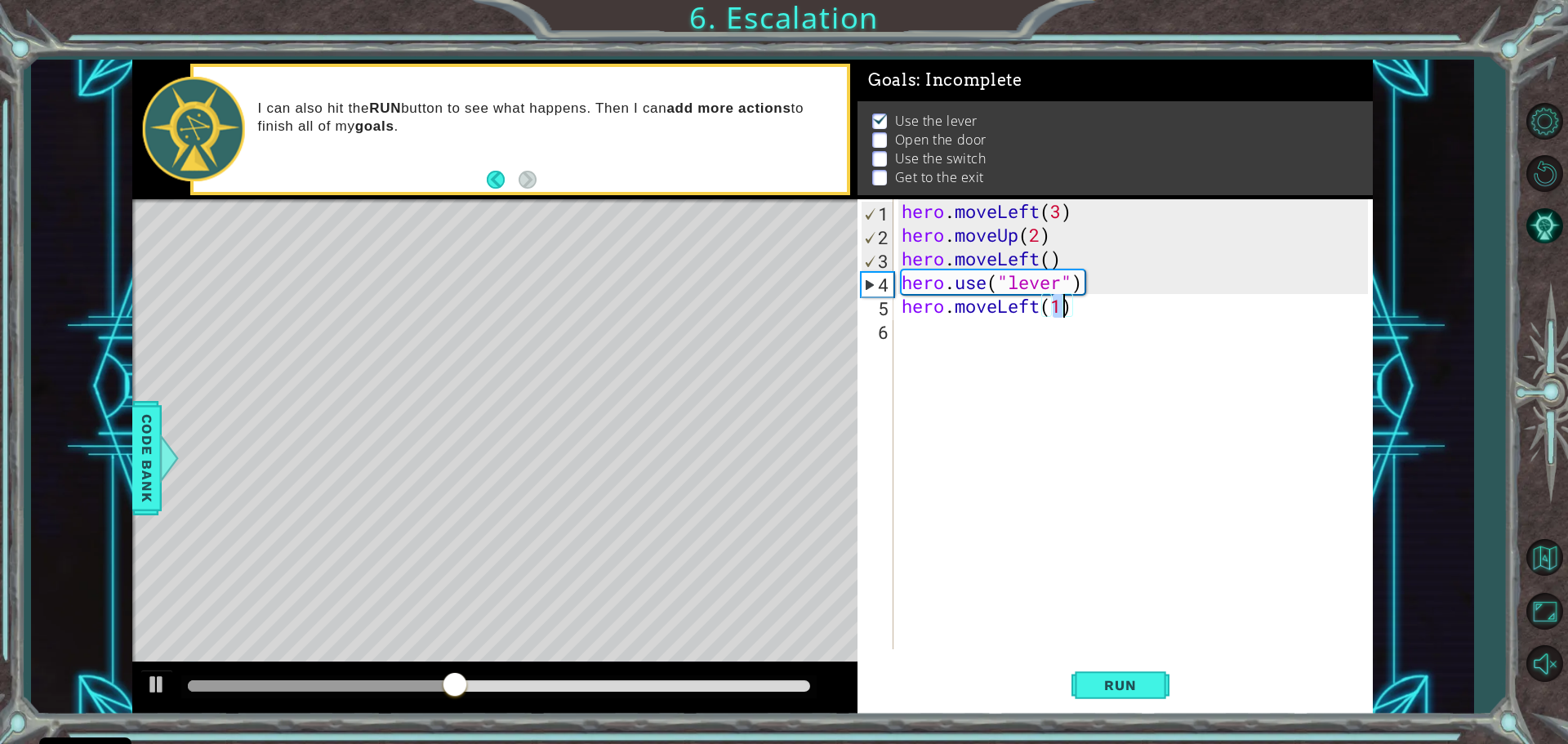 scroll, scrollTop: 0, scrollLeft: 7, axis: horizontal 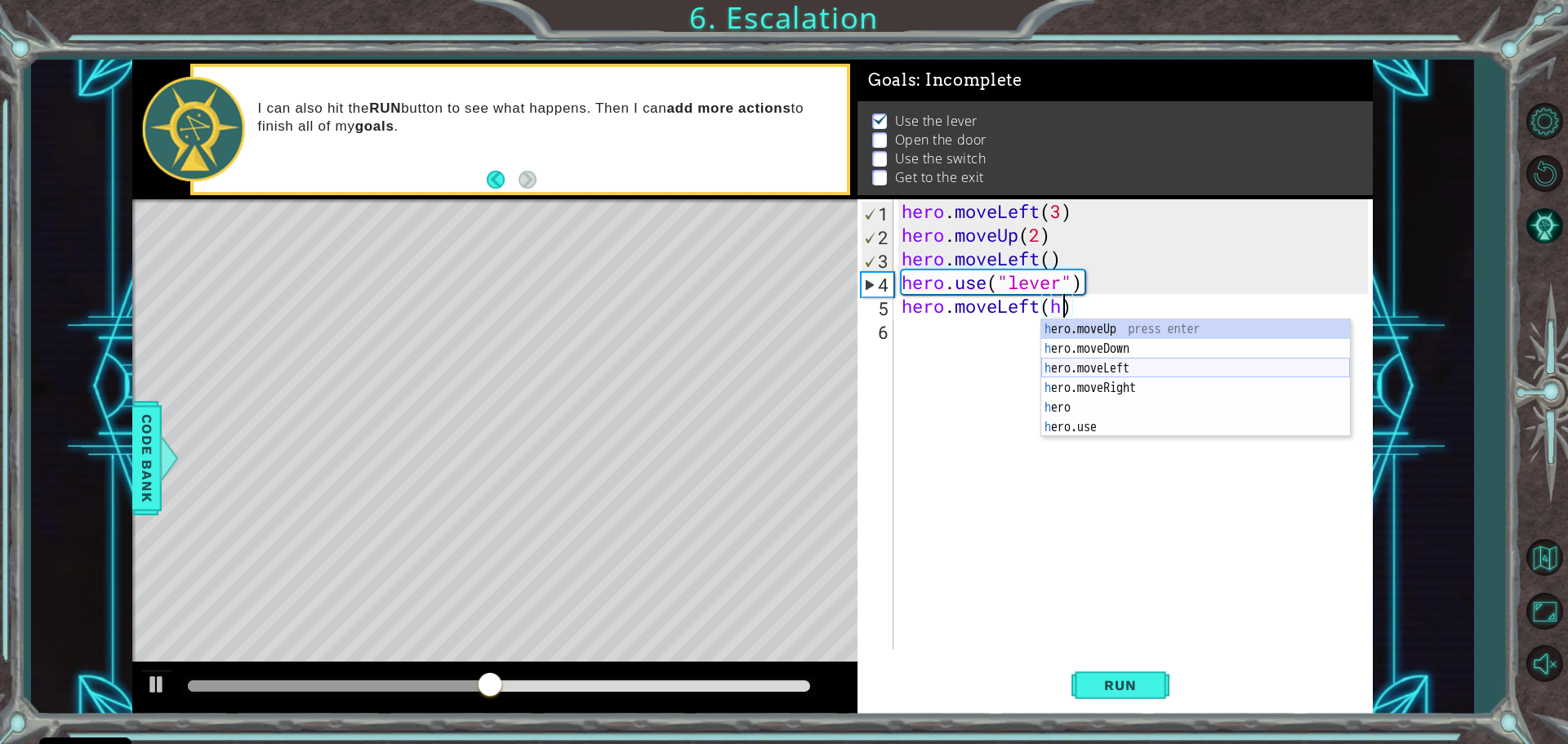 type on "hero.moveLeft()" 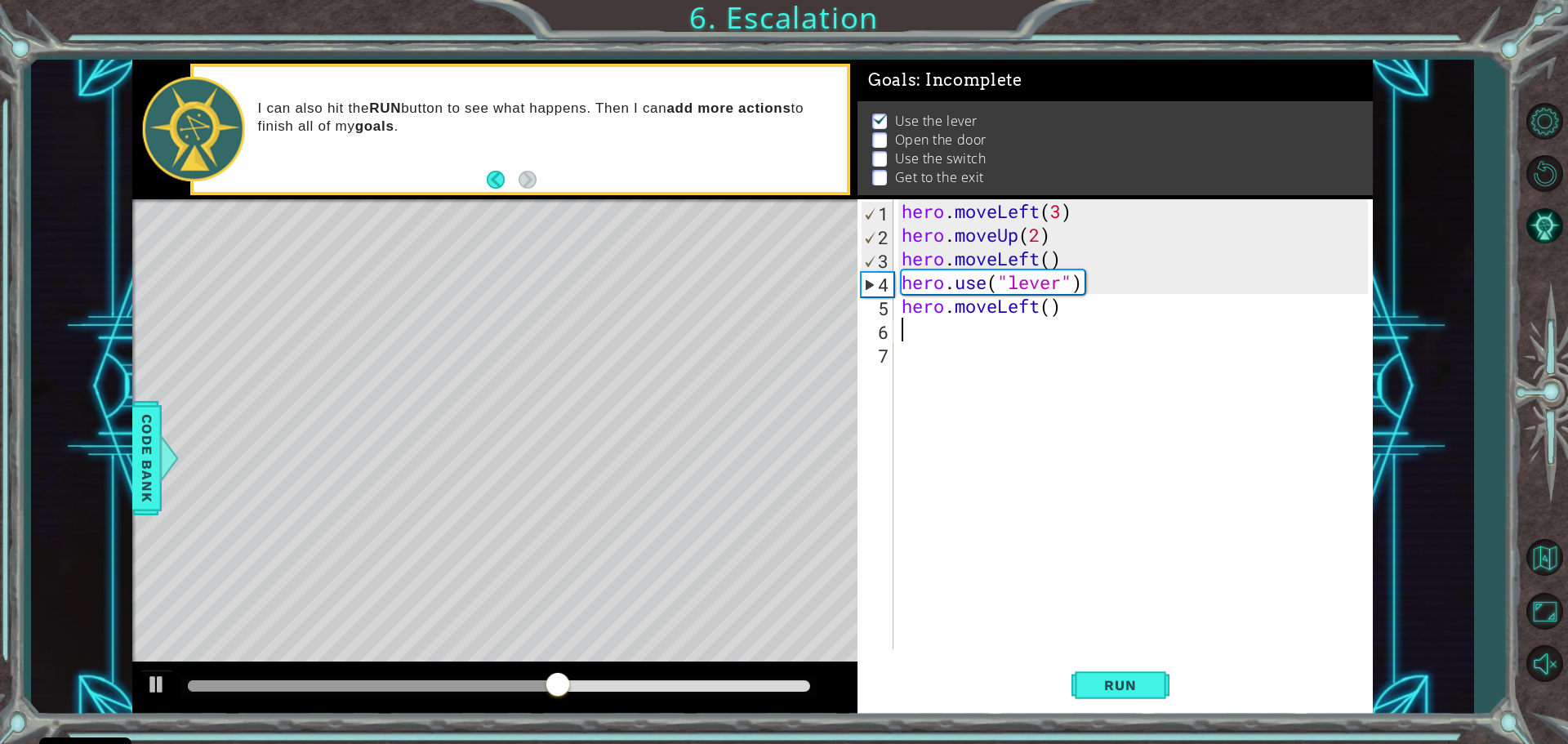 scroll, scrollTop: 0, scrollLeft: 0, axis: both 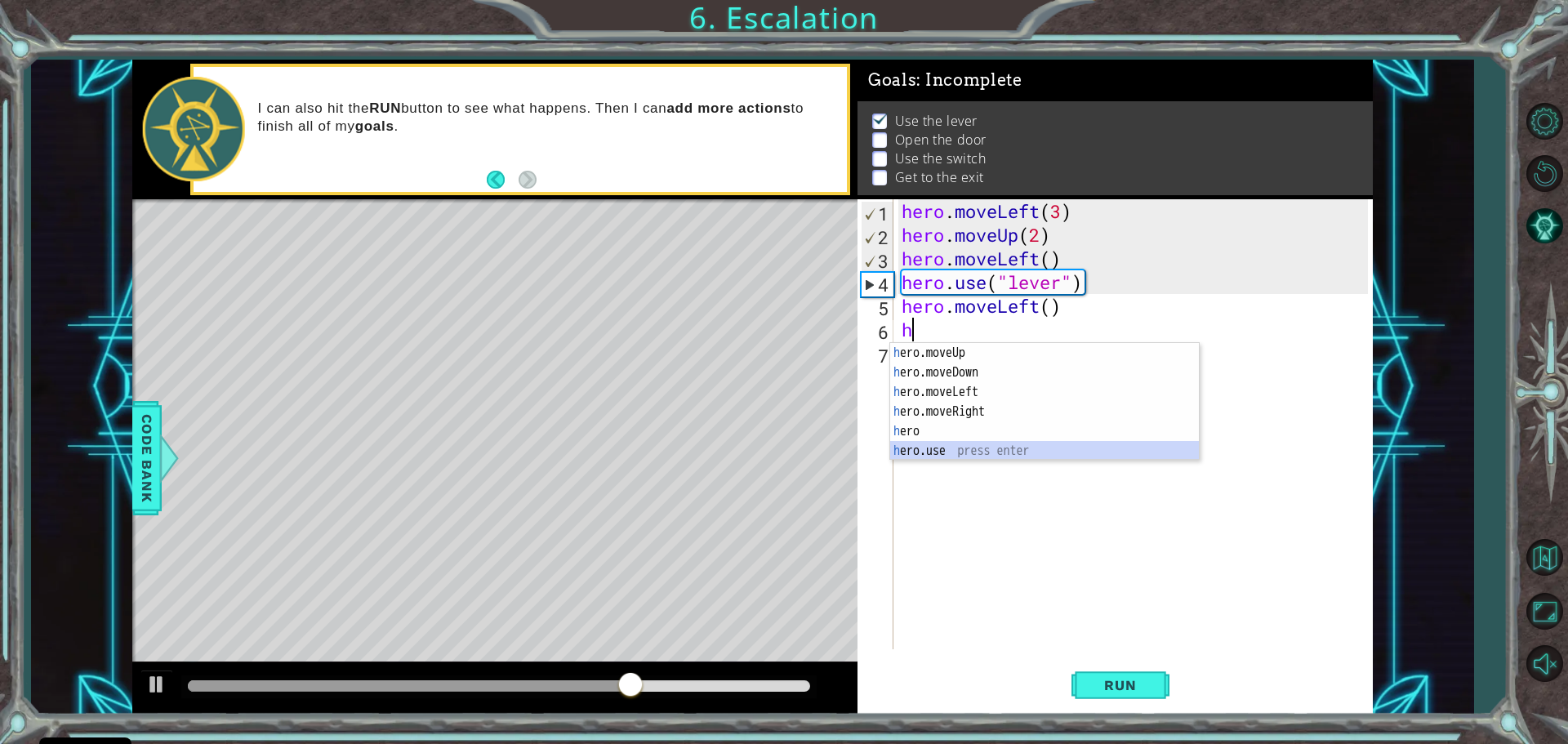 click on "h ero.moveUp press enter h ero.moveDown press enter h ero.moveLeft press enter h ero.moveRight press enter h ero press enter h ero.use press enter" at bounding box center (1045, 421) 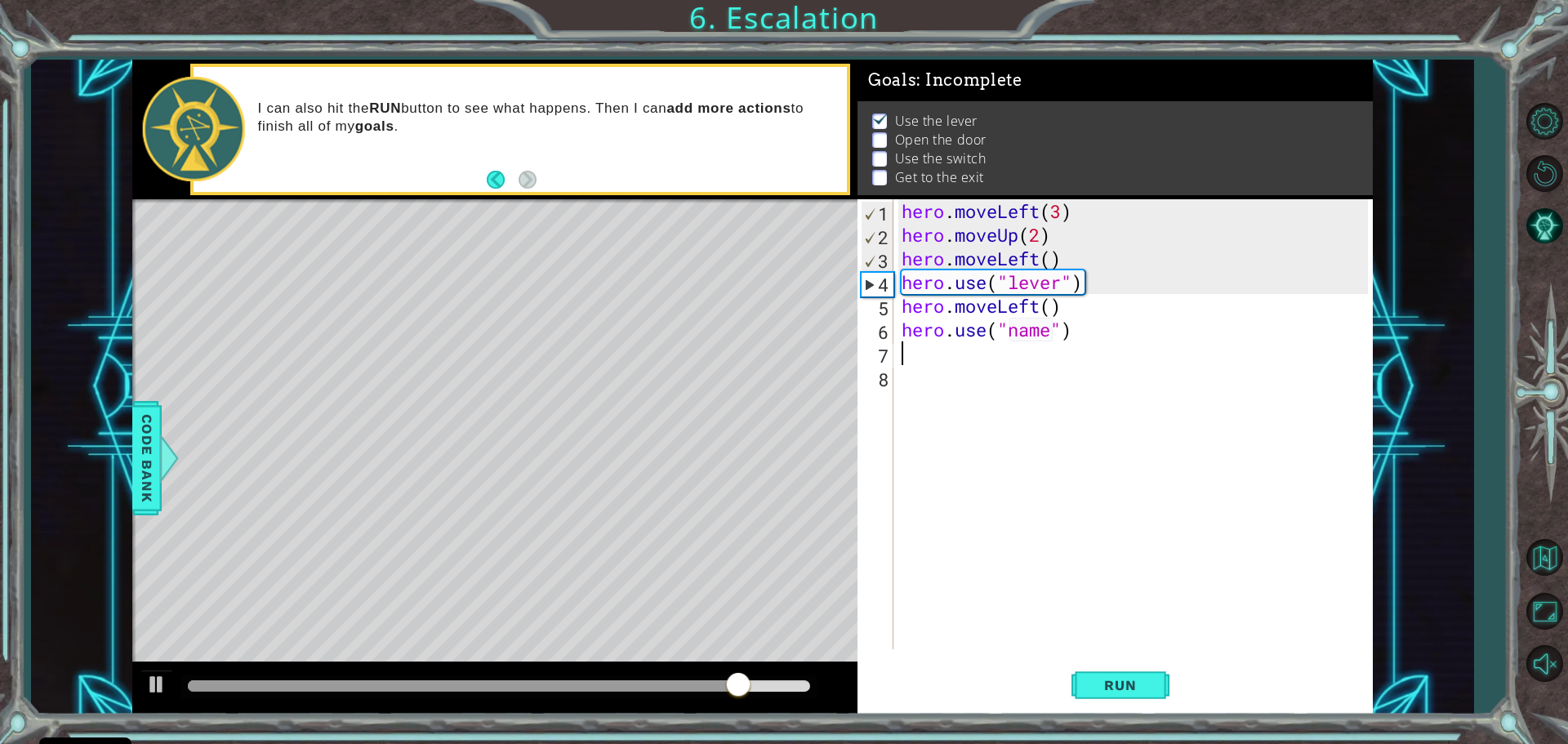 scroll, scrollTop: 0, scrollLeft: 7, axis: horizontal 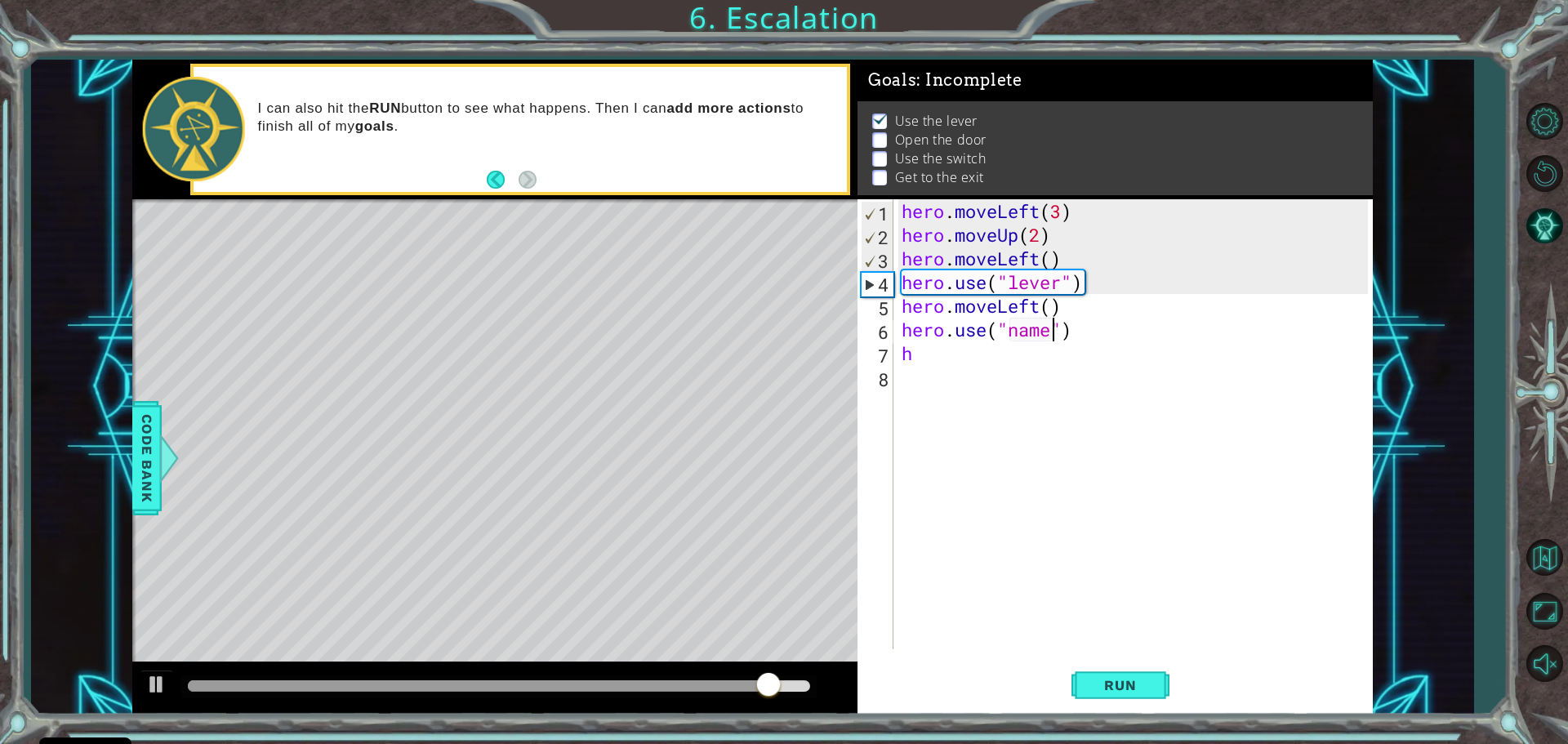 click on "hero . moveLeft ( 3 ) hero . moveUp ( 2 ) hero . moveLeft ( ) hero . use ( "lever" ) hero . moveLeft ( ) hero . use ( "name" ) h" at bounding box center (1137, 448) 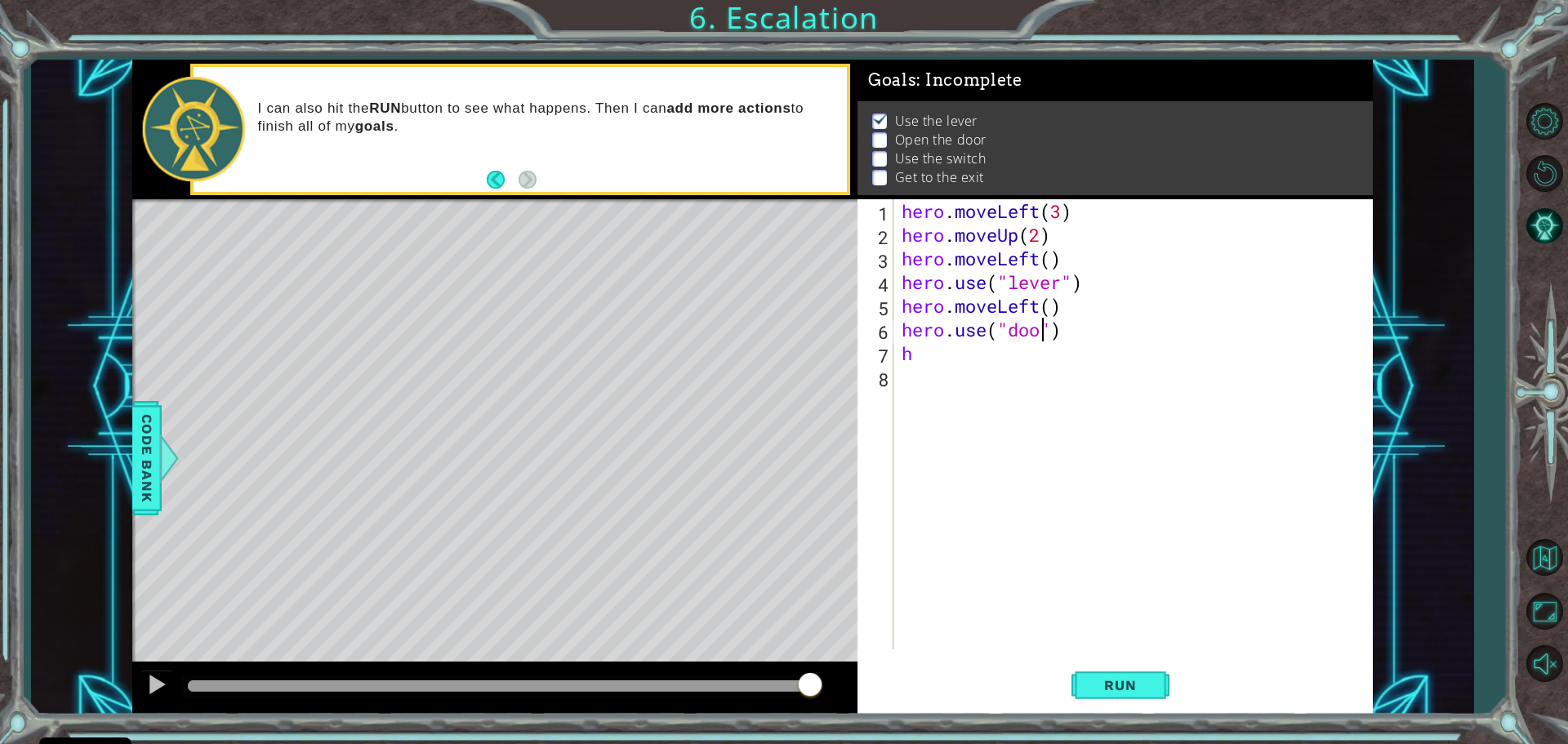scroll, scrollTop: 0, scrollLeft: 7, axis: horizontal 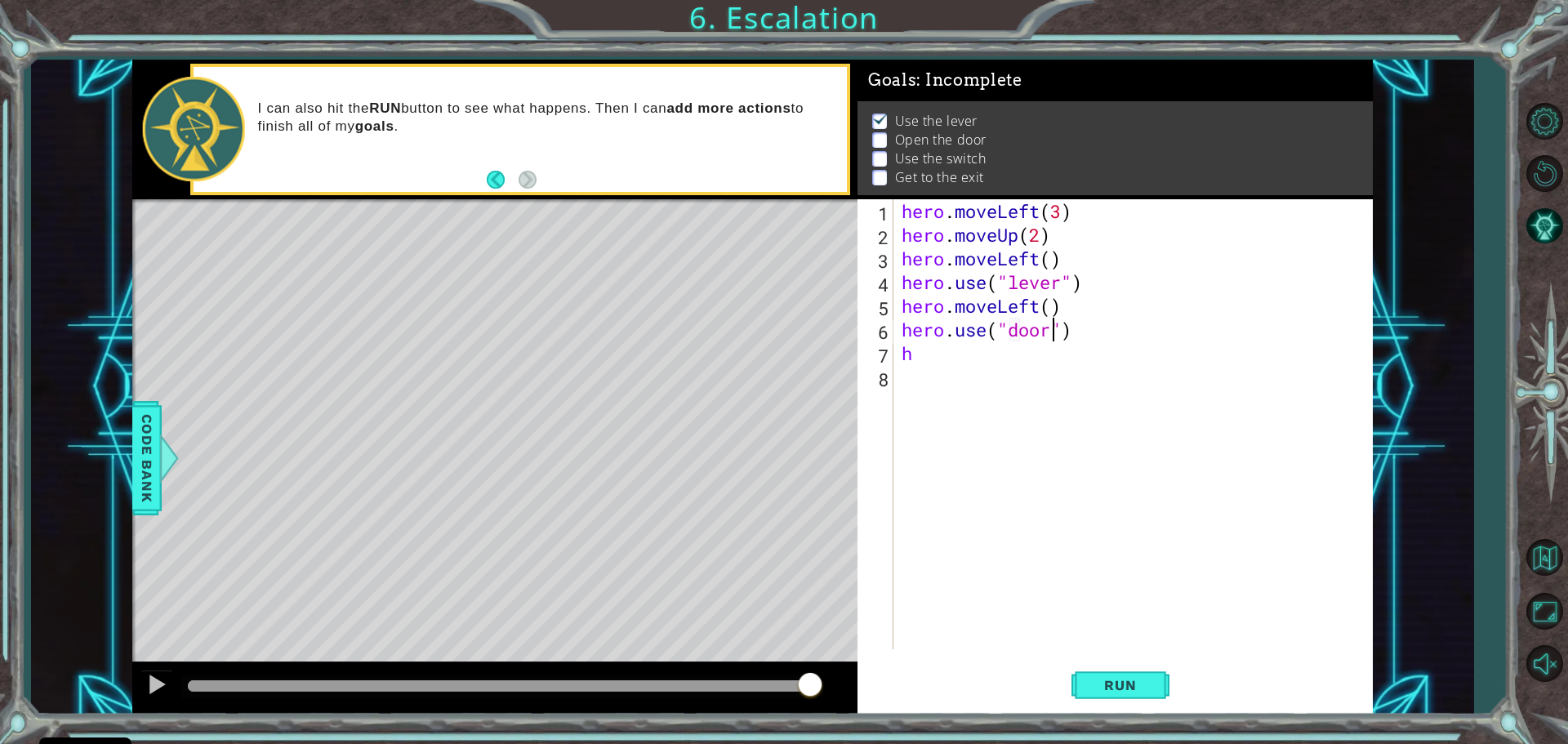 click on "hero . moveLeft ( 3 ) hero . moveUp ( 2 ) hero . moveLeft ( ) hero . use ( "lever" ) hero . moveLeft ( ) hero . use ( "door" ) h" at bounding box center (1137, 448) 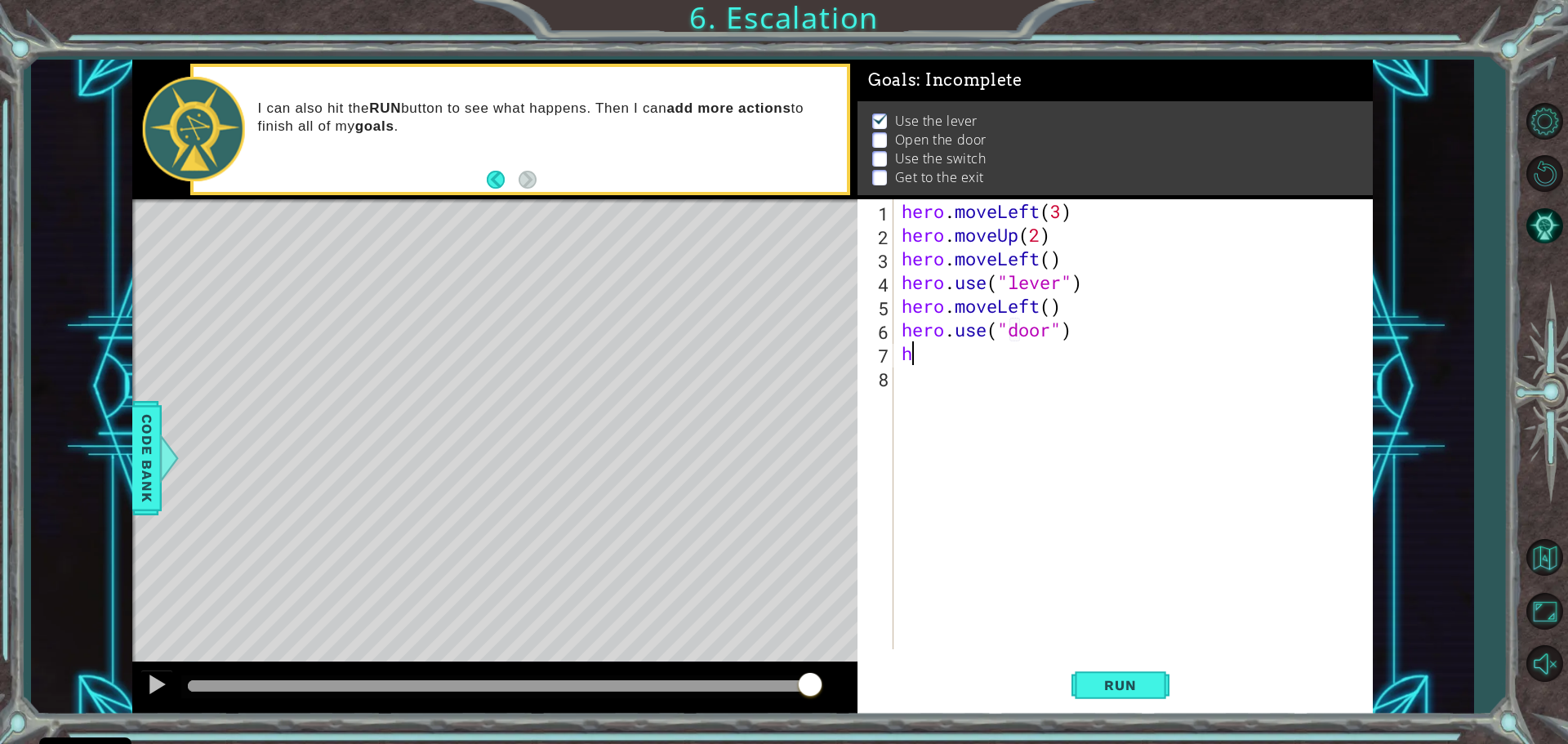 scroll, scrollTop: 0, scrollLeft: 0, axis: both 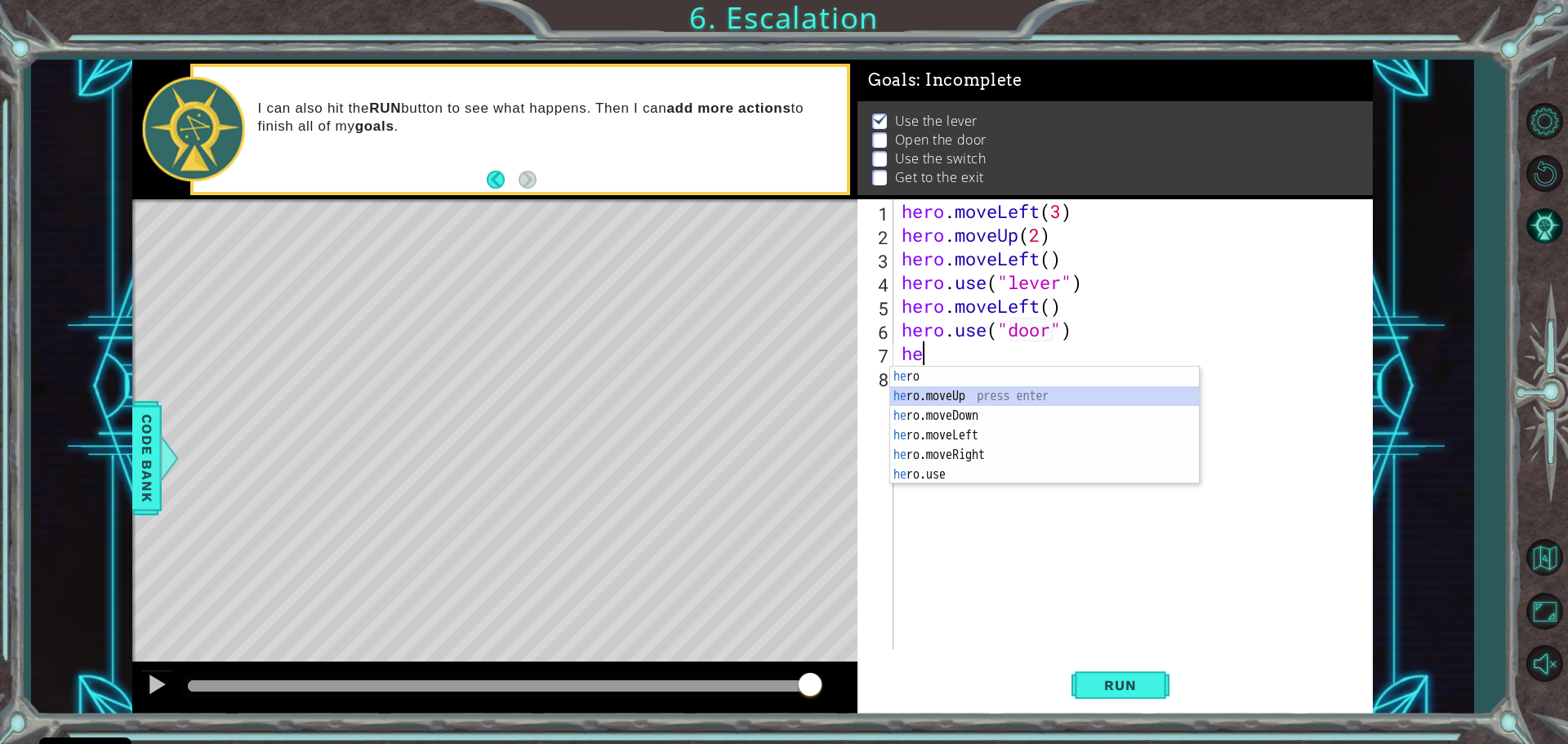 click on "he ro press enter he ro.moveUp press enter he ro.moveDown press enter he ro.moveLeft press enter he ro.moveRight press enter he ro.use press enter" at bounding box center [1045, 445] 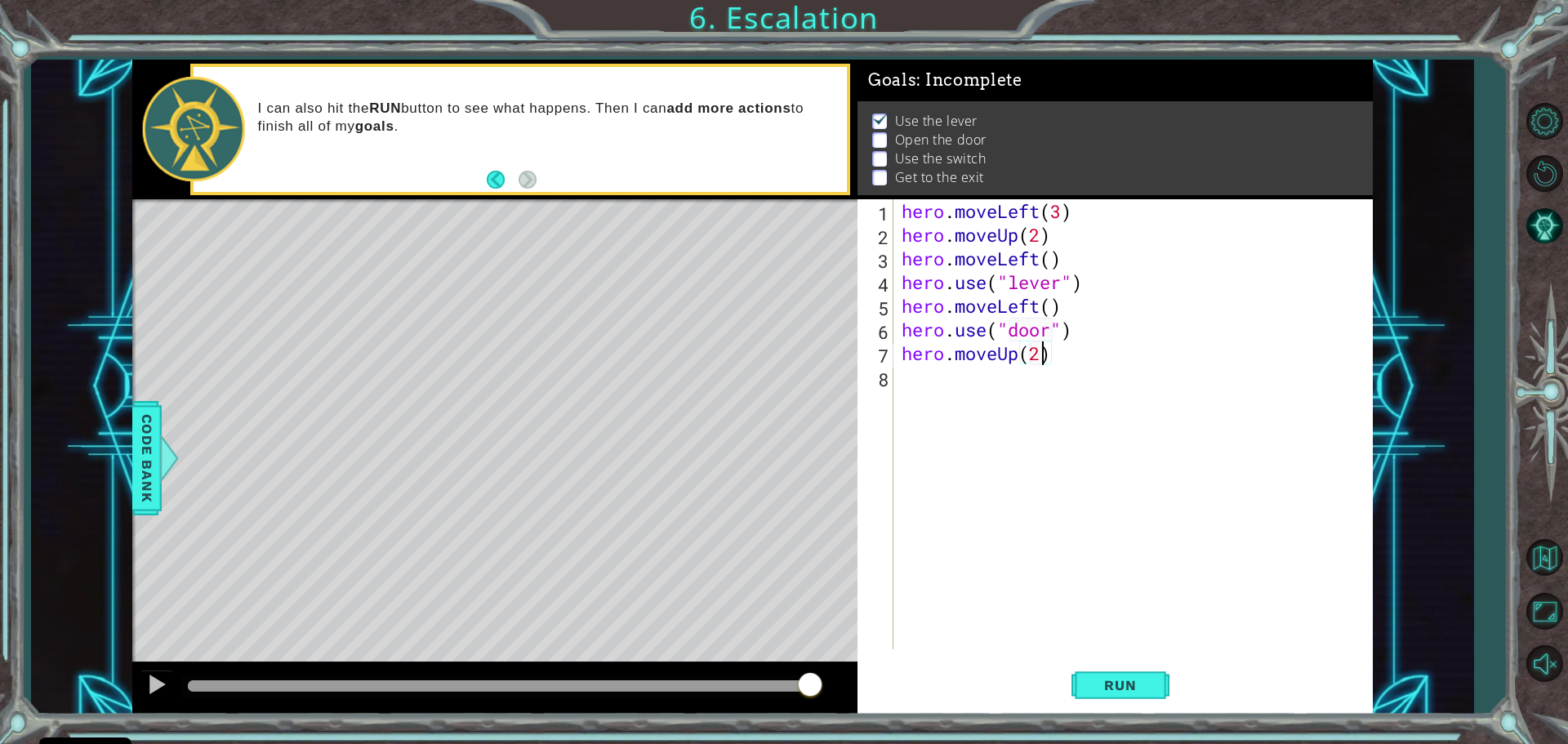 scroll, scrollTop: 0, scrollLeft: 6, axis: horizontal 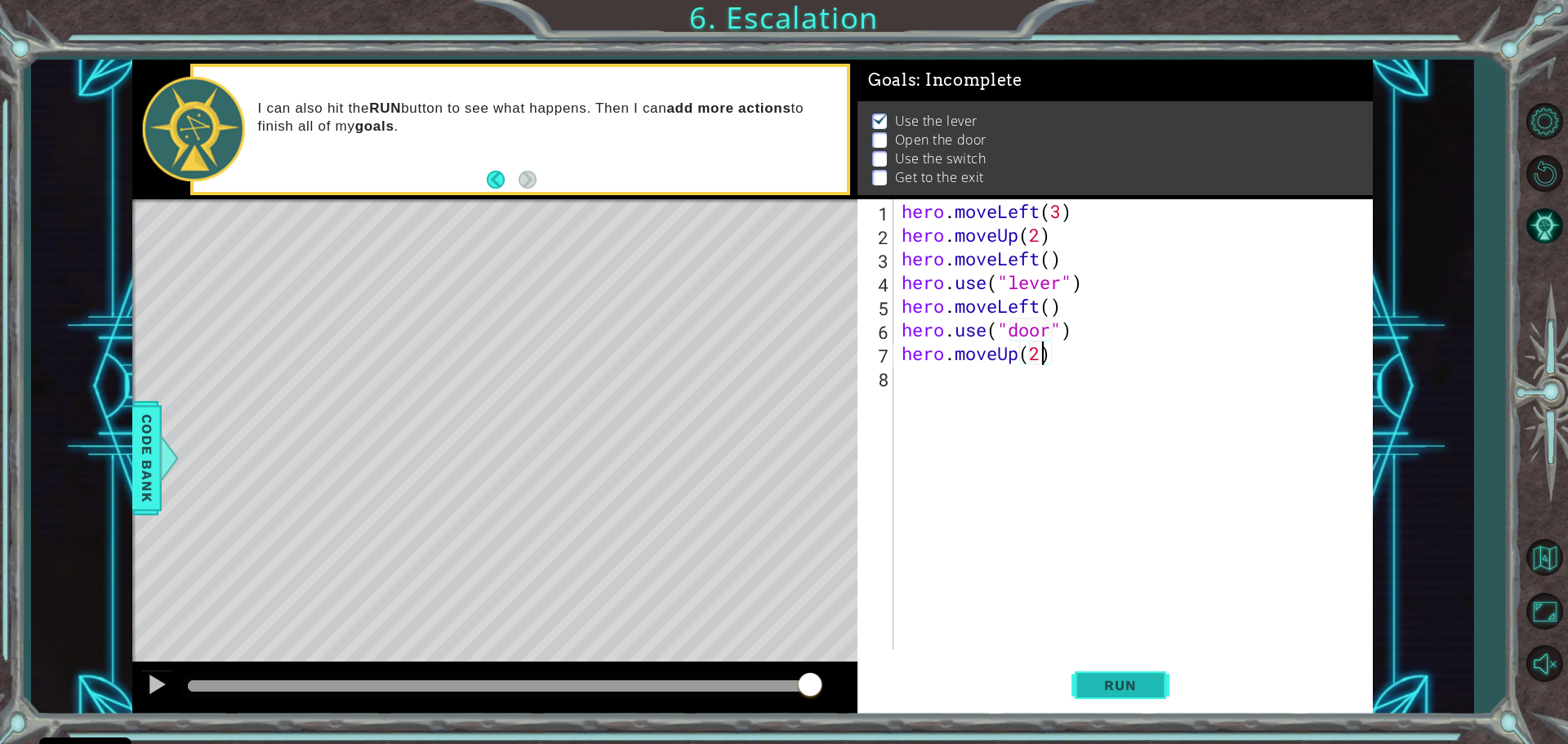 type on "hero.moveUp(2)" 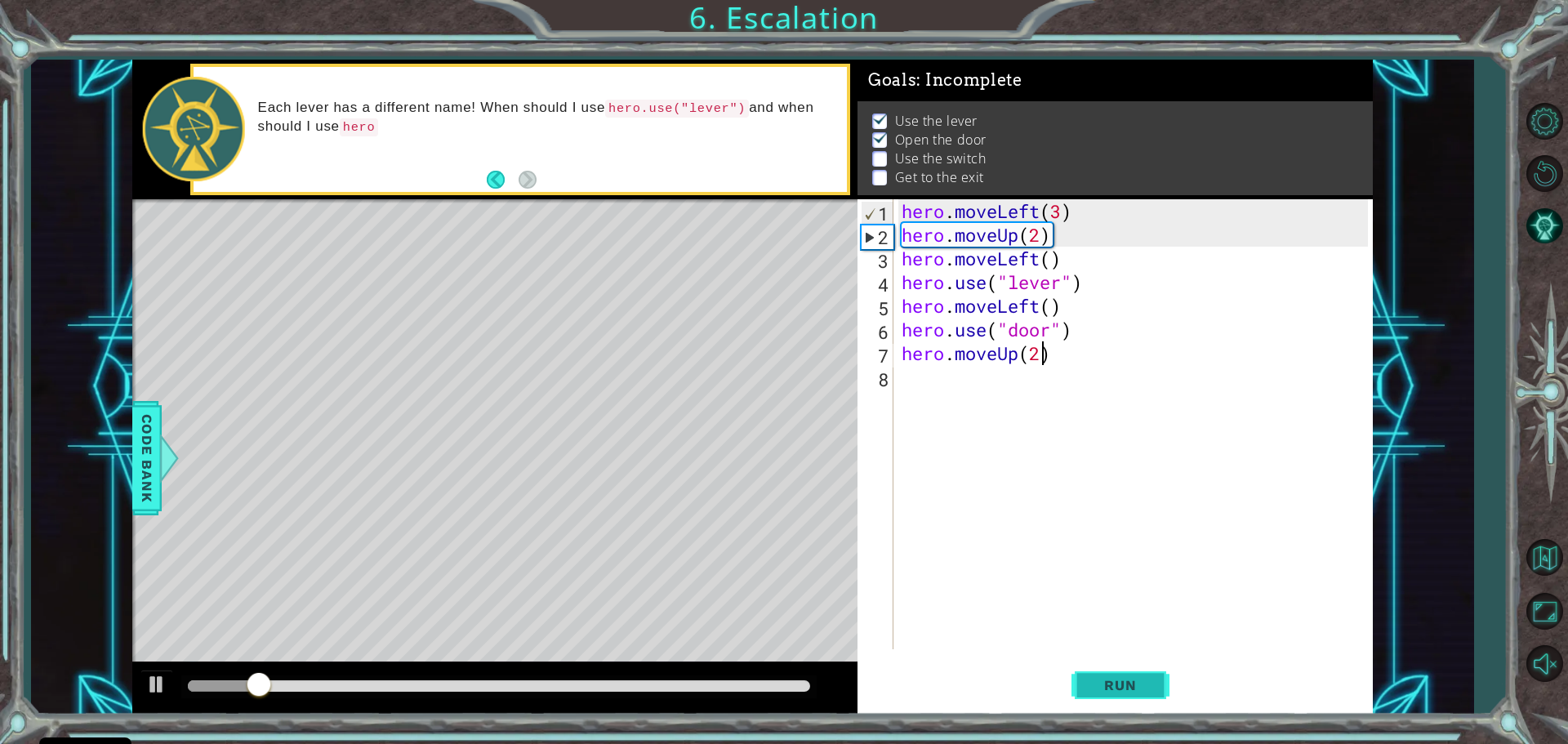 click on "Run" at bounding box center (1120, 685) 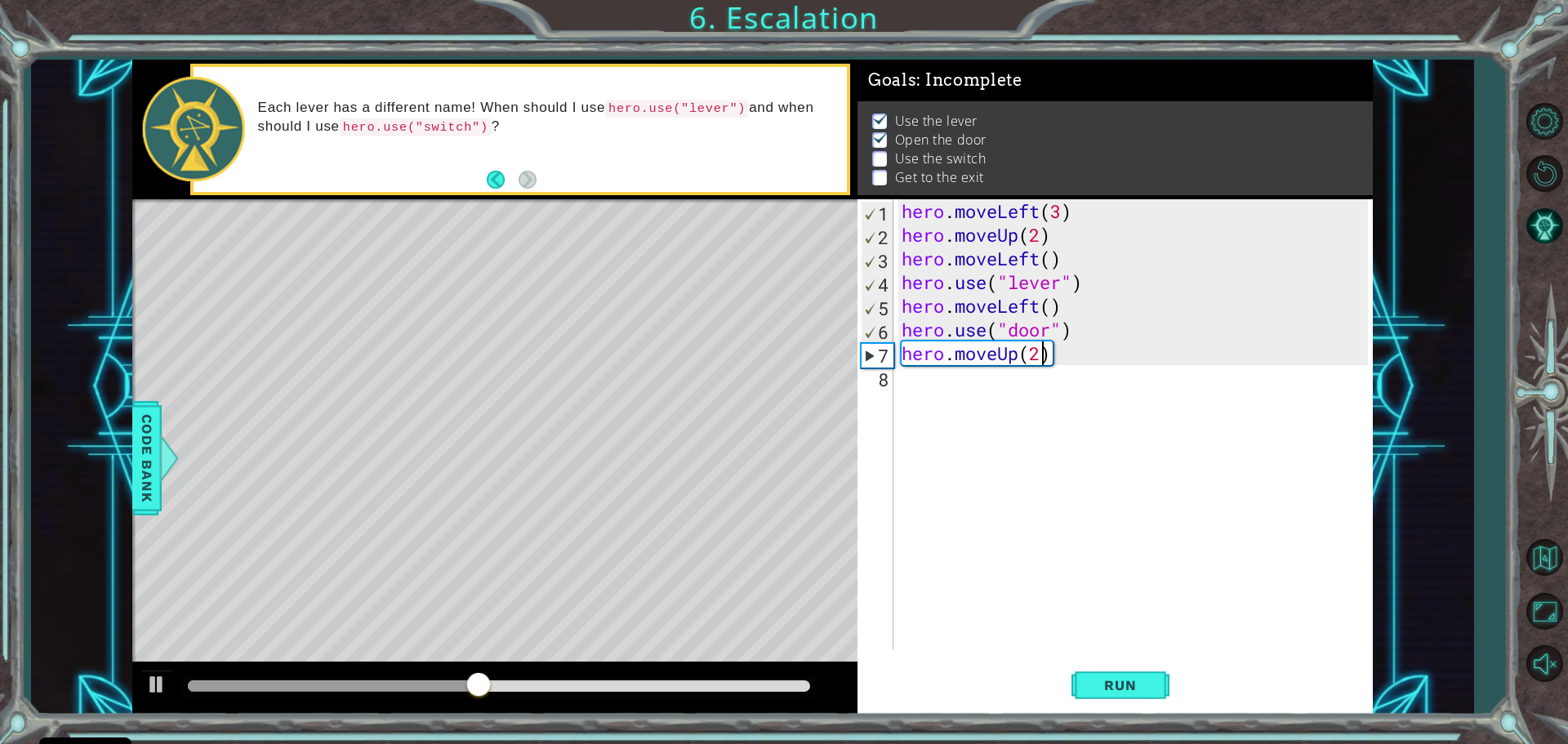 scroll, scrollTop: 0, scrollLeft: 0, axis: both 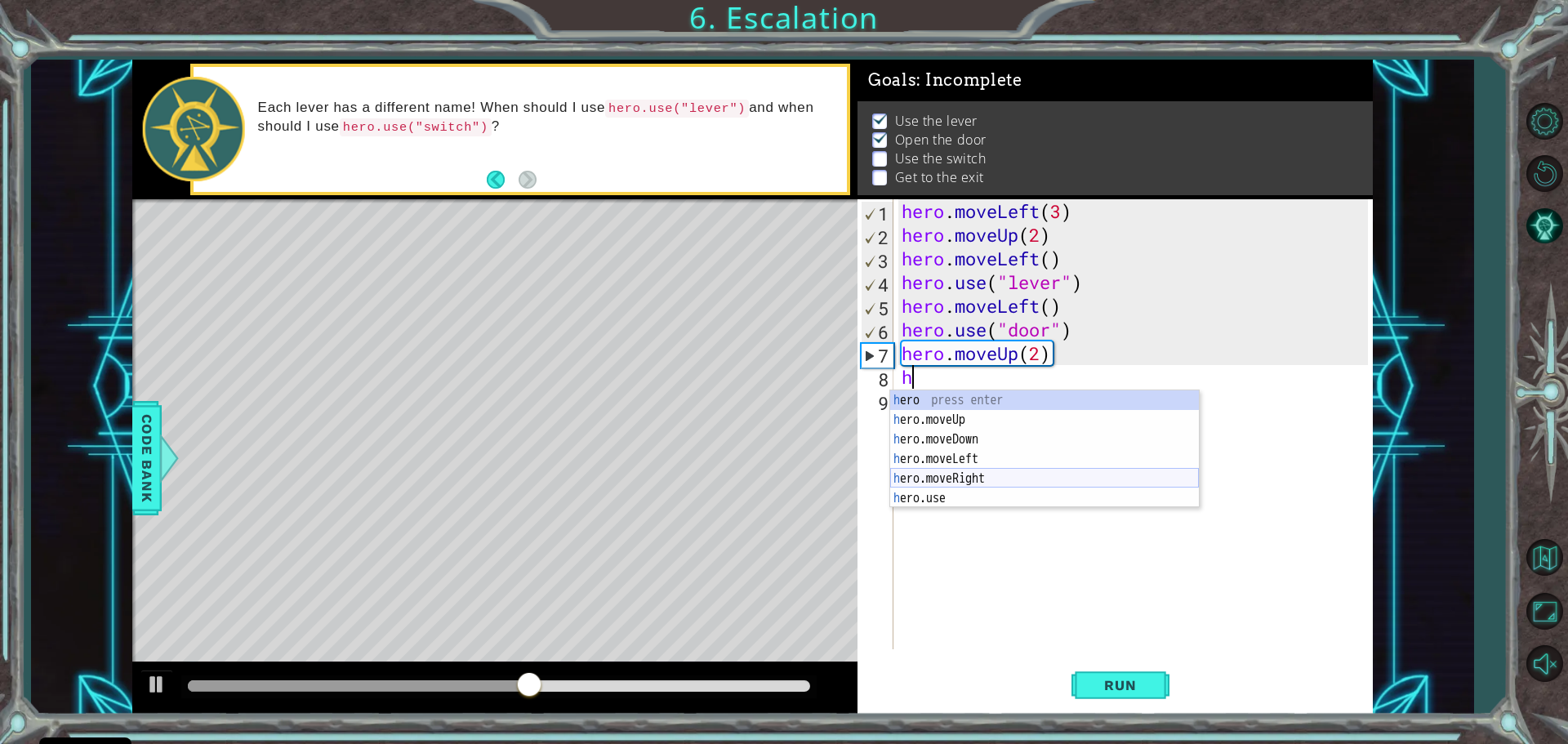 click on "h ero press enter h ero.moveUp press enter h ero.moveDown press enter h ero.moveLeft press enter h ero.moveRight press enter h ero.use press enter" at bounding box center (1045, 469) 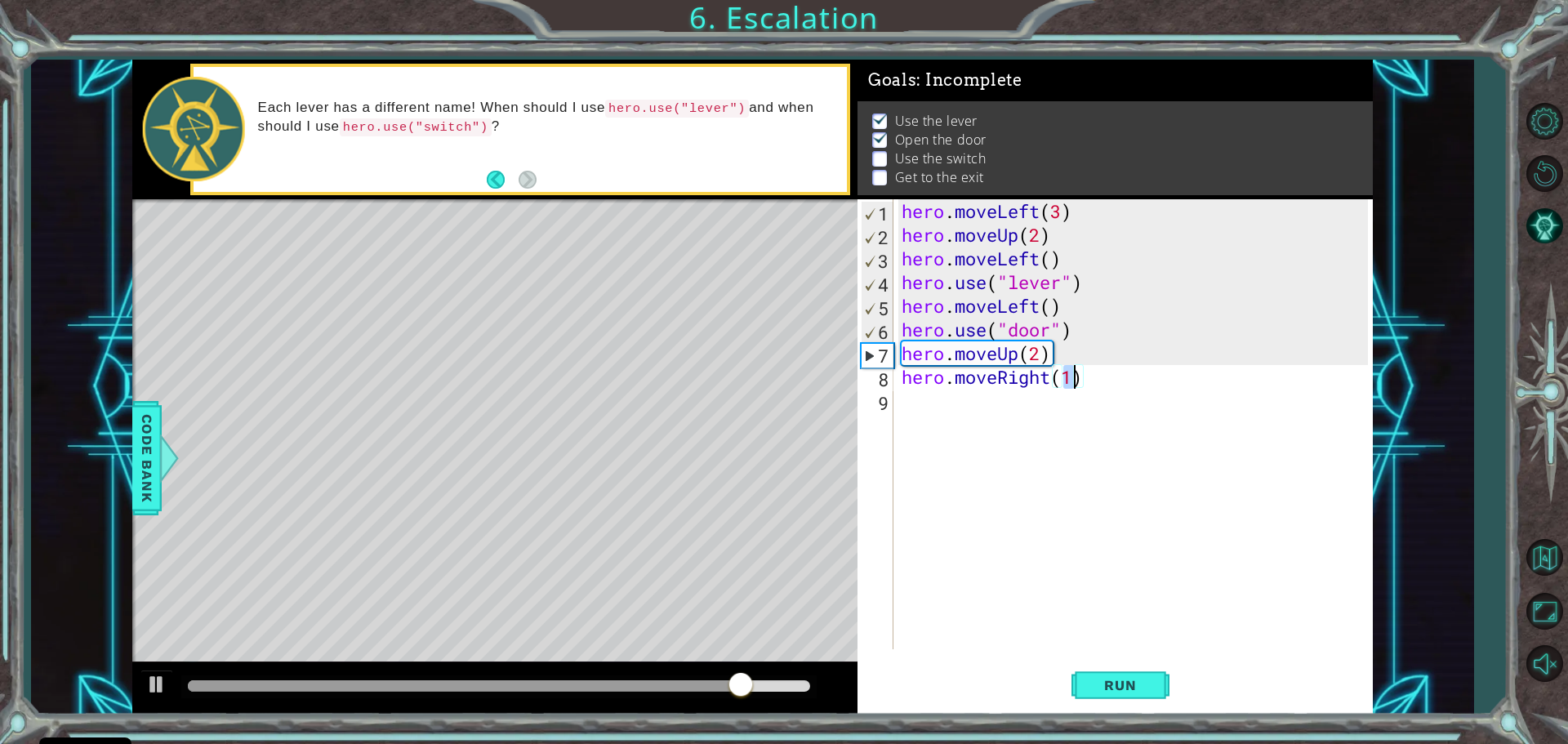 type on "hero.moveRight(2)" 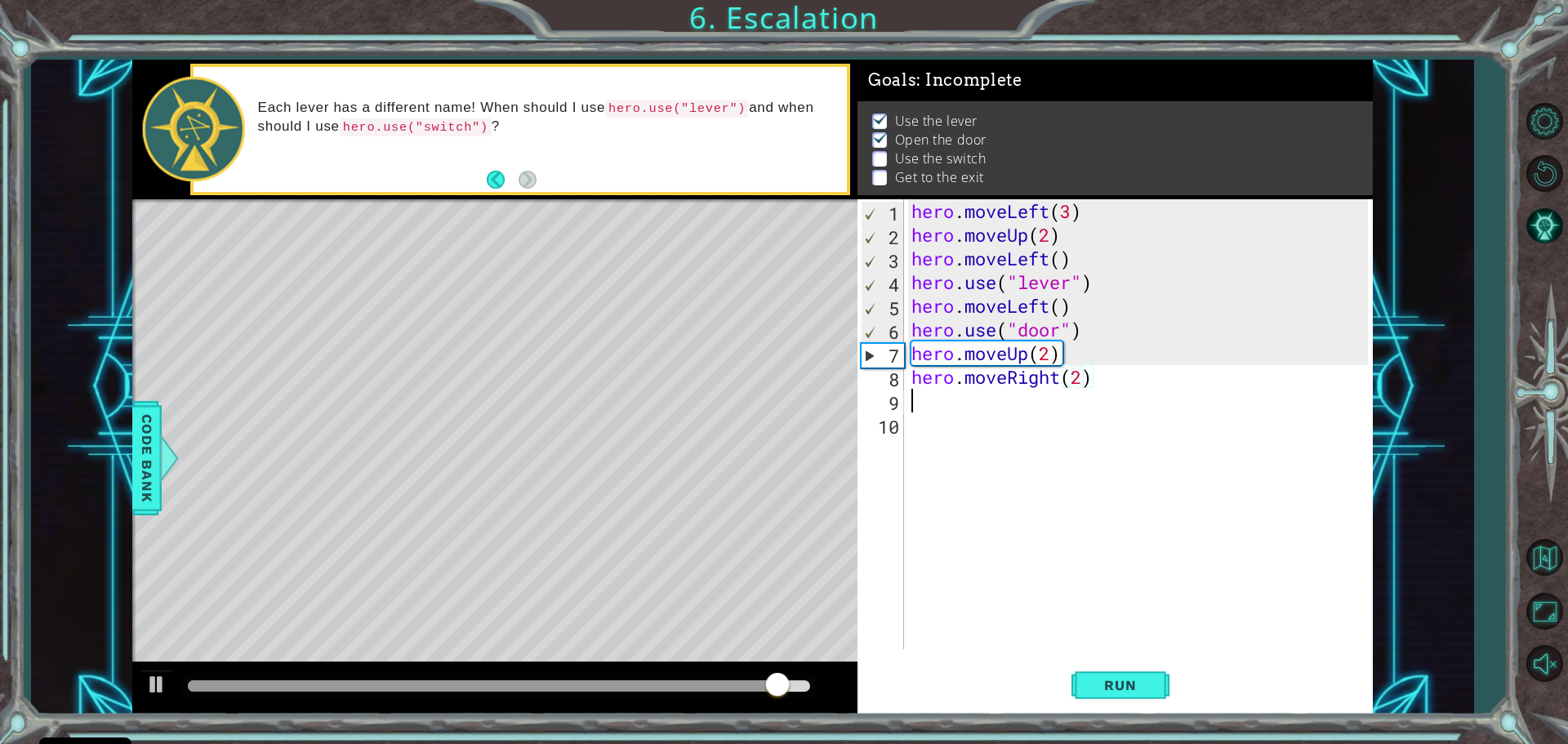 scroll, scrollTop: 0, scrollLeft: 0, axis: both 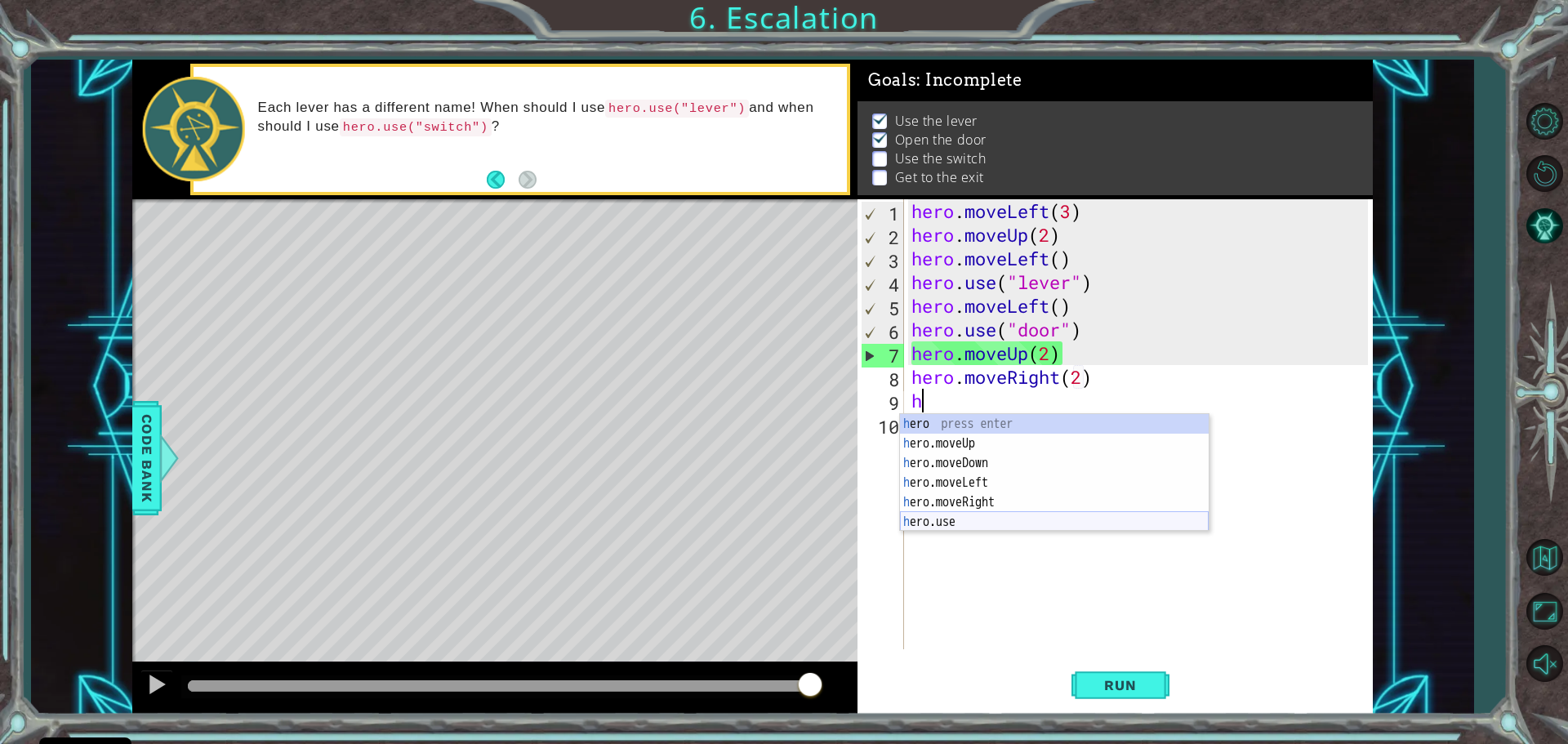 click on "h ero press enter h ero.moveUp press enter h ero.moveDown press enter h ero.moveLeft press enter h ero.moveRight press enter h ero.use press enter" at bounding box center (1054, 492) 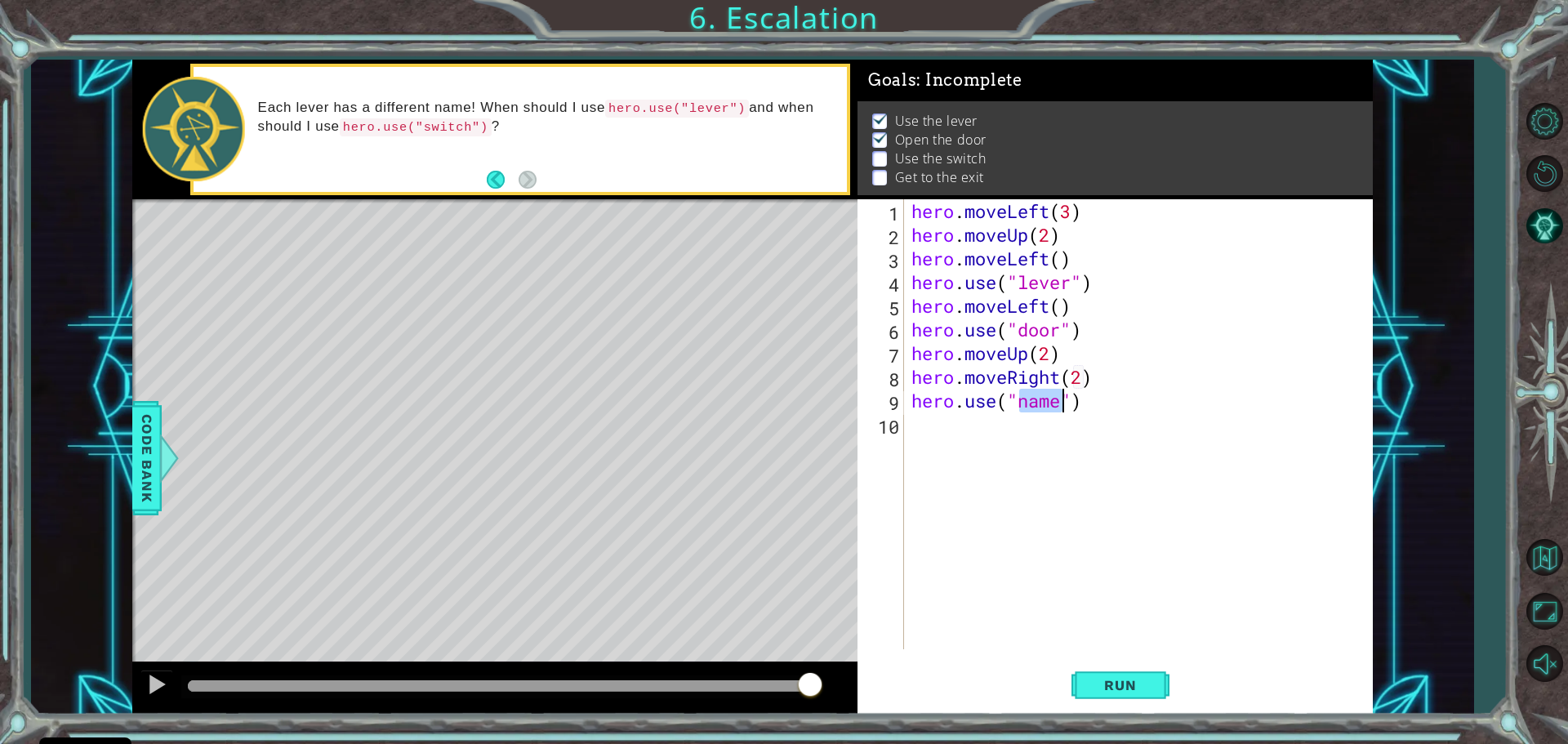 scroll, scrollTop: 0, scrollLeft: 5, axis: horizontal 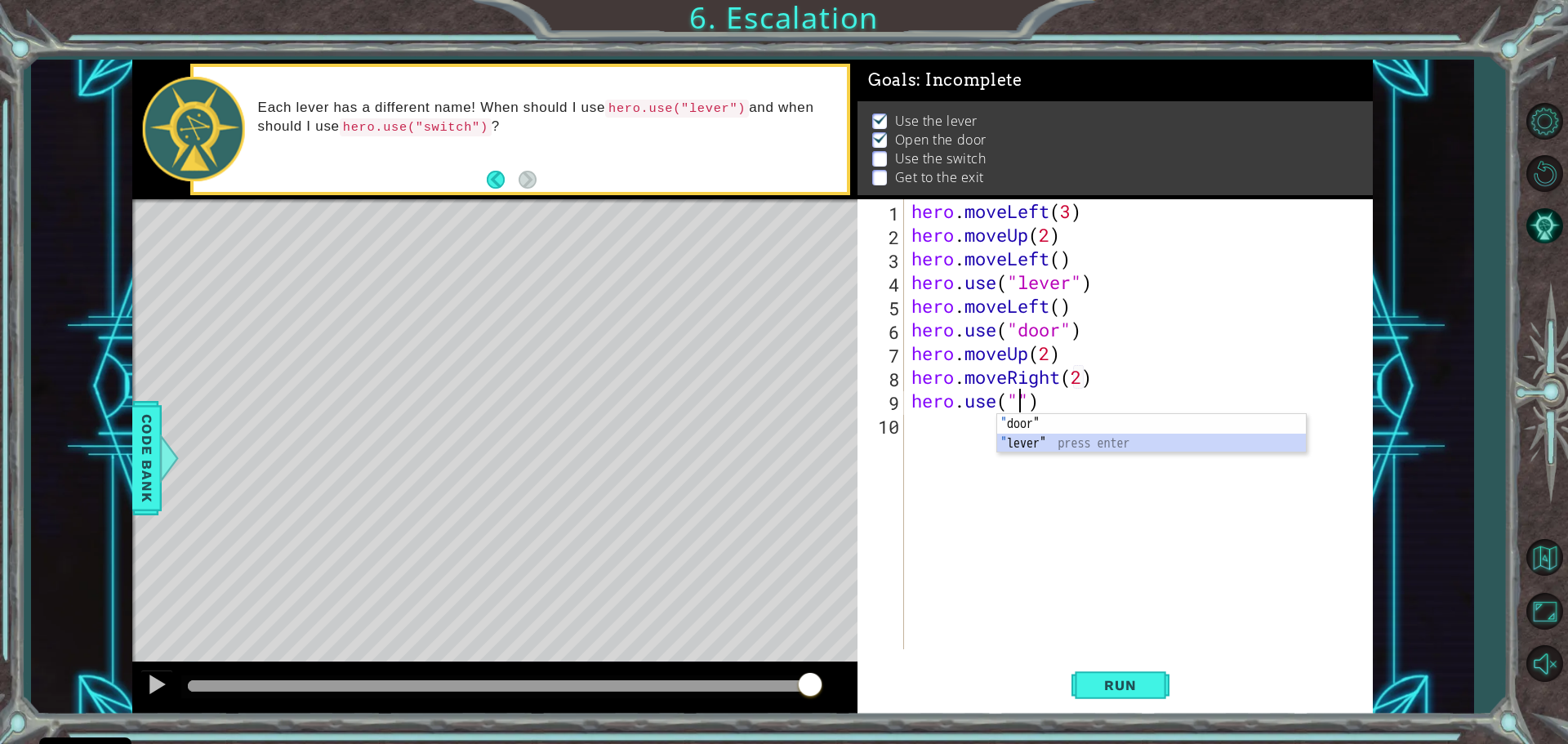 click on "" door" press enter " lever" press enter" at bounding box center [1152, 453] 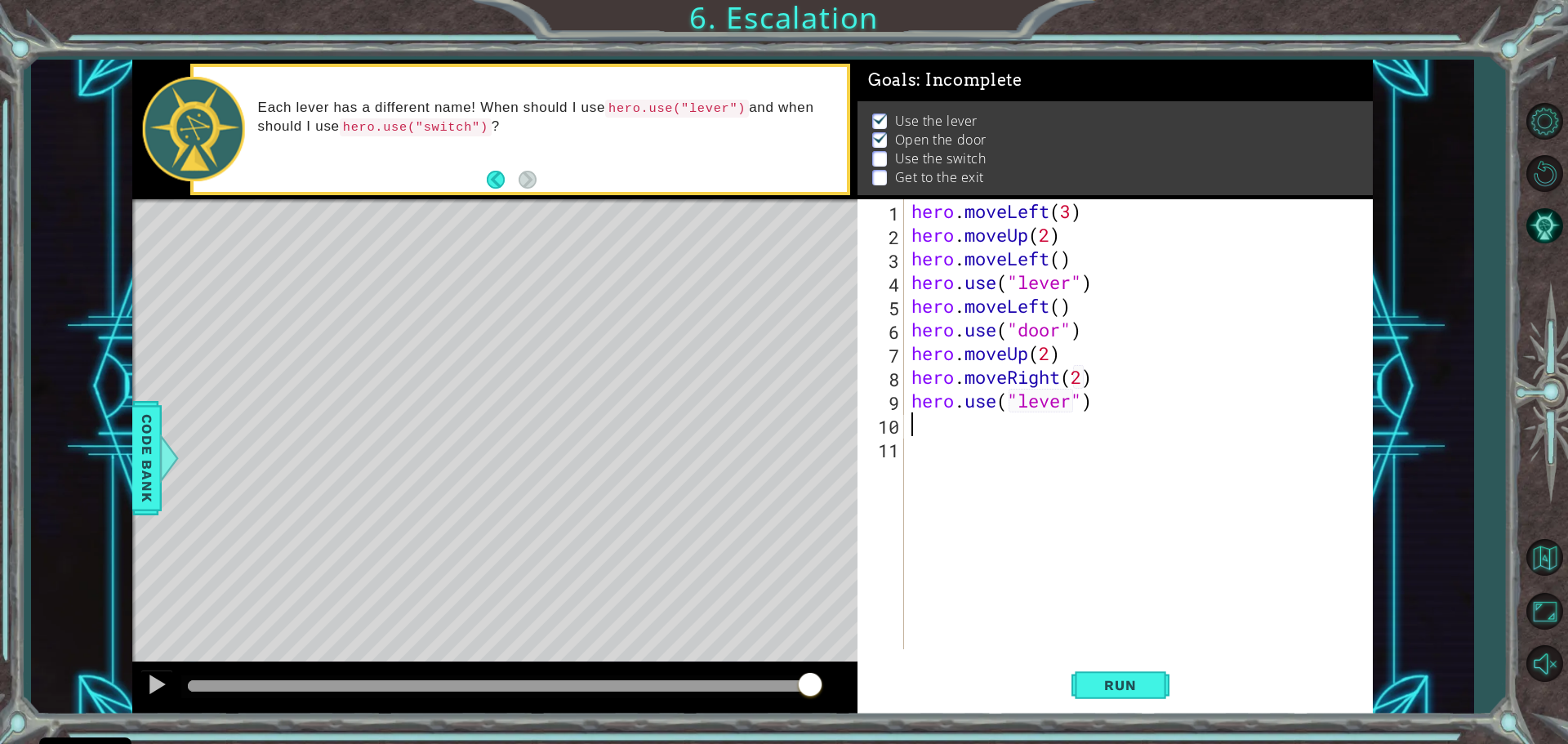 scroll, scrollTop: 0, scrollLeft: 0, axis: both 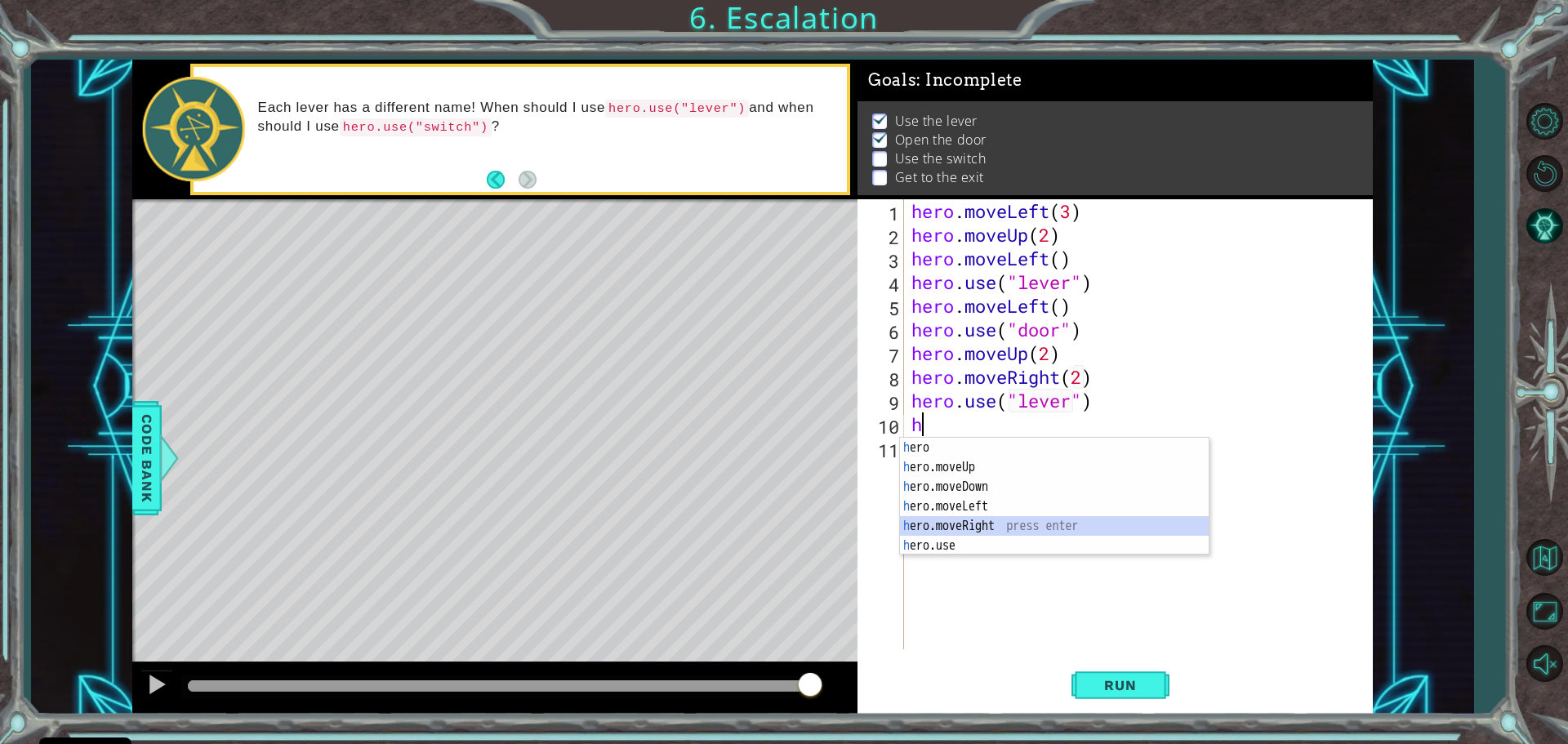 click on "h ero press enter h ero.moveUp press enter h ero.moveDown press enter h ero.moveLeft press enter h ero.moveRight press enter h ero.use press enter" at bounding box center [1054, 516] 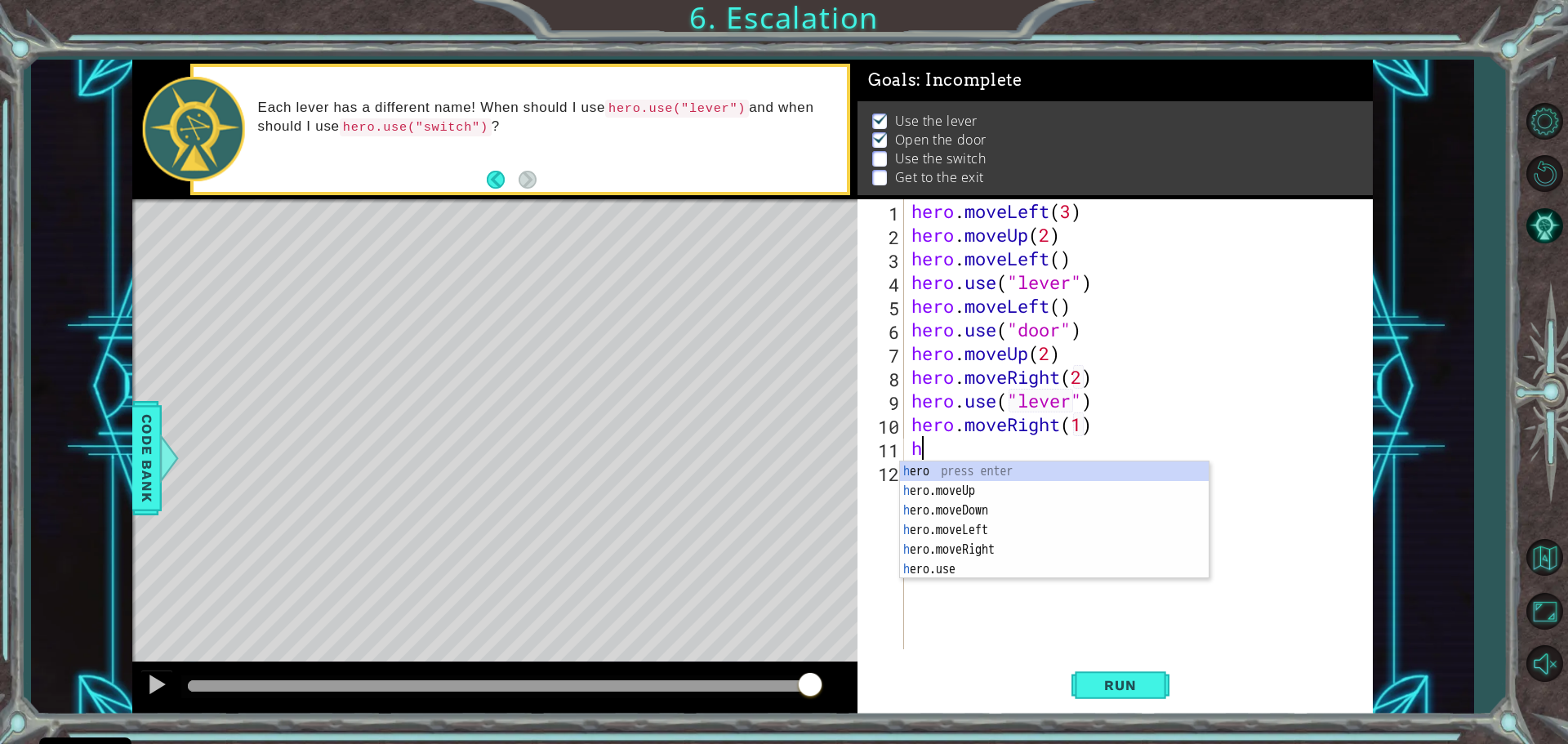 scroll, scrollTop: 0, scrollLeft: 7, axis: horizontal 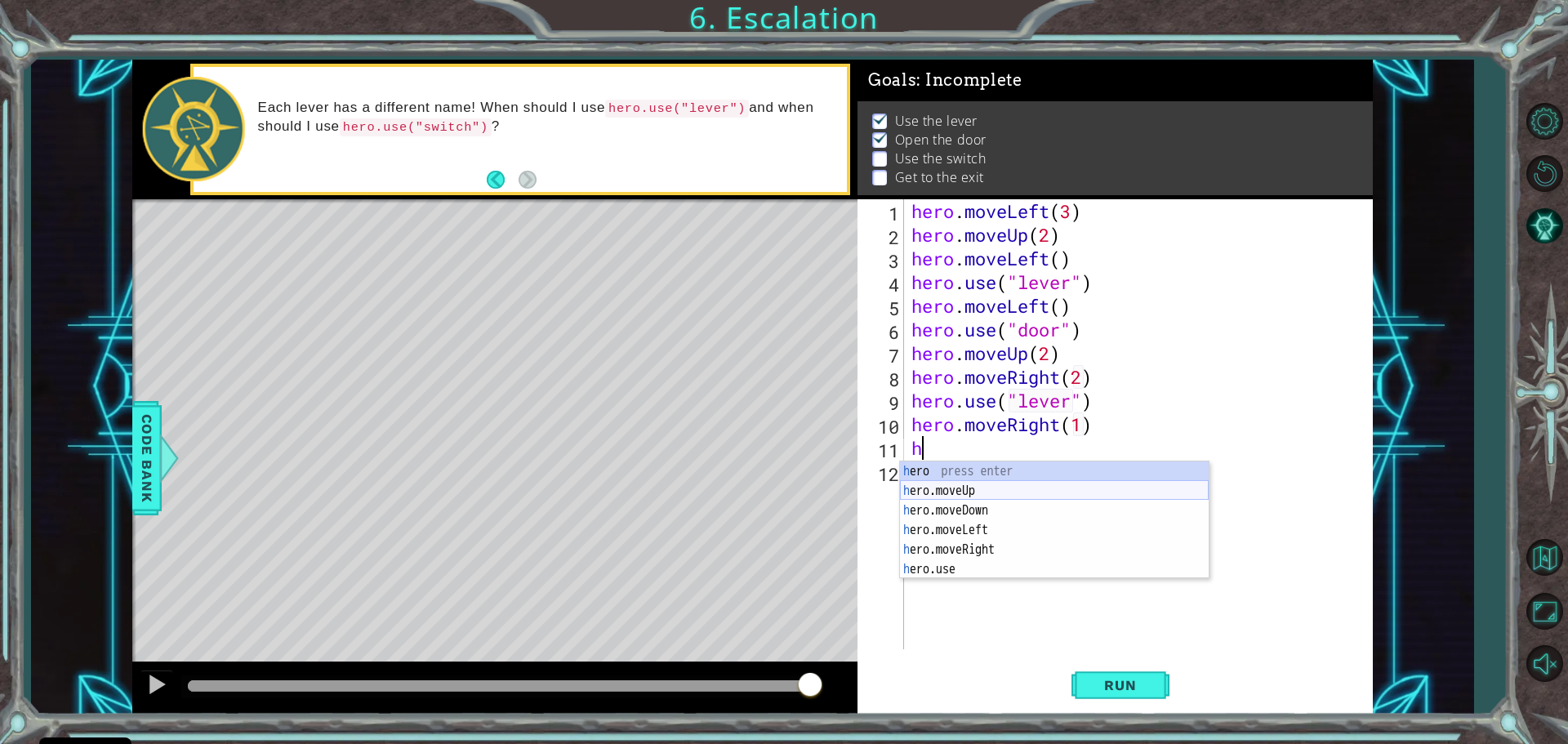 click on "h ero press enter h ero.moveUp press enter h ero.moveDown press enter h ero.moveLeft press enter h ero.moveRight press enter h ero.use press enter" at bounding box center [1054, 540] 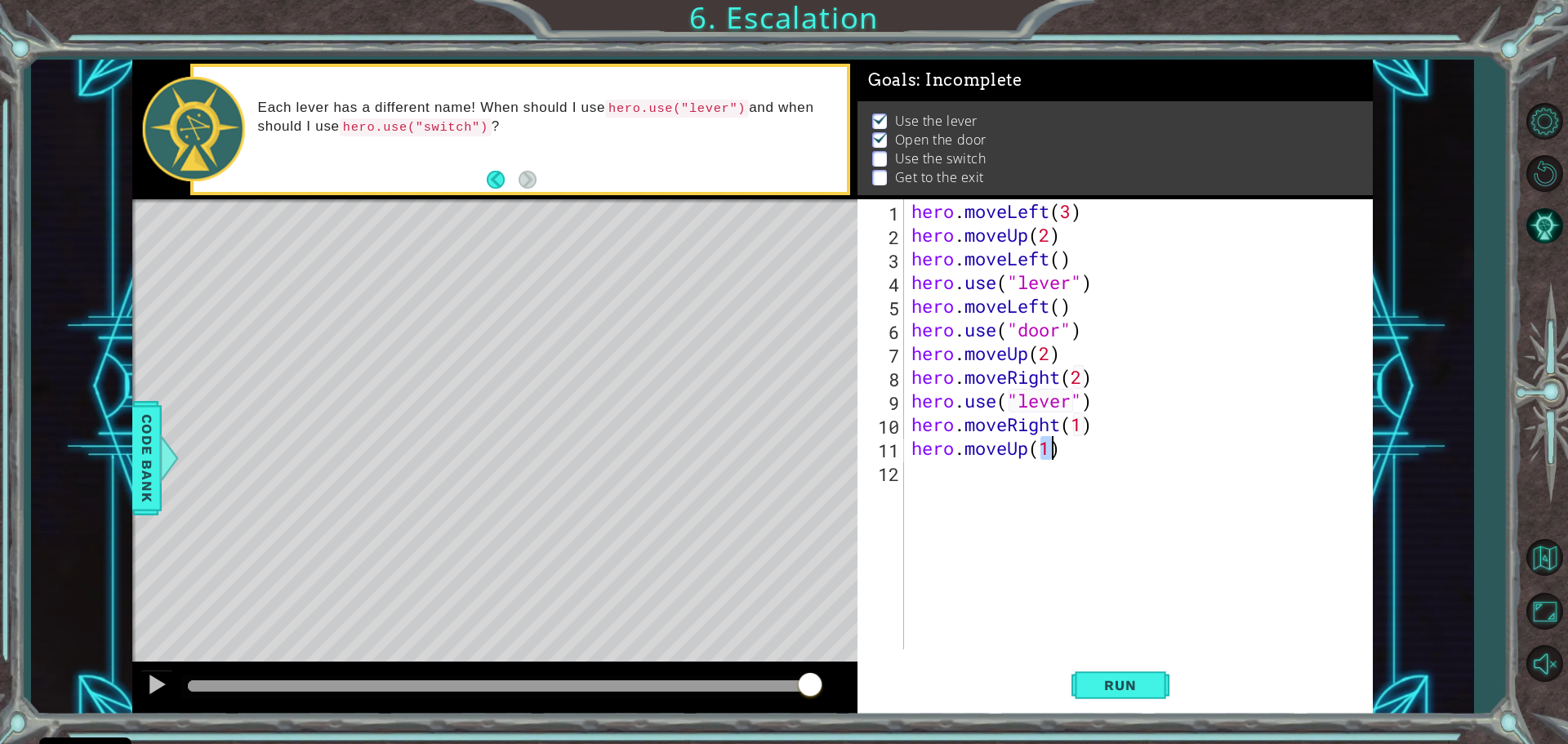 scroll, scrollTop: 0, scrollLeft: 6, axis: horizontal 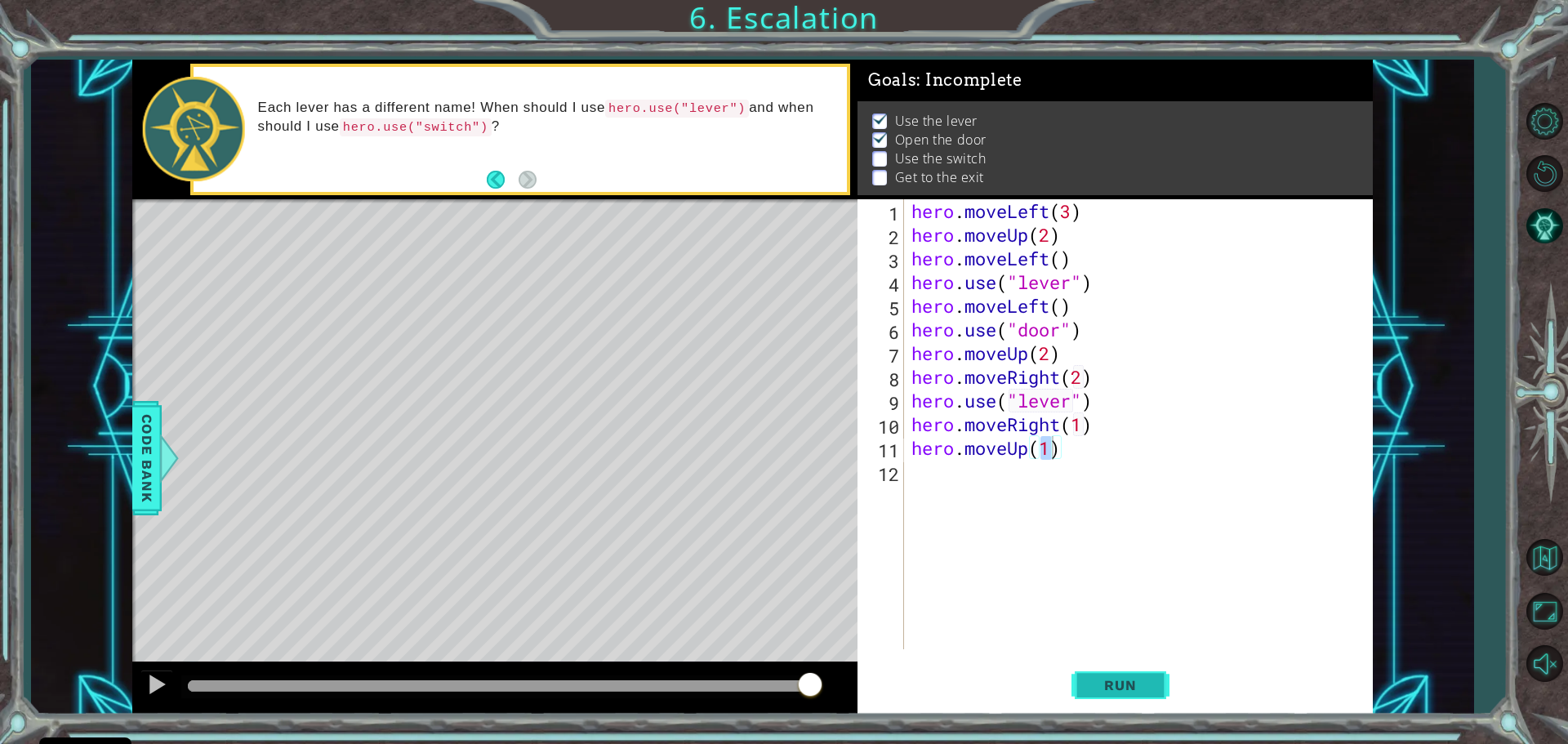 click on "Run" at bounding box center [1120, 685] 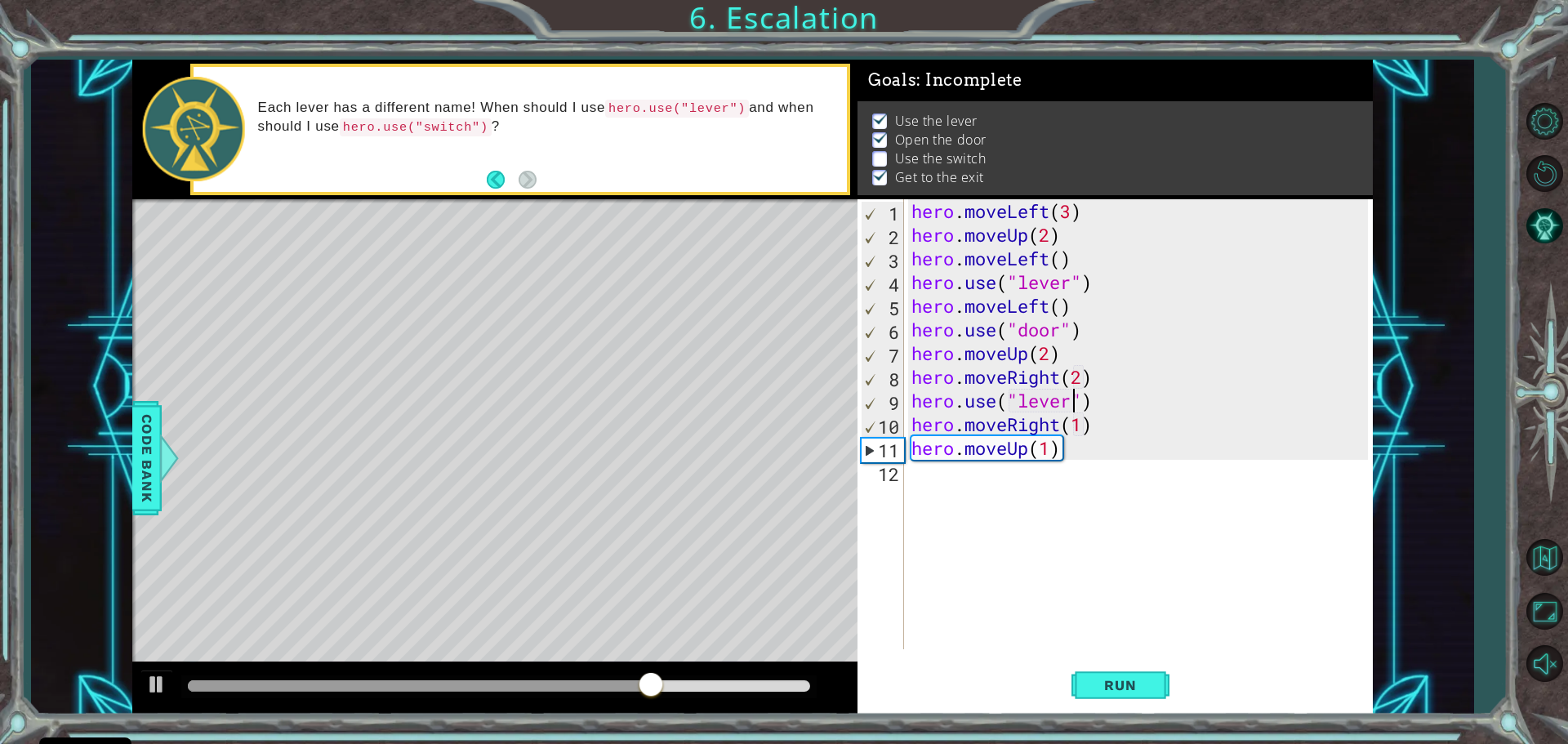 click on "hero . moveLeft ( 3 ) hero . moveUp ( 2 ) hero . moveLeft ( ) hero . use ( "lever" ) hero . moveLeft ( ) hero . use ( "door" ) hero . moveUp ( 2 ) hero . moveRight ( 2 ) hero . use ( "lever" ) hero . moveRight ( 1 ) hero . moveUp ( 1 )" at bounding box center (1142, 448) 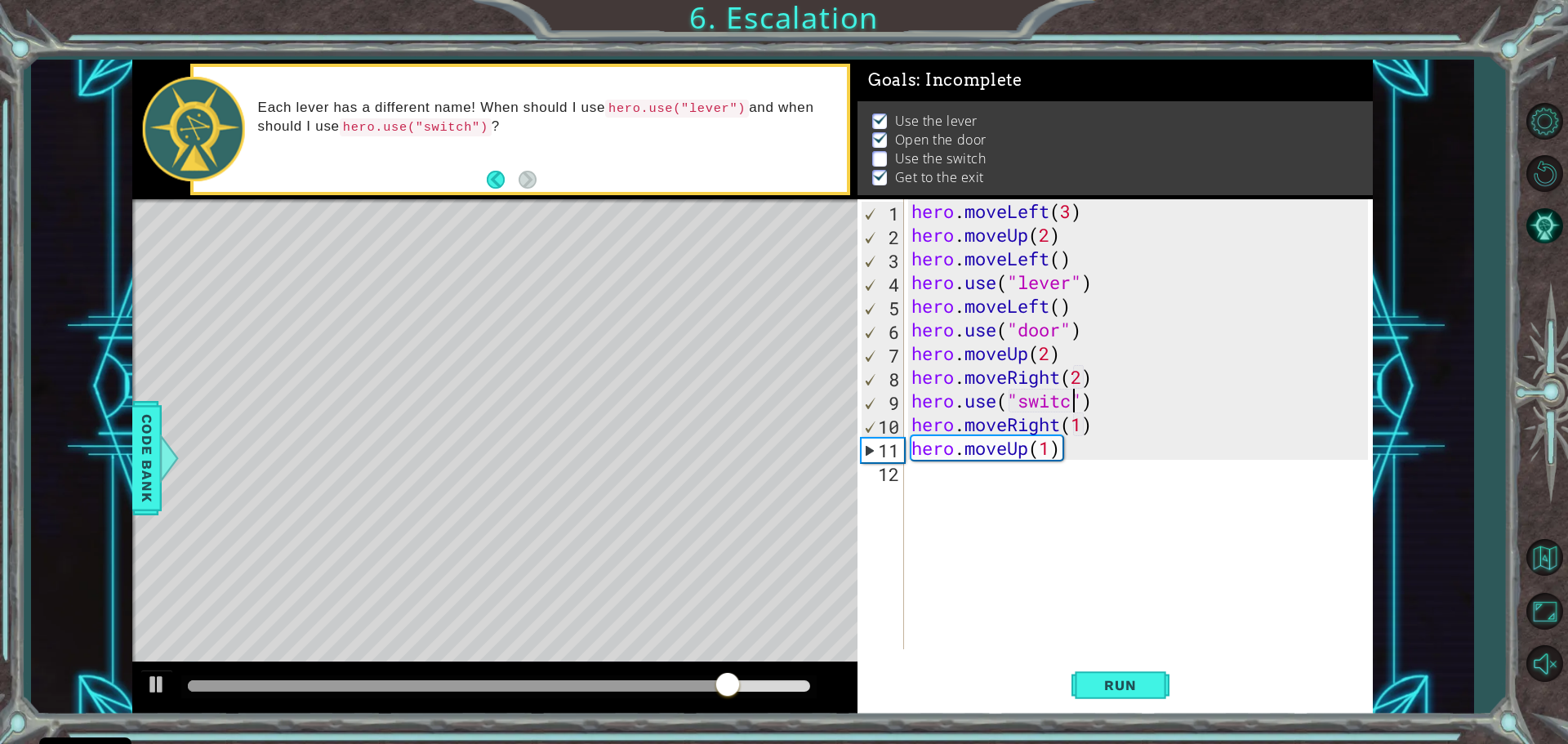 scroll, scrollTop: 0, scrollLeft: 7, axis: horizontal 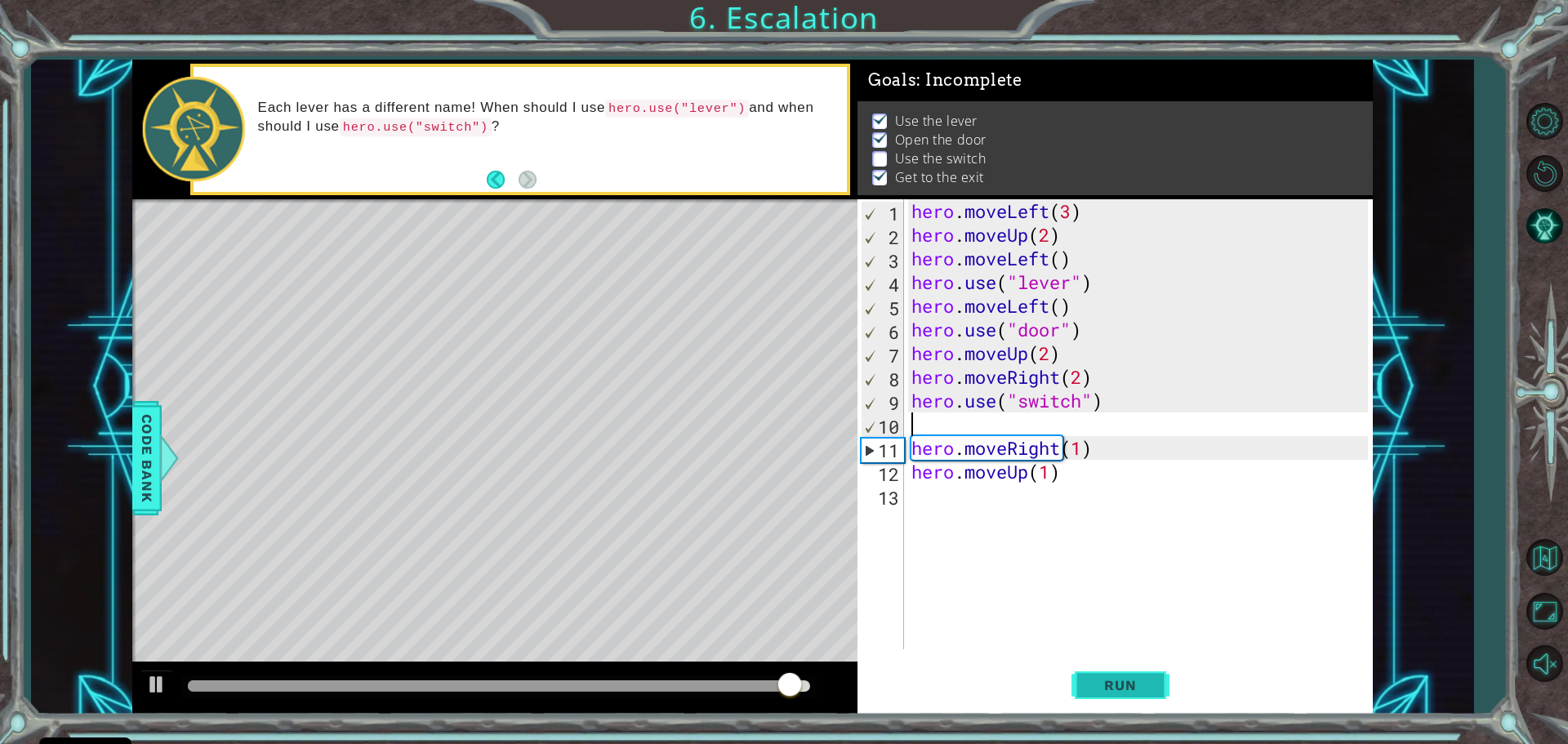 click on "Run" at bounding box center (1120, 685) 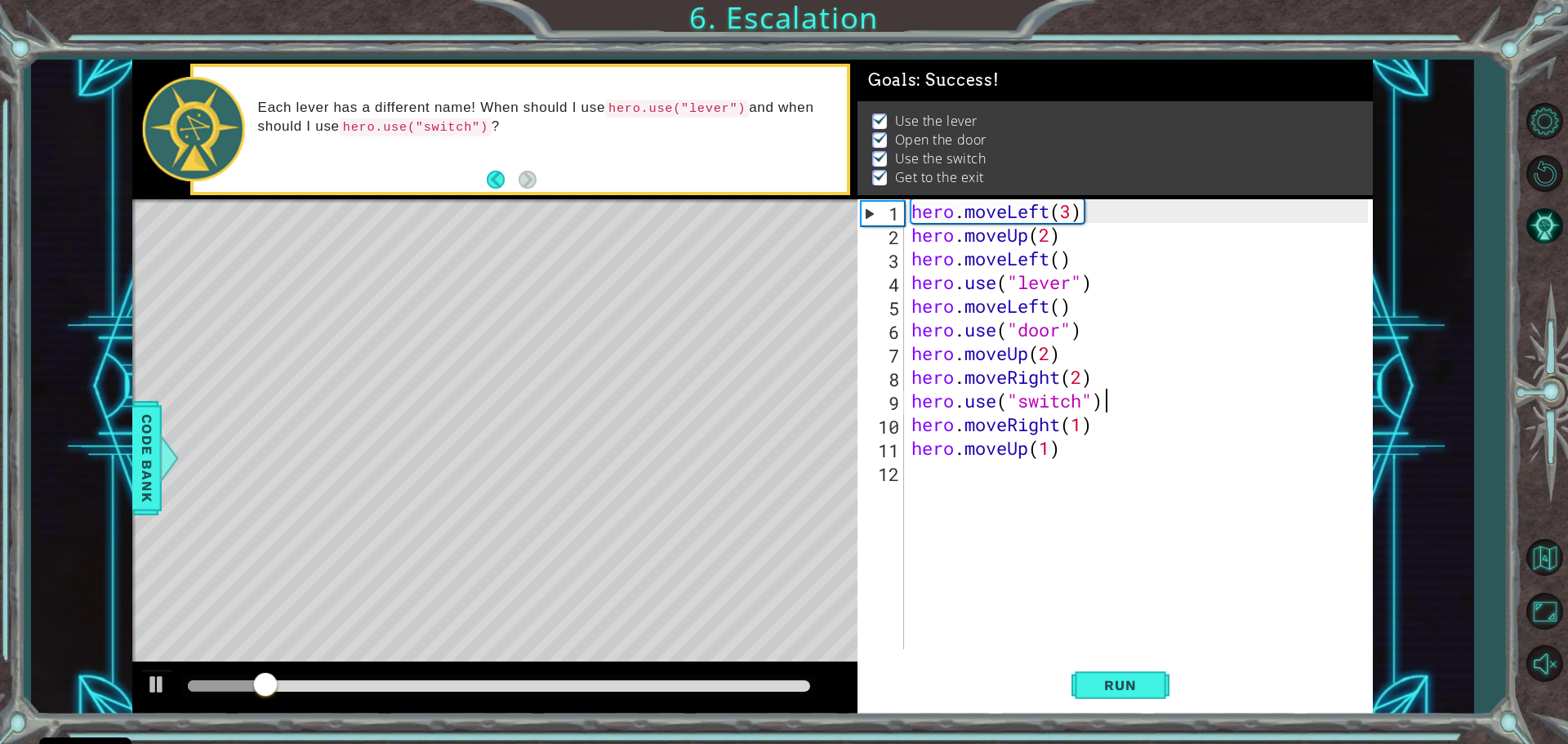 type on "hero.use("switch")" 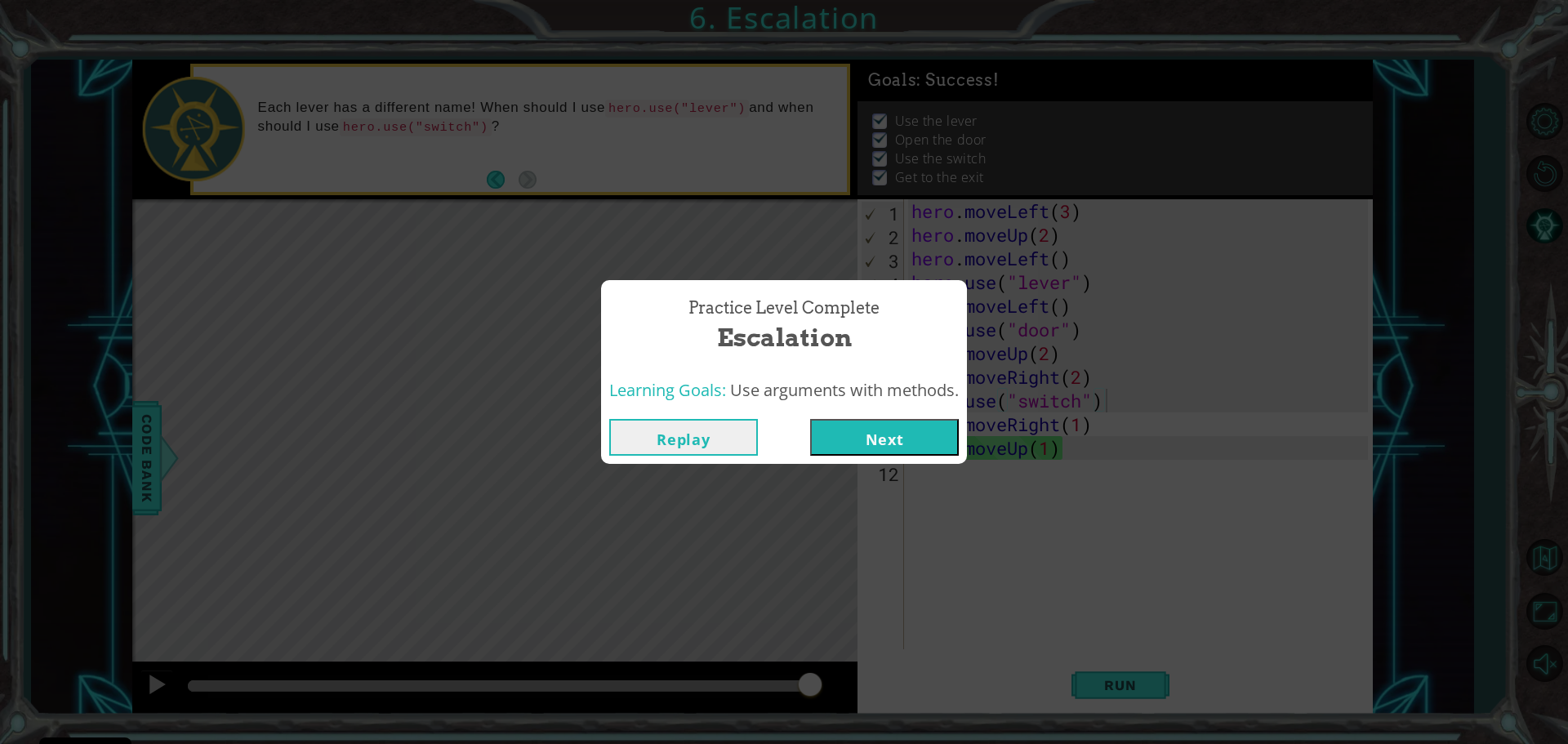 click on "Next" at bounding box center [884, 437] 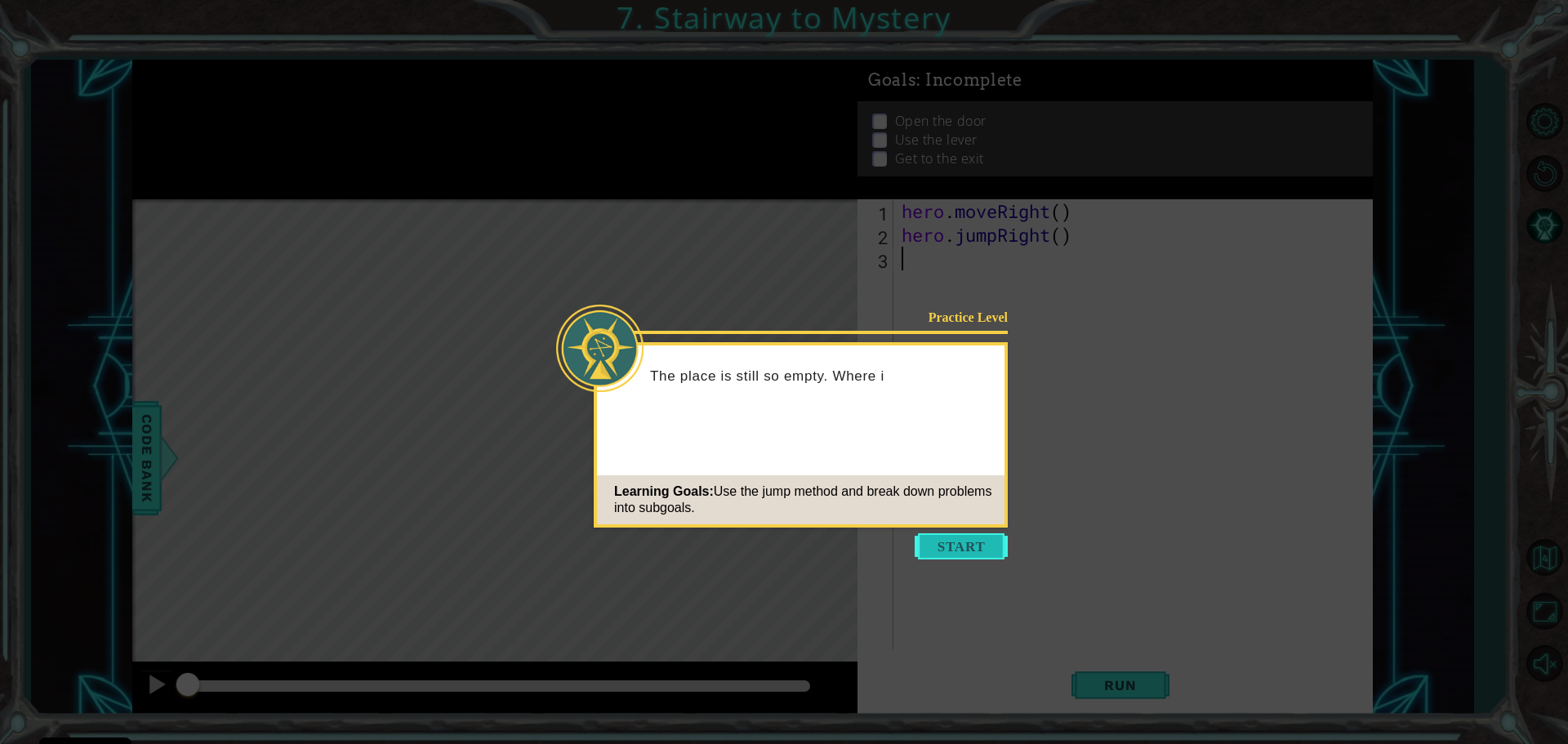 click at bounding box center [961, 546] 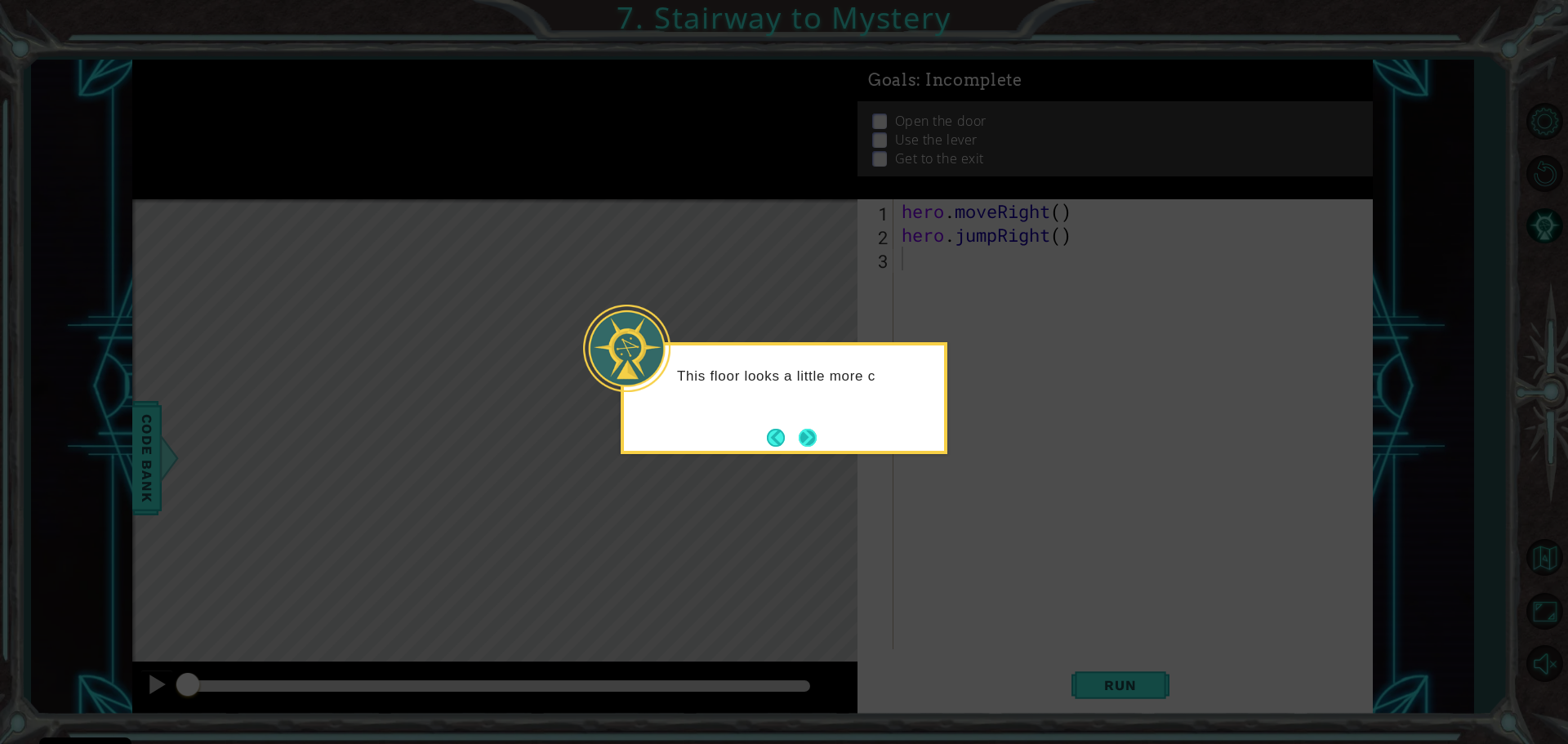 click at bounding box center [807, 437] 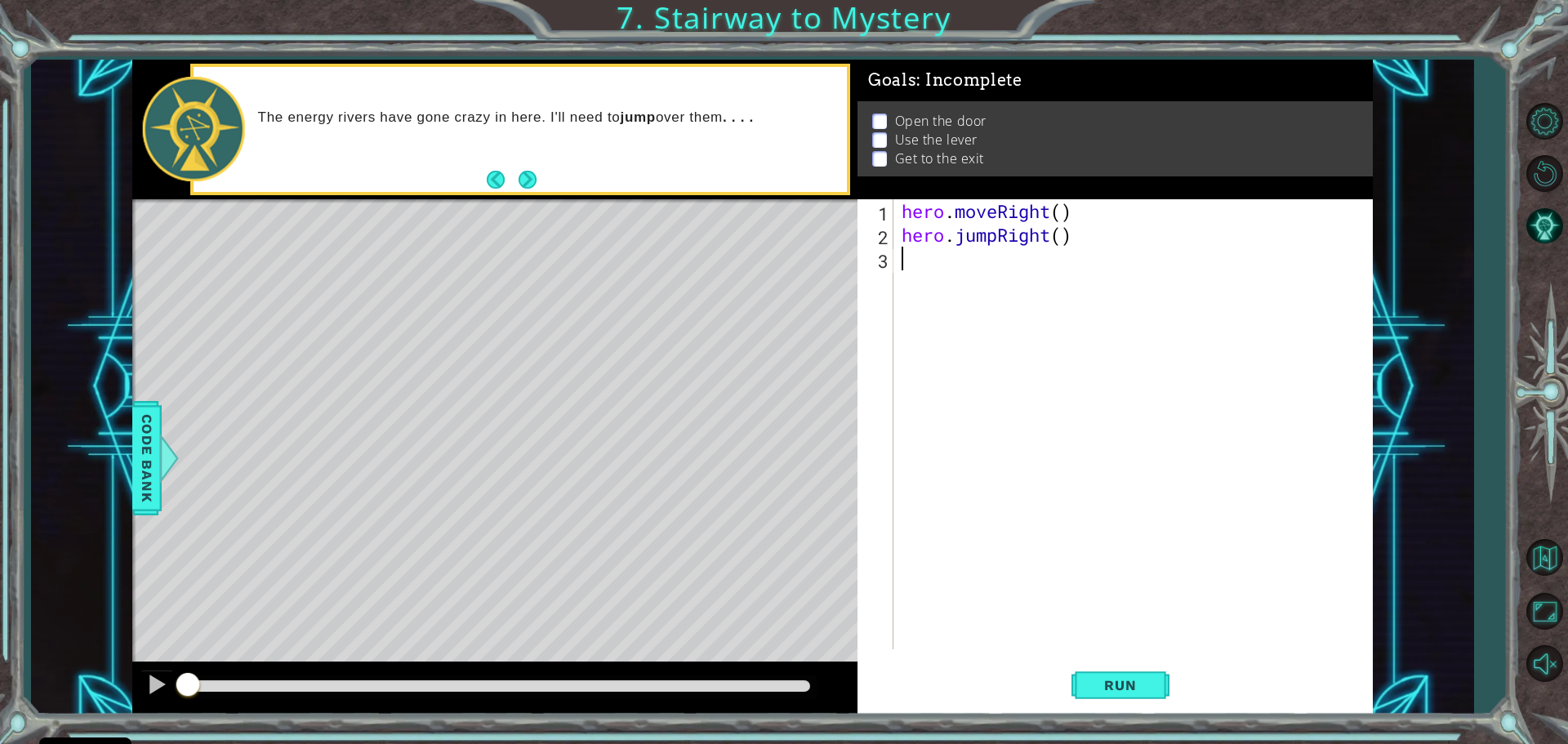 type on "h" 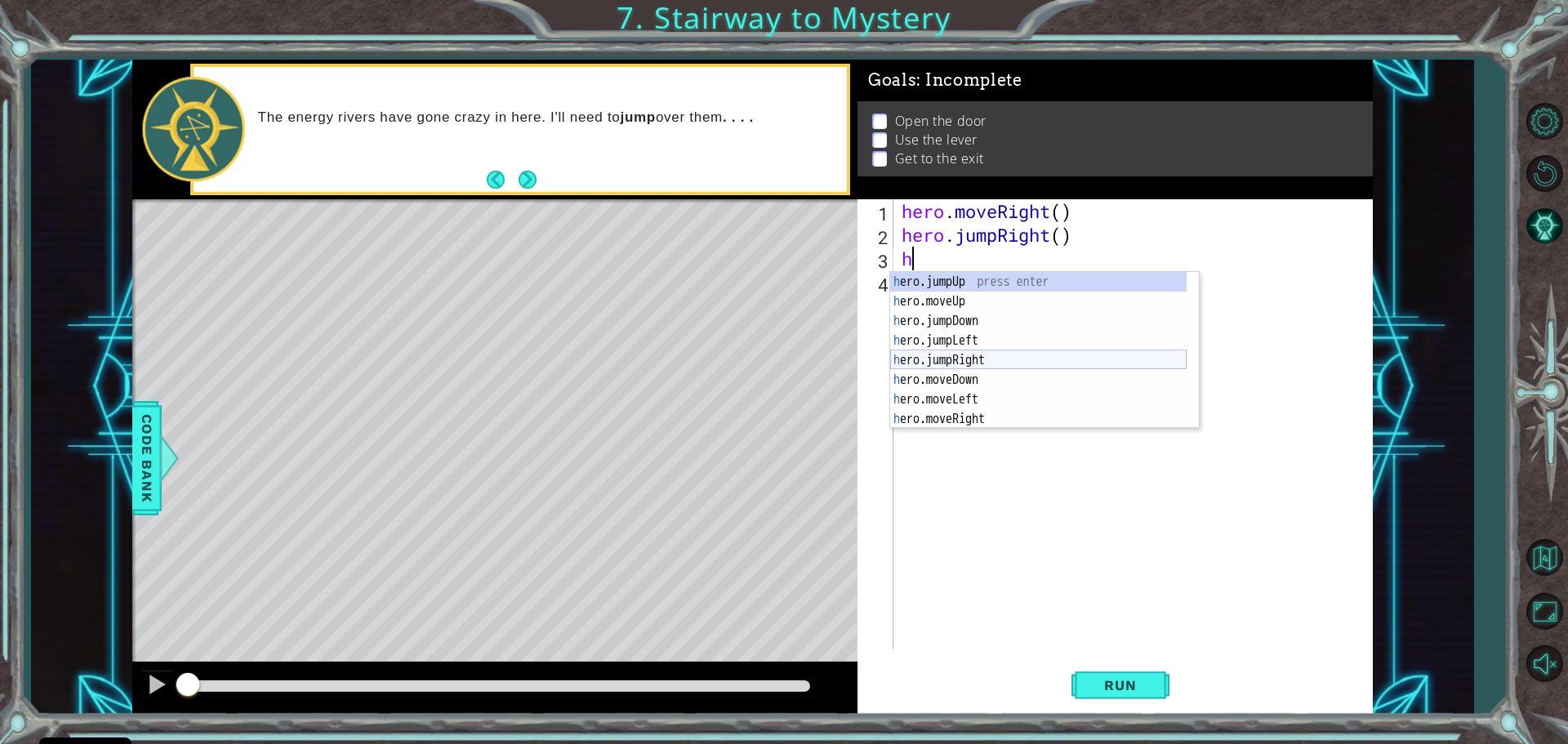 click on "h ero.jumpUp press enter h ero.moveUp press enter h ero.jumpDown press enter h ero.jumpLeft press enter h ero.jumpRight press enter h ero.moveDown press enter h ero.moveLeft press enter h ero.moveRight press enter h ero.use press enter" at bounding box center (1038, 370) 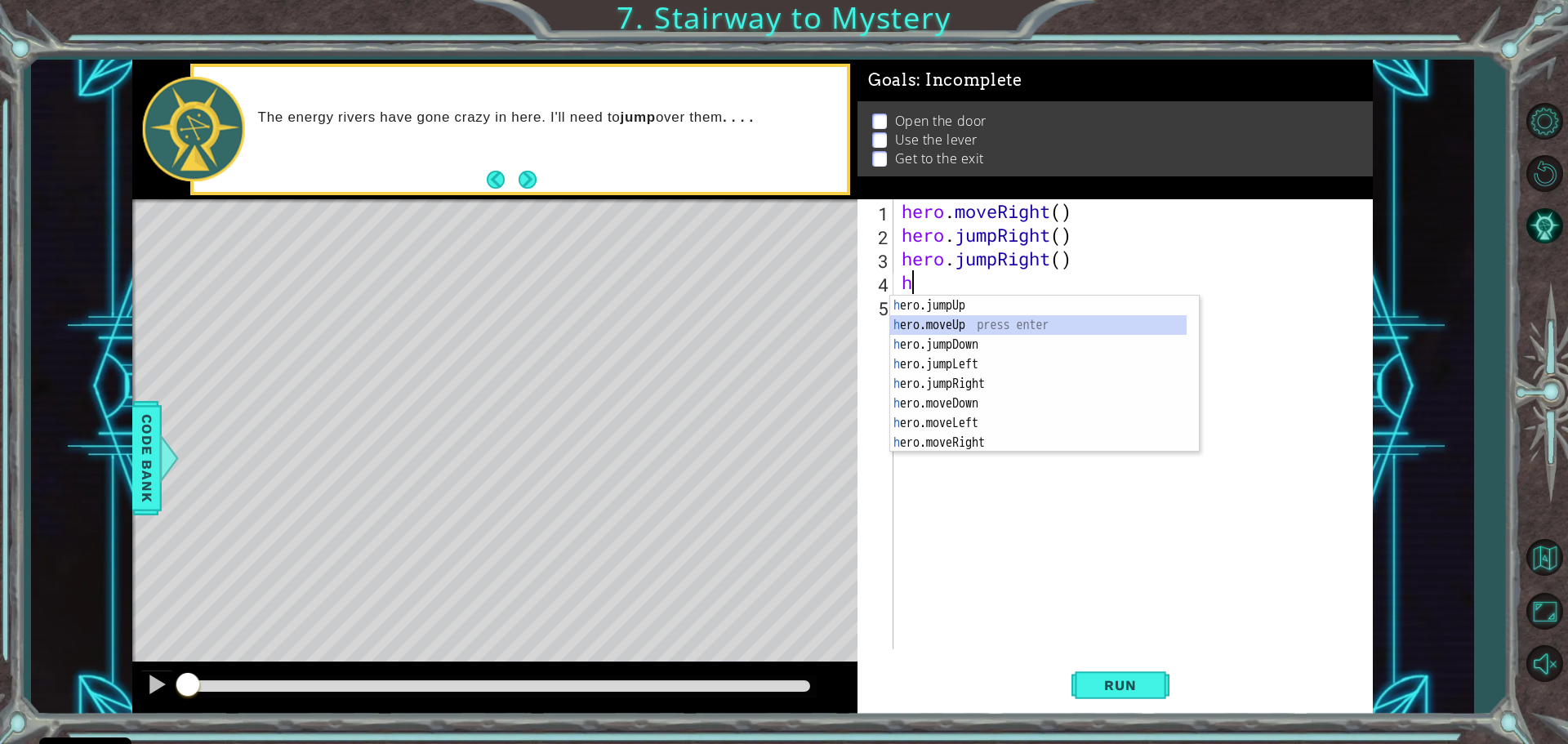 click on "h ero.jumpUp press enter h ero.moveUp press enter h ero.jumpDown press enter h ero.jumpLeft press enter h ero.jumpRight press enter h ero.moveDown press enter h ero.moveLeft press enter h ero.moveRight press enter h ero.use press enter" at bounding box center (1038, 394) 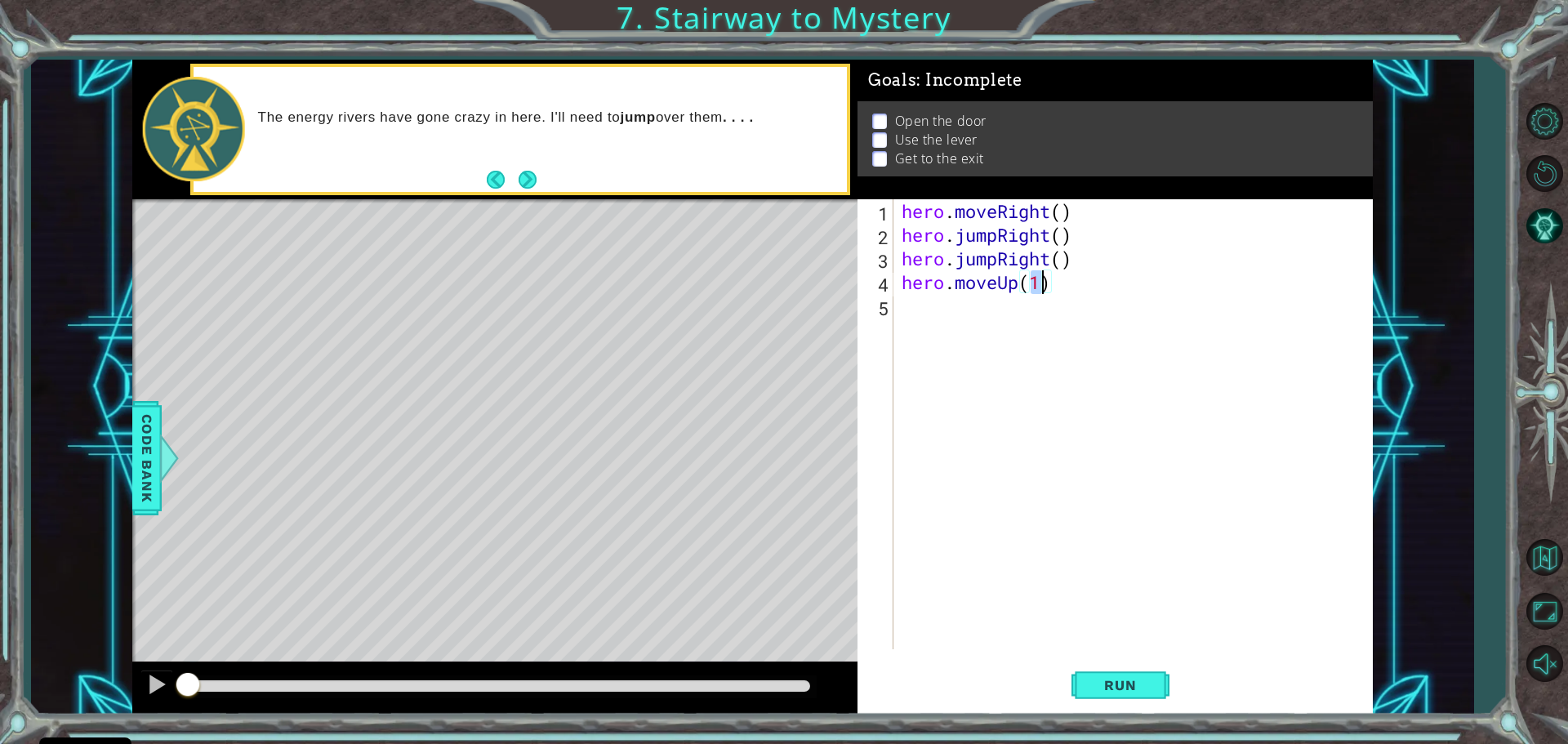 type on "hero.moveUp(3)" 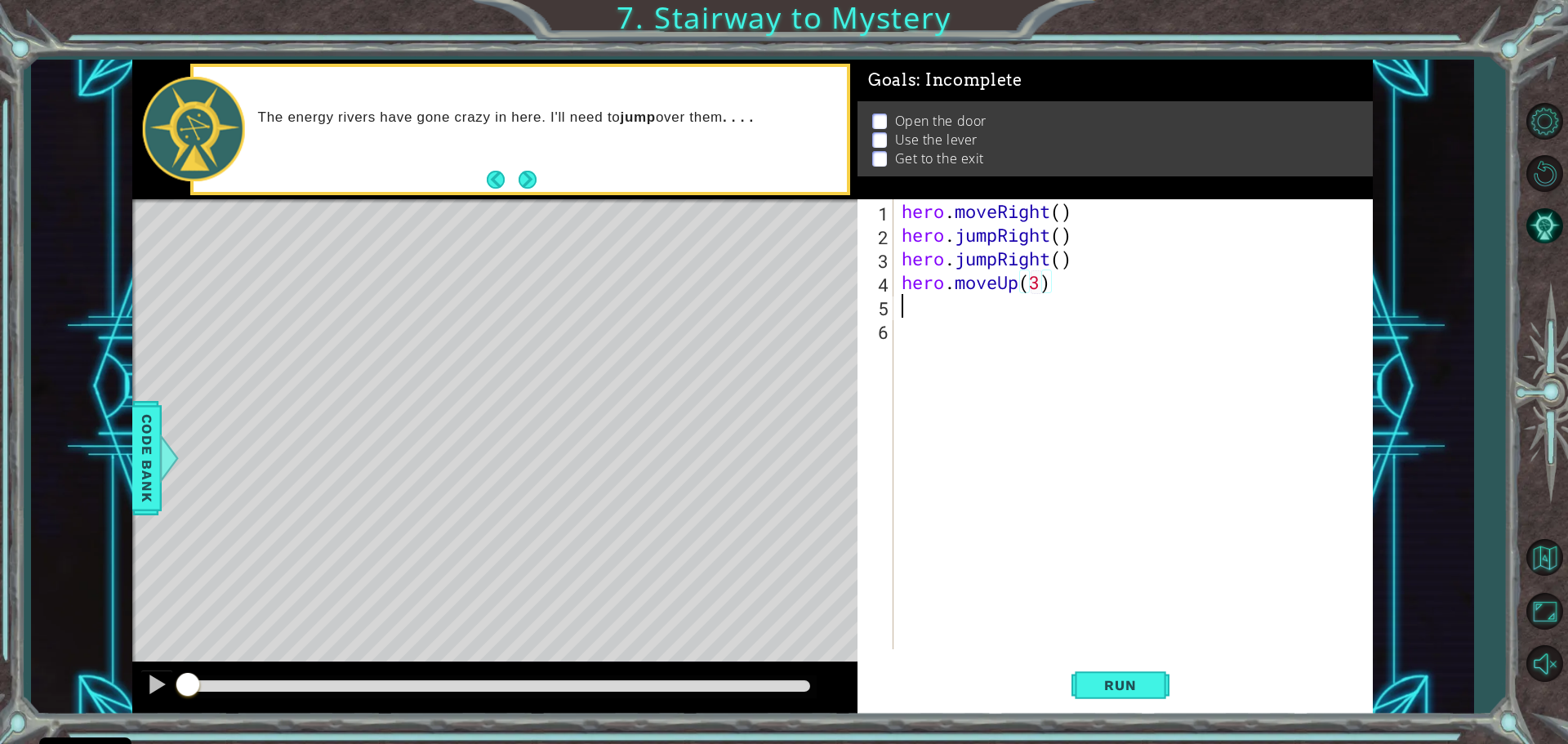 scroll, scrollTop: 0, scrollLeft: 0, axis: both 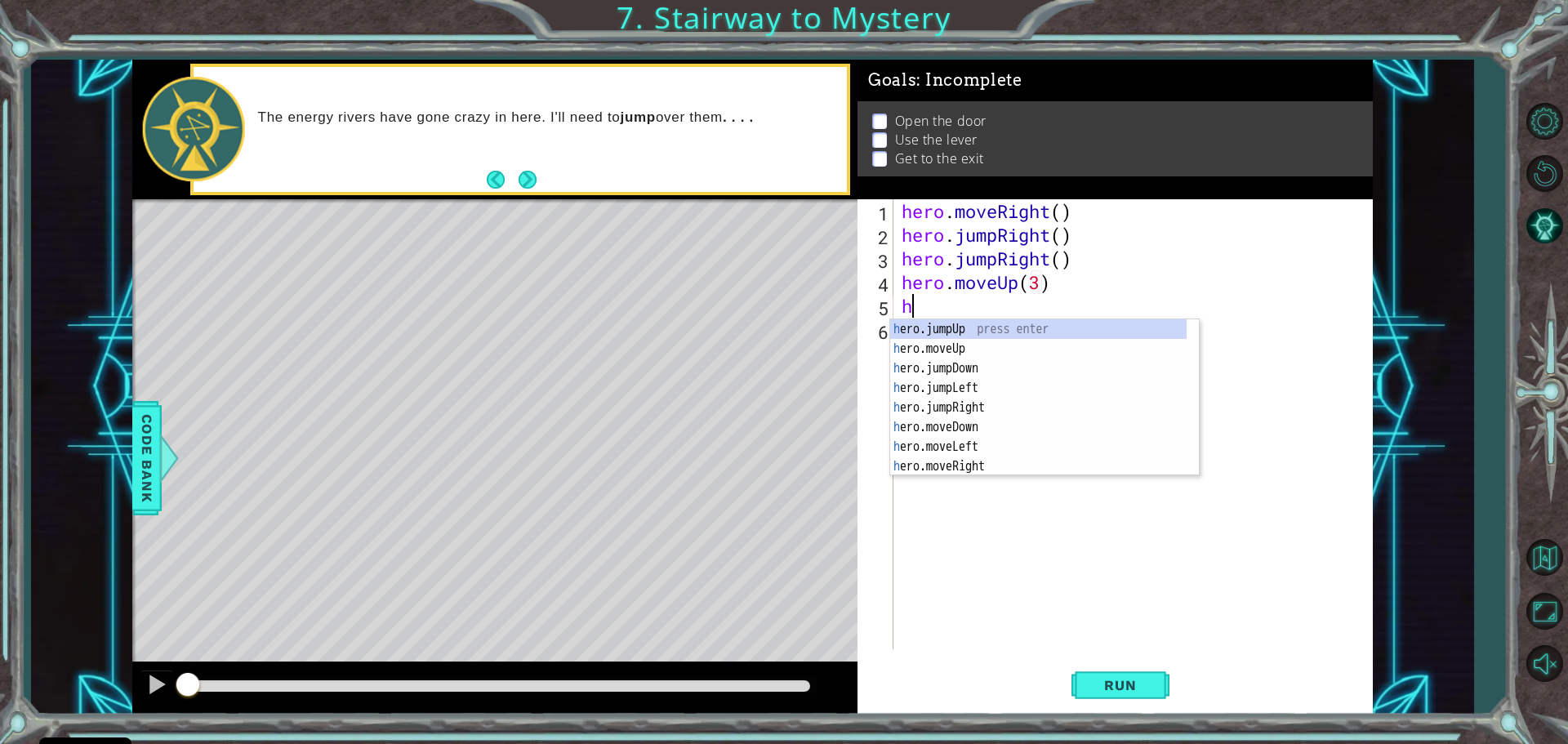 type on "he" 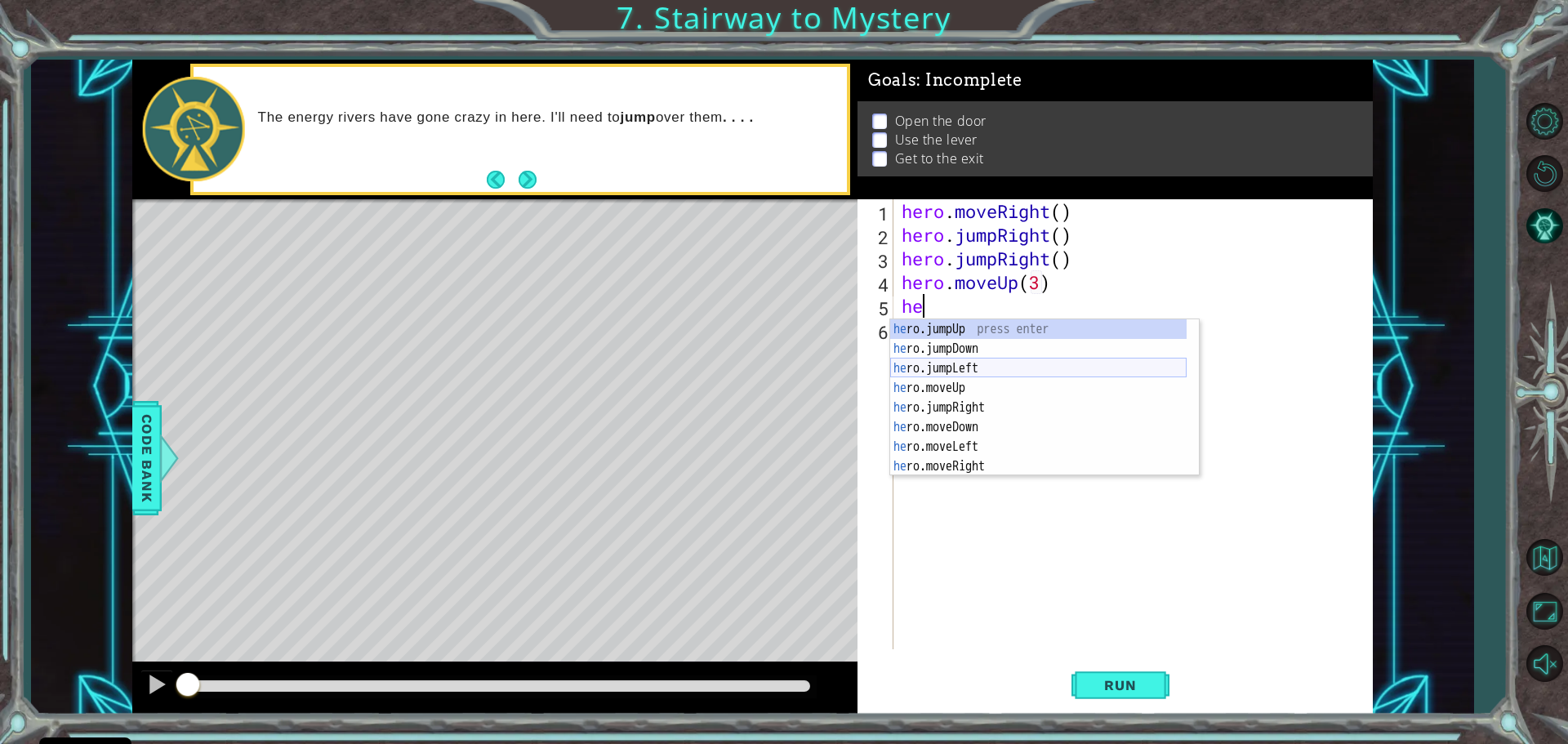 click on "he ro.jumpUp press enter he ro.jumpDown press enter he ro.jumpLeft press enter he ro.moveUp press enter he ro.jumpRight press enter he ro.moveDown press enter he ro.moveLeft press enter he ro.moveRight press enter he ro press enter" at bounding box center (1038, 417) 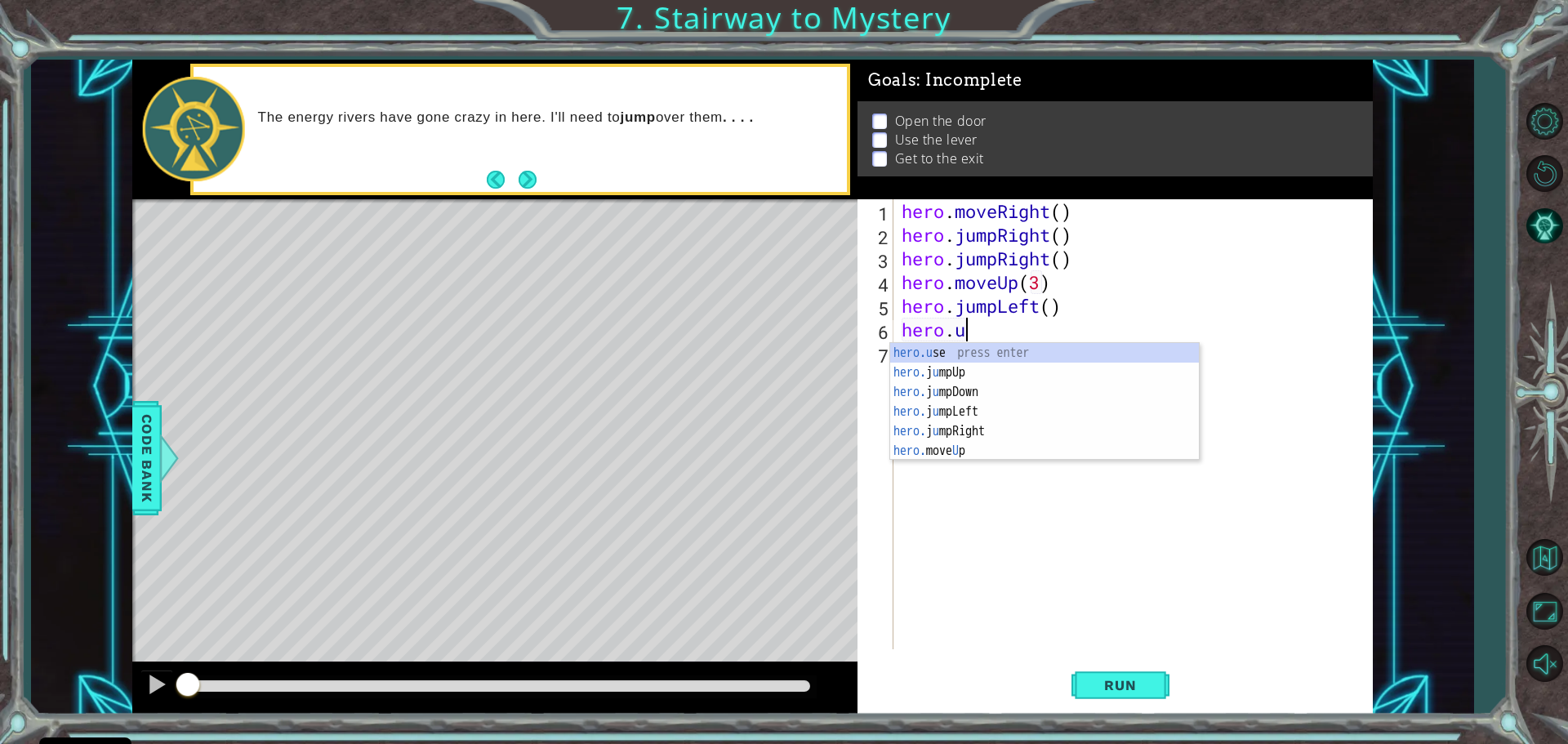 scroll, scrollTop: 0, scrollLeft: 2, axis: horizontal 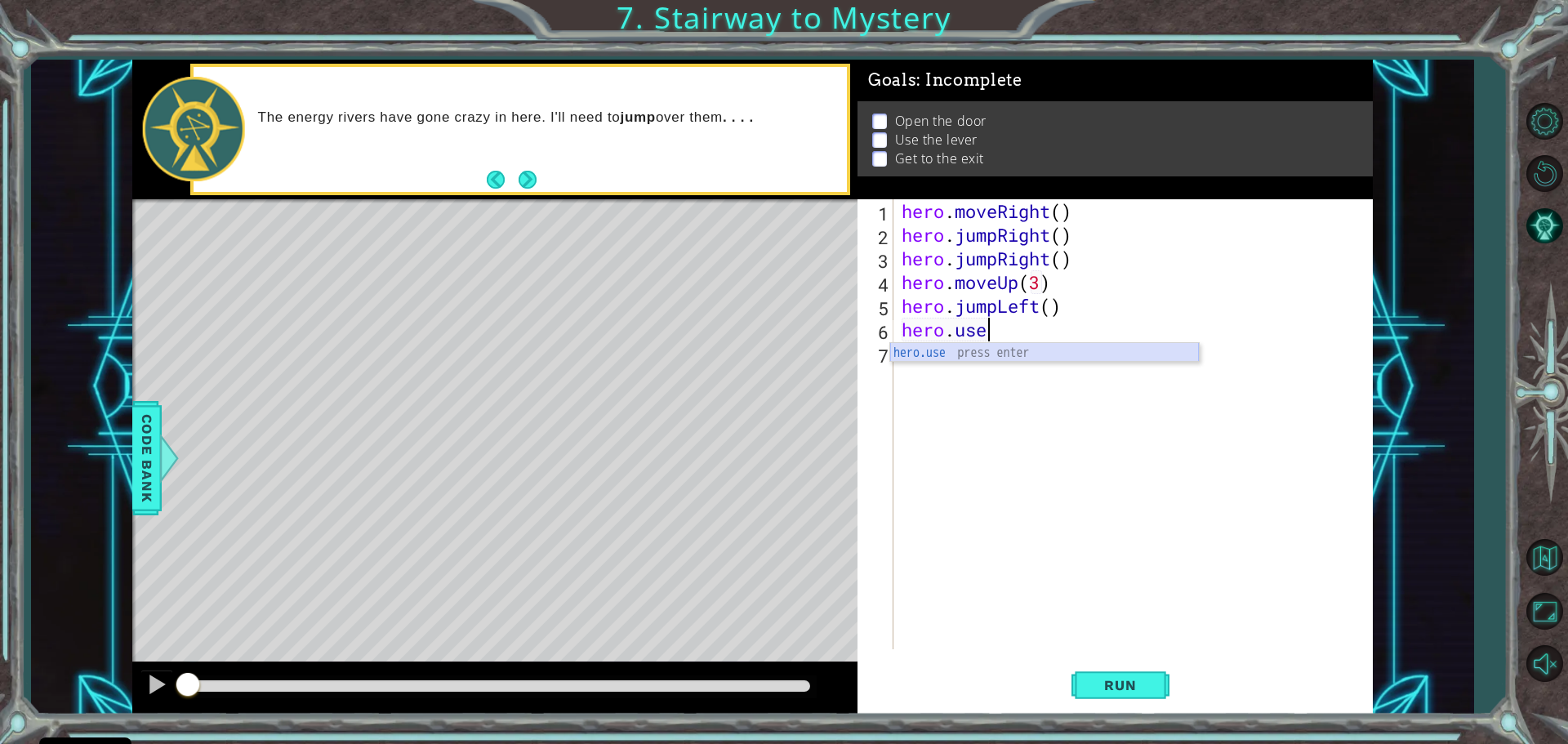 click on "hero.use press enter" at bounding box center (1045, 372) 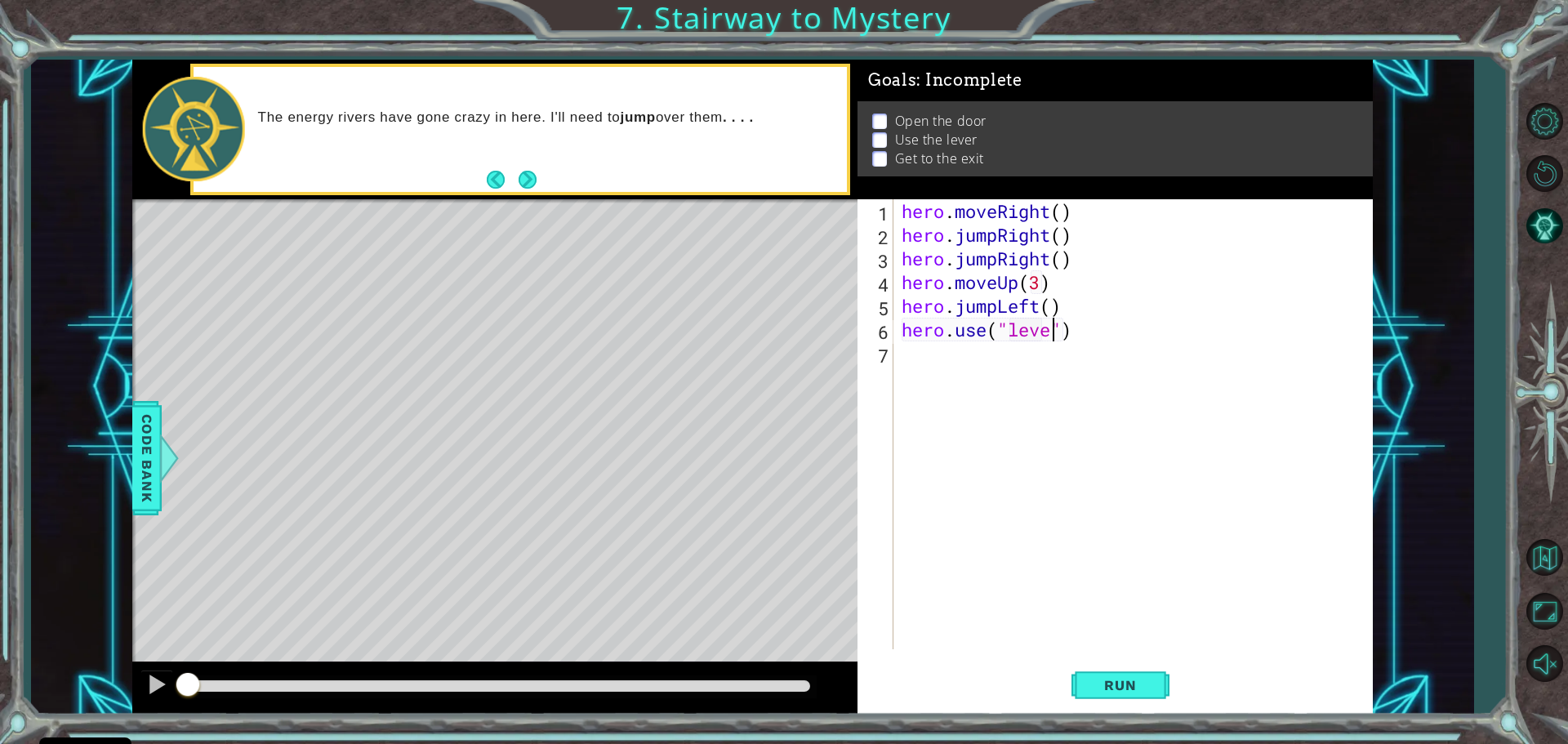 type on "hero.use("lever")" 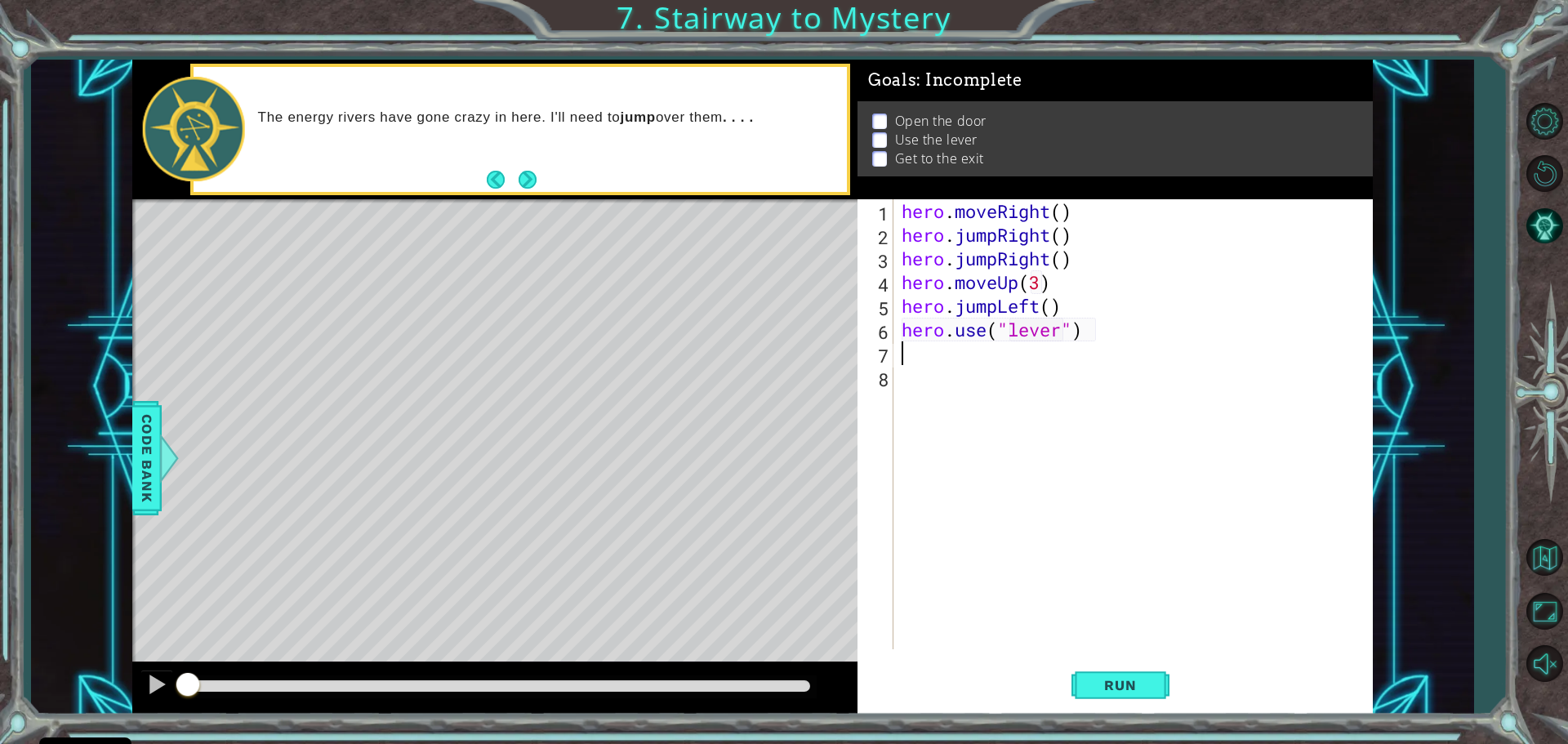 scroll, scrollTop: 0, scrollLeft: 0, axis: both 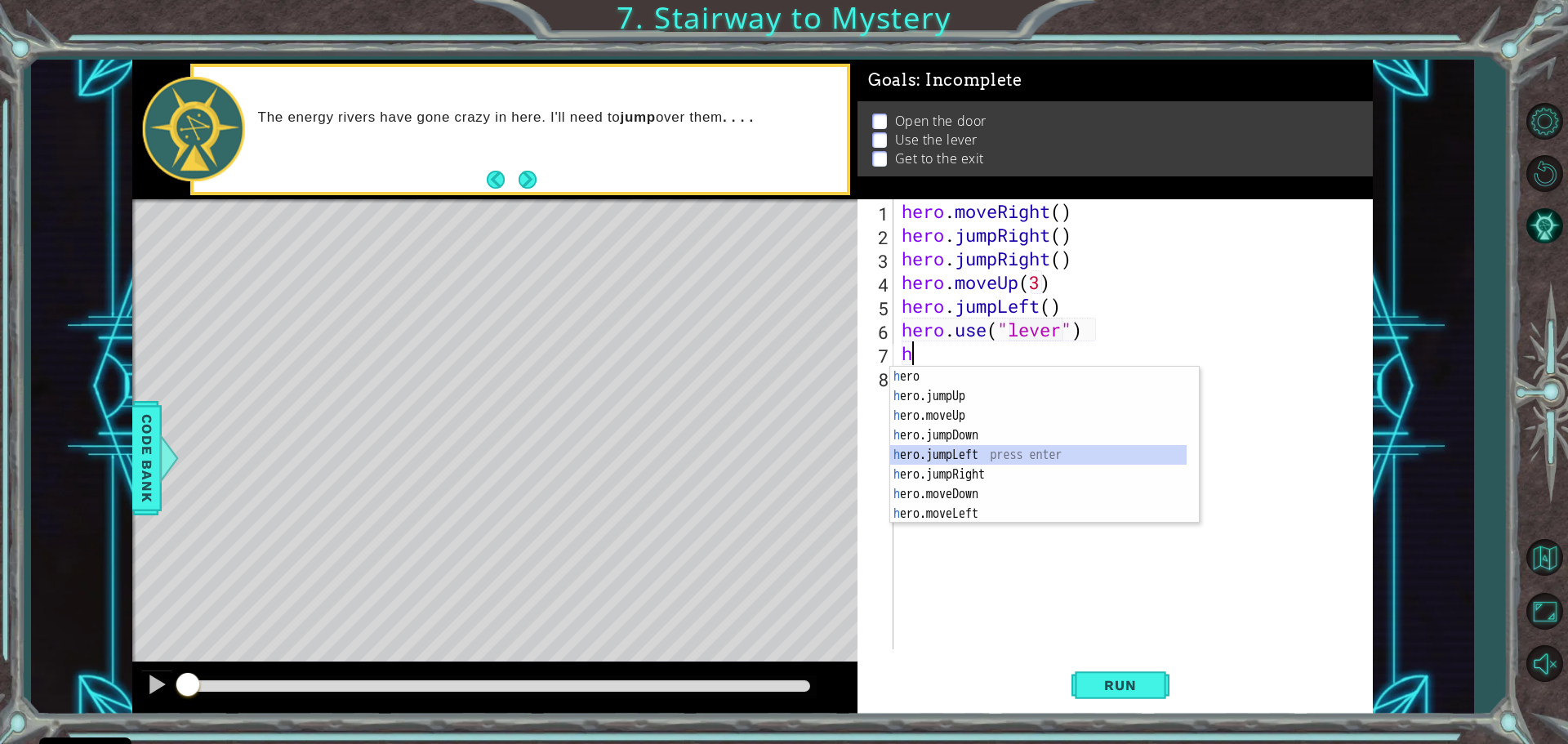 click on "h ero press enter h ero.jumpUp press enter h ero.moveUp press enter h ero.jumpDown press enter h ero.jumpLeft press enter h ero.jumpRight press enter h ero.moveDown press enter h ero.moveLeft press enter h ero.moveRight press enter" at bounding box center (1045, 465) 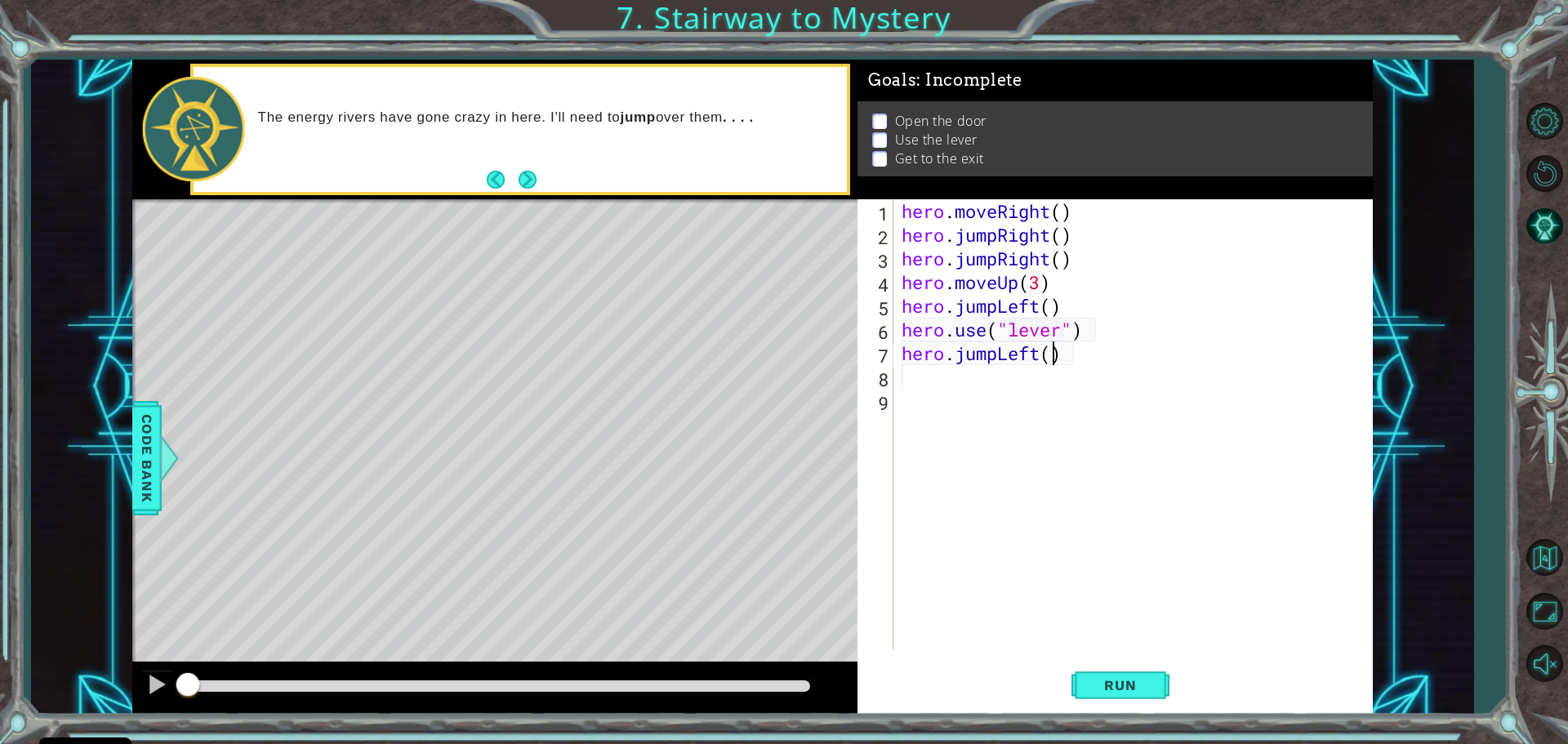 click on "hero . moveRight ( ) hero . jumpRight ( ) hero . jumpRight ( ) hero . moveUp ( 3 ) hero . jumpLeft ( ) hero . use ( "lever" ) hero . jumpLeft ( )" at bounding box center [1137, 448] 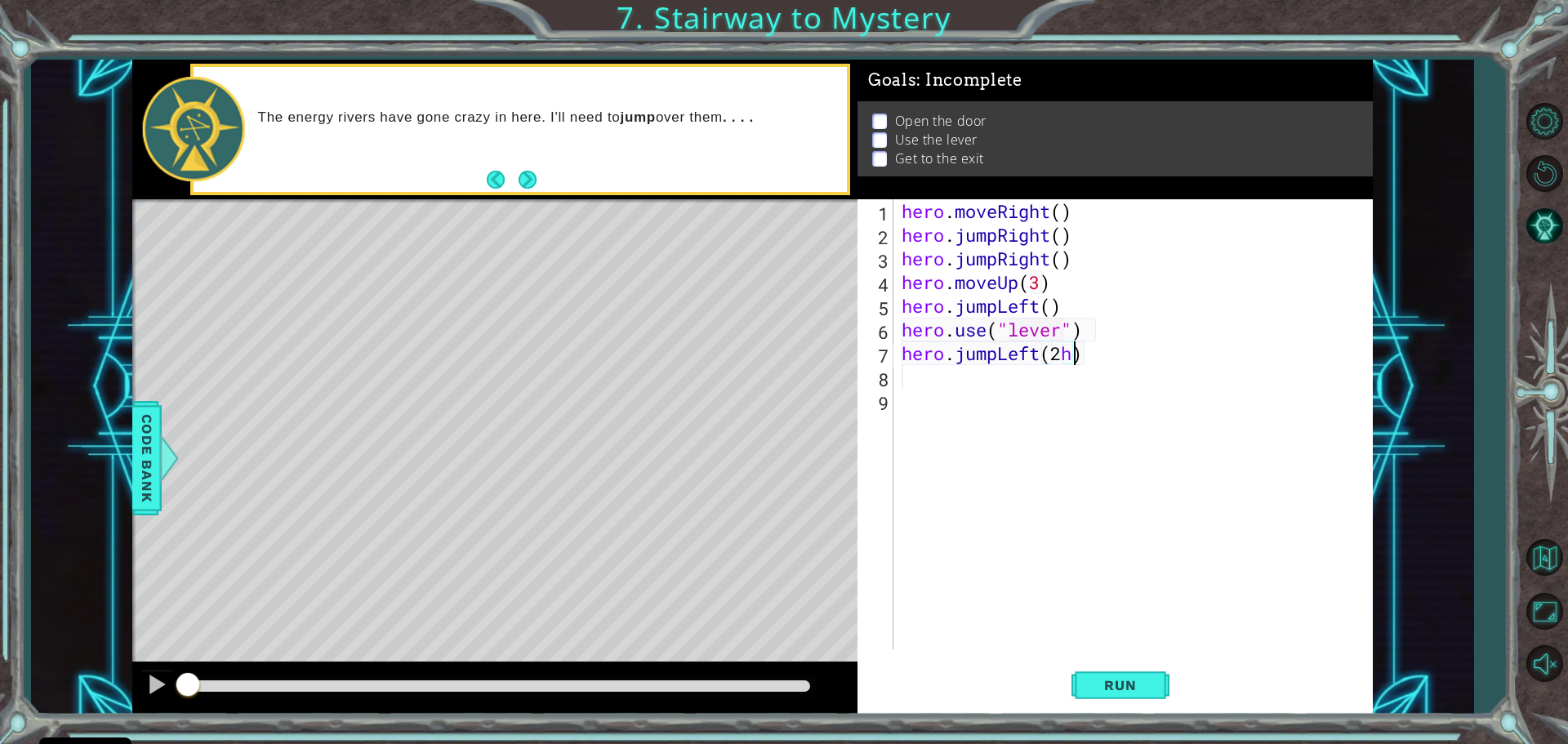 scroll, scrollTop: 0, scrollLeft: 7, axis: horizontal 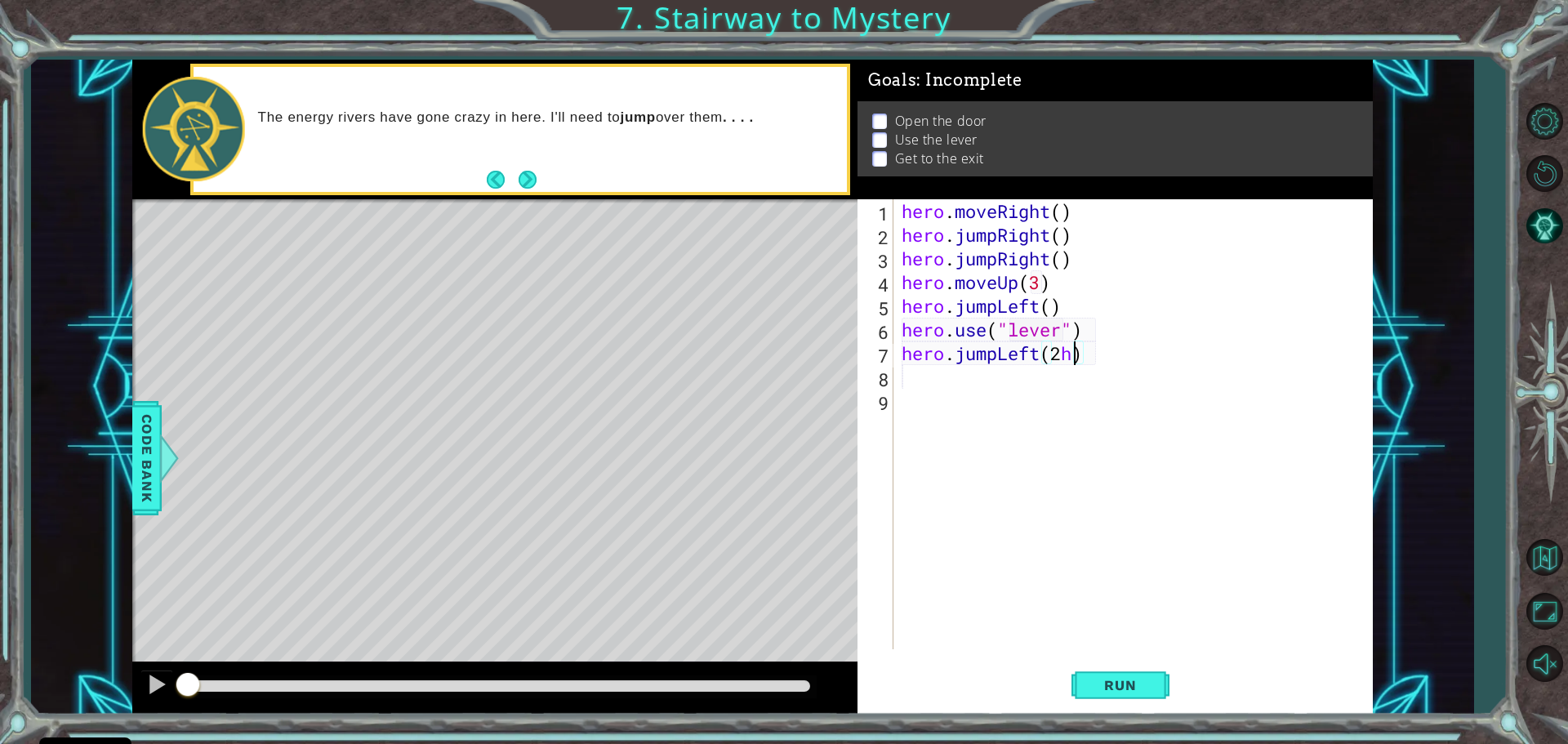 type on "hero.jumpLeft(2)" 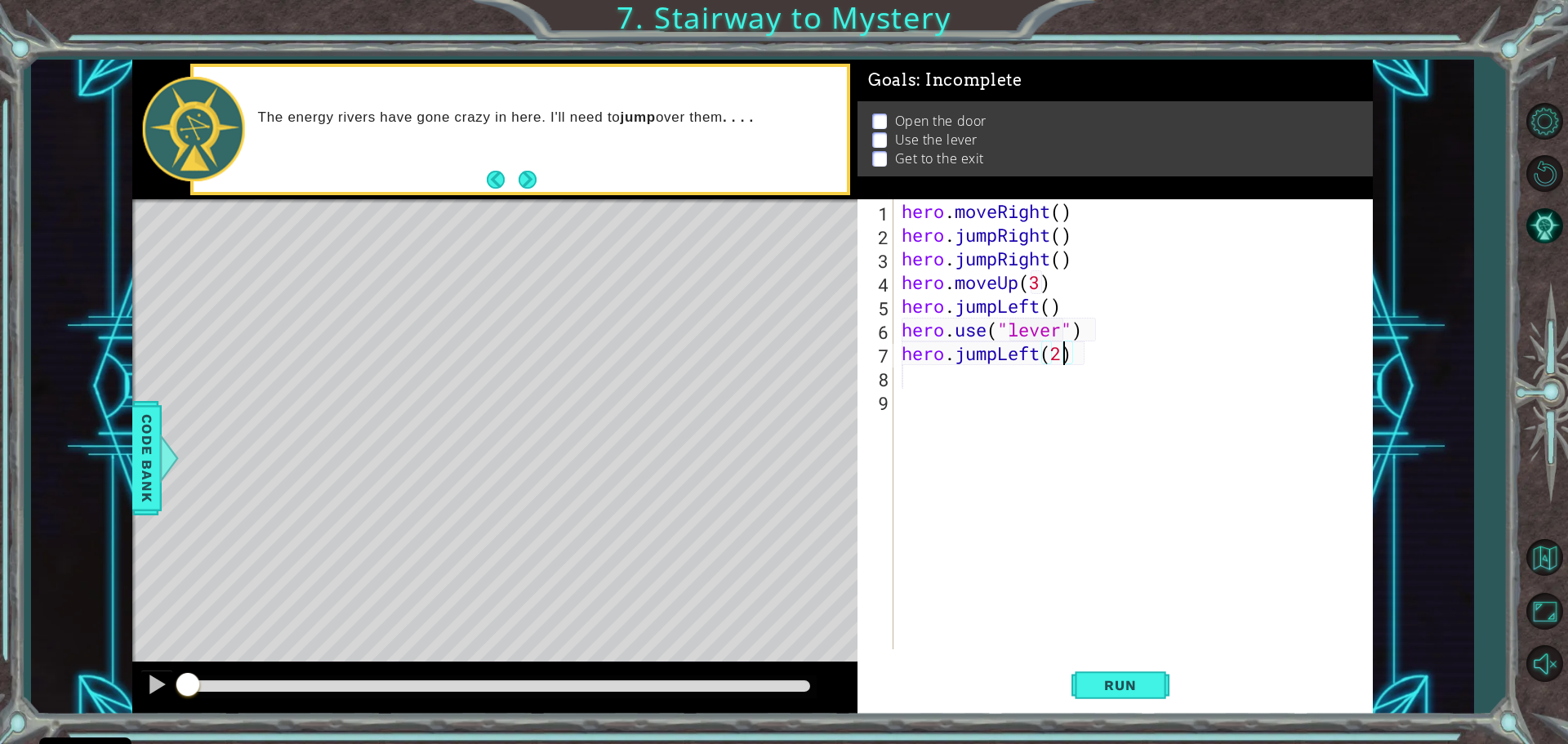 scroll, scrollTop: 0, scrollLeft: 0, axis: both 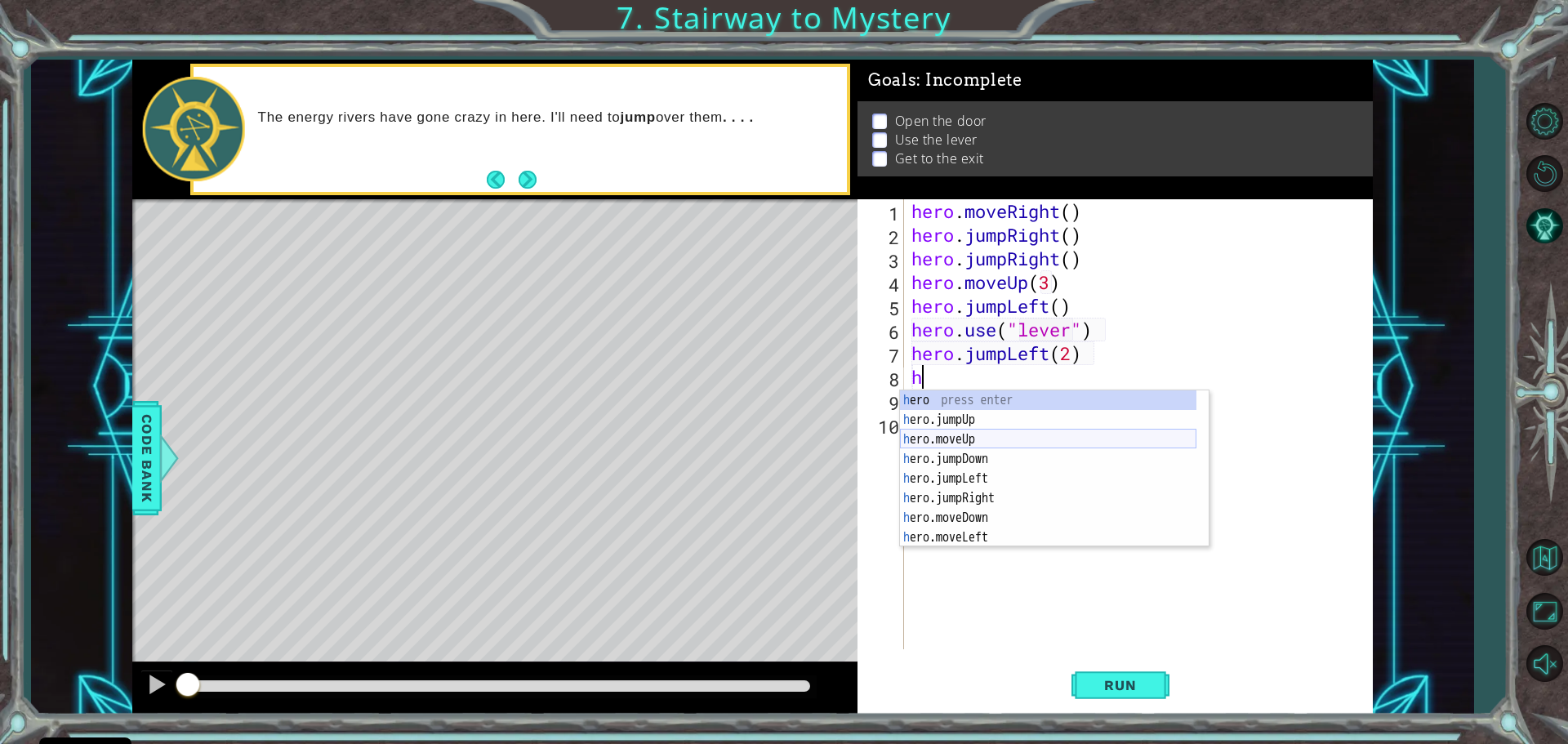 click on "h ero press enter h ero.jumpUp press enter h ero.moveUp press enter h ero.jumpDown press enter h ero.jumpLeft press enter h ero.jumpRight press enter h ero.moveDown press enter h ero.moveLeft press enter h ero.moveRight press enter" at bounding box center [1048, 488] 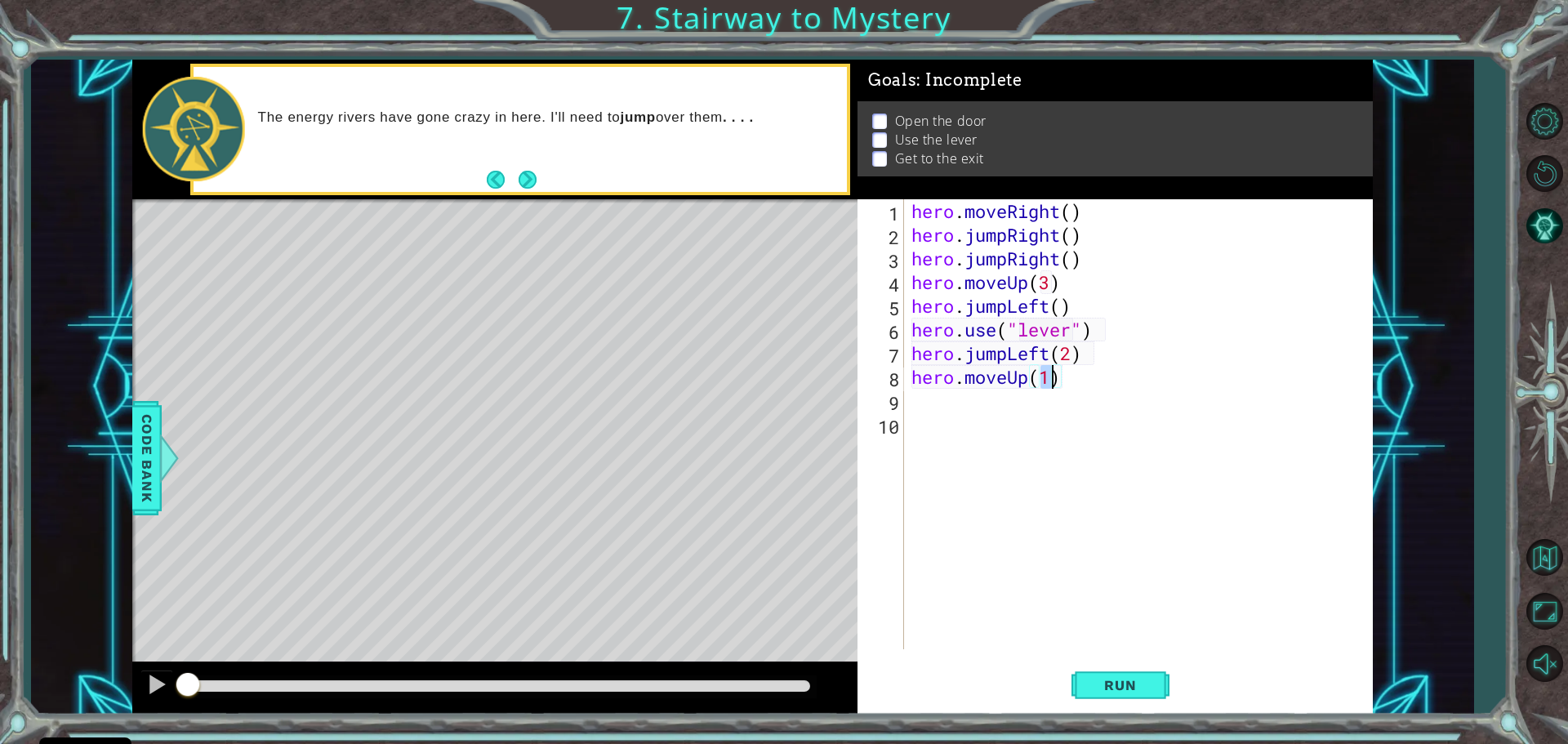 type on "hero.moveUp(2)" 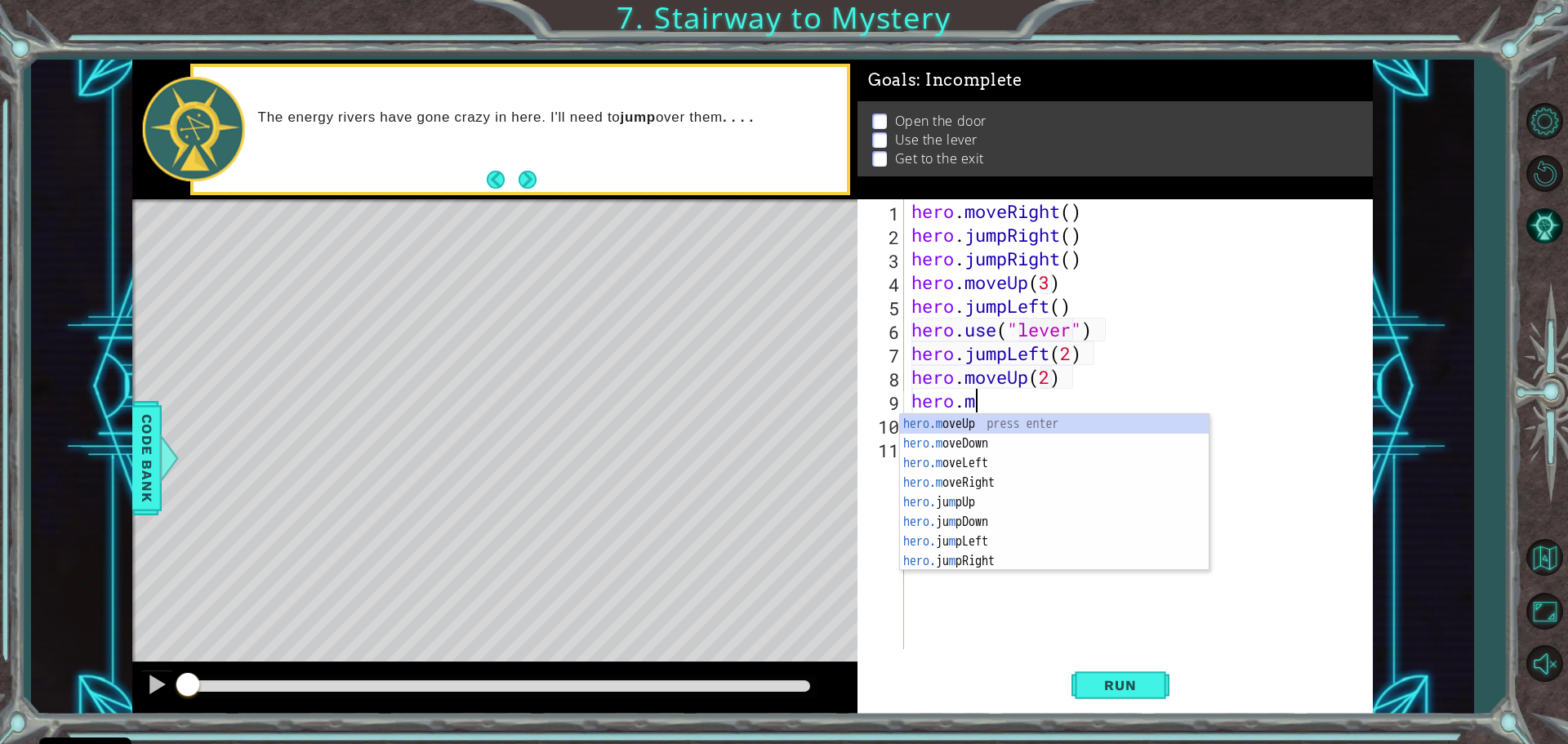 scroll, scrollTop: 0, scrollLeft: 2, axis: horizontal 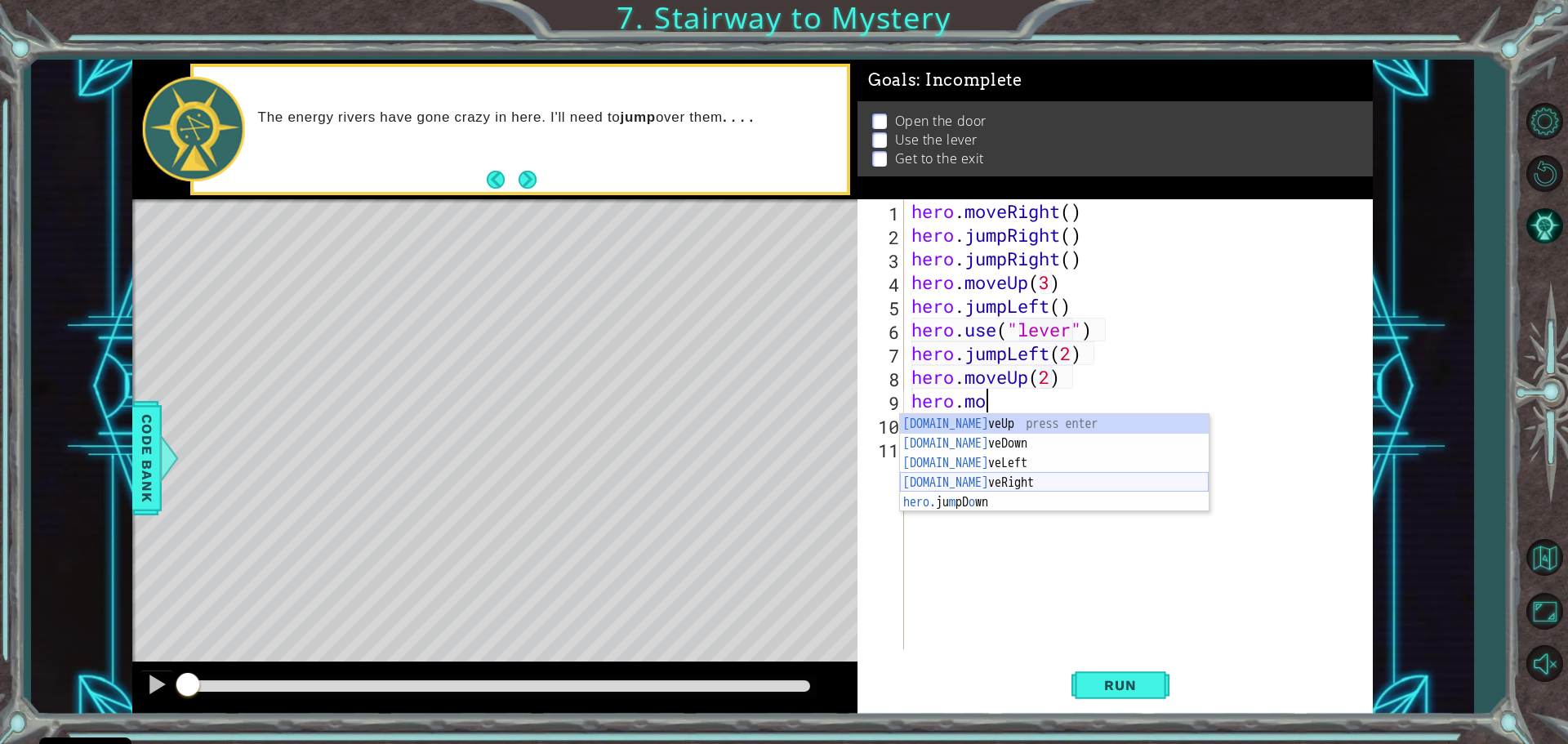 click on "[DOMAIN_NAME] veUp press enter [DOMAIN_NAME] veDown press enter [DOMAIN_NAME] veLeft press enter [DOMAIN_NAME] veRight press enter hero. ju m pD o wn press enter" at bounding box center (1054, 483) 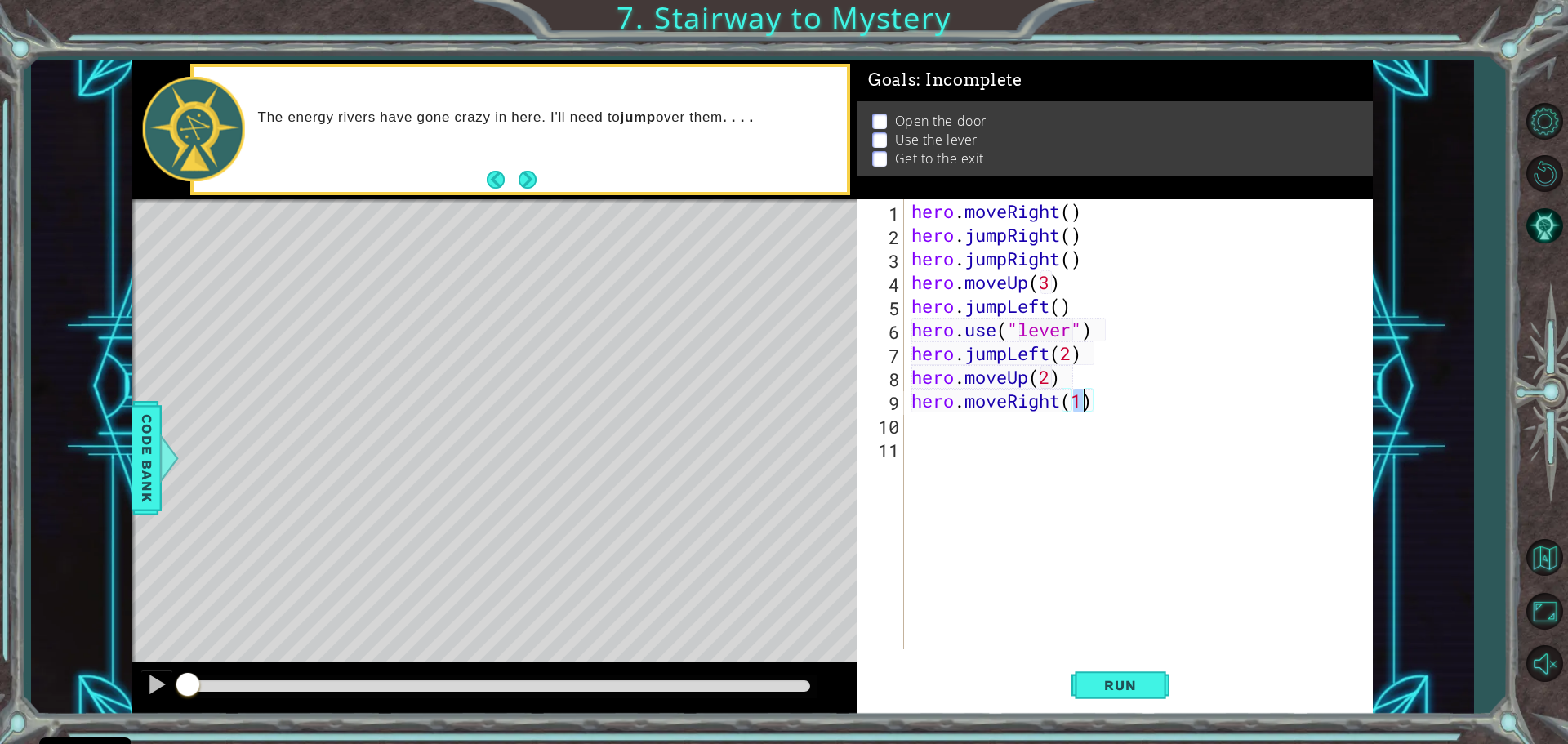 scroll, scrollTop: 0, scrollLeft: 7, axis: horizontal 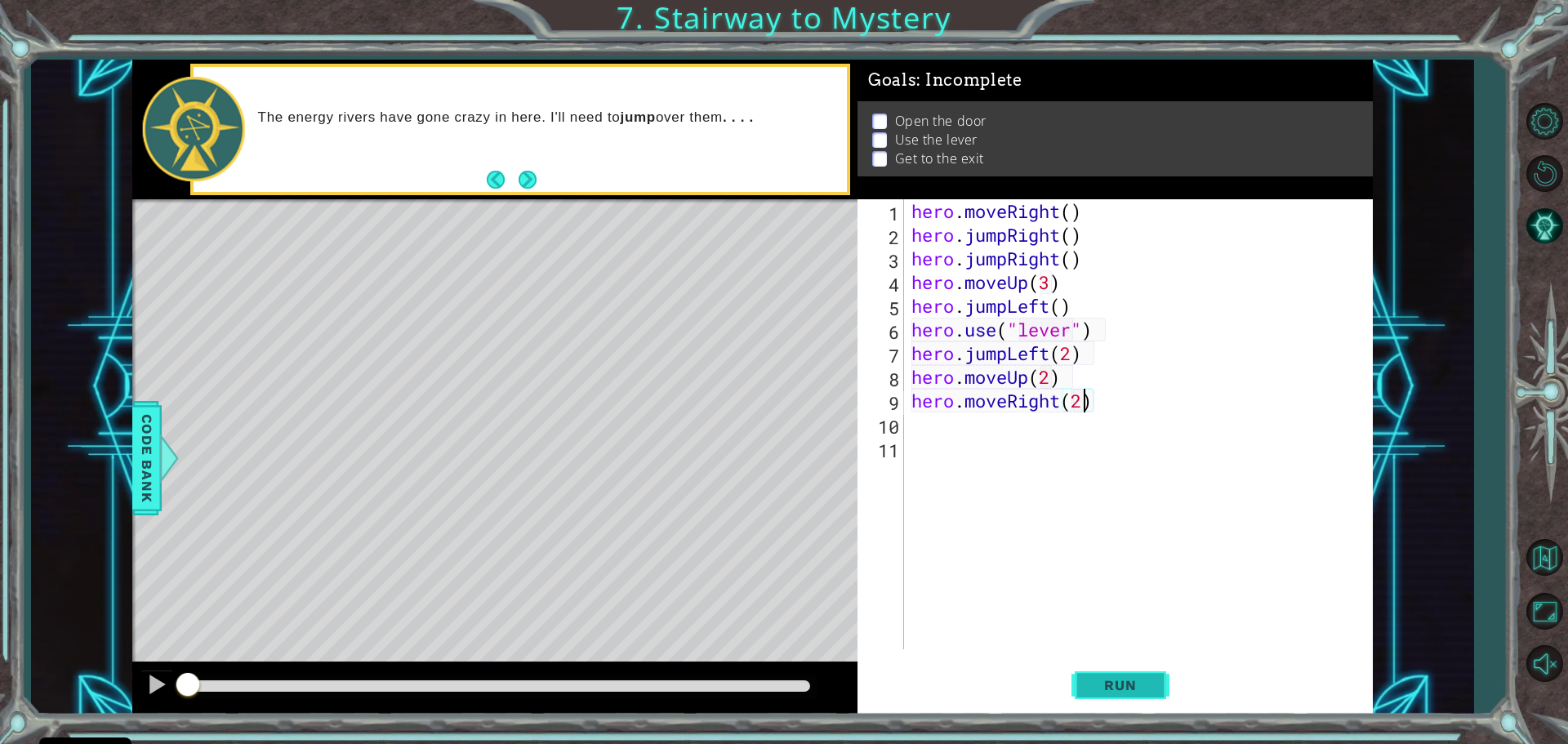click on "Run" at bounding box center [1120, 684] 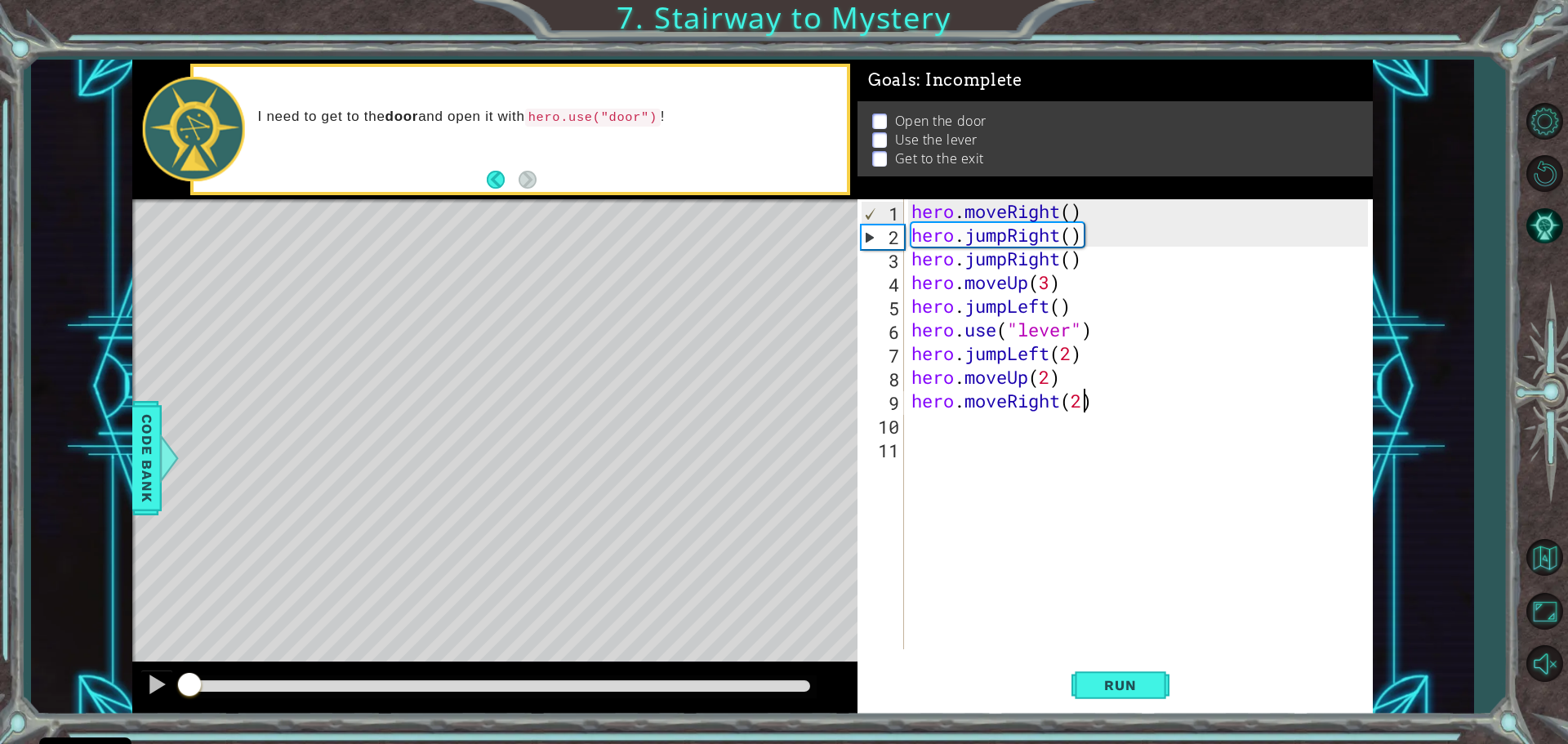 drag, startPoint x: 489, startPoint y: 688, endPoint x: 122, endPoint y: 675, distance: 367.23017 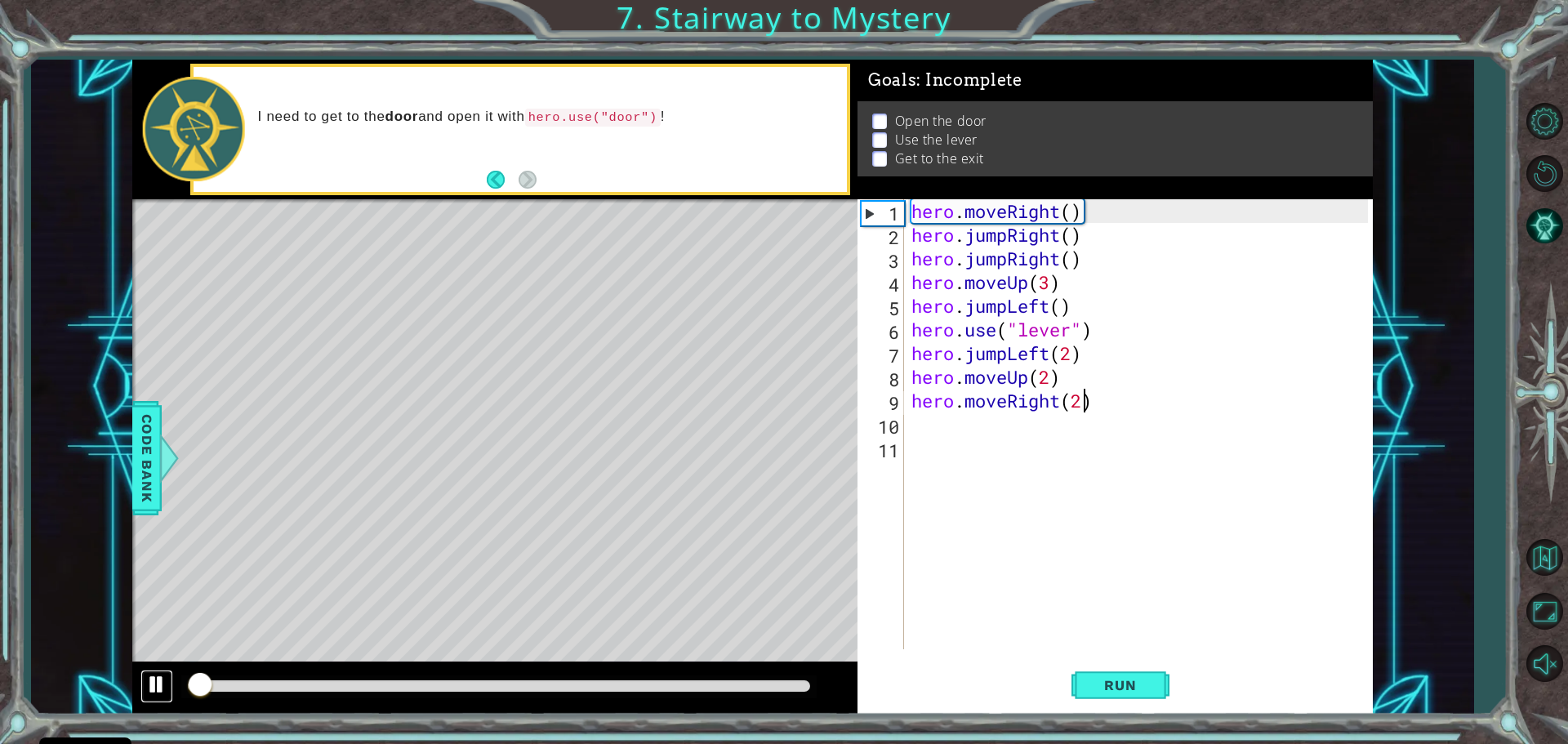click at bounding box center [157, 684] 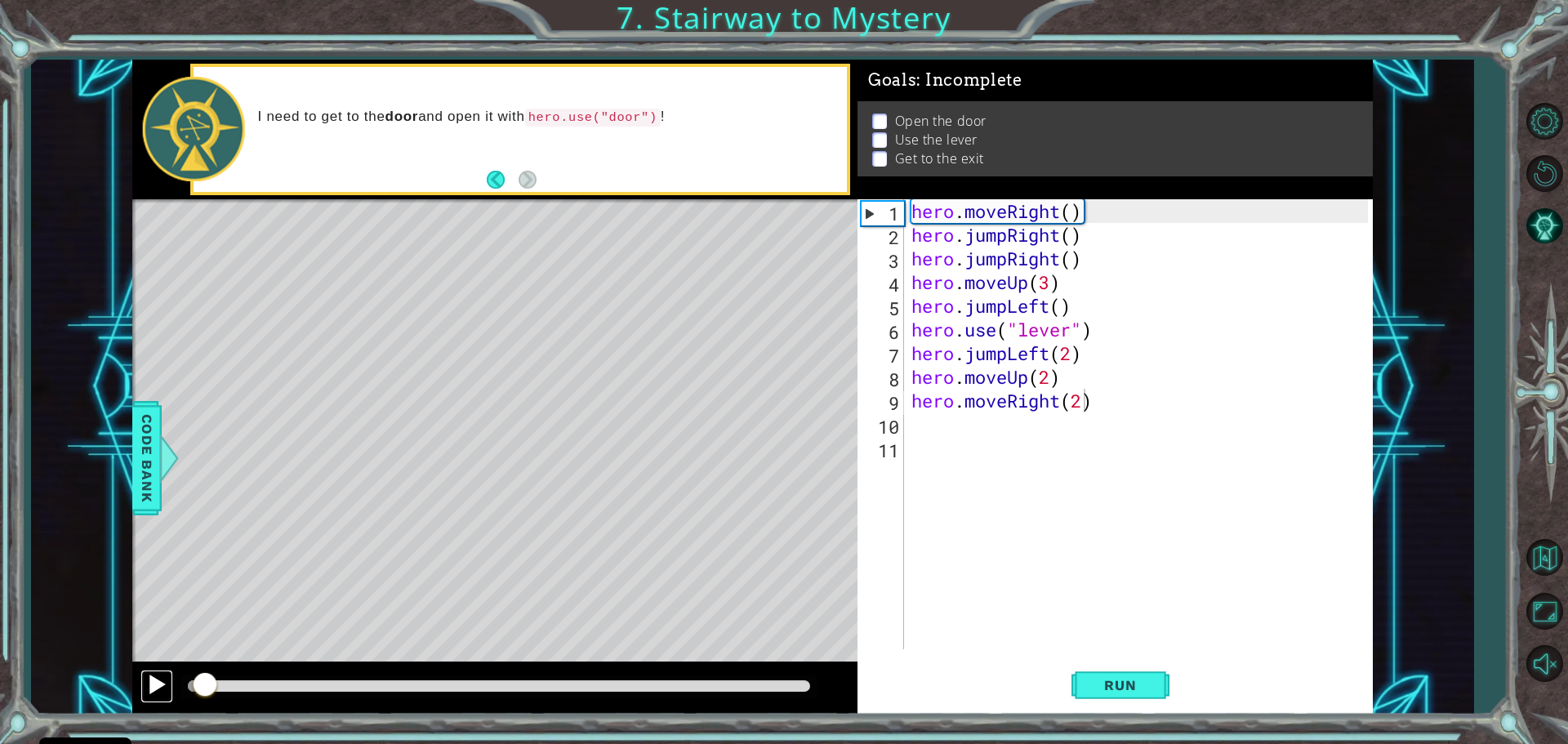 click at bounding box center [157, 684] 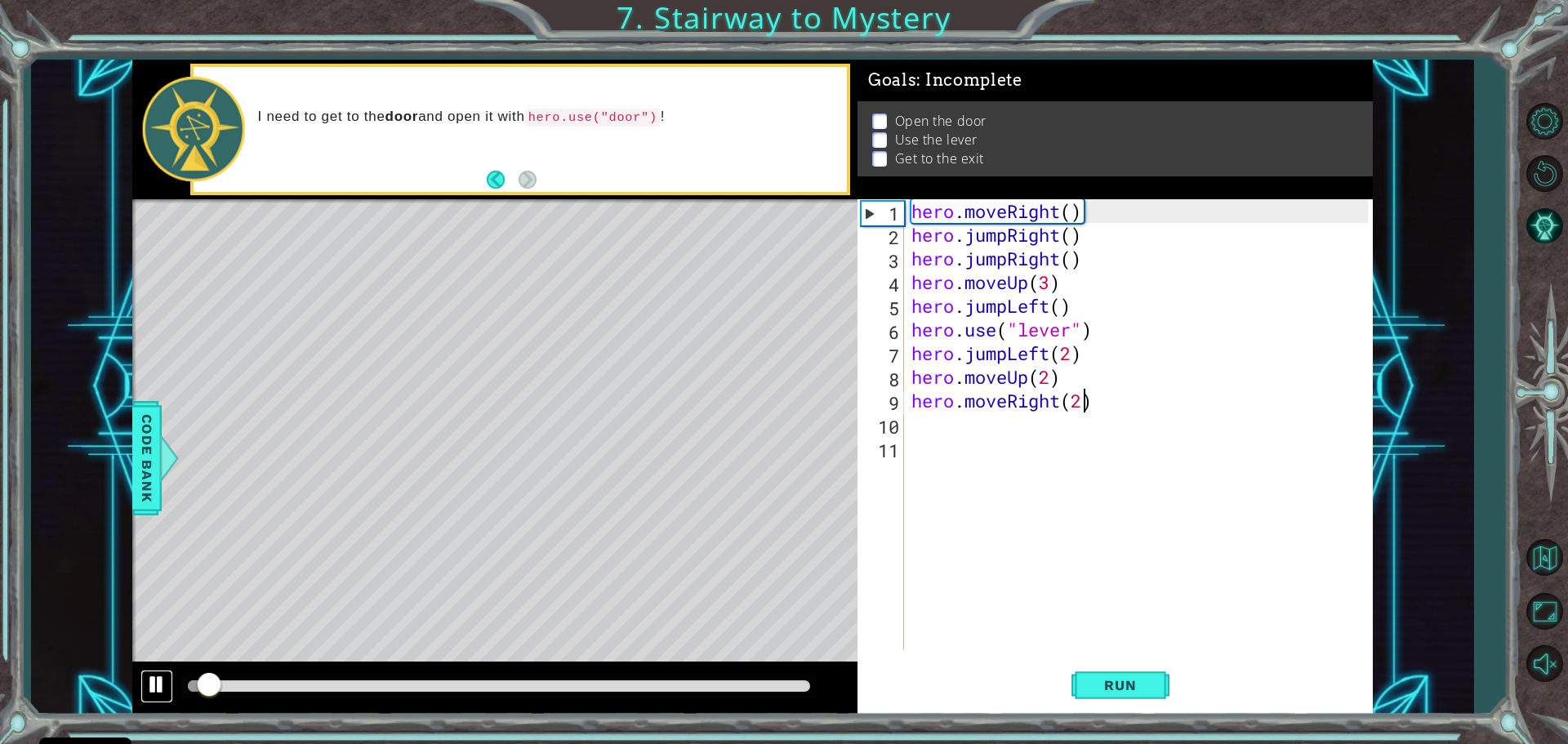 click at bounding box center [157, 684] 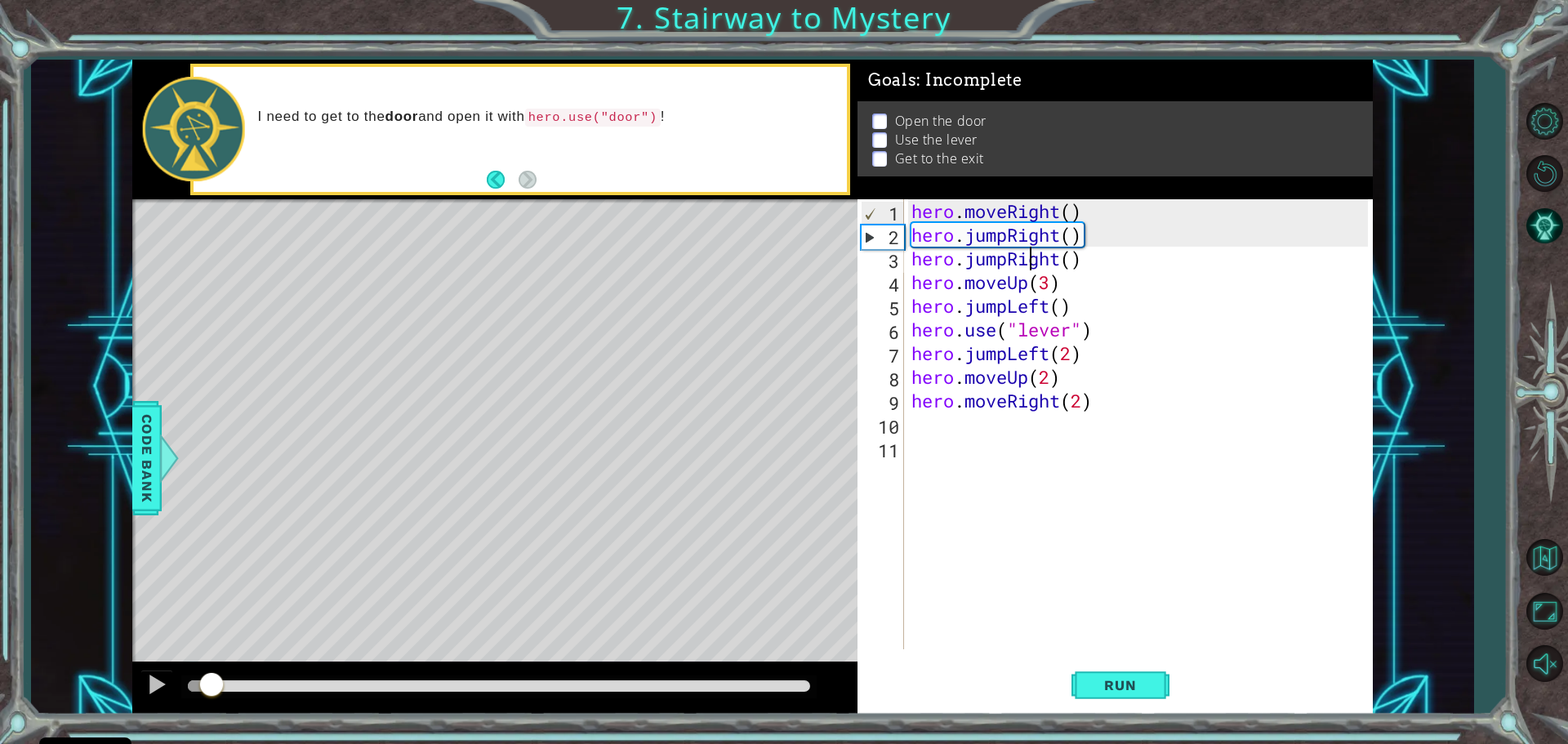 click on "hero . moveRight ( ) hero . jumpRight ( ) hero . jumpRight ( ) hero . moveUp ( 3 ) hero . jumpLeft ( ) hero . use ( "lever" ) hero . jumpLeft ( 2 ) hero . moveUp ( 2 ) hero . moveRight ( 2 )" at bounding box center (1142, 448) 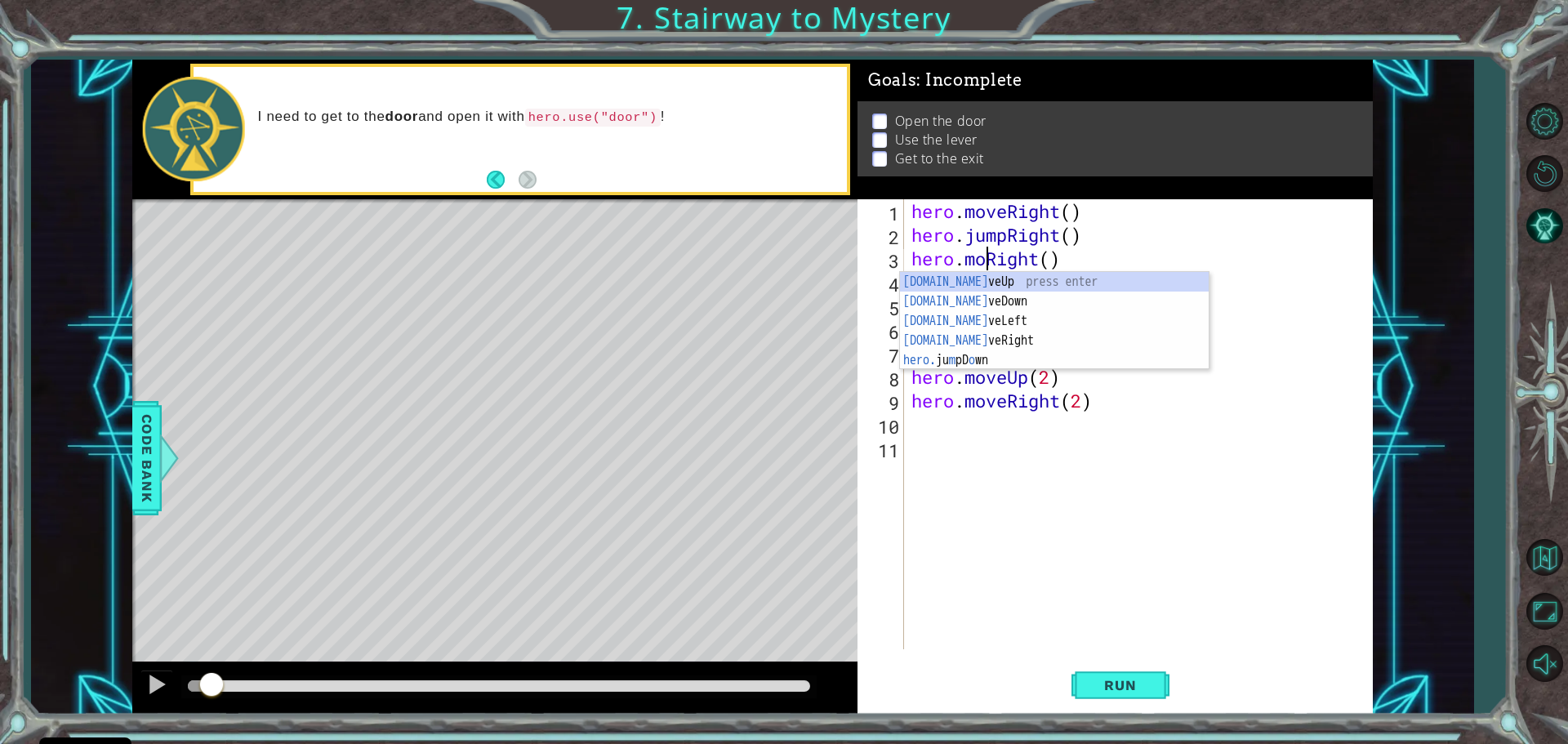 type on "hero.moveRight()" 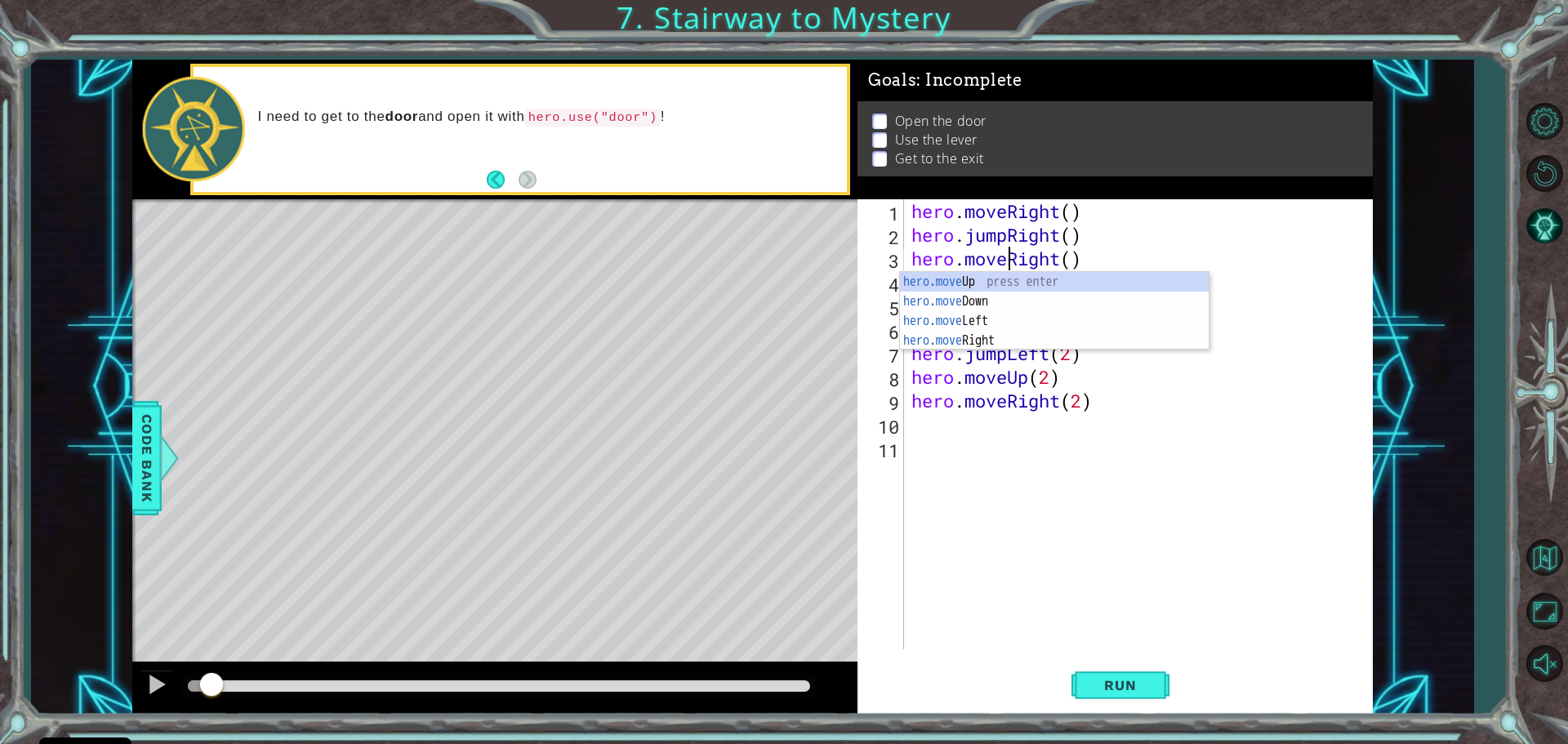 scroll, scrollTop: 0, scrollLeft: 4, axis: horizontal 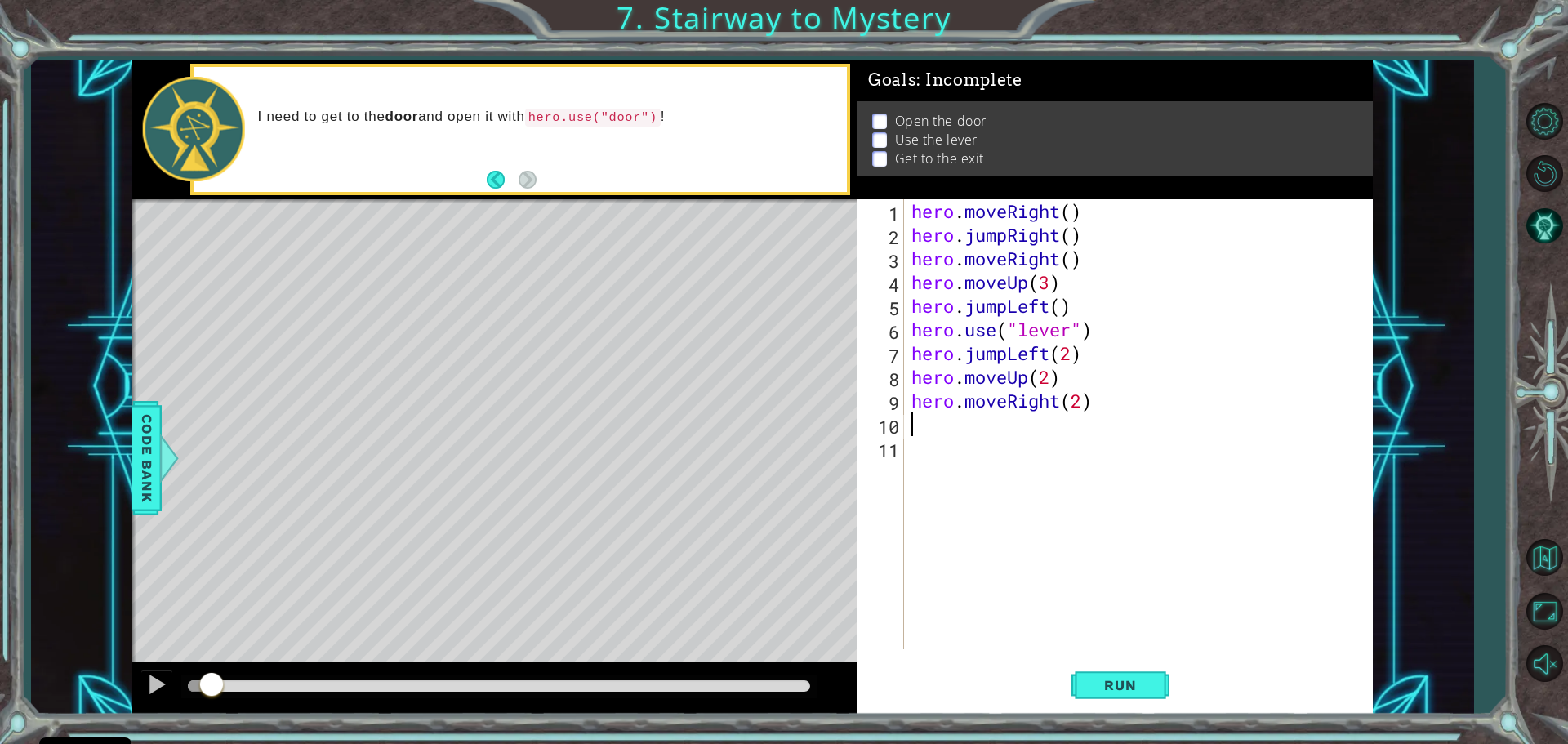 click on "hero . moveRight ( ) hero . jumpRight ( ) hero . moveRight ( ) hero . moveUp ( 3 ) hero . jumpLeft ( ) hero . use ( "lever" ) hero . jumpLeft ( 2 ) hero . moveUp ( 2 ) hero . moveRight ( 2 )" at bounding box center (1142, 448) 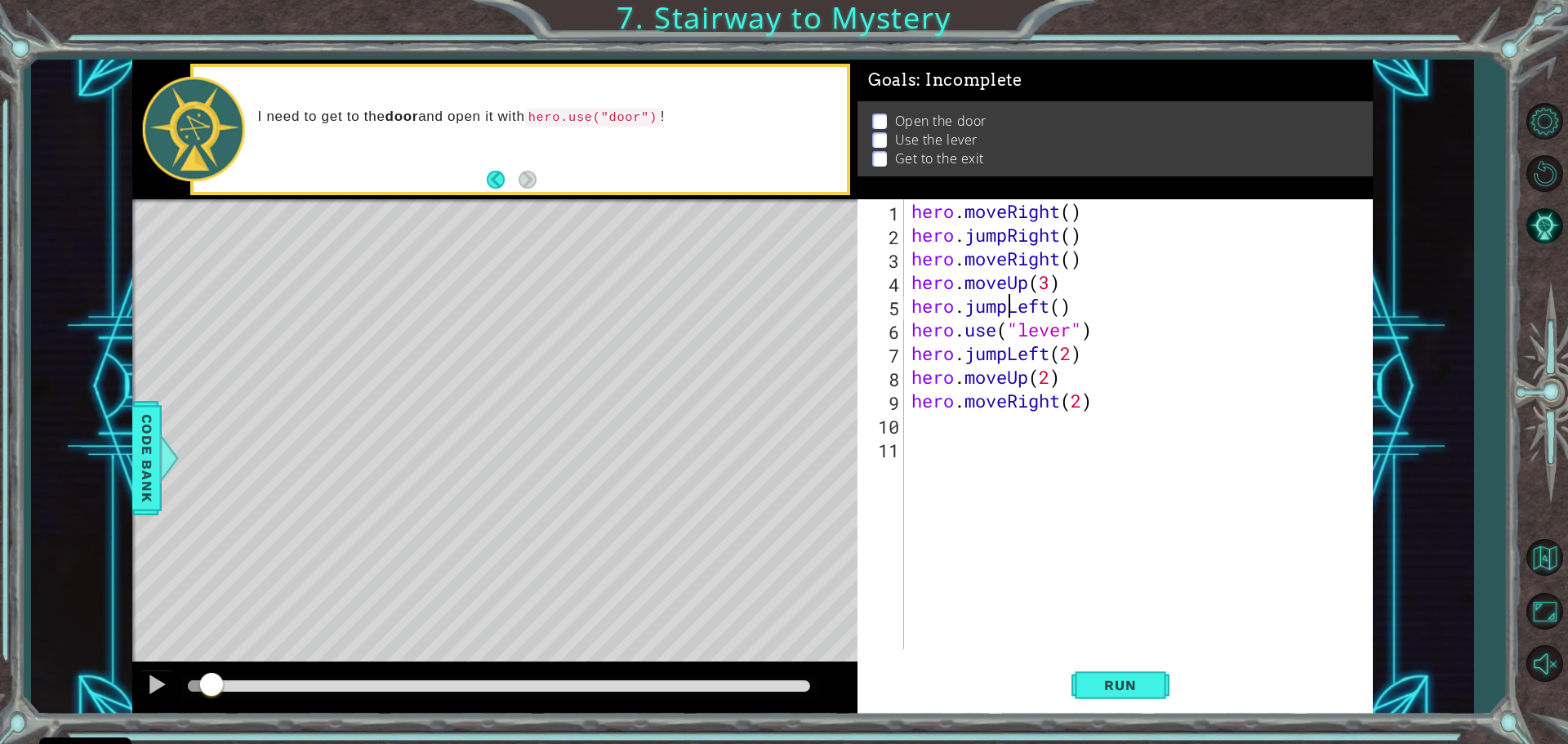 click on "hero . moveRight ( ) hero . jumpRight ( ) hero . moveRight ( ) hero . moveUp ( 3 ) hero . jumpLeft ( ) hero . use ( "lever" ) hero . jumpLeft ( 2 ) hero . moveUp ( 2 ) hero . moveRight ( 2 )" at bounding box center [1142, 448] 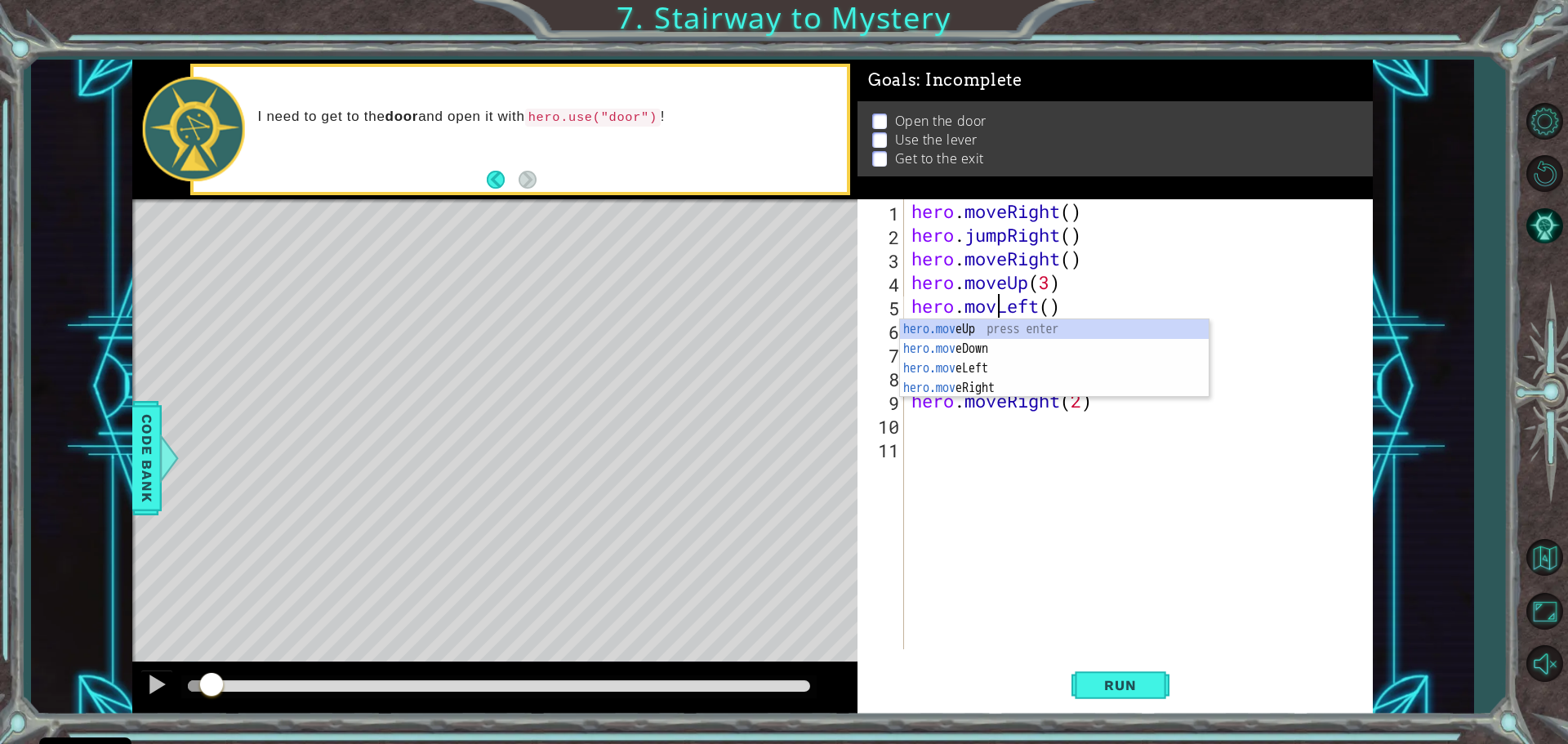 type on "hero.moveLeft()" 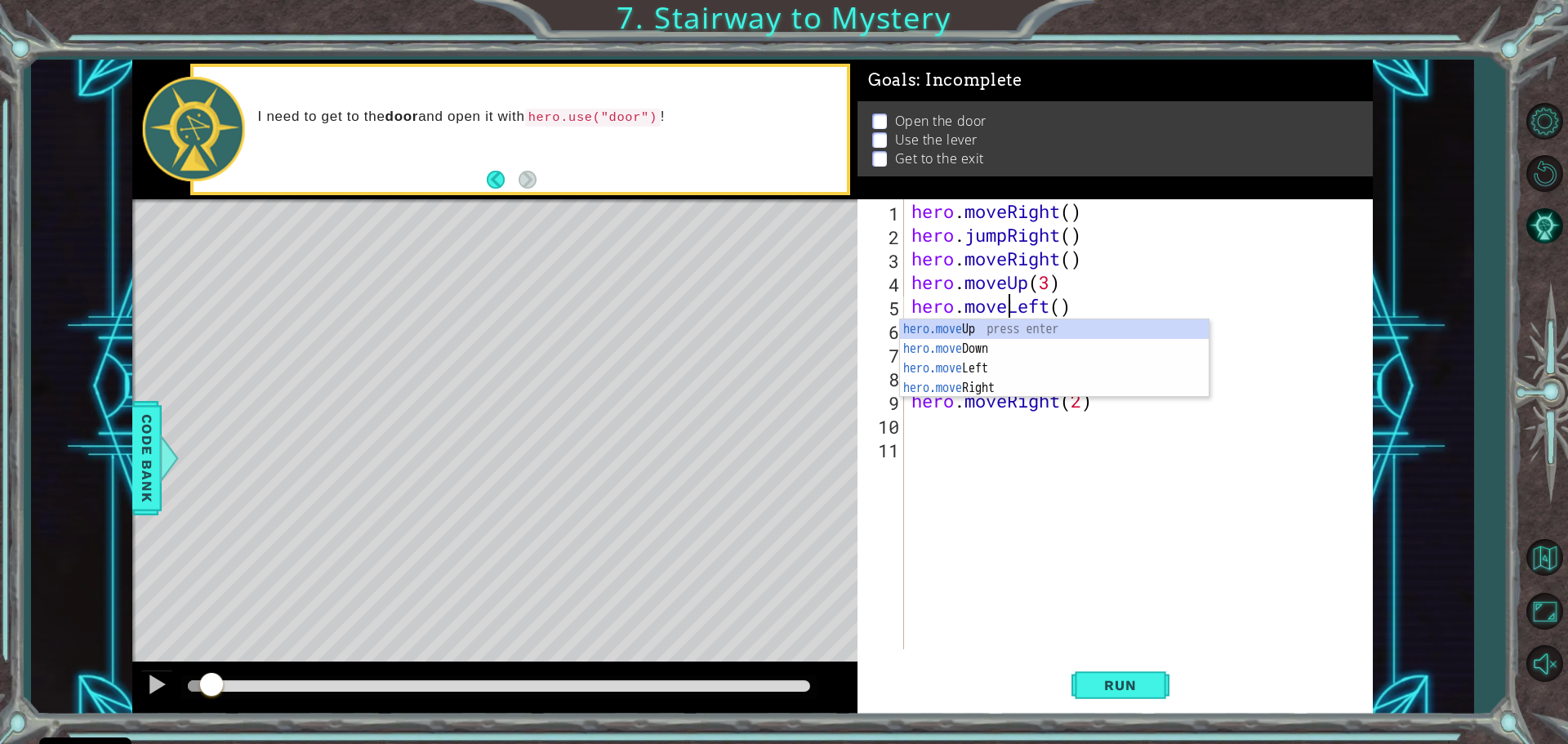 click on "hero . moveRight ( ) hero . jumpRight ( ) hero . moveRight ( ) hero . moveUp ( 3 ) hero . moveLeft ( ) hero . use ( "lever" ) hero . jumpLeft ( 2 ) hero . moveUp ( 2 ) hero . moveRight ( 2 )" at bounding box center (1142, 448) 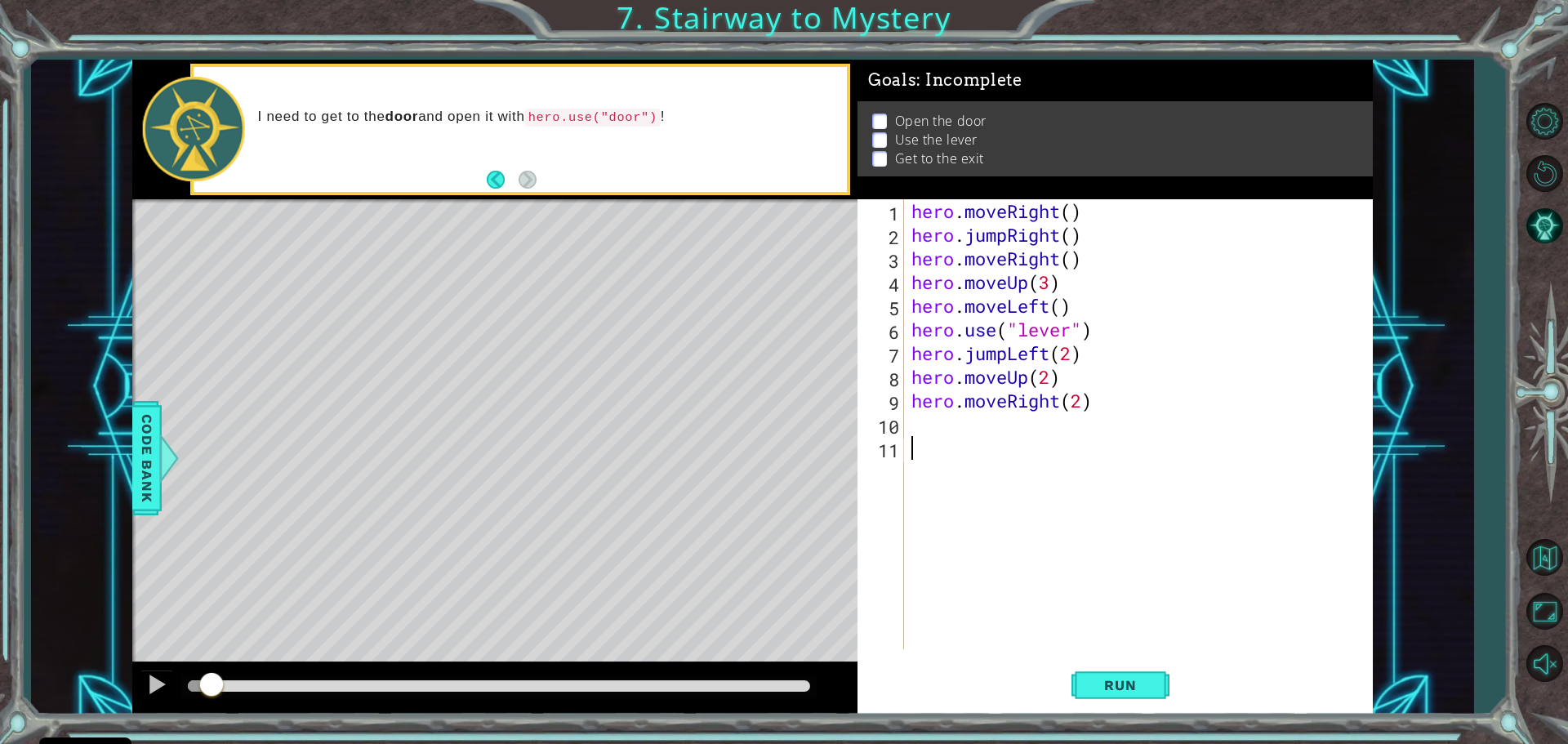 scroll, scrollTop: 0, scrollLeft: 0, axis: both 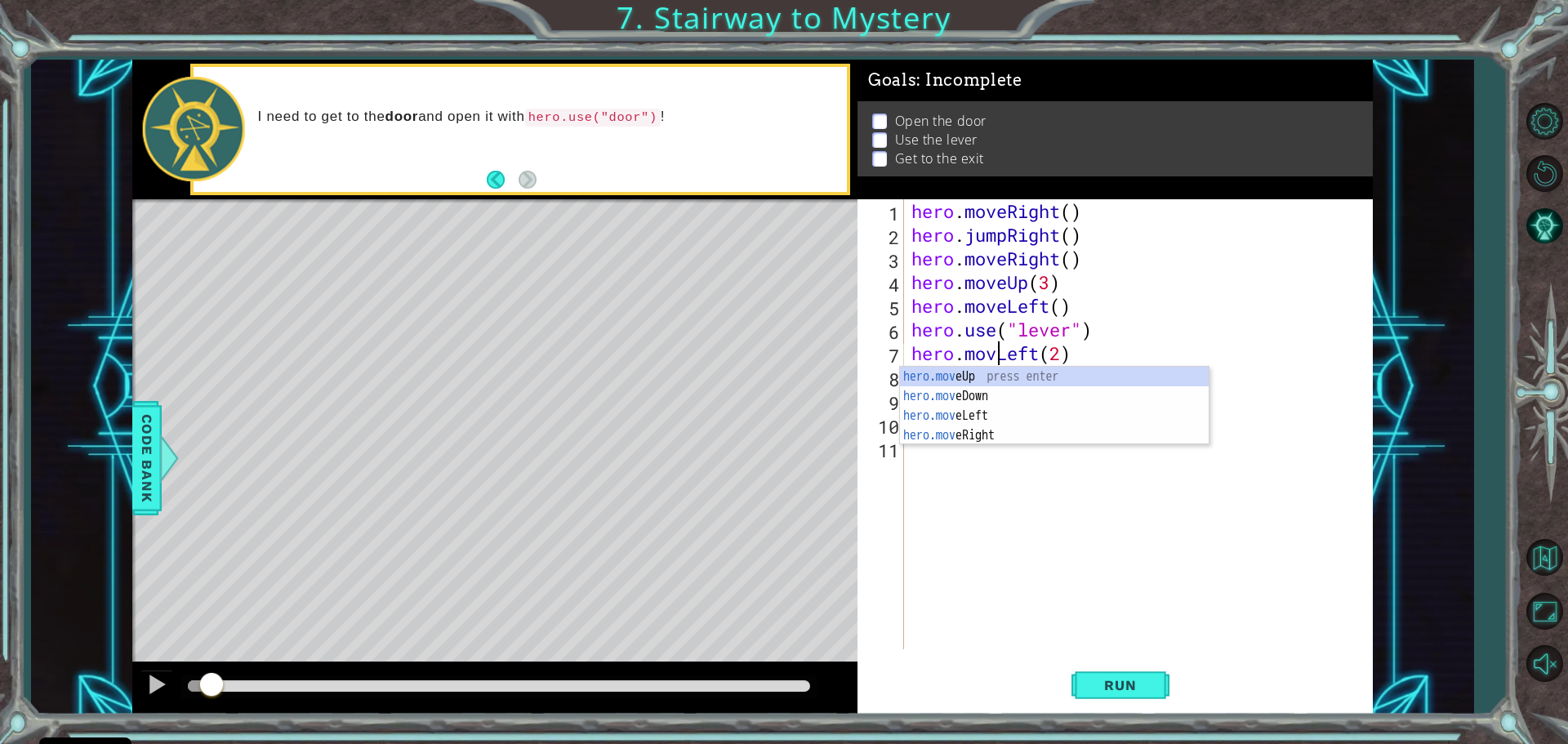 type on "hero.moveLeft(2)" 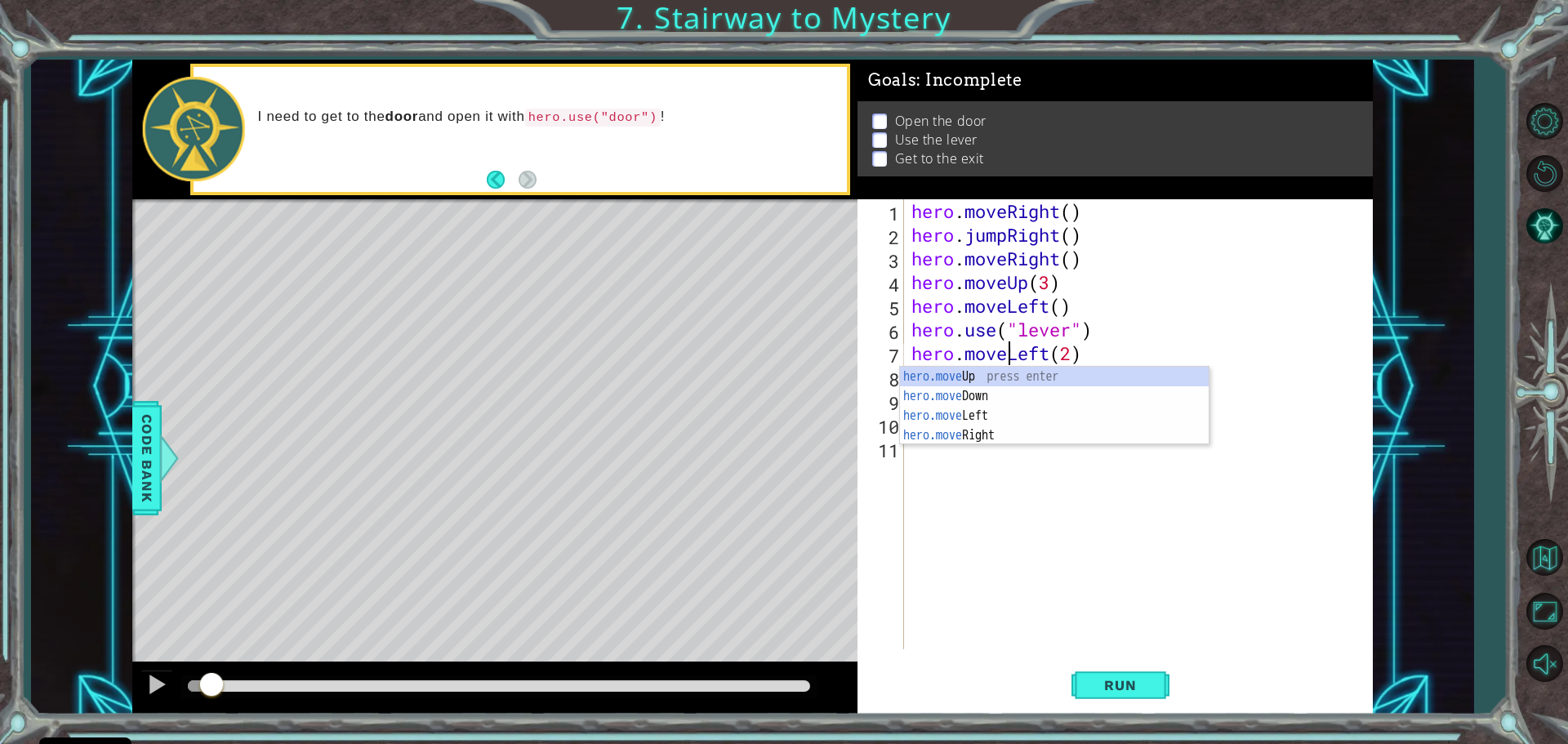 click on "hero . moveRight ( ) hero . jumpRight ( ) hero . moveRight ( ) hero . moveUp ( 3 ) hero . moveLeft ( ) hero . use ( "lever" ) hero . moveLeft ( 2 ) hero . moveUp ( 2 ) hero . moveRight ( 2 )" at bounding box center (1142, 448) 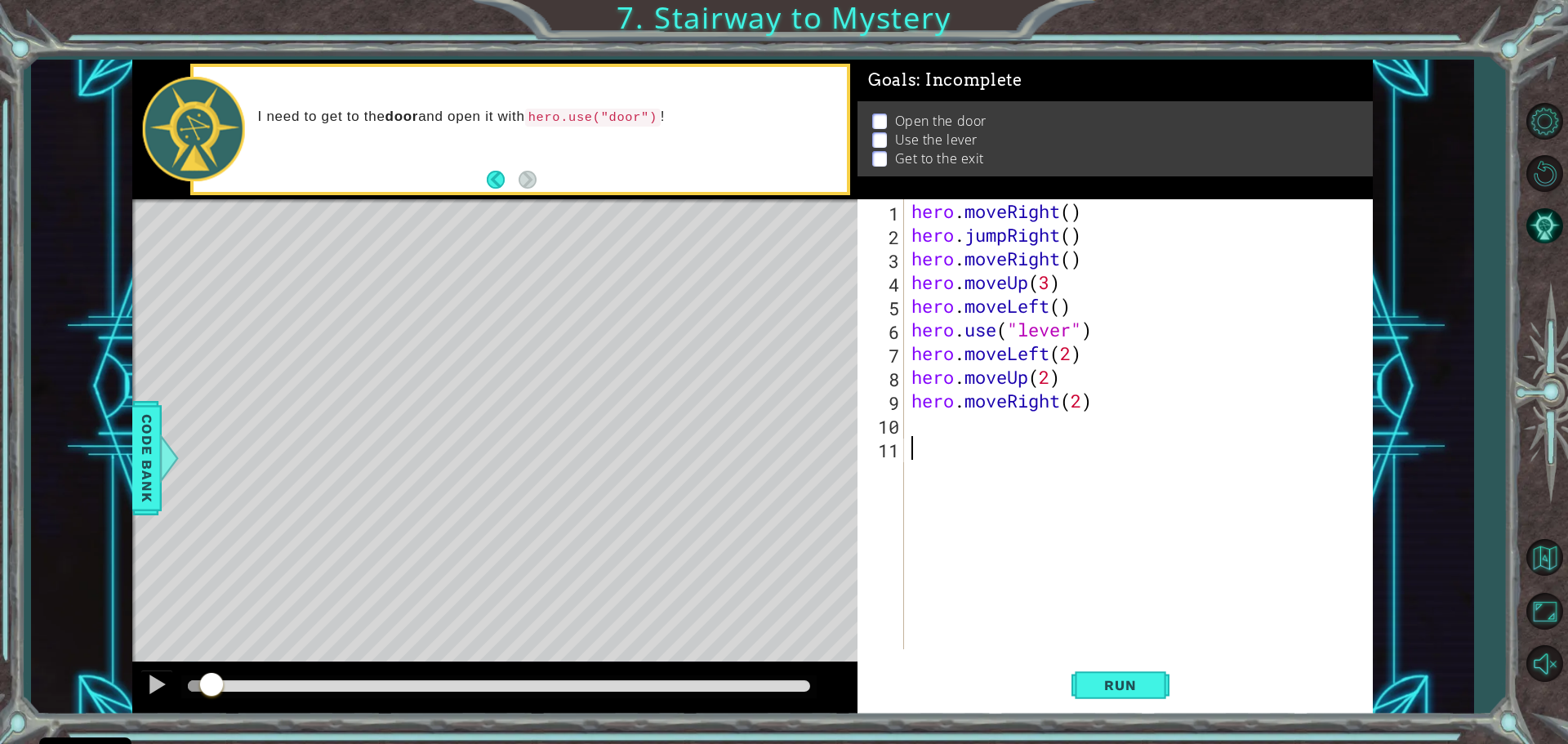 scroll, scrollTop: 0, scrollLeft: 0, axis: both 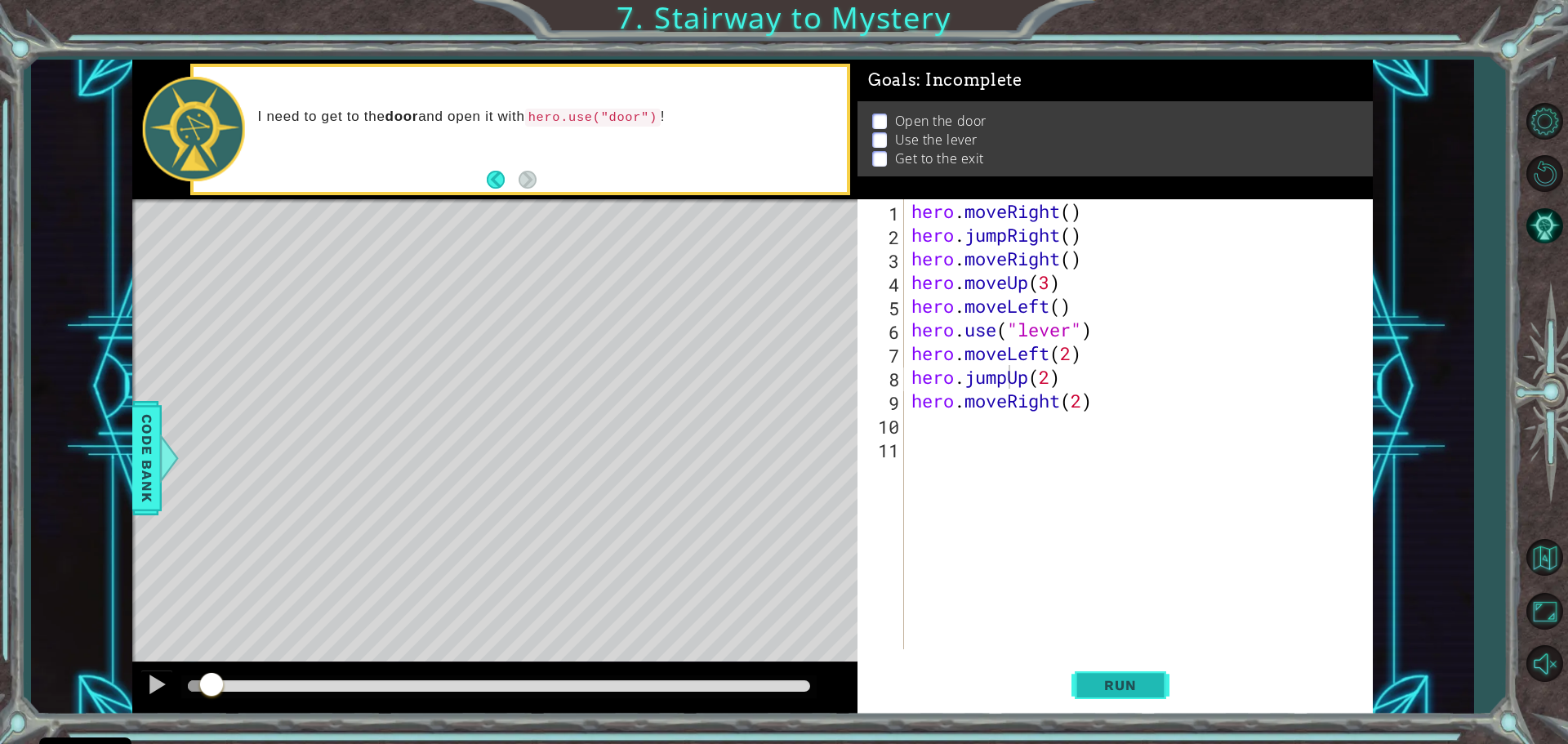 click on "Run" at bounding box center [1120, 684] 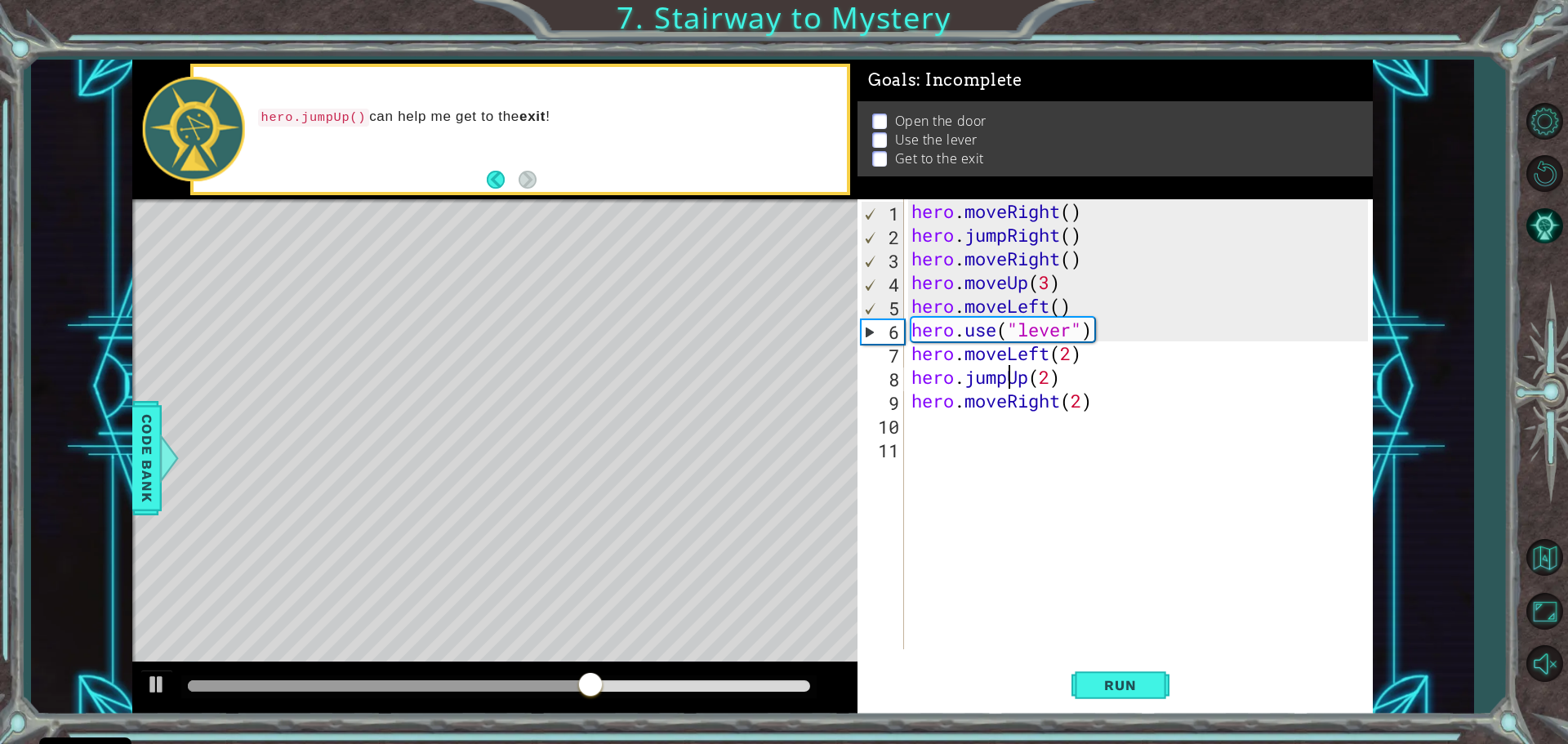 click on "hero . moveRight ( ) hero . jumpRight ( ) hero . moveRight ( ) hero . moveUp ( 3 ) hero . moveLeft ( ) hero . use ( "lever" ) hero . moveLeft ( 2 ) hero . jumpUp ( 2 ) hero . moveRight ( 2 )" at bounding box center [1142, 448] 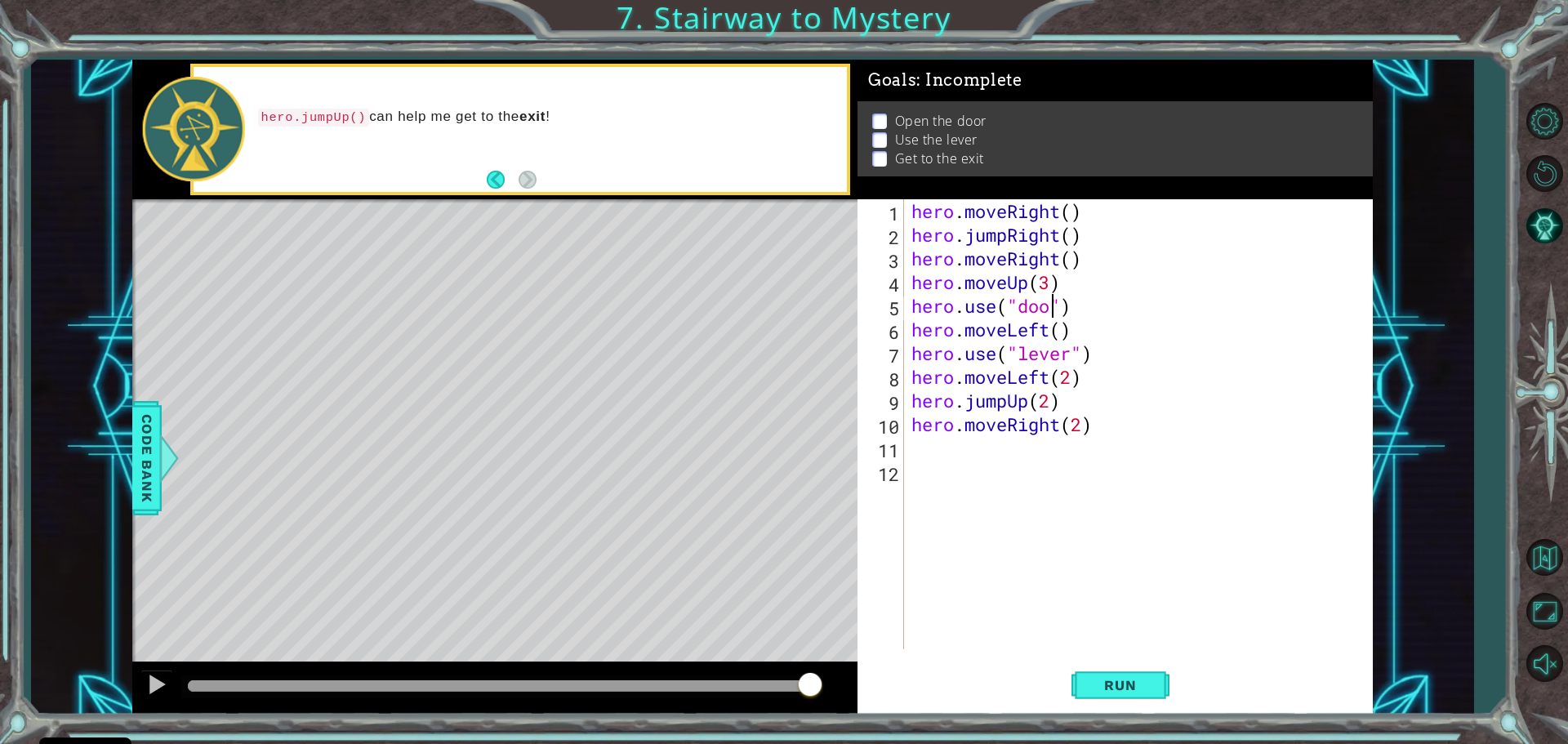scroll, scrollTop: 0, scrollLeft: 7, axis: horizontal 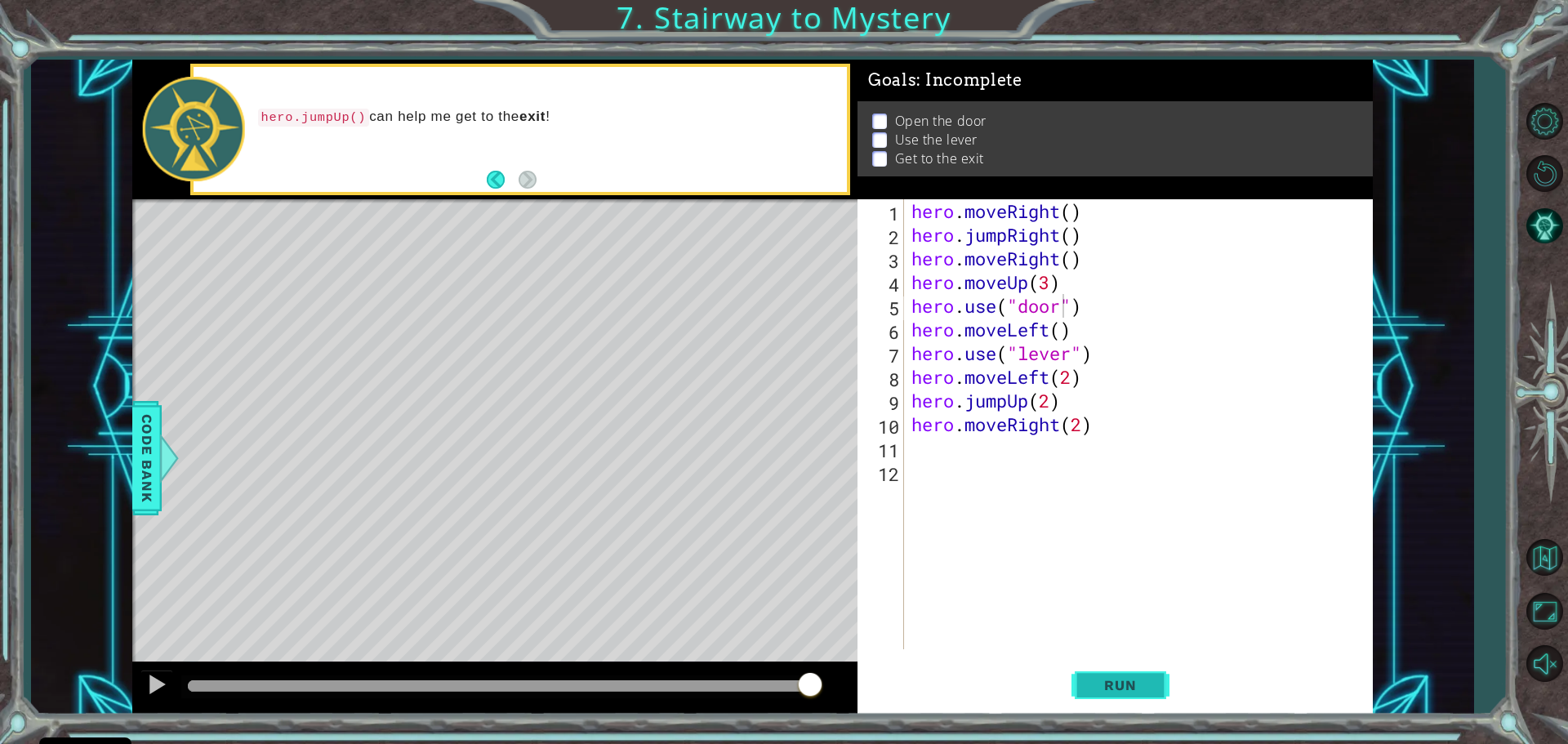 click on "Run" at bounding box center (1120, 685) 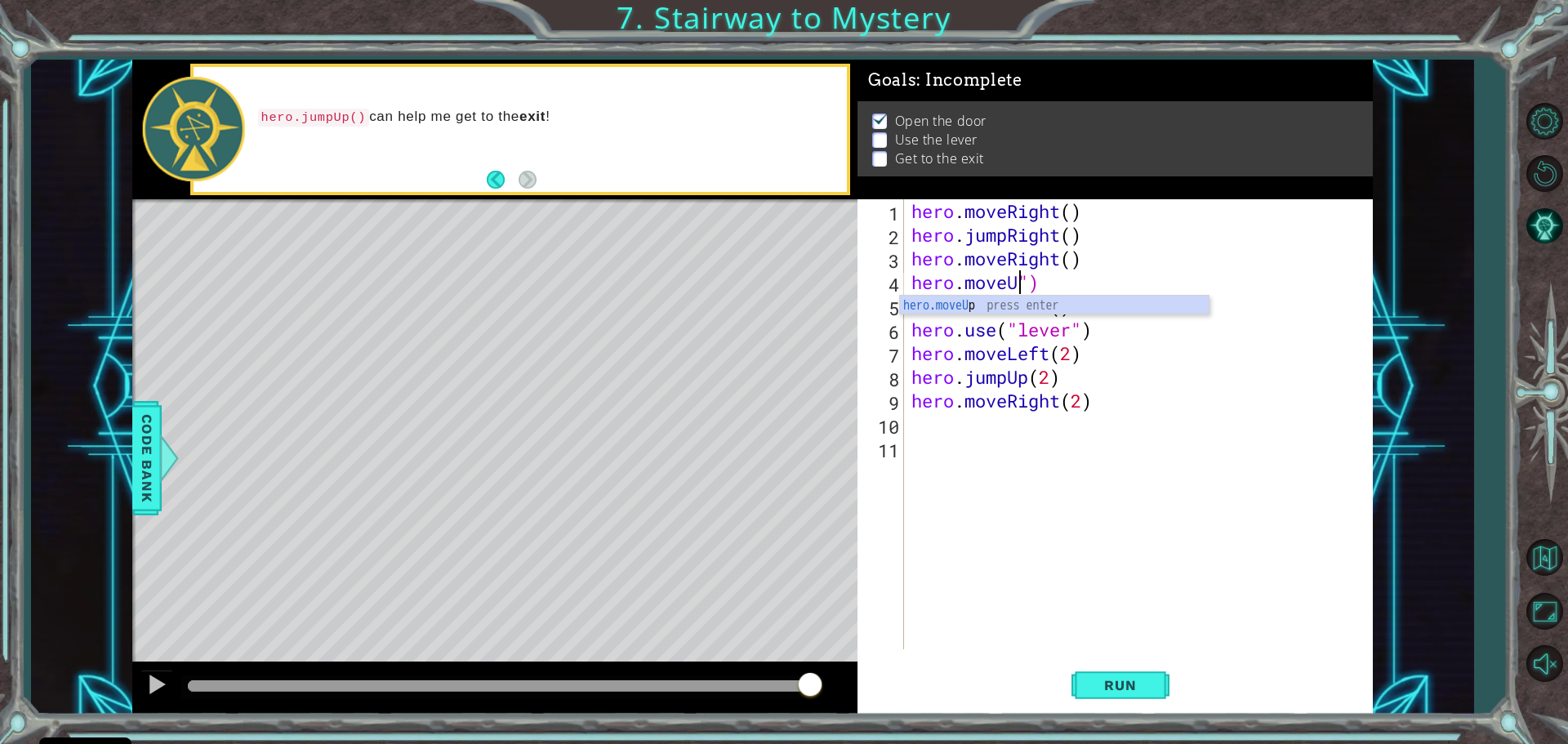scroll, scrollTop: 0, scrollLeft: 5, axis: horizontal 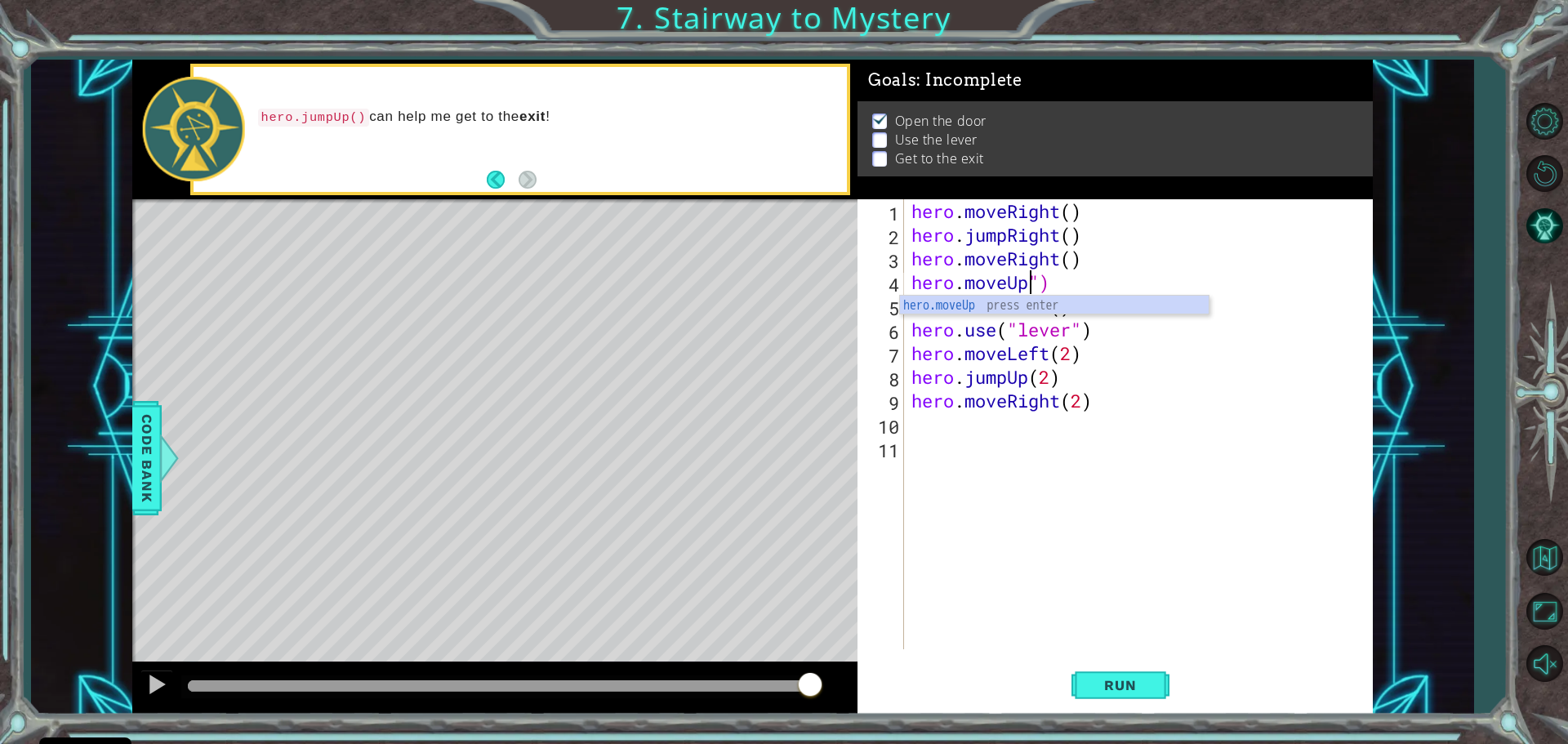 type on "hero.moveUp")" 